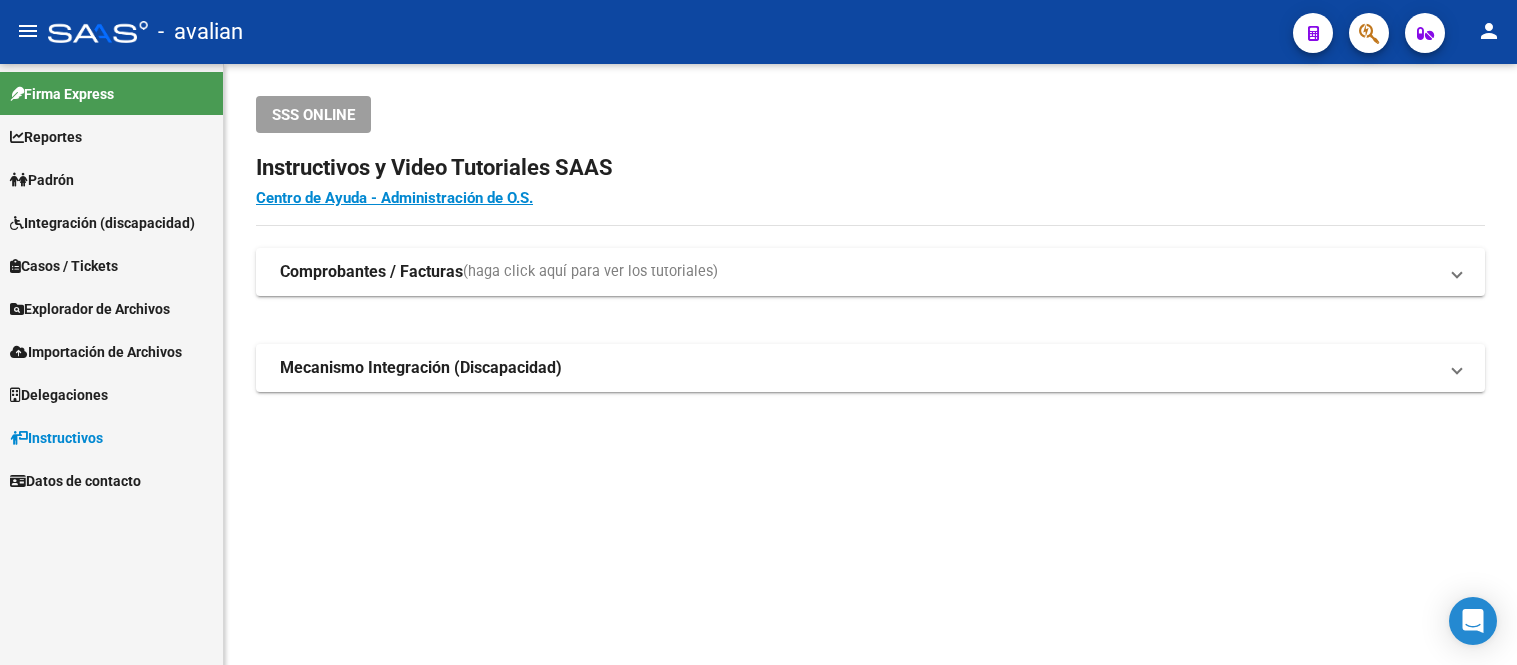 scroll, scrollTop: 0, scrollLeft: 0, axis: both 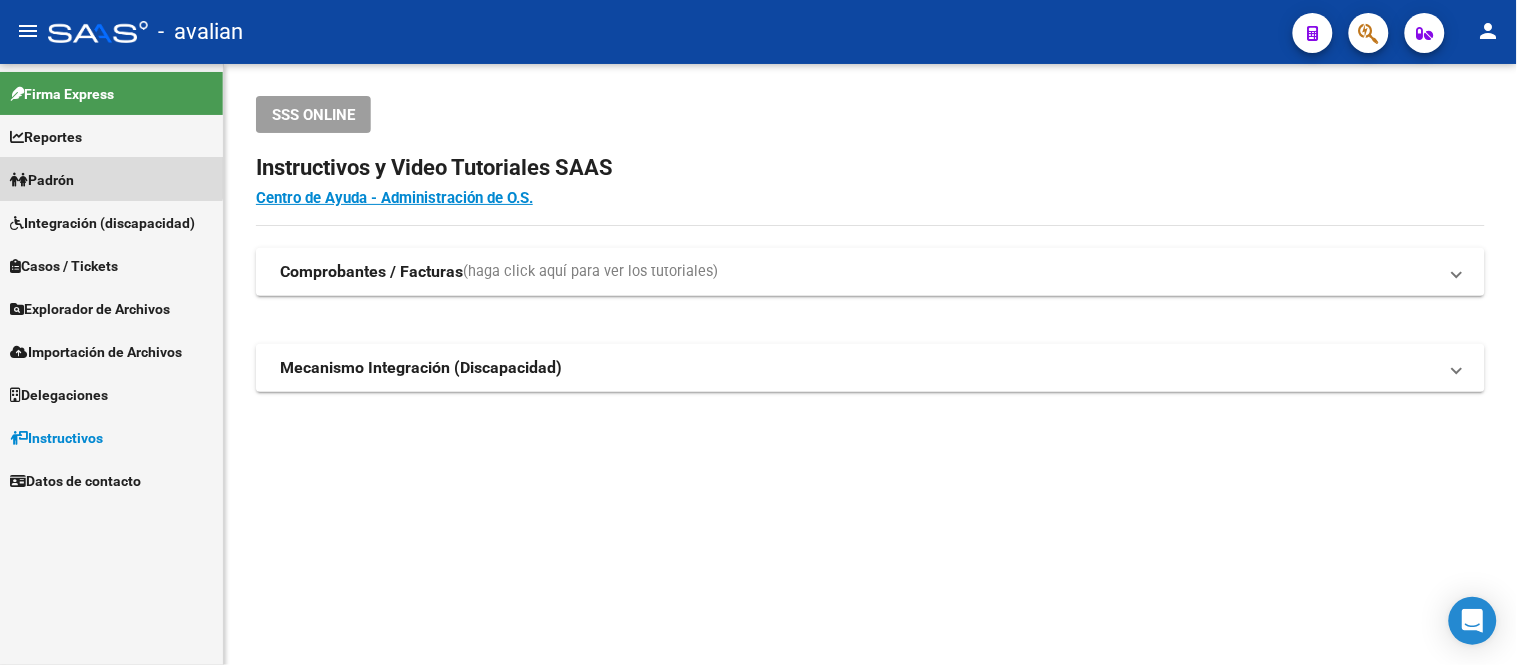 click on "Padrón" at bounding box center (111, 179) 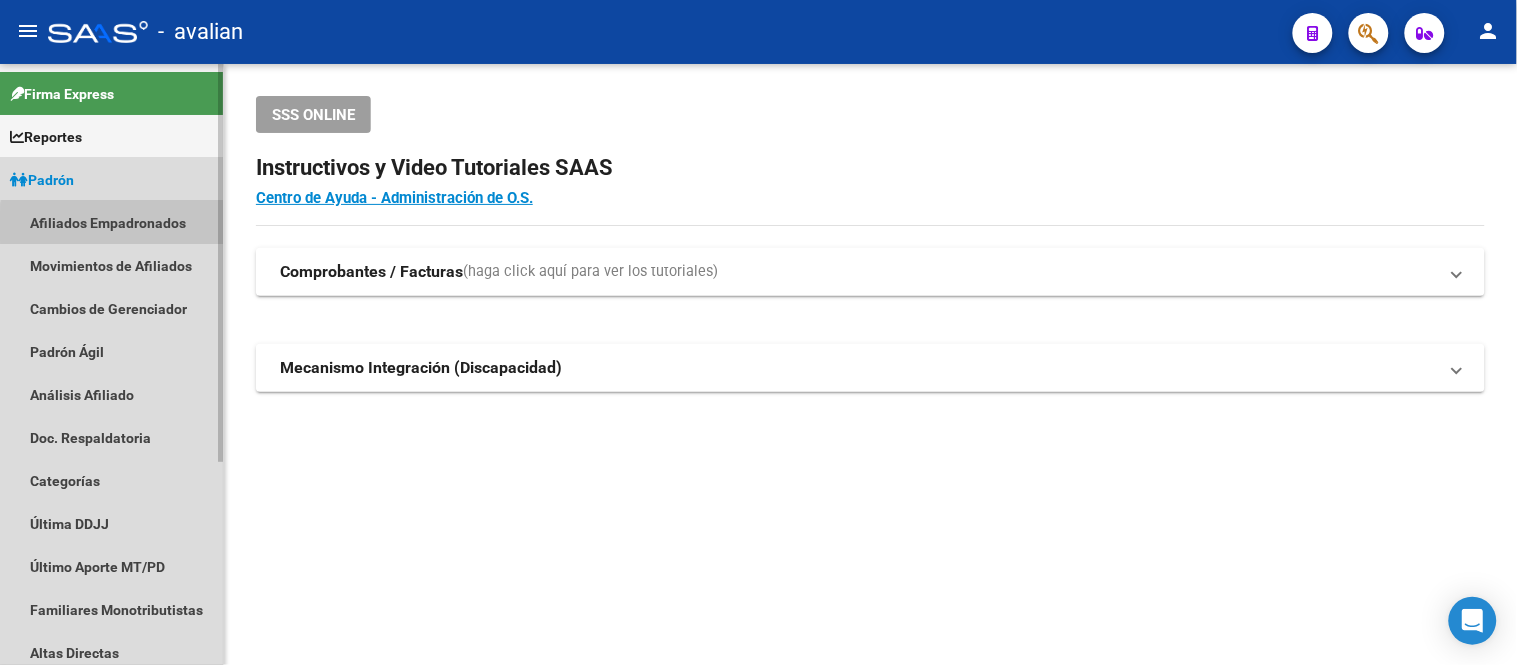 click on "Afiliados Empadronados" at bounding box center (111, 222) 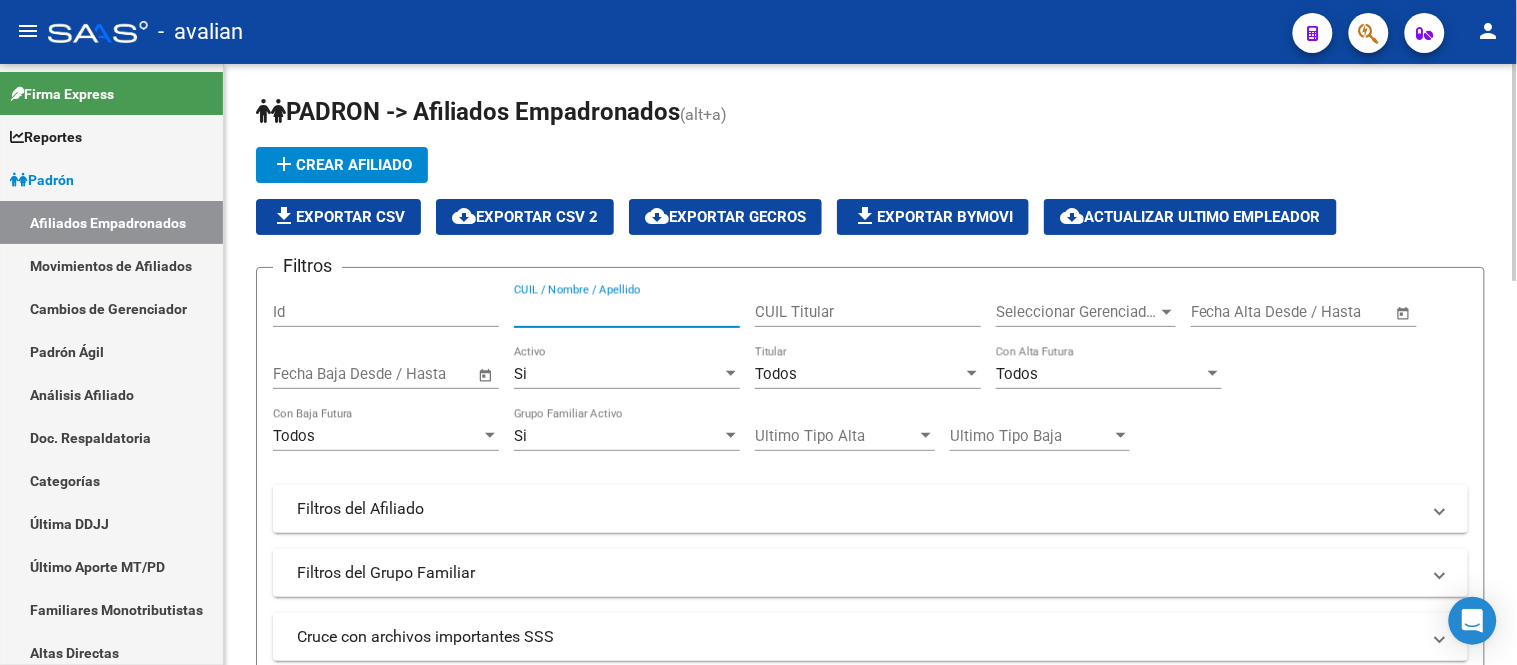 click on "CUIL / Nombre / Apellido" at bounding box center (627, 312) 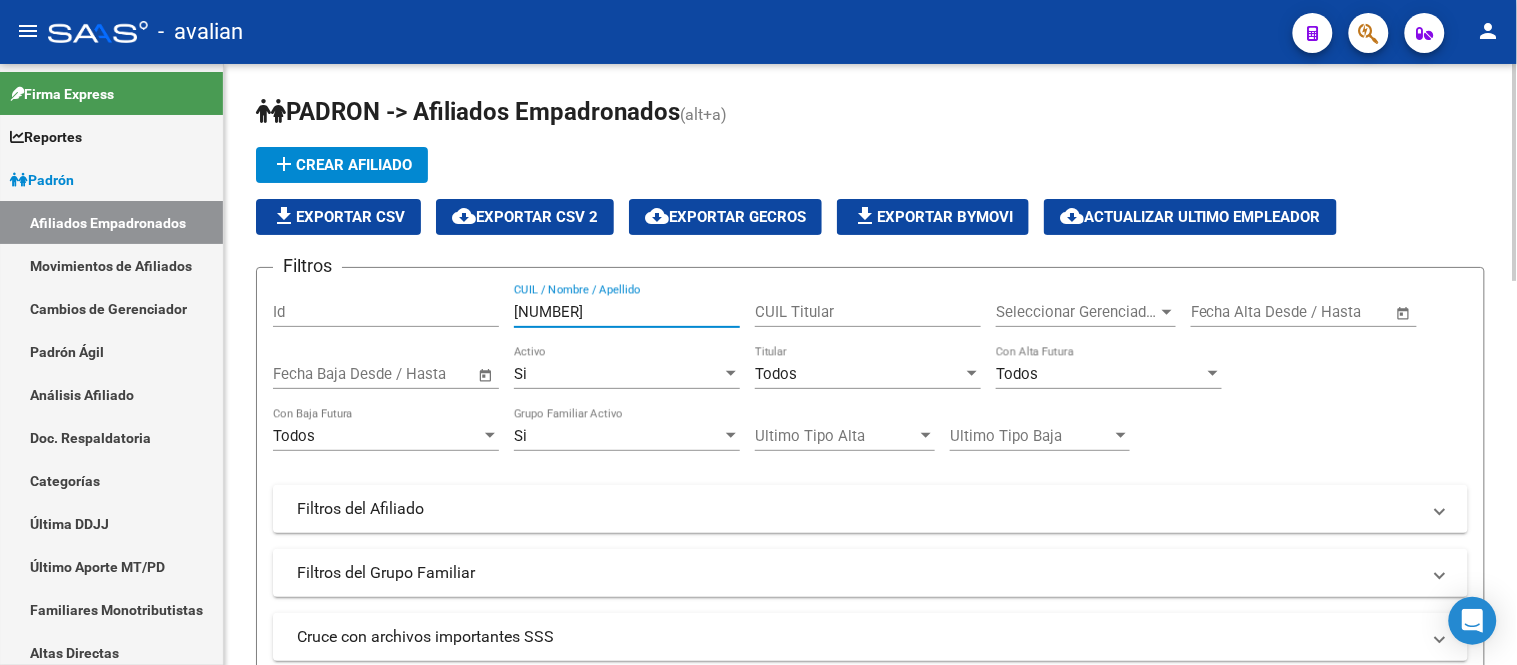 scroll, scrollTop: 222, scrollLeft: 0, axis: vertical 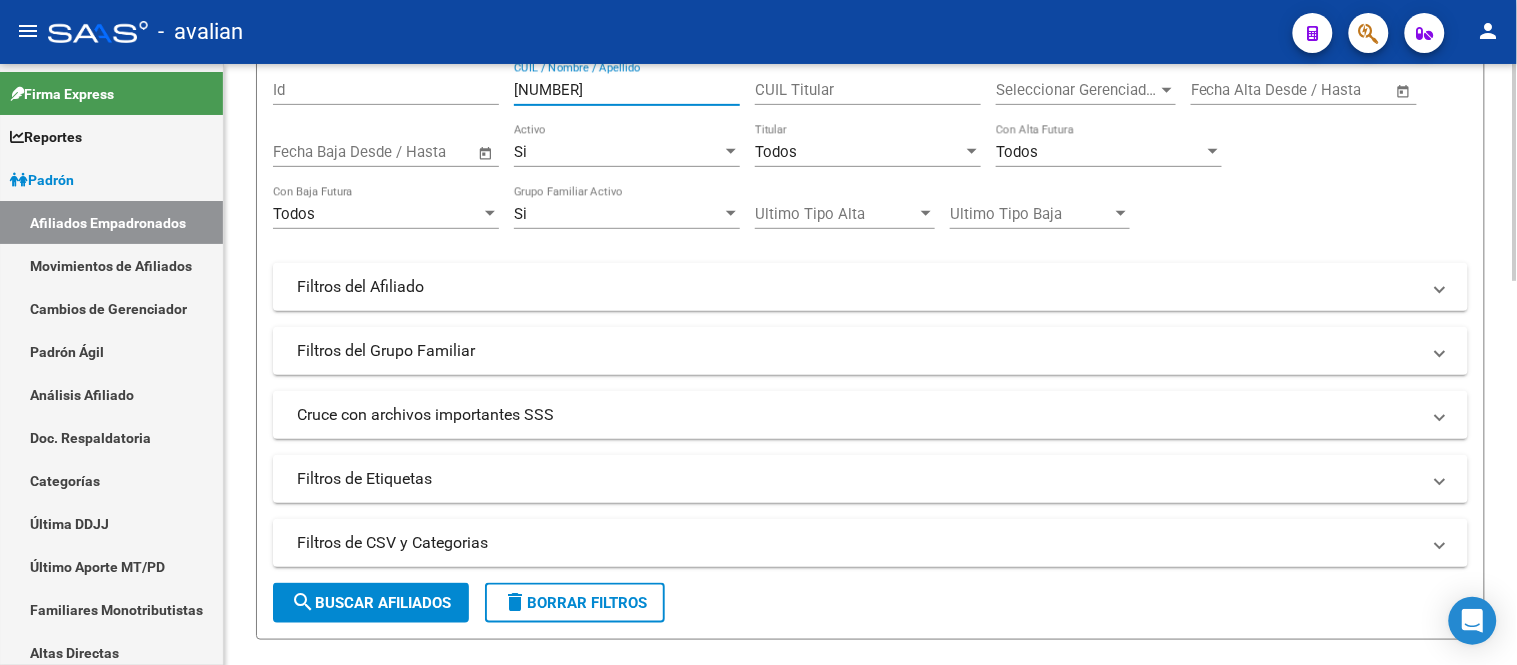 type on "[NUMBER]" 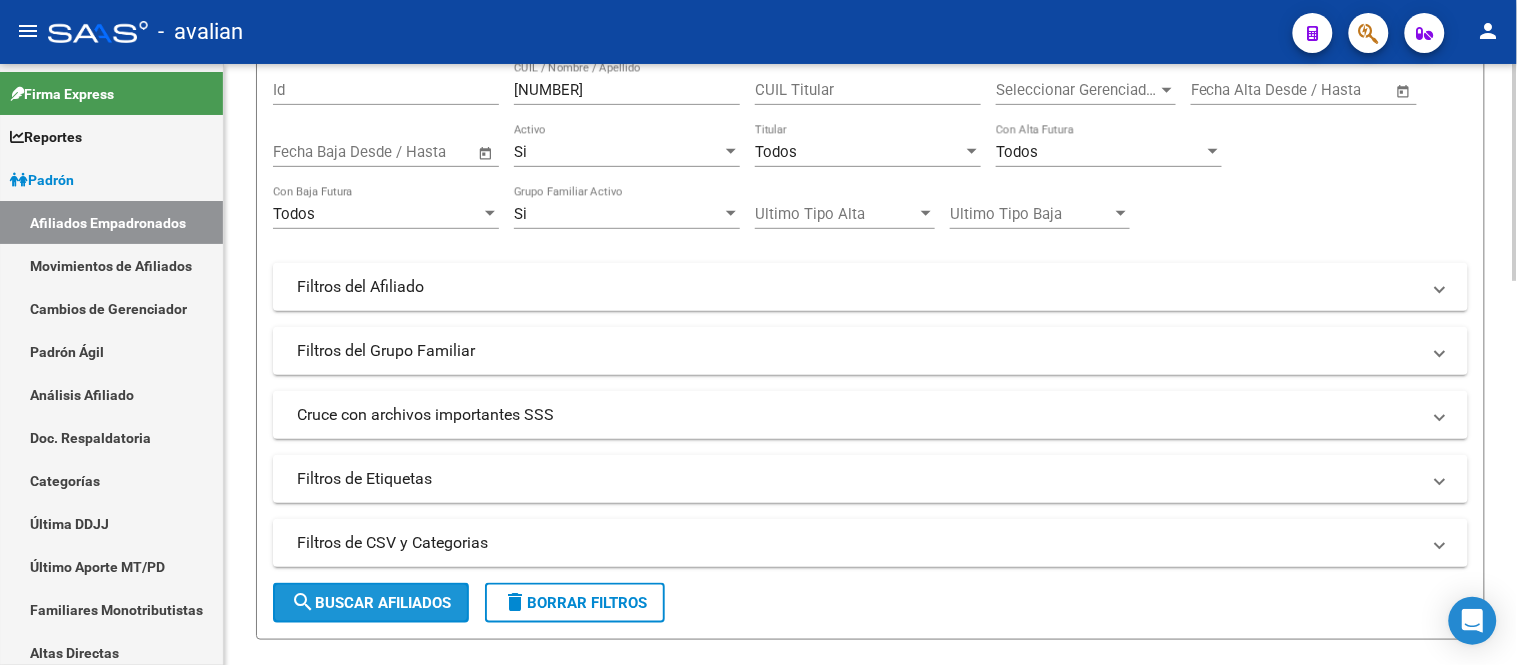 click on "search  Buscar Afiliados" 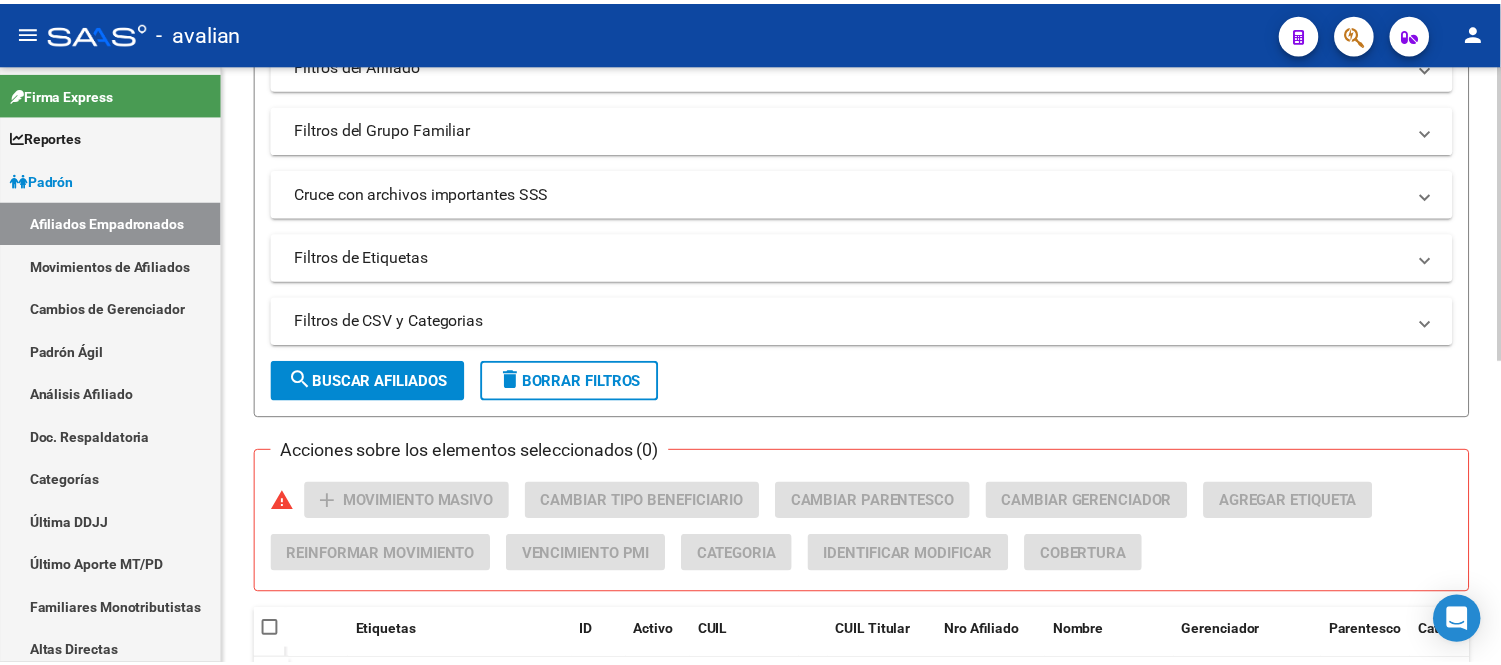 scroll, scrollTop: 621, scrollLeft: 0, axis: vertical 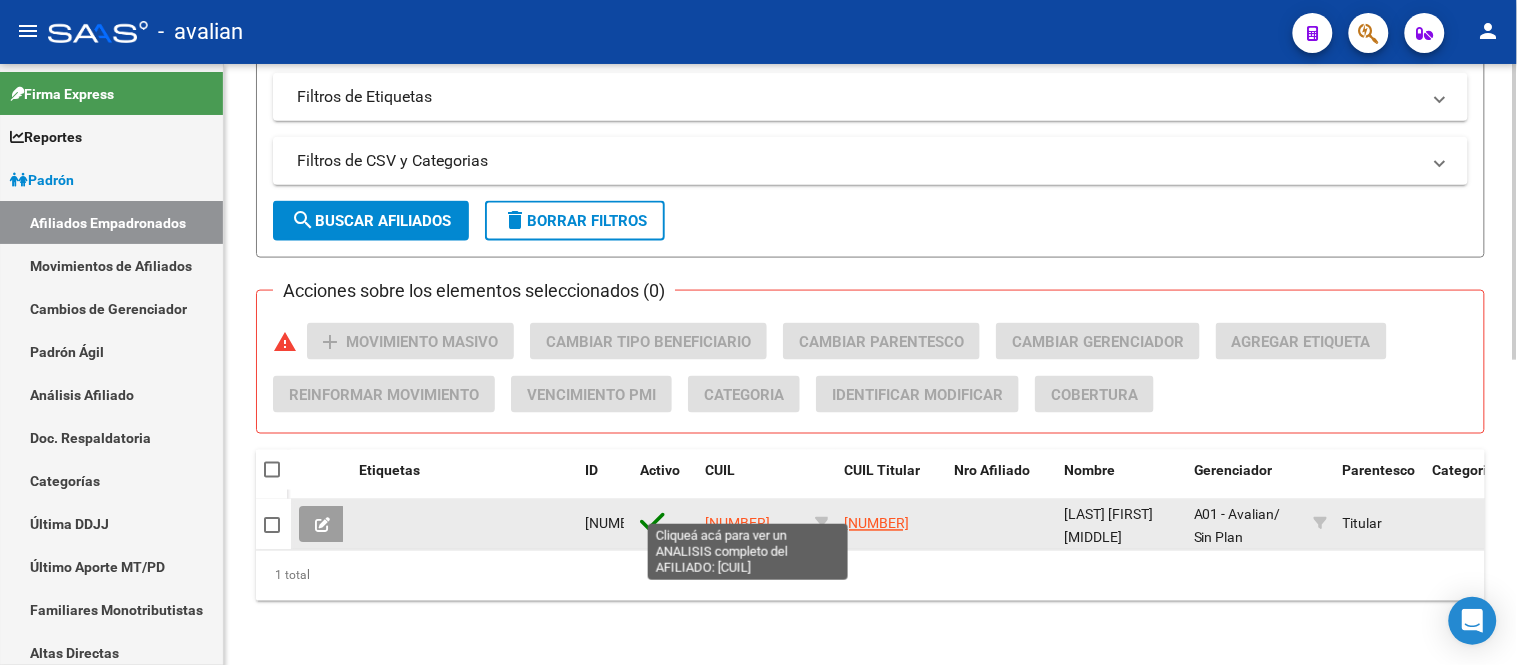 click on "[NUMBER]" 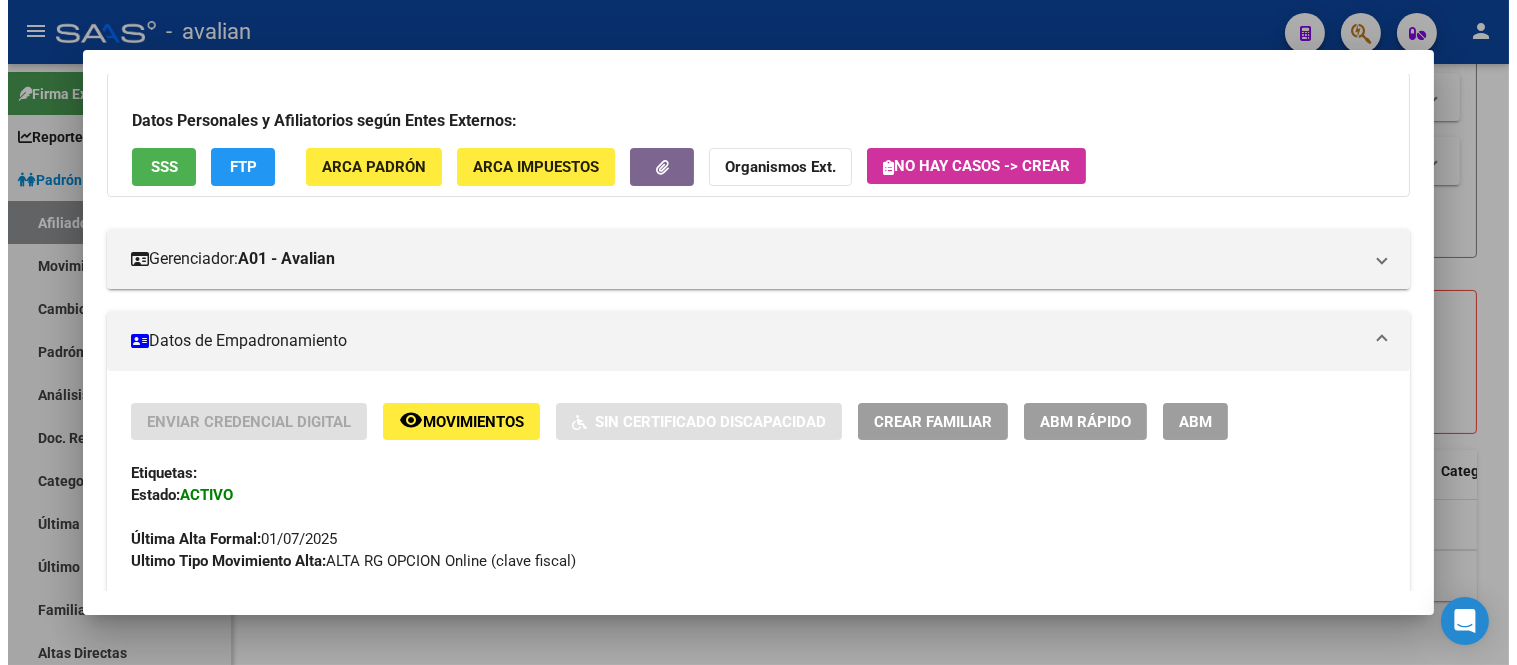 scroll, scrollTop: 222, scrollLeft: 0, axis: vertical 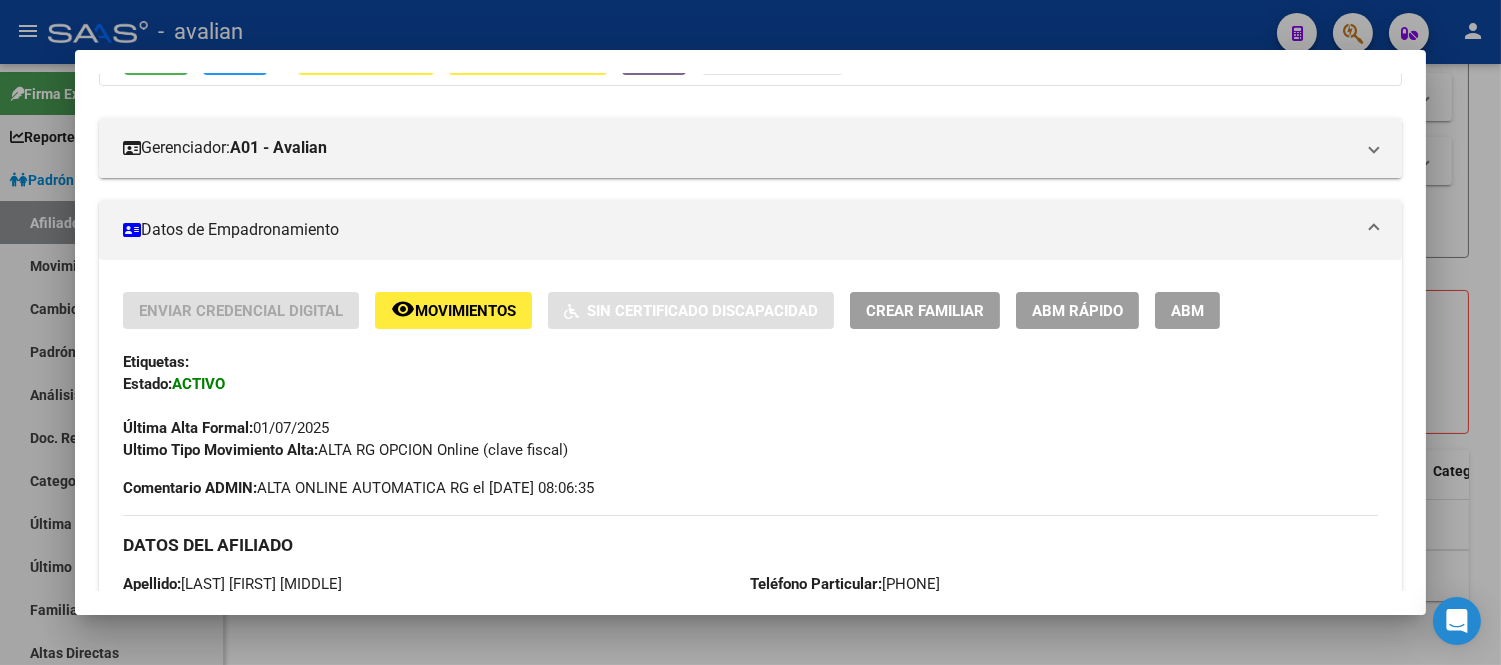 click on "ABM" at bounding box center [1187, 311] 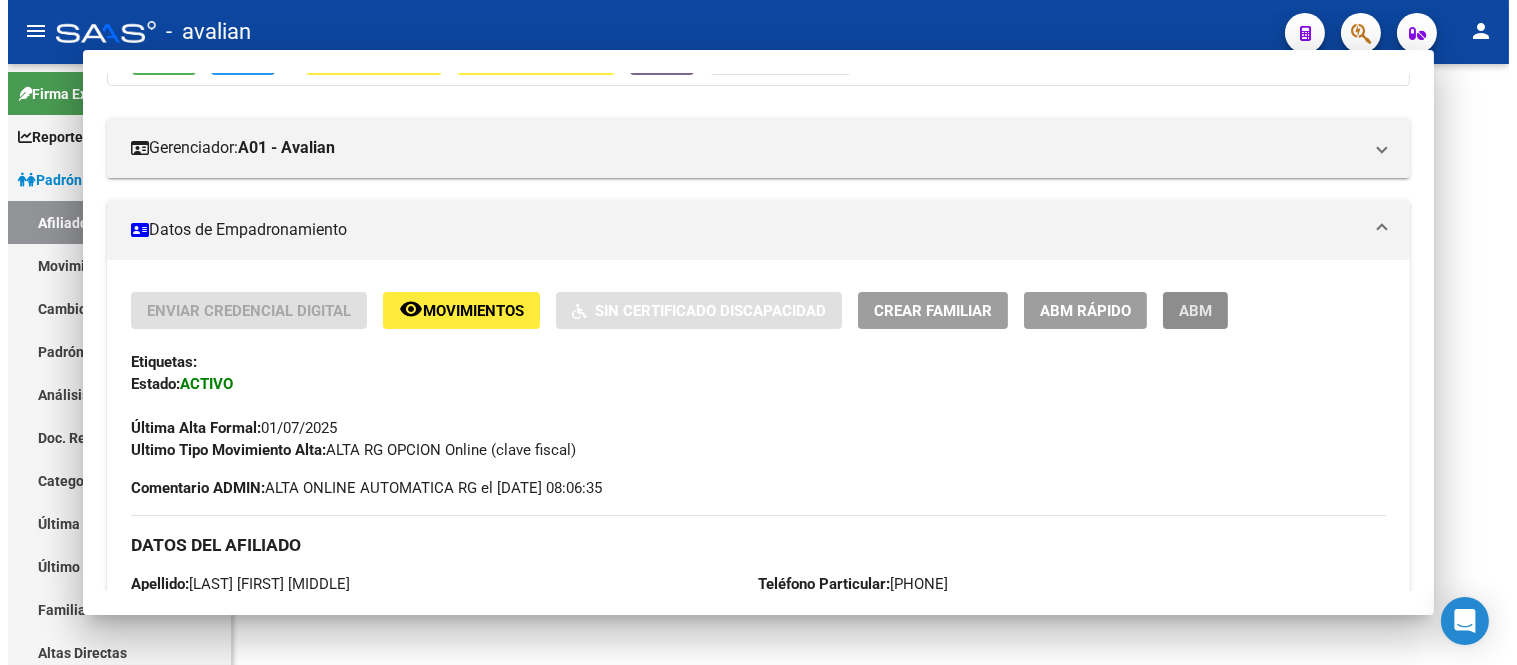 scroll, scrollTop: 0, scrollLeft: 0, axis: both 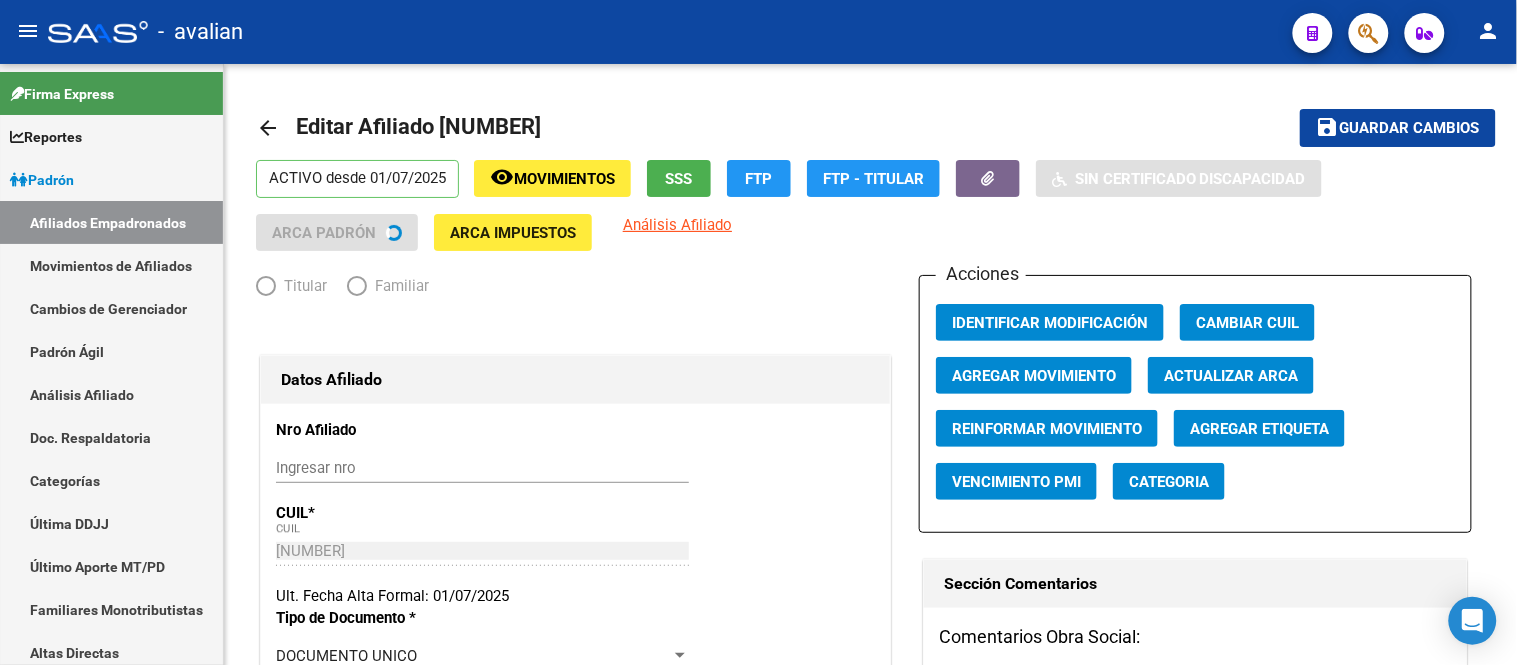 radio on "true" 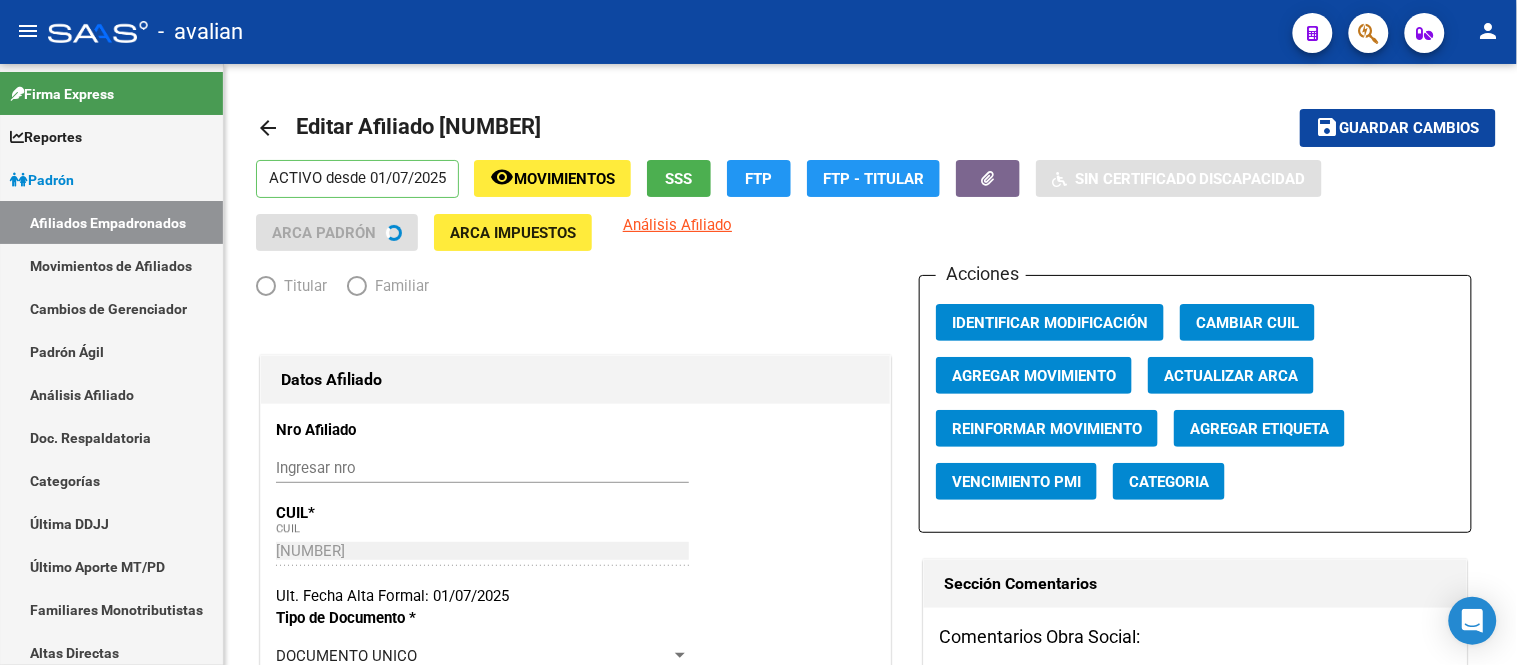 type on "[CUIL]" 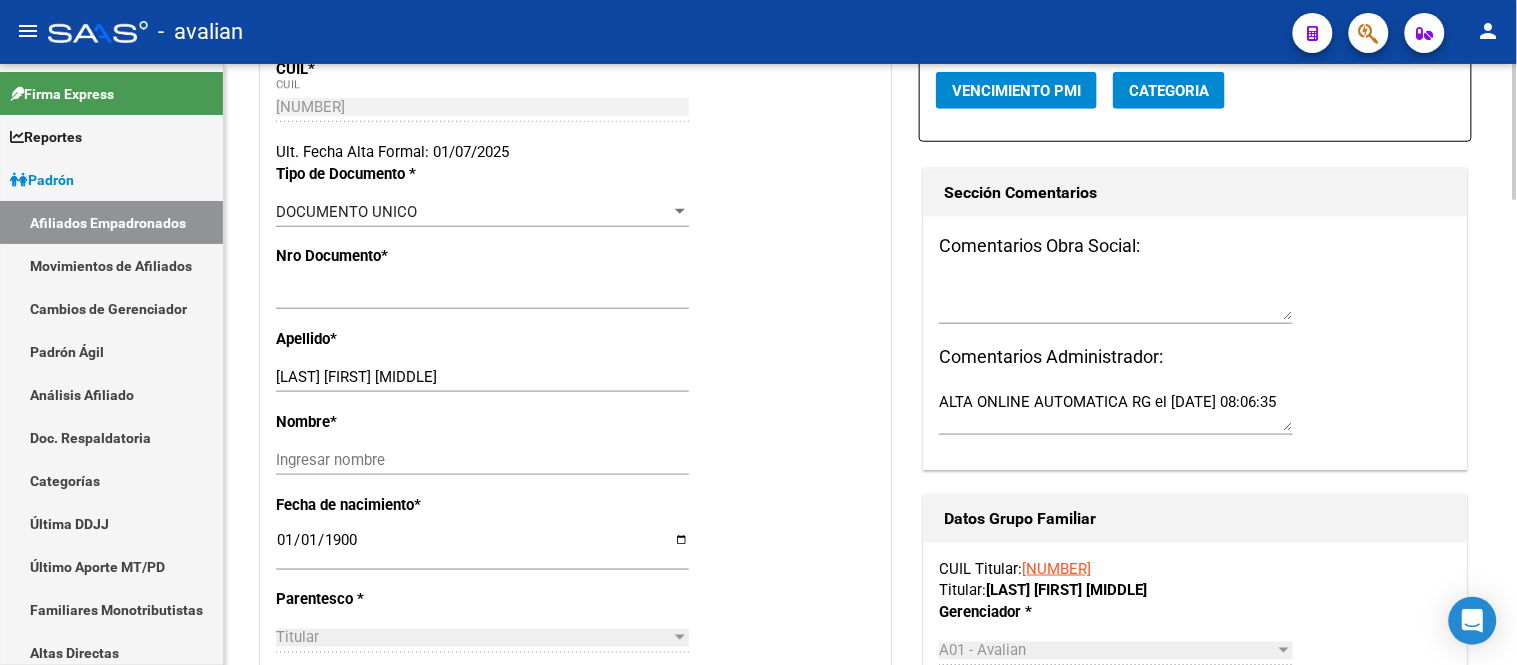 scroll, scrollTop: 555, scrollLeft: 0, axis: vertical 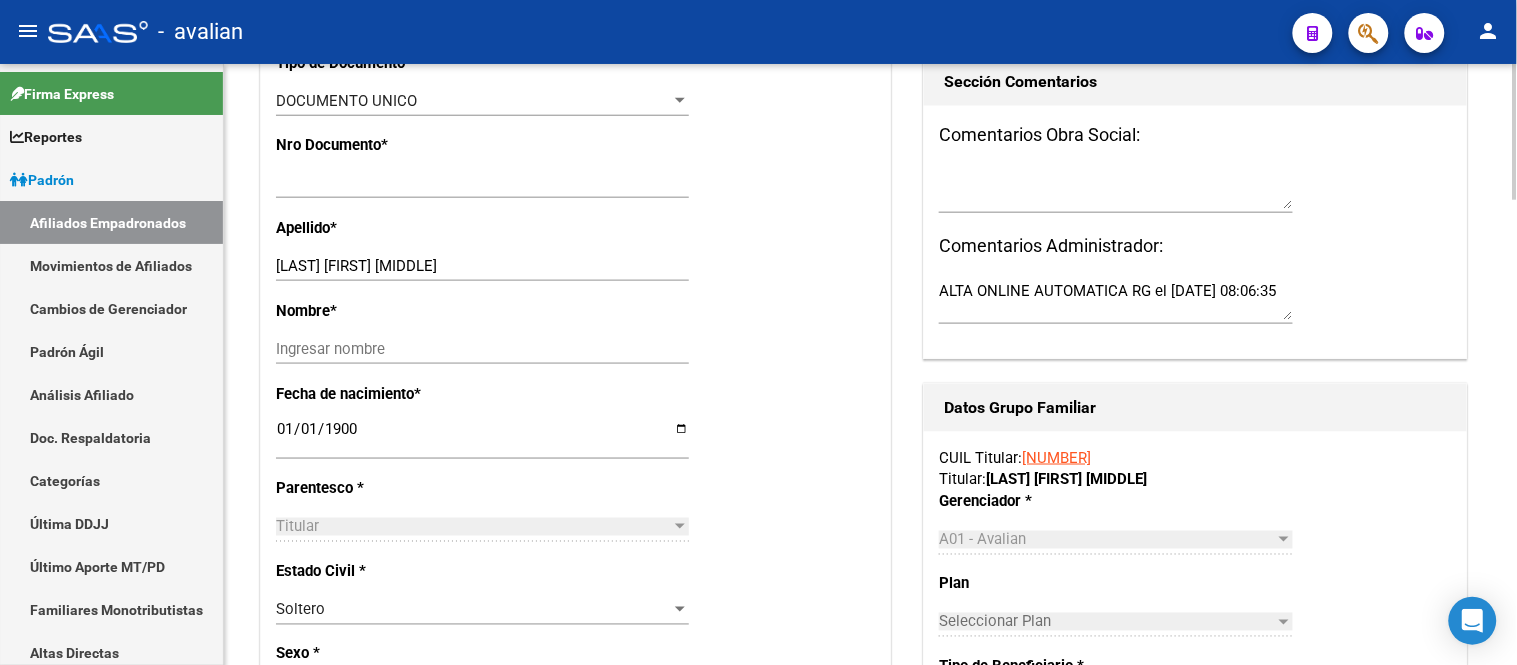 click on "1900-01-01" at bounding box center [482, 437] 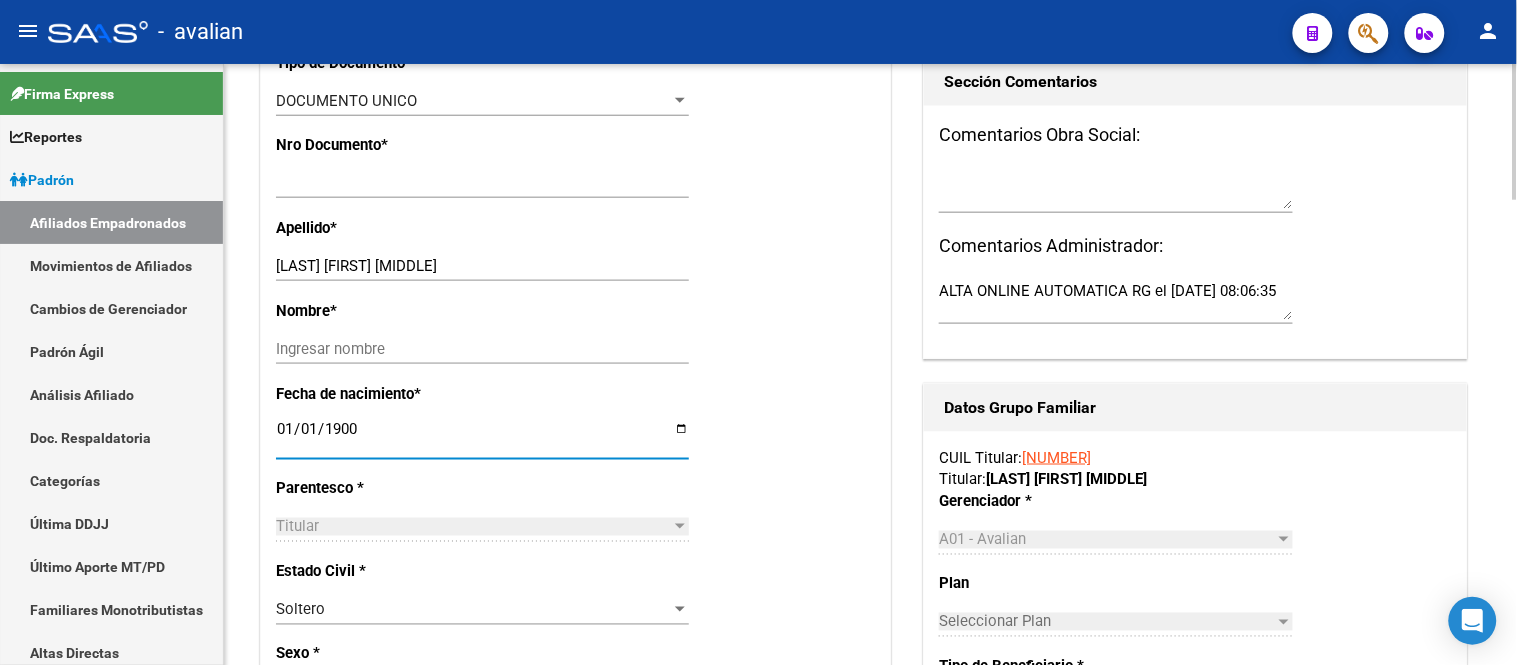 type on "[DATE]" 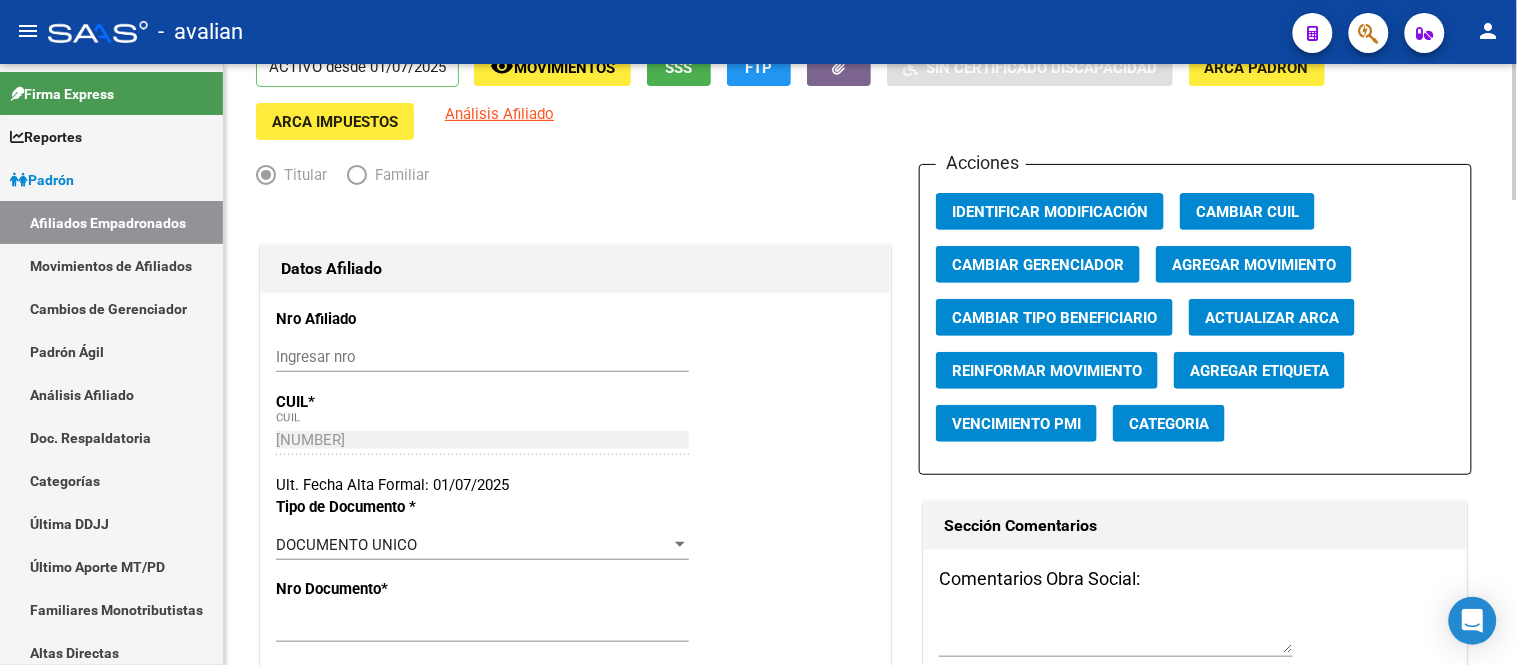 scroll, scrollTop: 0, scrollLeft: 0, axis: both 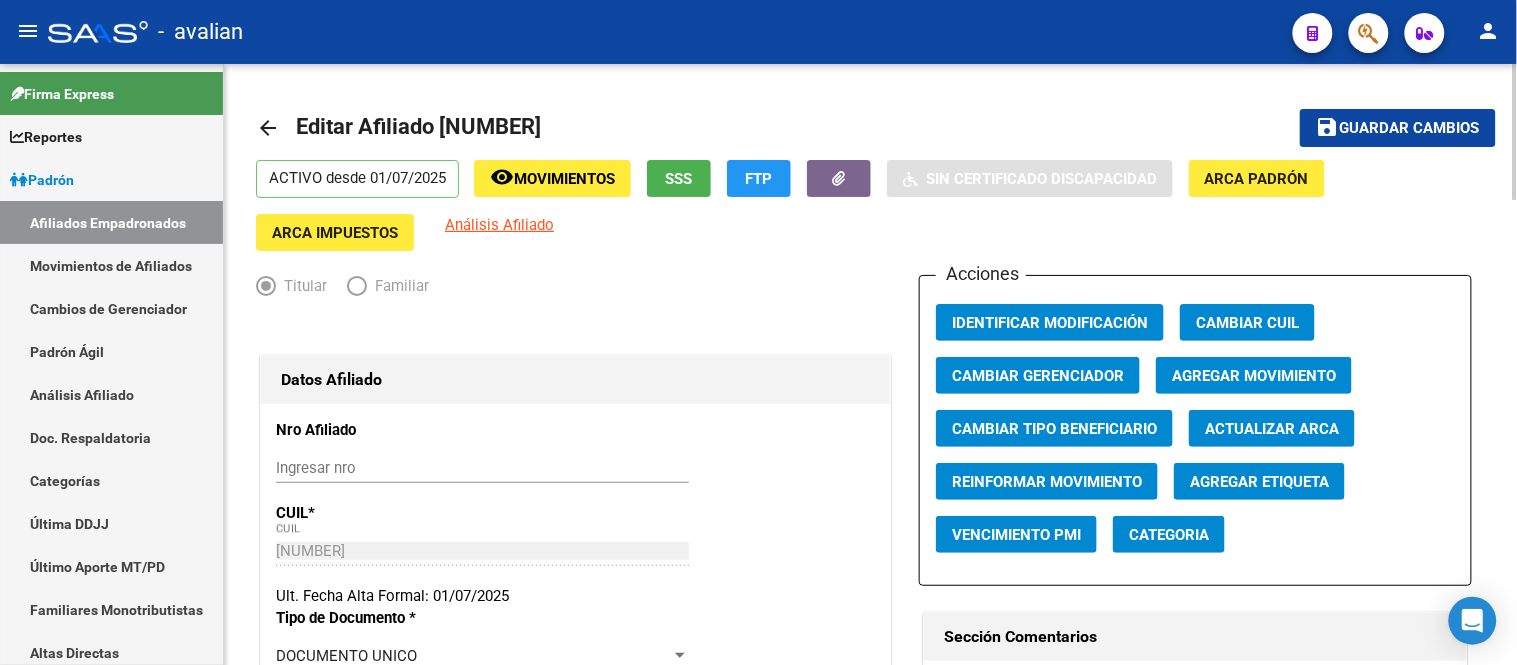 click on "Guardar cambios" 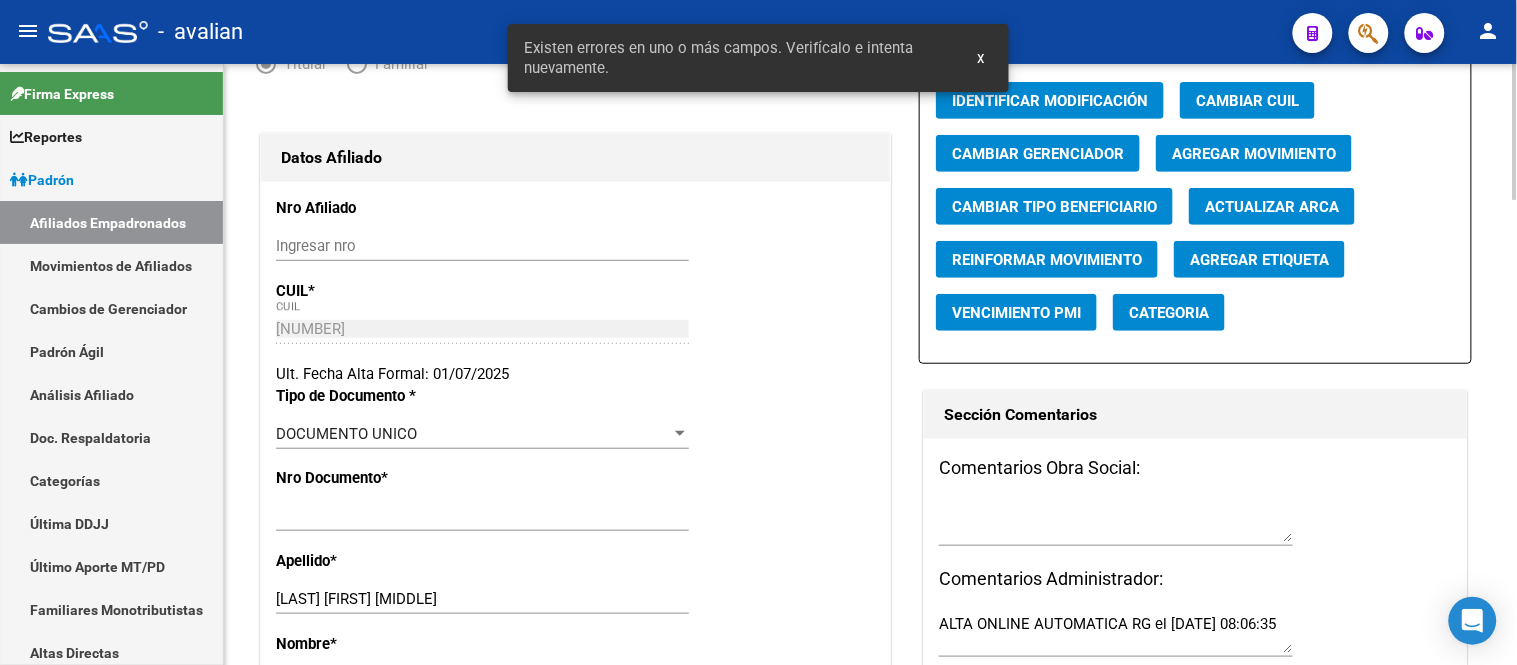 scroll, scrollTop: 333, scrollLeft: 0, axis: vertical 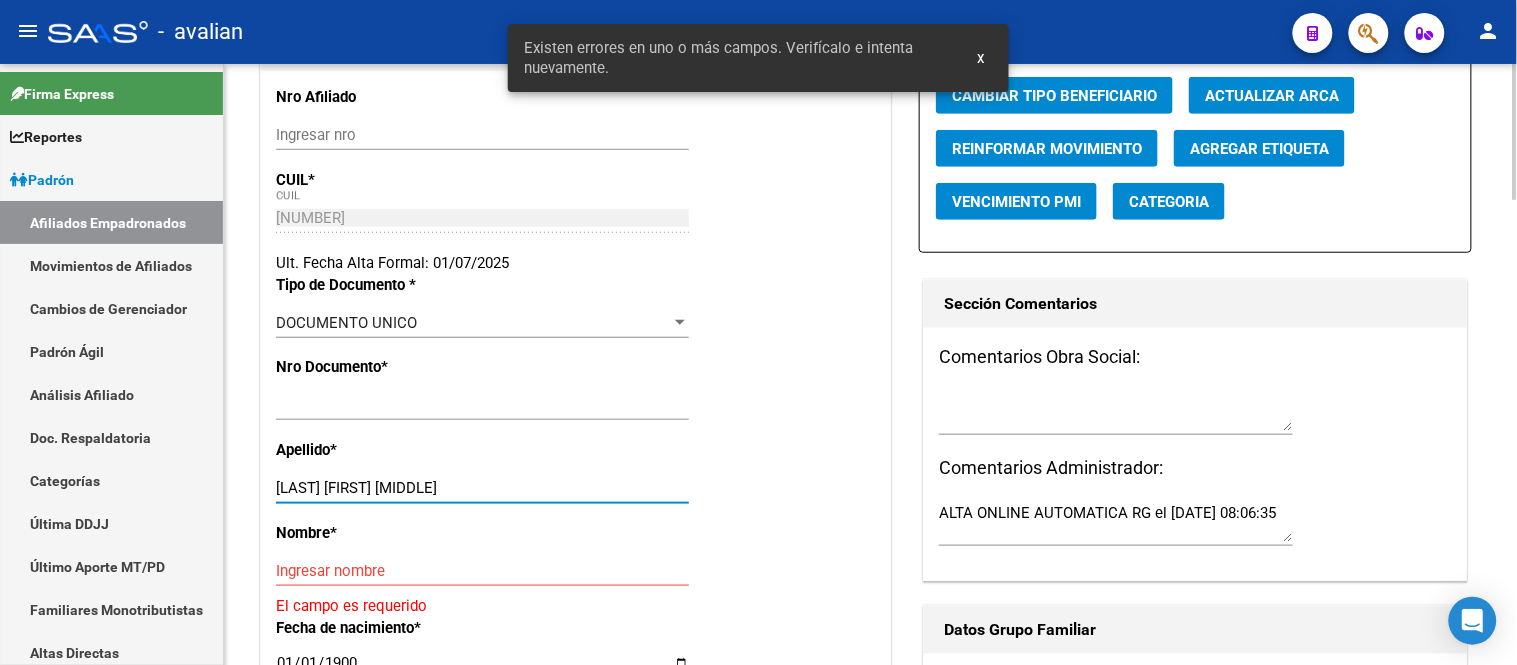 drag, startPoint x: 448, startPoint y: 484, endPoint x: 352, endPoint y: 492, distance: 96.332756 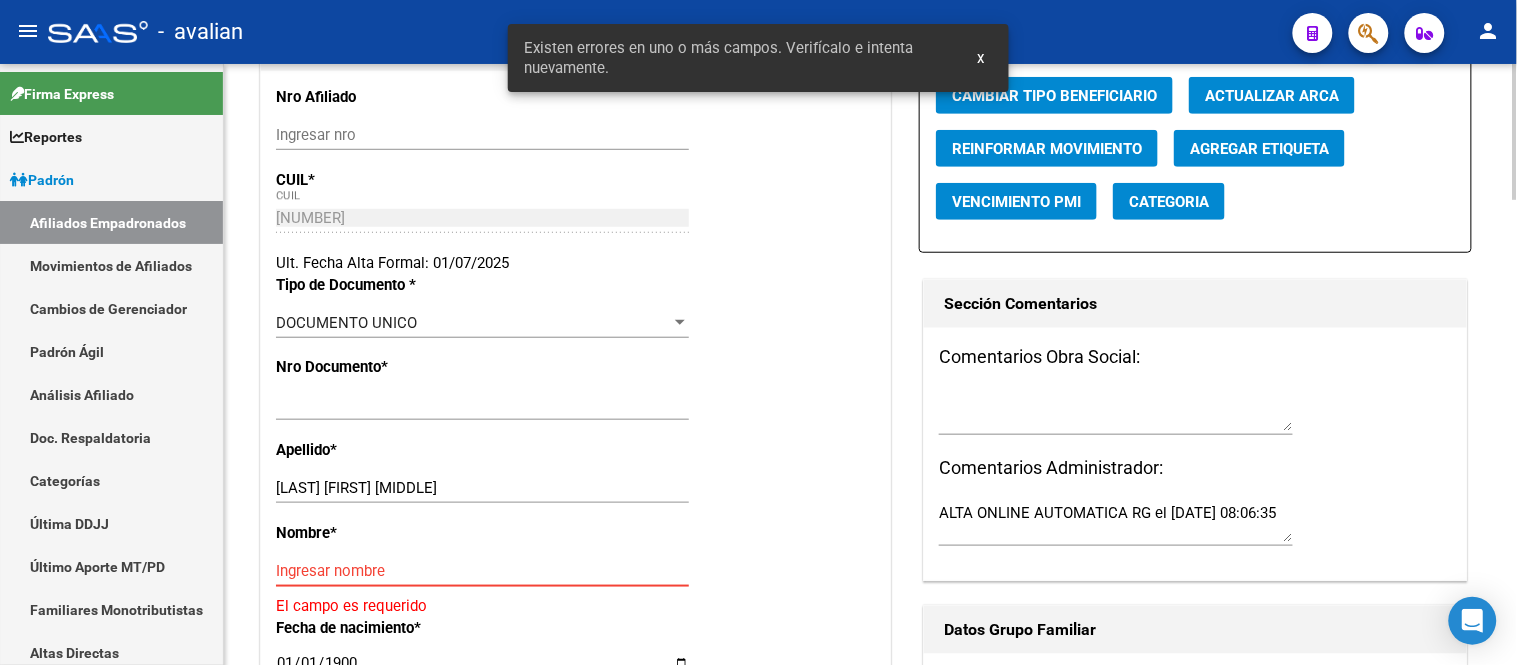 click on "Ingresar nombre" at bounding box center [482, 571] 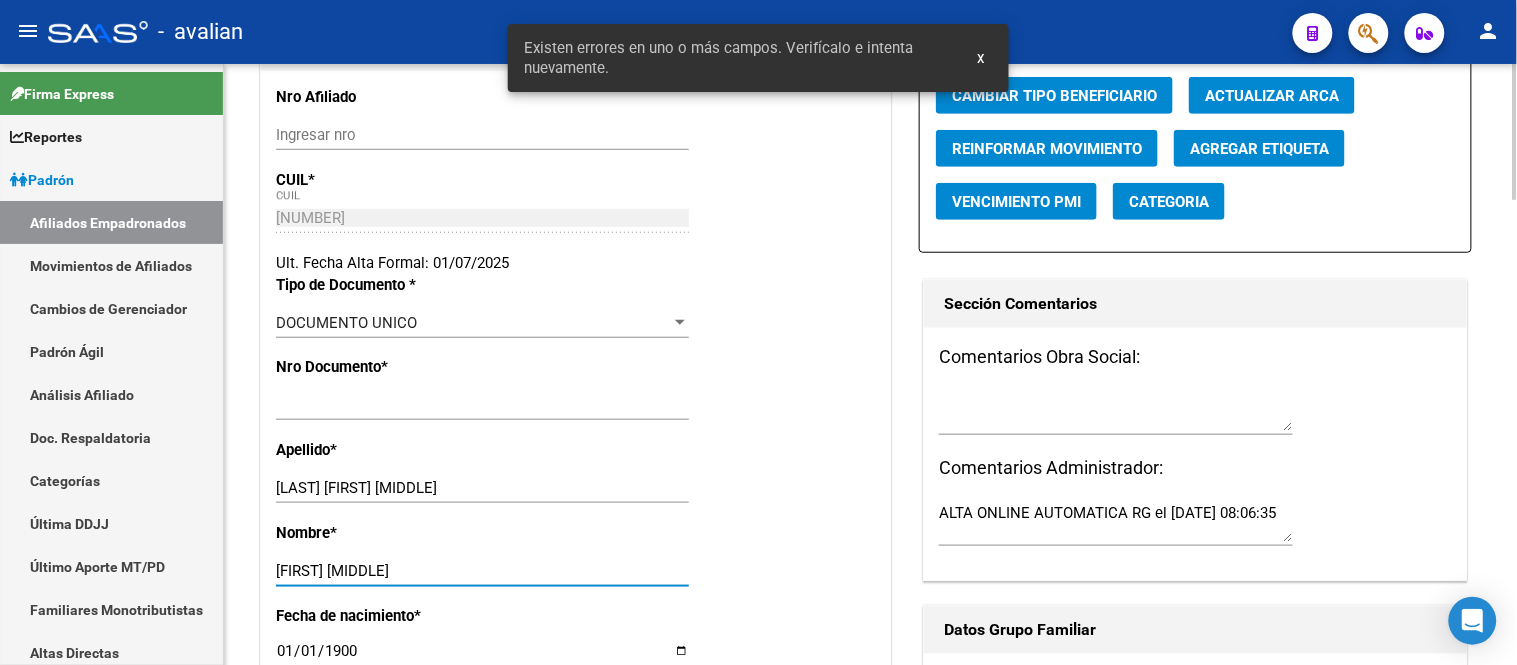 type on "[FIRST] [MIDDLE]" 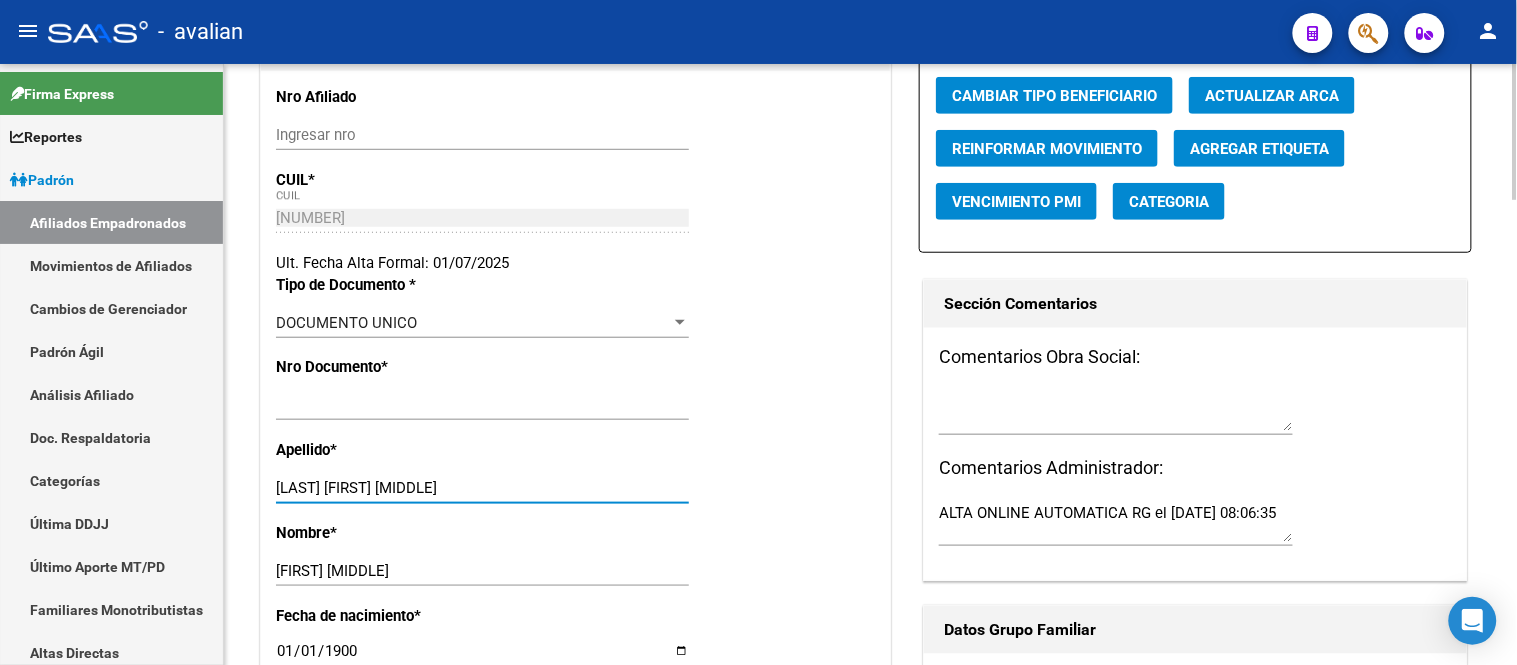drag, startPoint x: 454, startPoint y: 491, endPoint x: 356, endPoint y: 496, distance: 98.12747 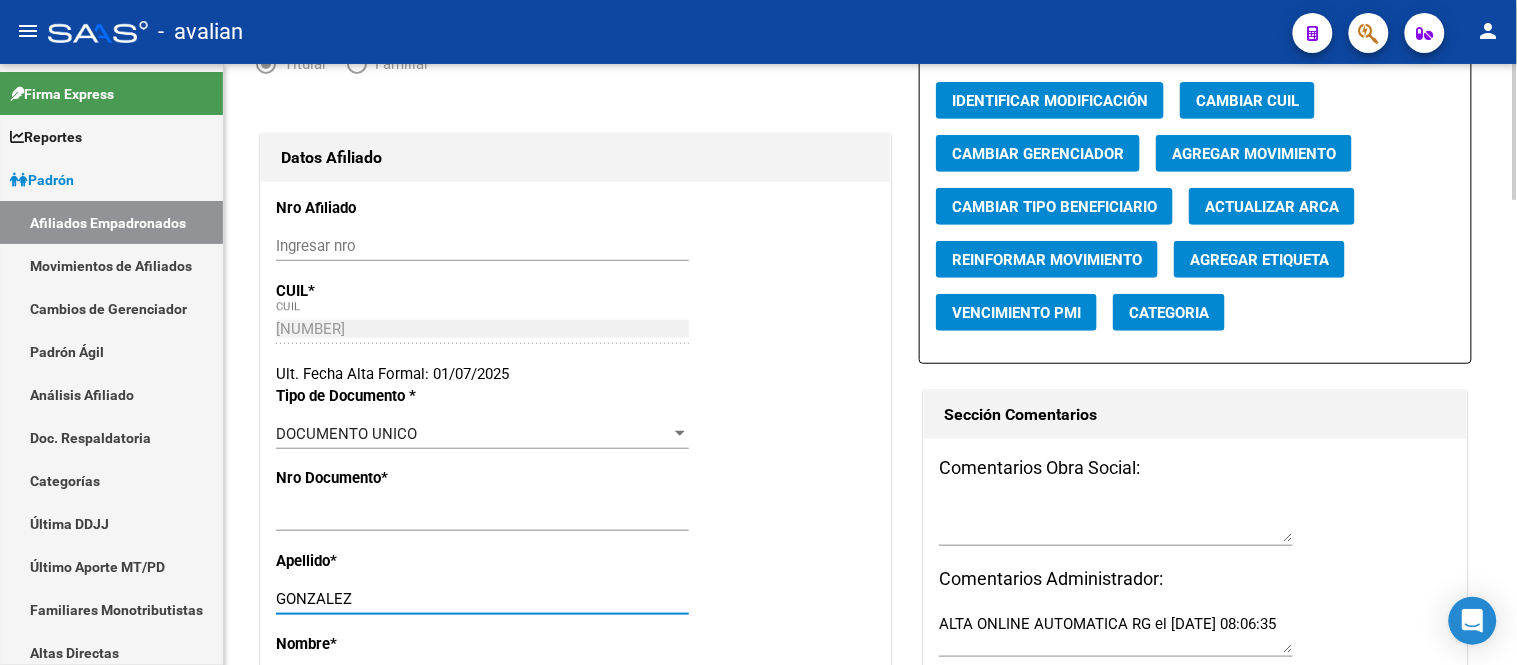 scroll, scrollTop: 0, scrollLeft: 0, axis: both 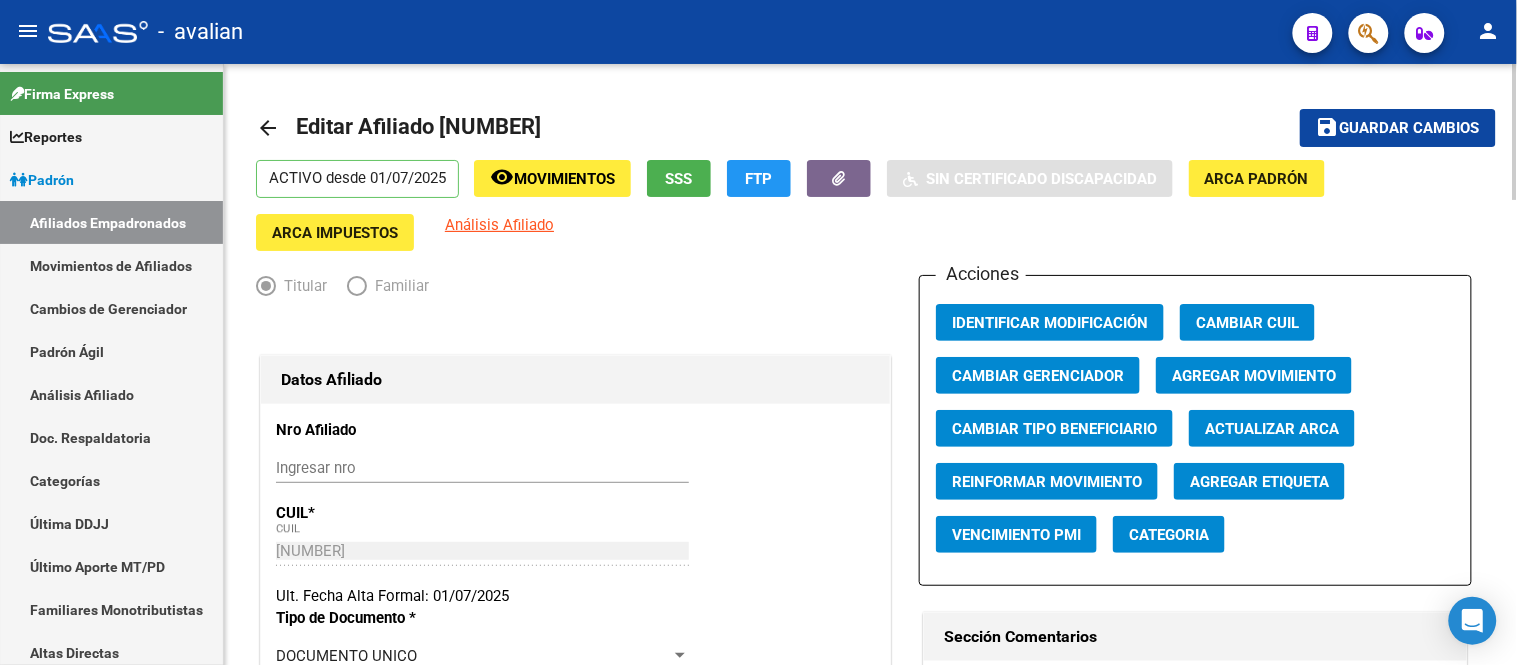 type on "GONZALEZ" 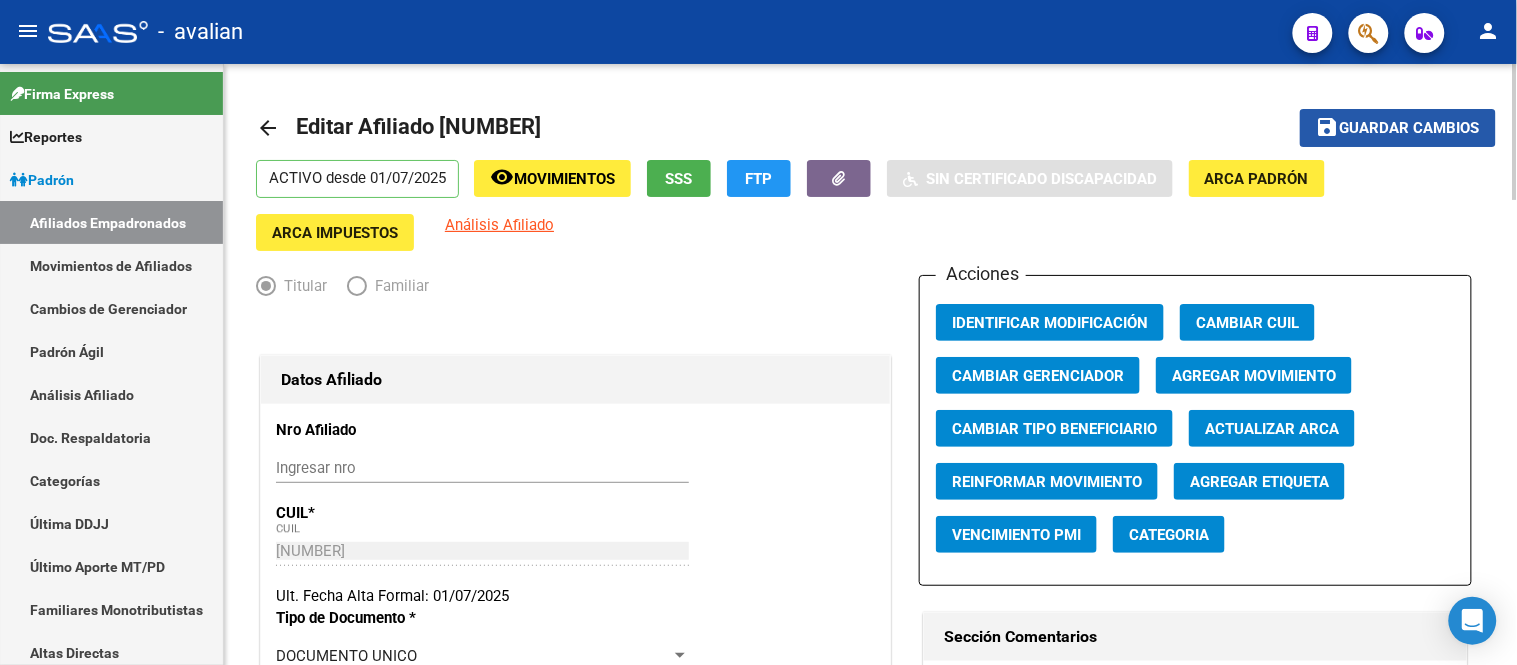 click on "save Guardar cambios" 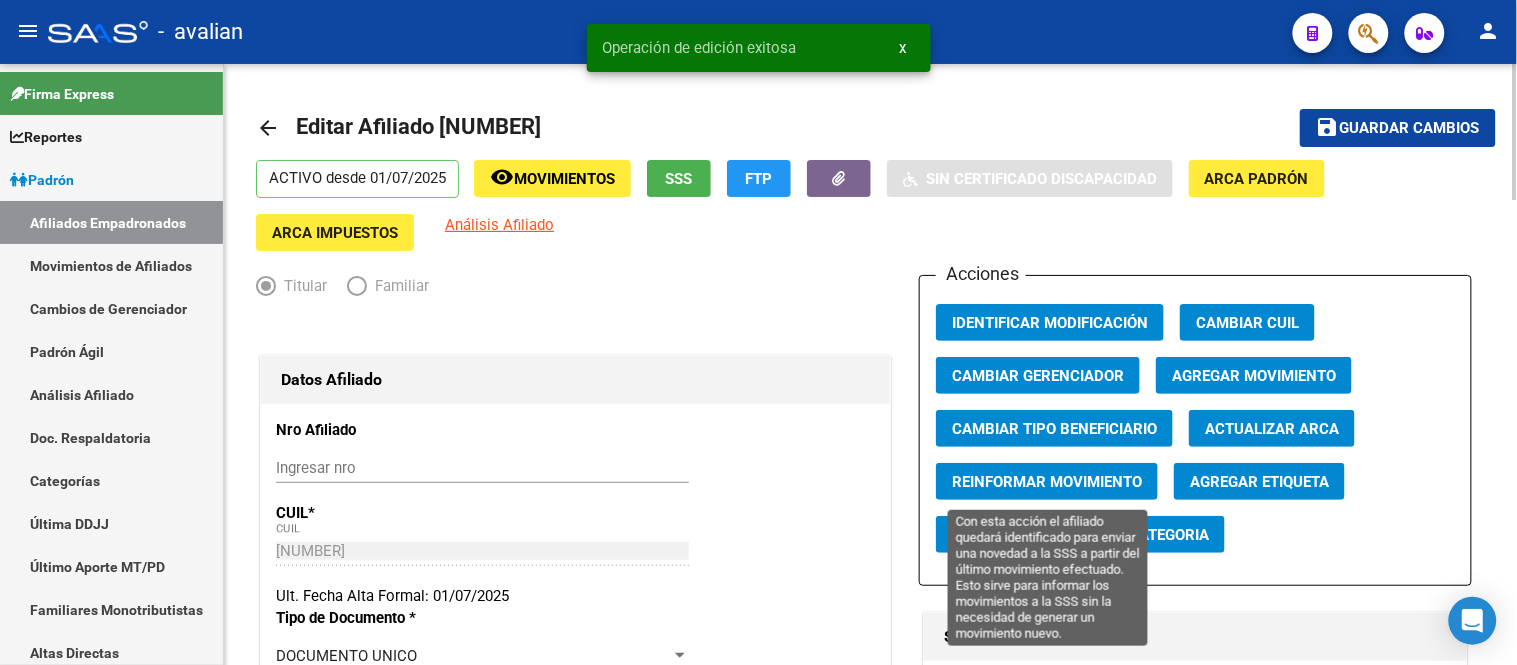 click on "Reinformar Movimiento" 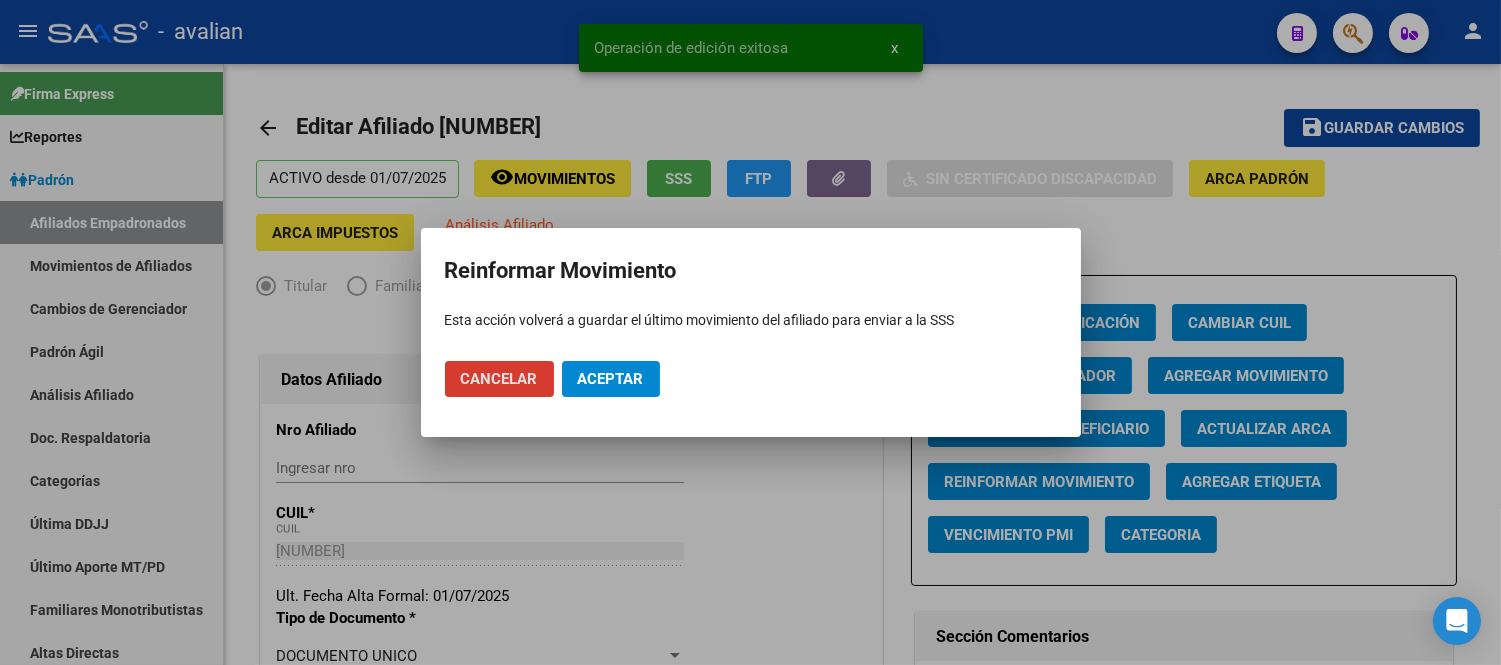 click on "Aceptar" at bounding box center (611, 379) 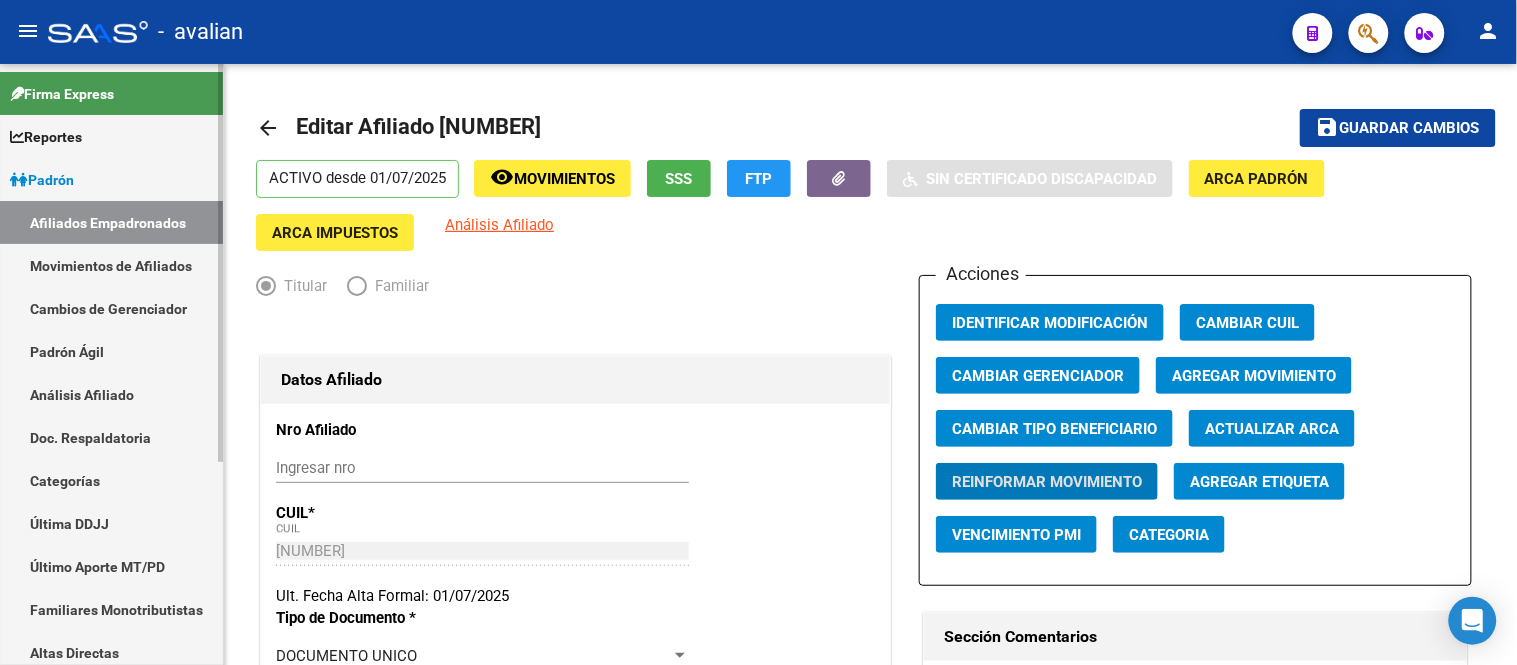 click on "Afiliados Empadronados" at bounding box center [111, 222] 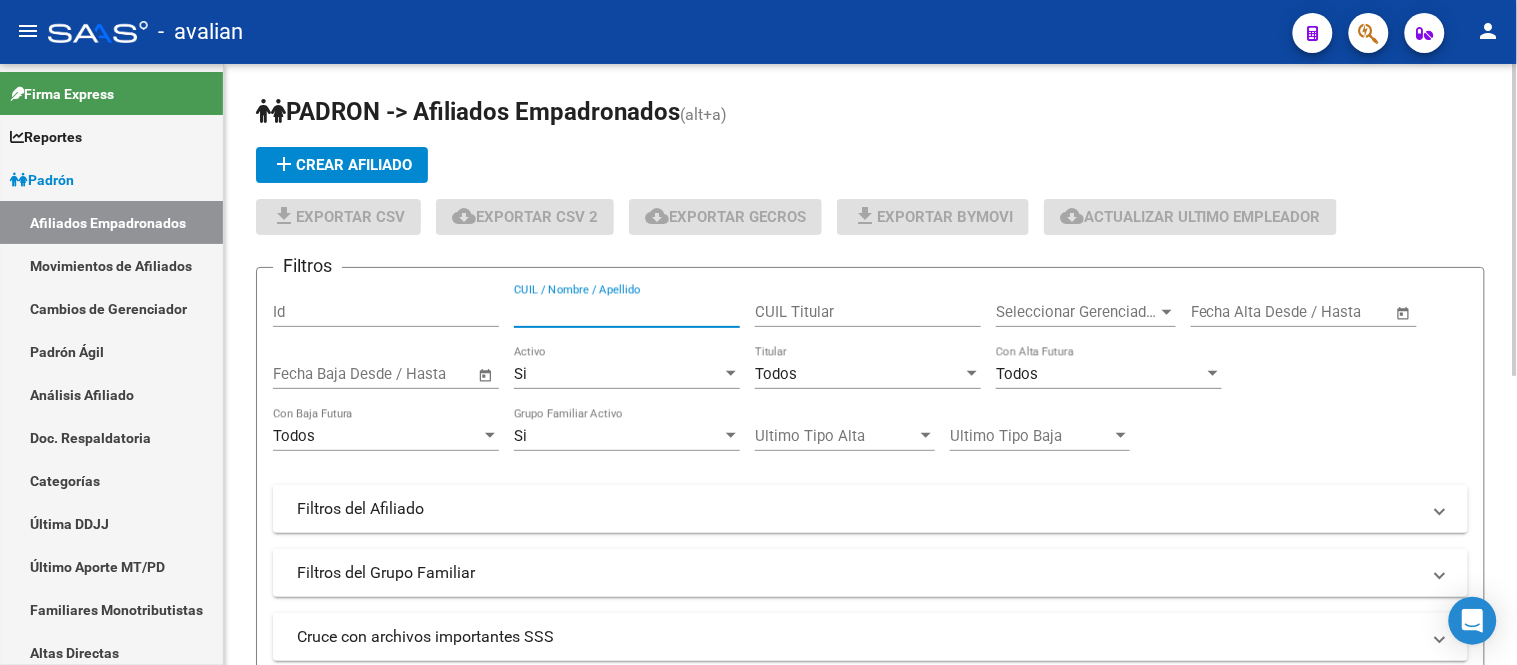 click on "CUIL / Nombre / Apellido" at bounding box center (627, 312) 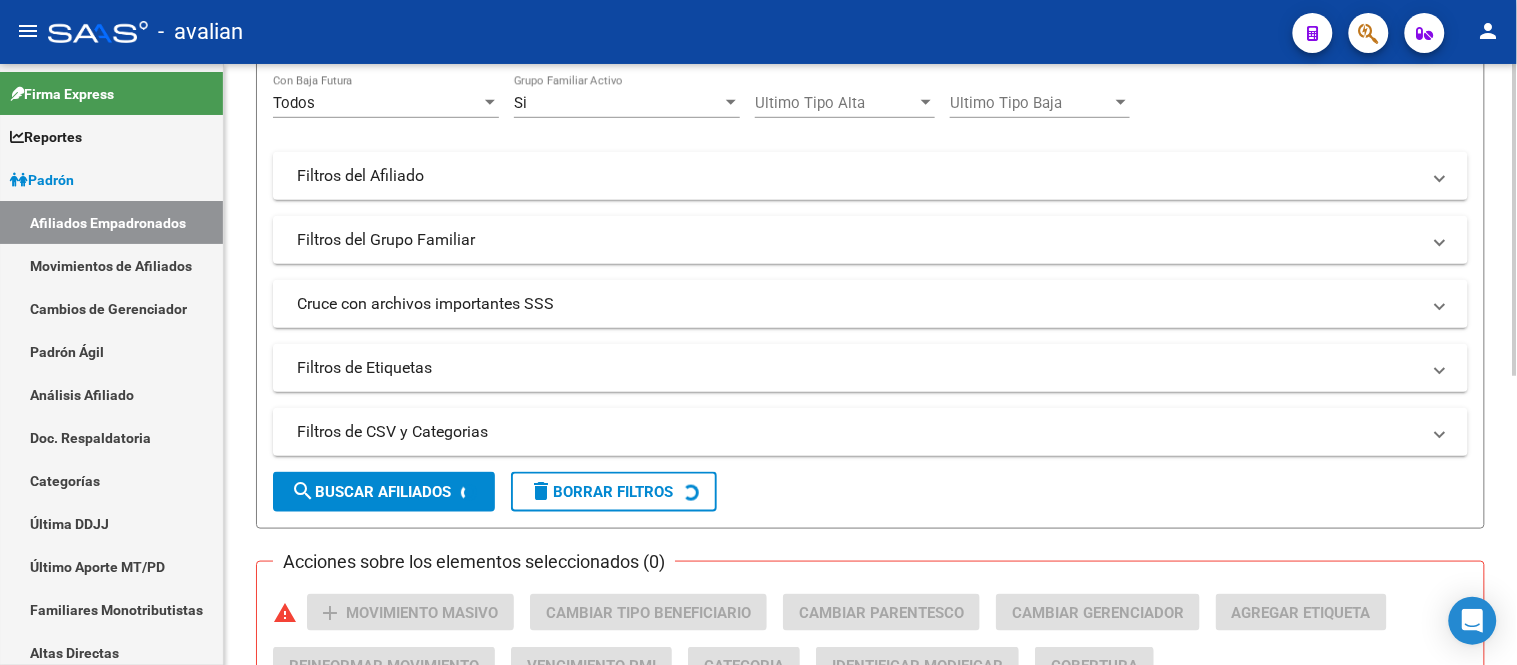 scroll, scrollTop: 444, scrollLeft: 0, axis: vertical 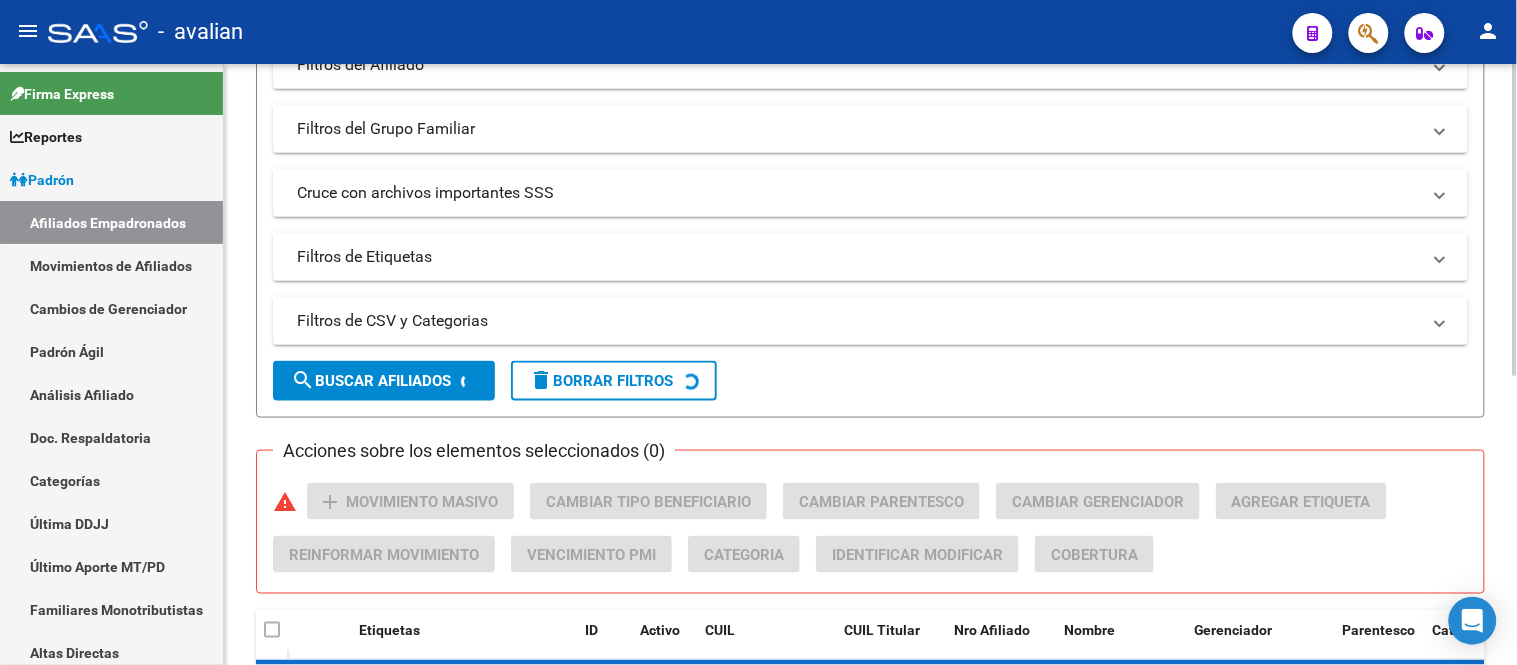 type on "[CUIL]" 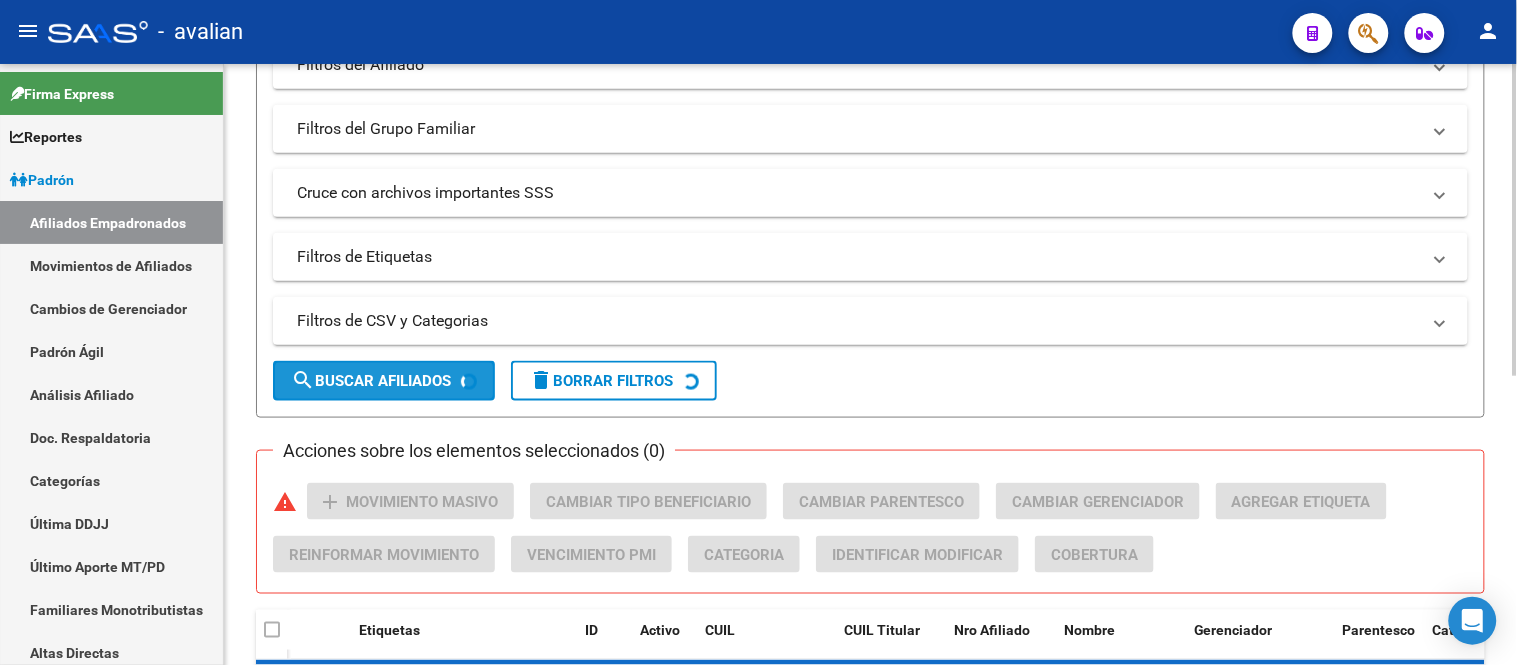 click on "search  Buscar Afiliados" 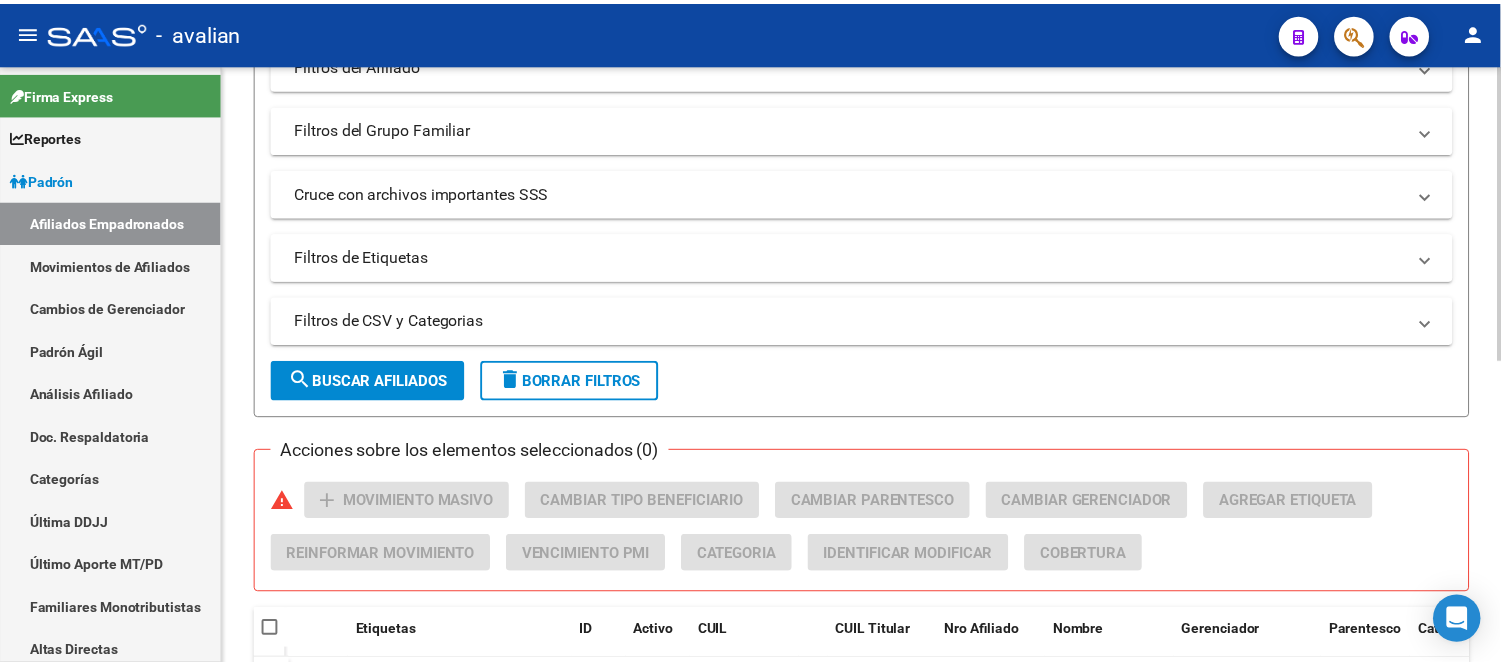 scroll, scrollTop: 621, scrollLeft: 0, axis: vertical 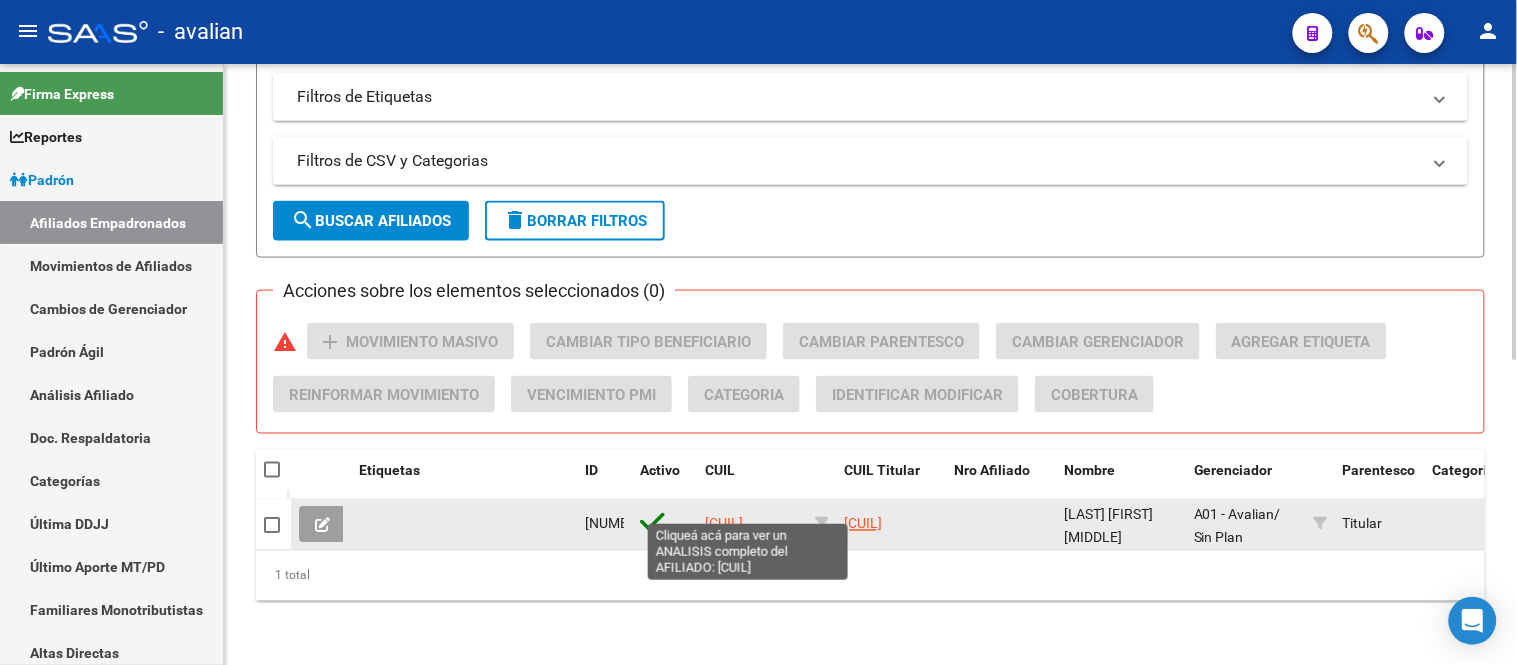 click on "[CUIL]" 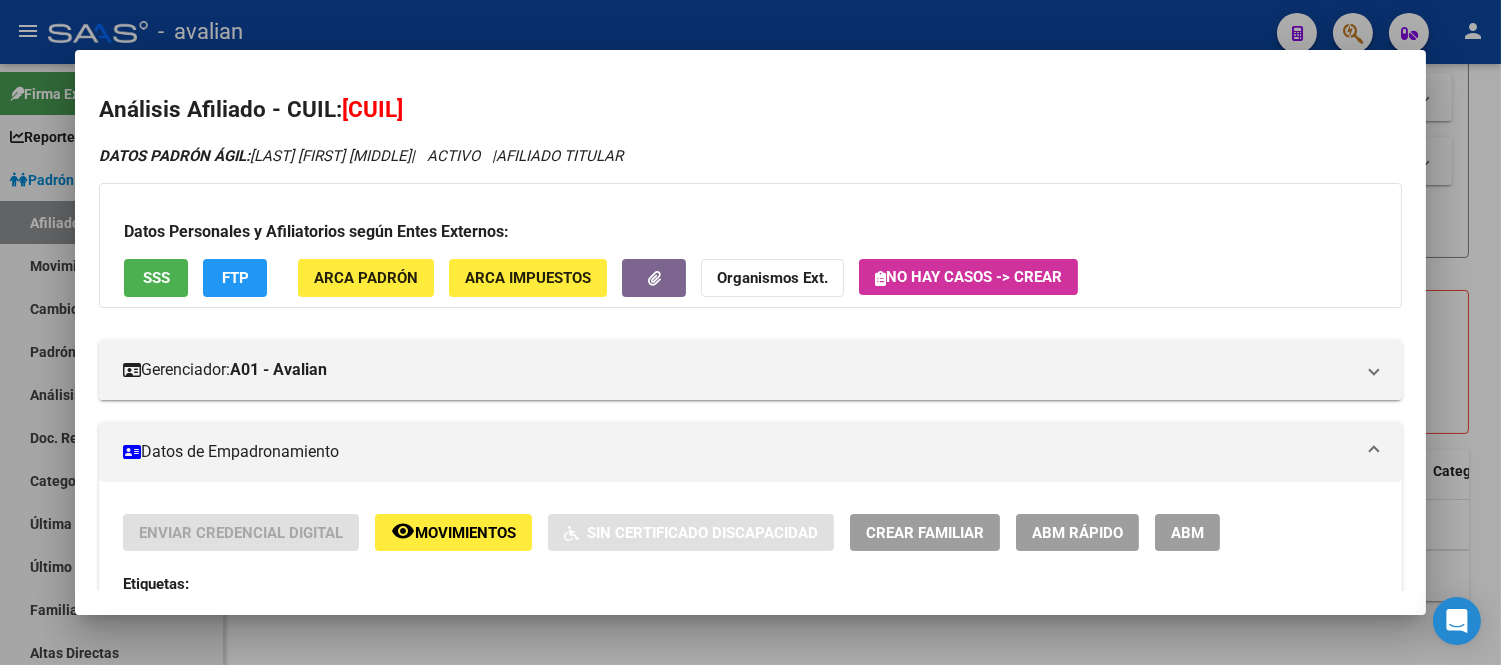 click on "Enviar Credencial Digital remove_red_eye Movimientos    Sin Certificado Discapacidad Crear Familiar ABM Rápido ABM Etiquetas: Estado: ACTIVO Última Alta Formal:  [DATE] Ultimo Tipo Movimiento Alta:  ALTA RG OPCION Online (clave fiscal)" at bounding box center (750, 598) 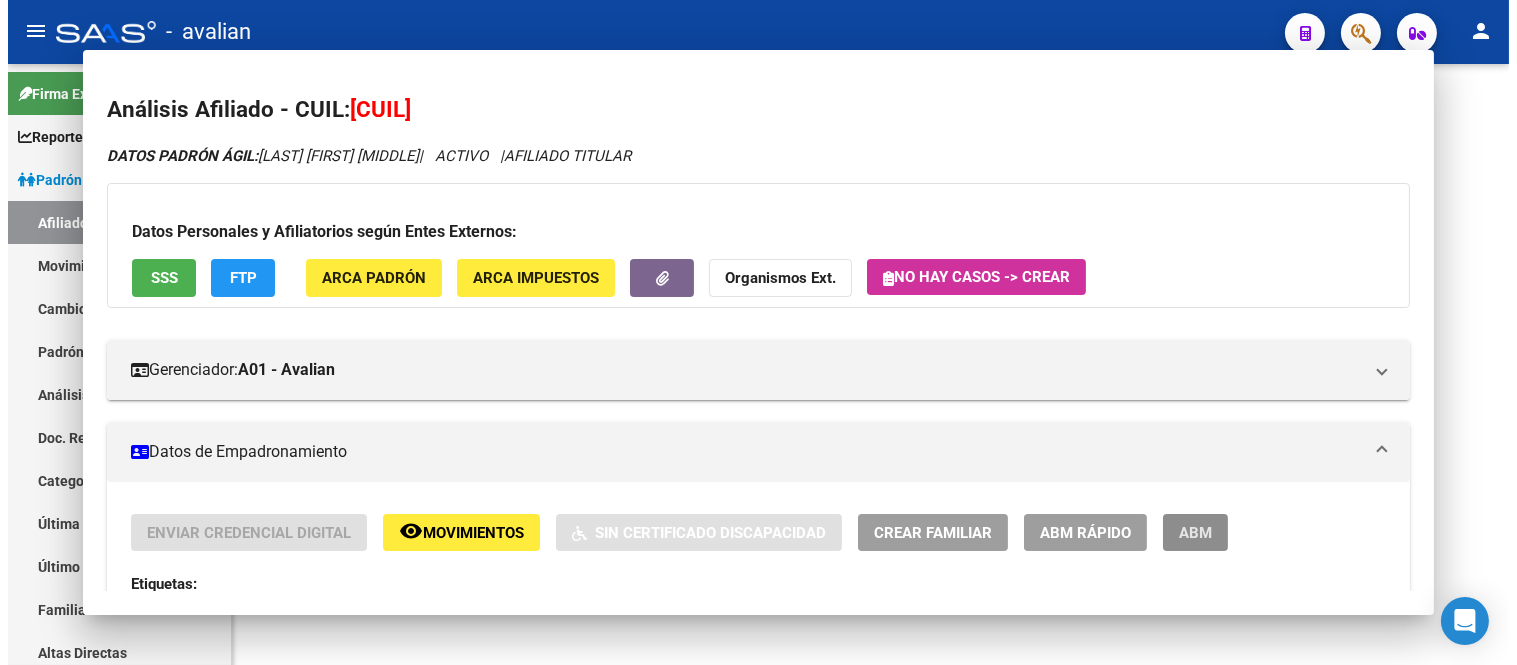 scroll, scrollTop: 0, scrollLeft: 0, axis: both 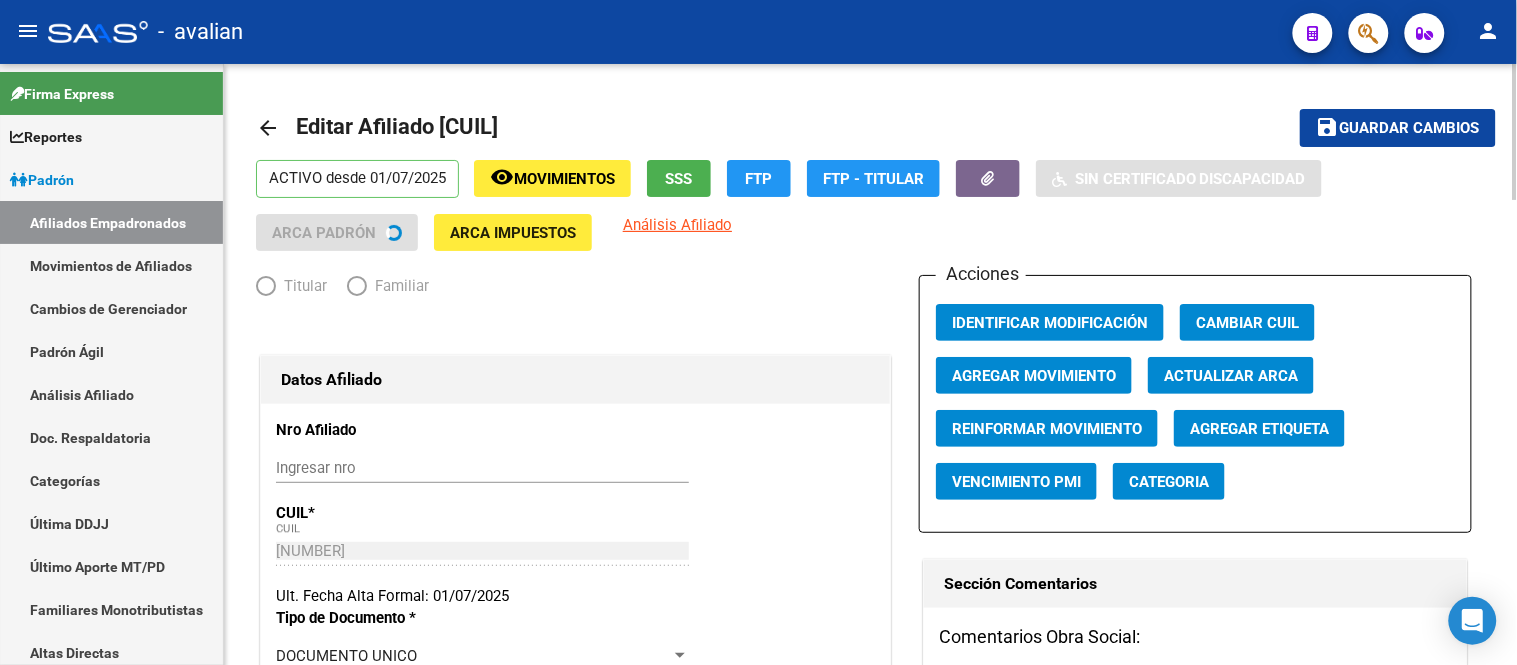 radio on "true" 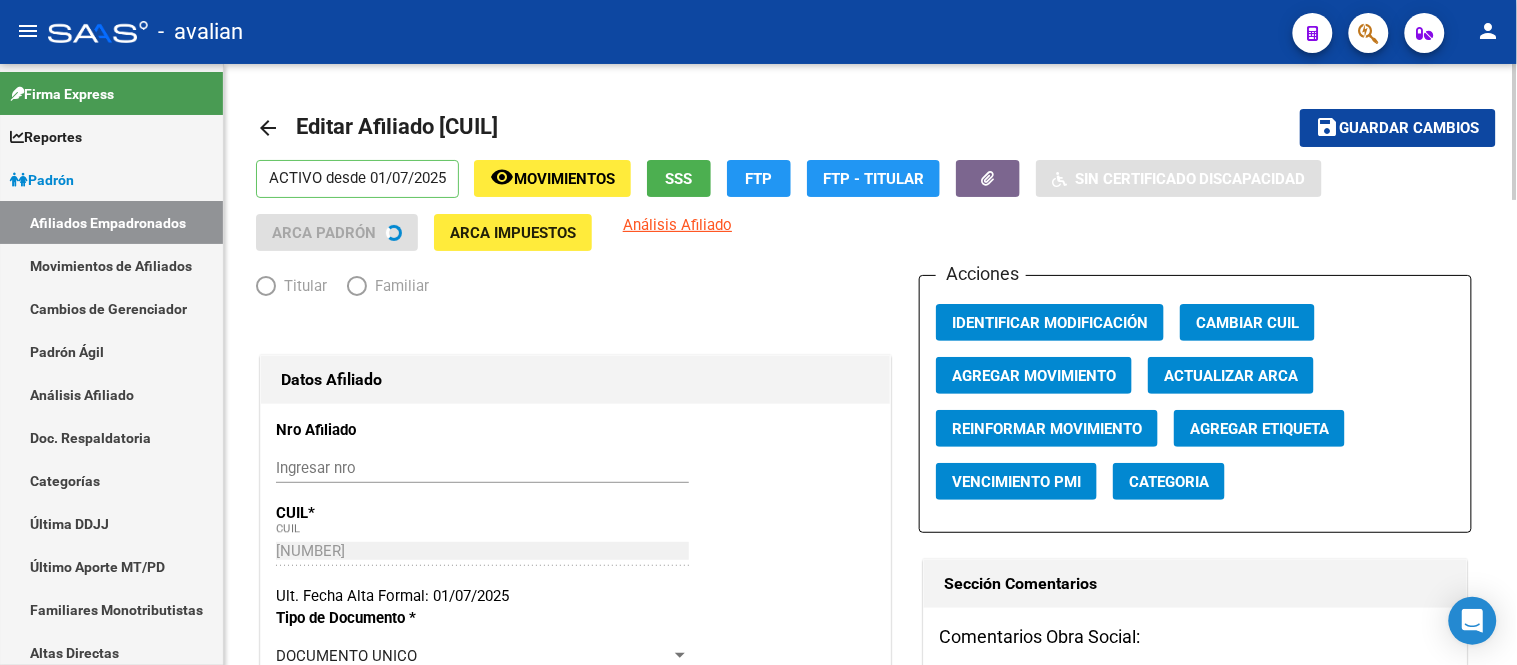type on "[CUIL]" 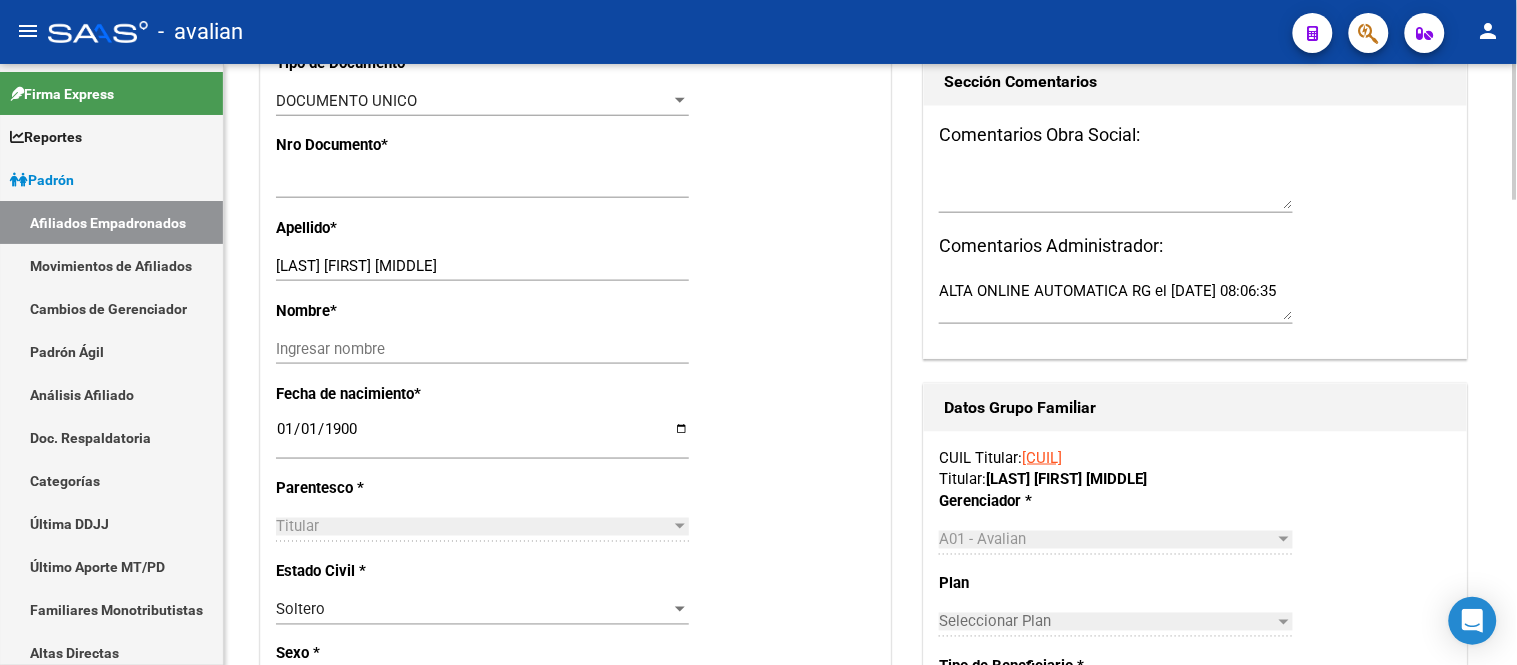 scroll, scrollTop: 666, scrollLeft: 0, axis: vertical 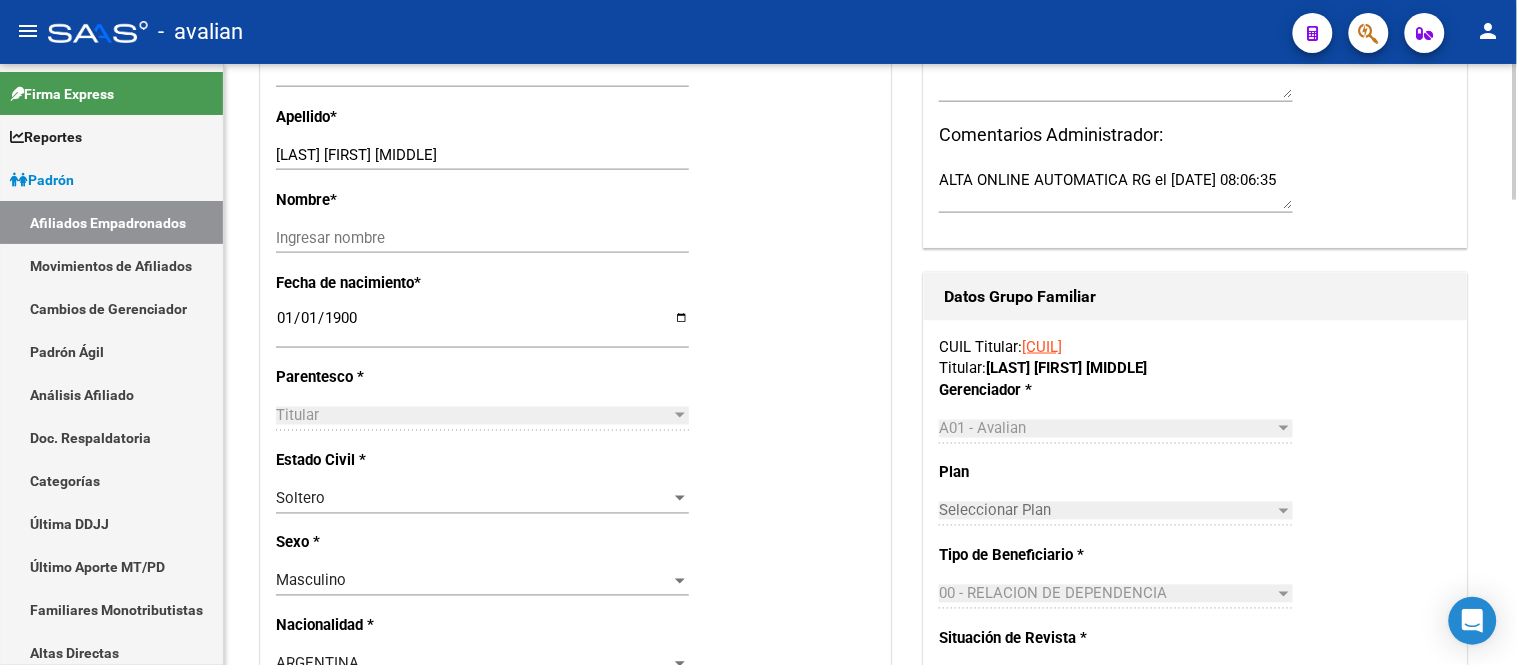 click on "1900-01-01" at bounding box center [482, 326] 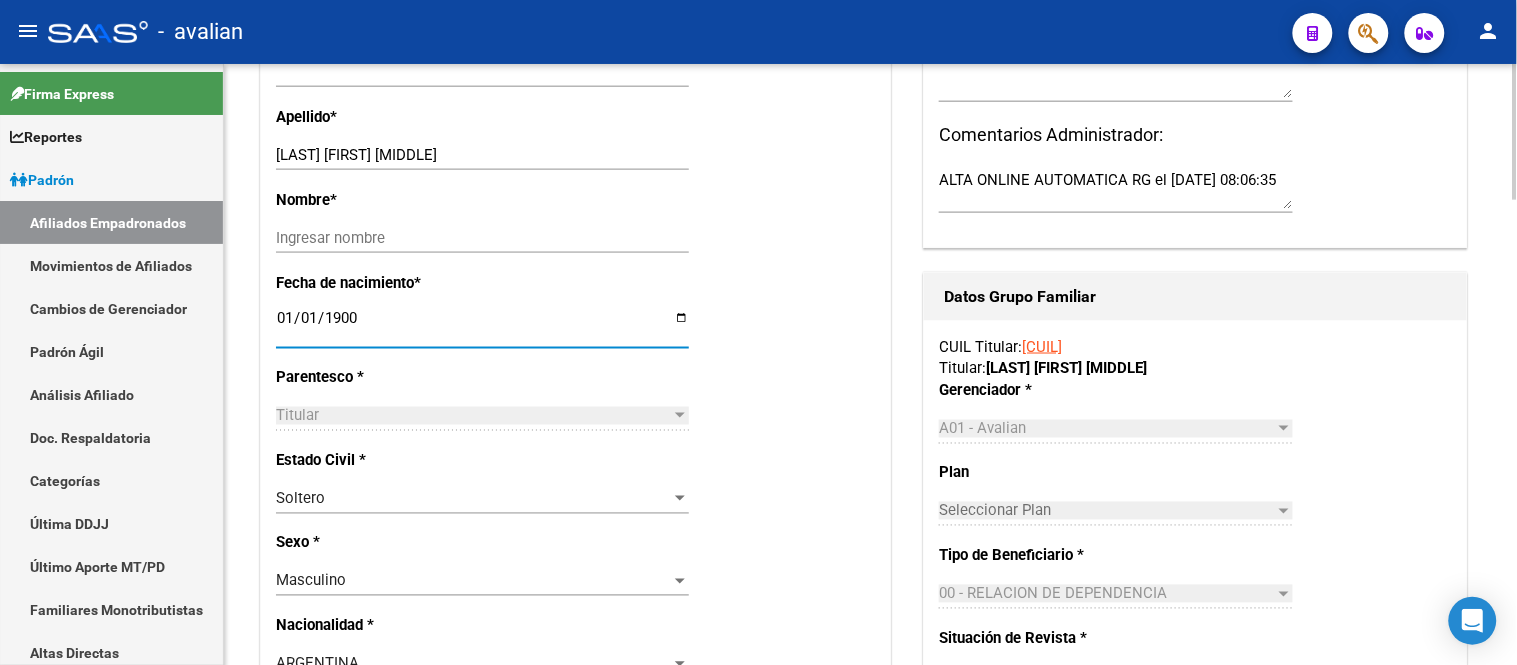 type on "[DATE]" 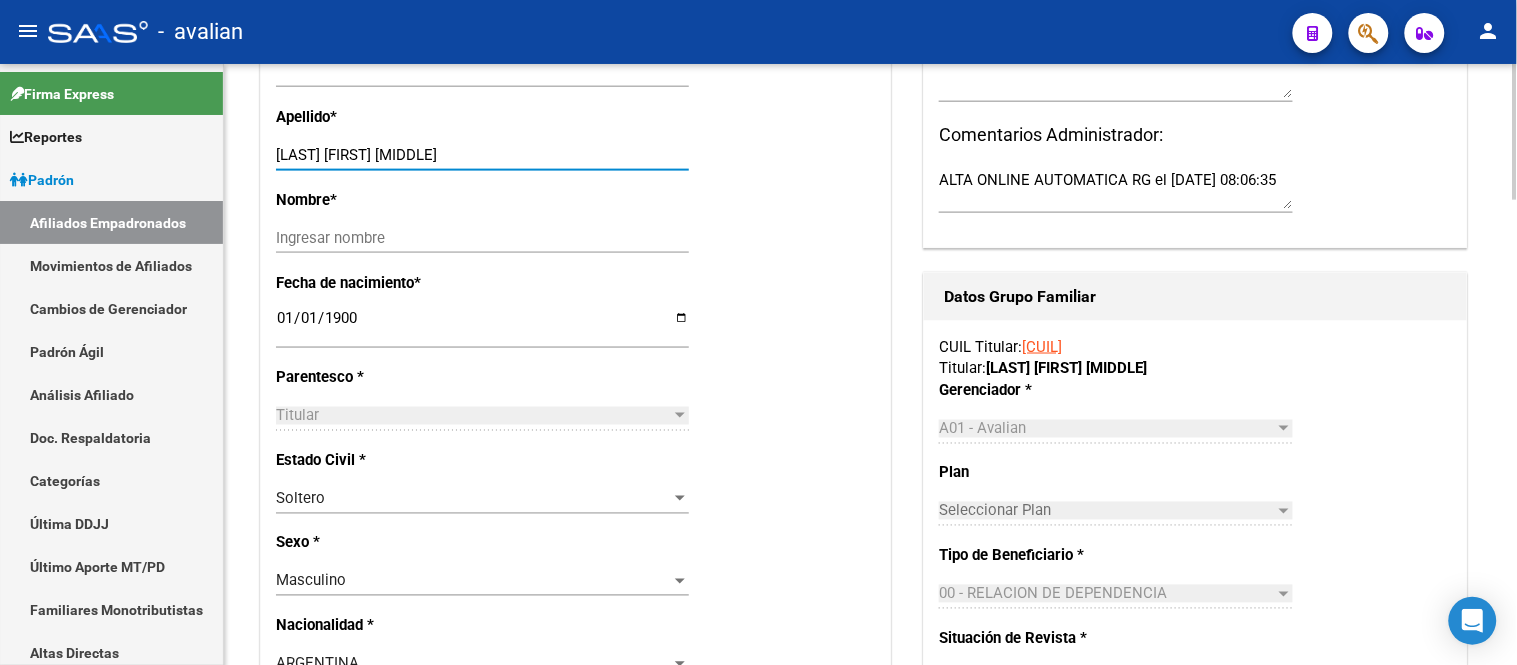 click on "[LAST] [FIRST] [MIDDLE]" at bounding box center [482, 155] 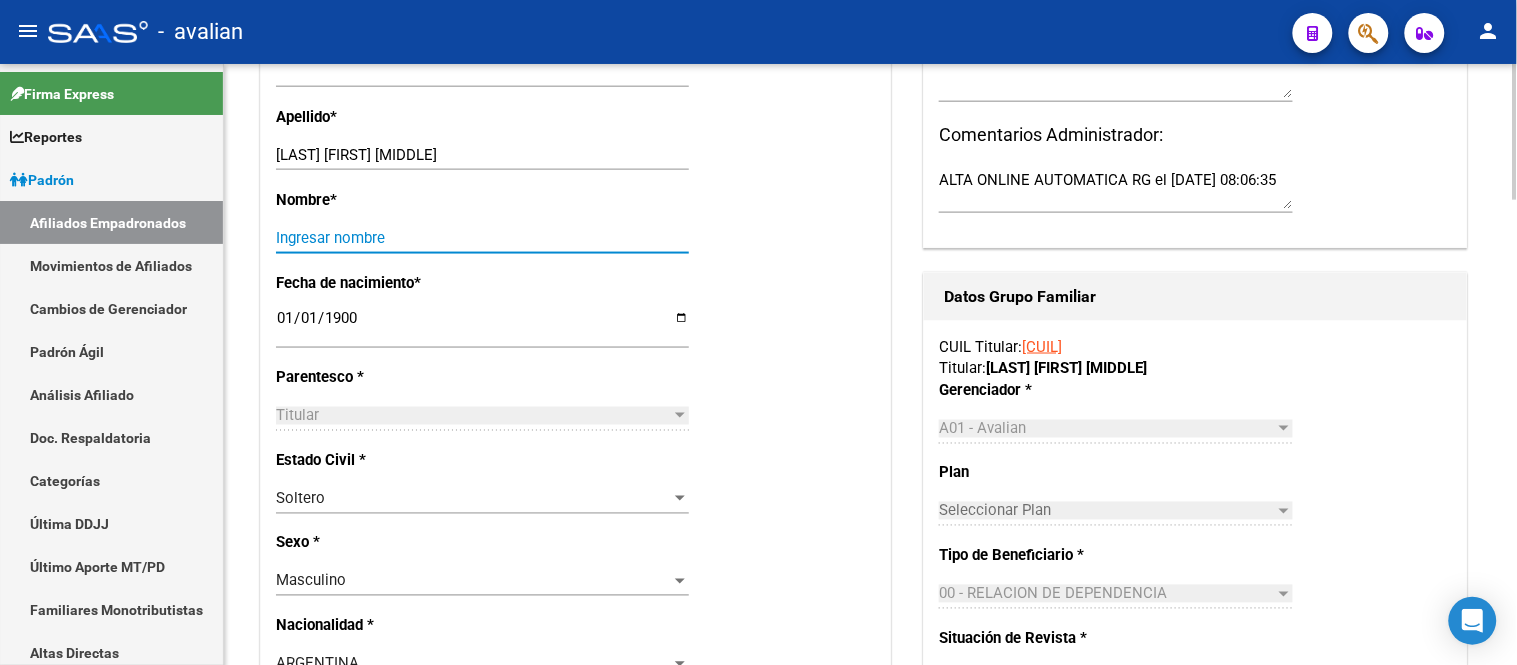 paste on "[LAST] [LAST]" 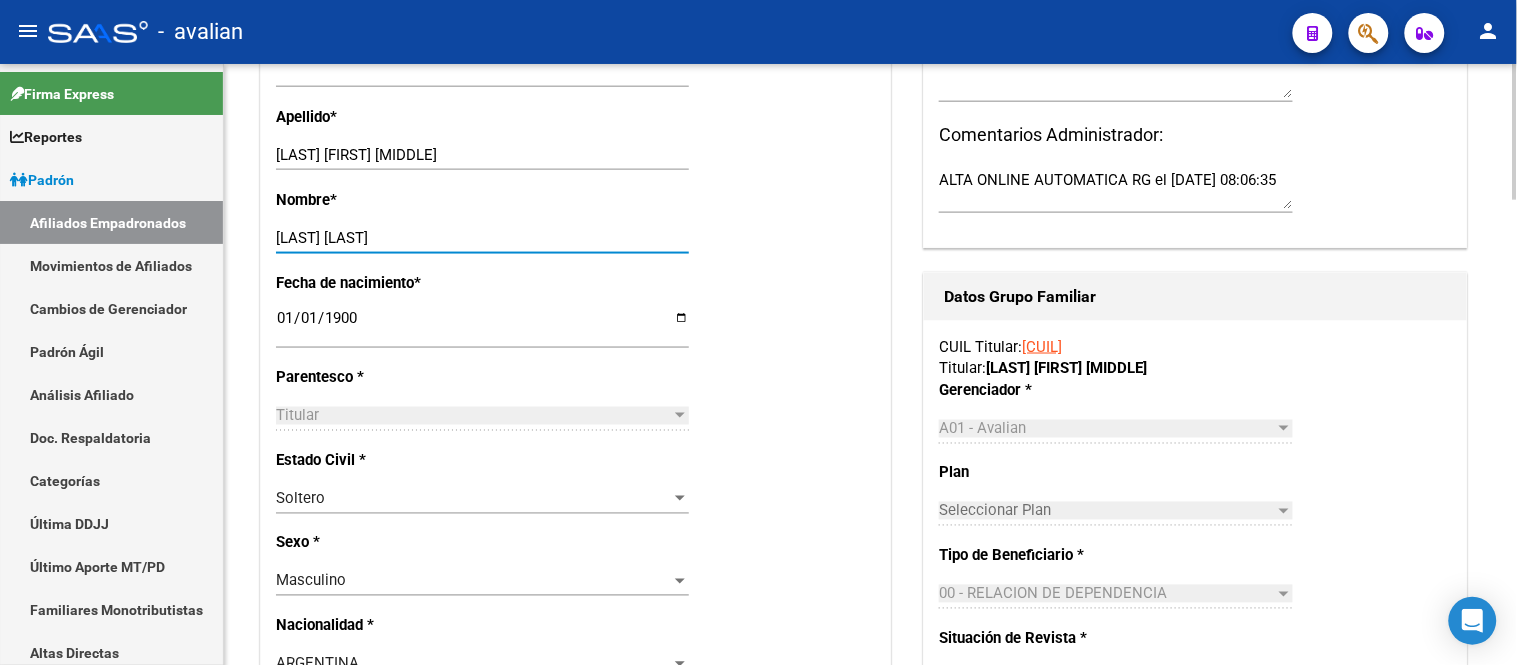 type on "[LAST] [LAST]" 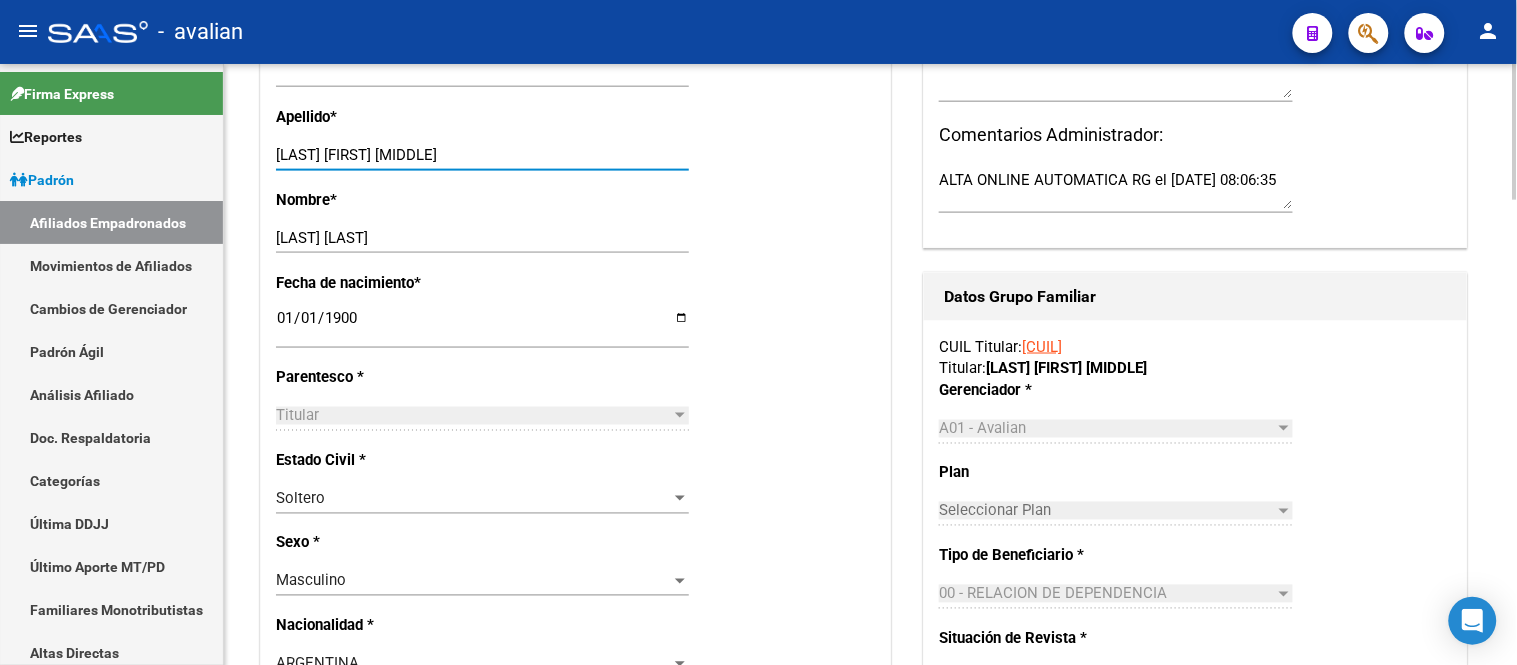 drag, startPoint x: 497, startPoint y: 151, endPoint x: 336, endPoint y: 160, distance: 161.25136 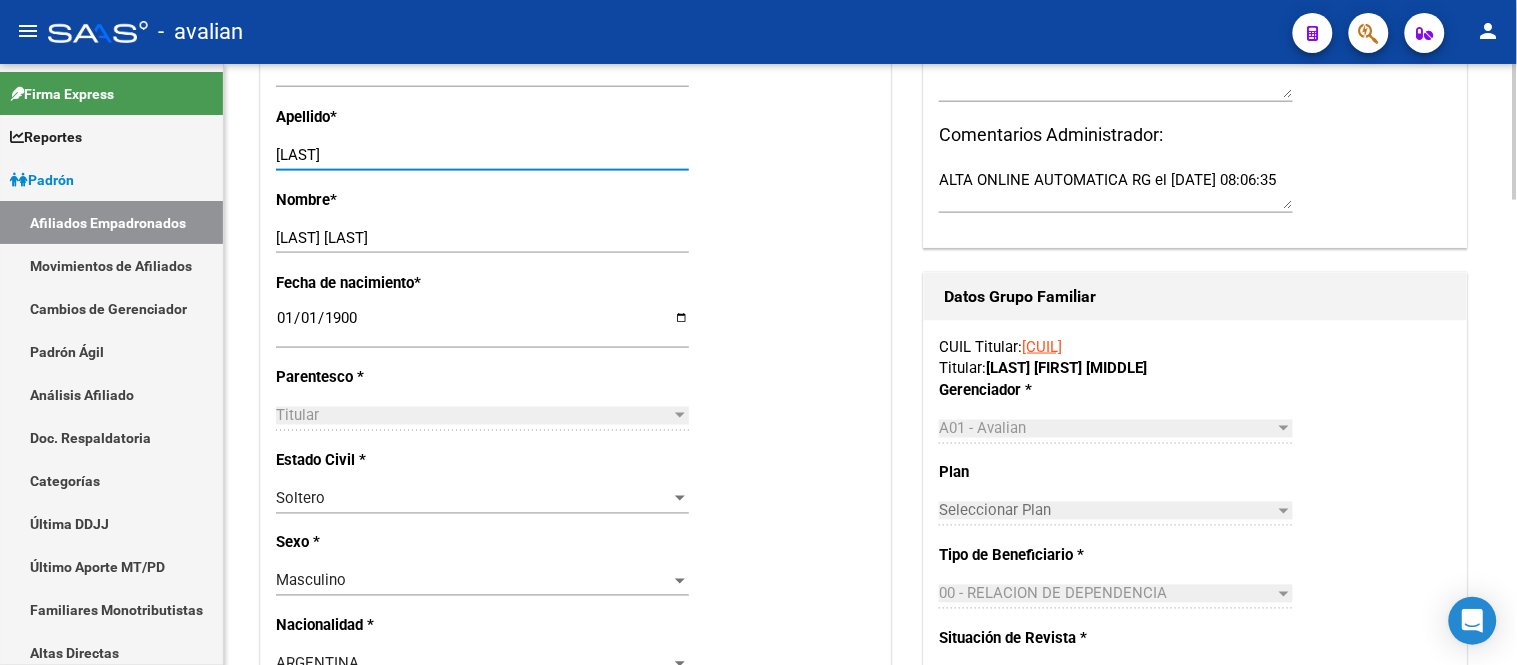 type on "[LAST]" 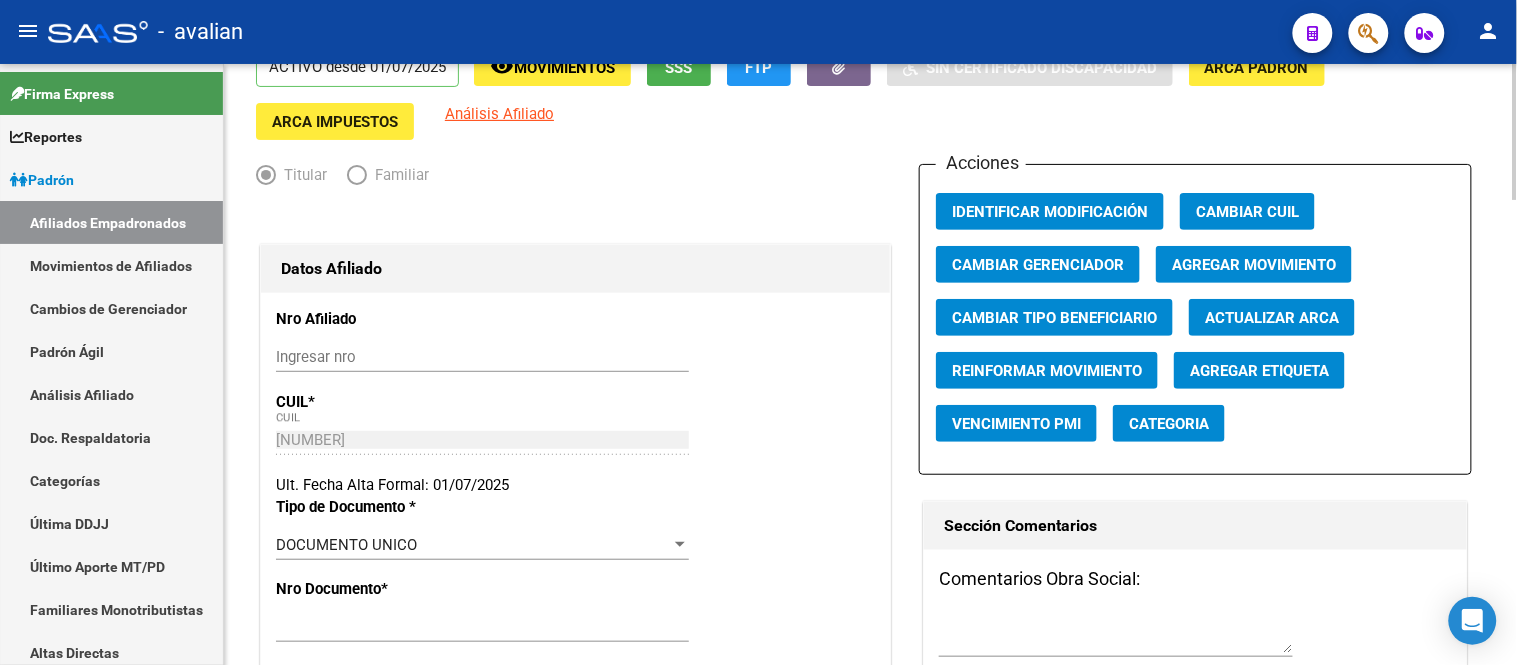 scroll, scrollTop: 0, scrollLeft: 0, axis: both 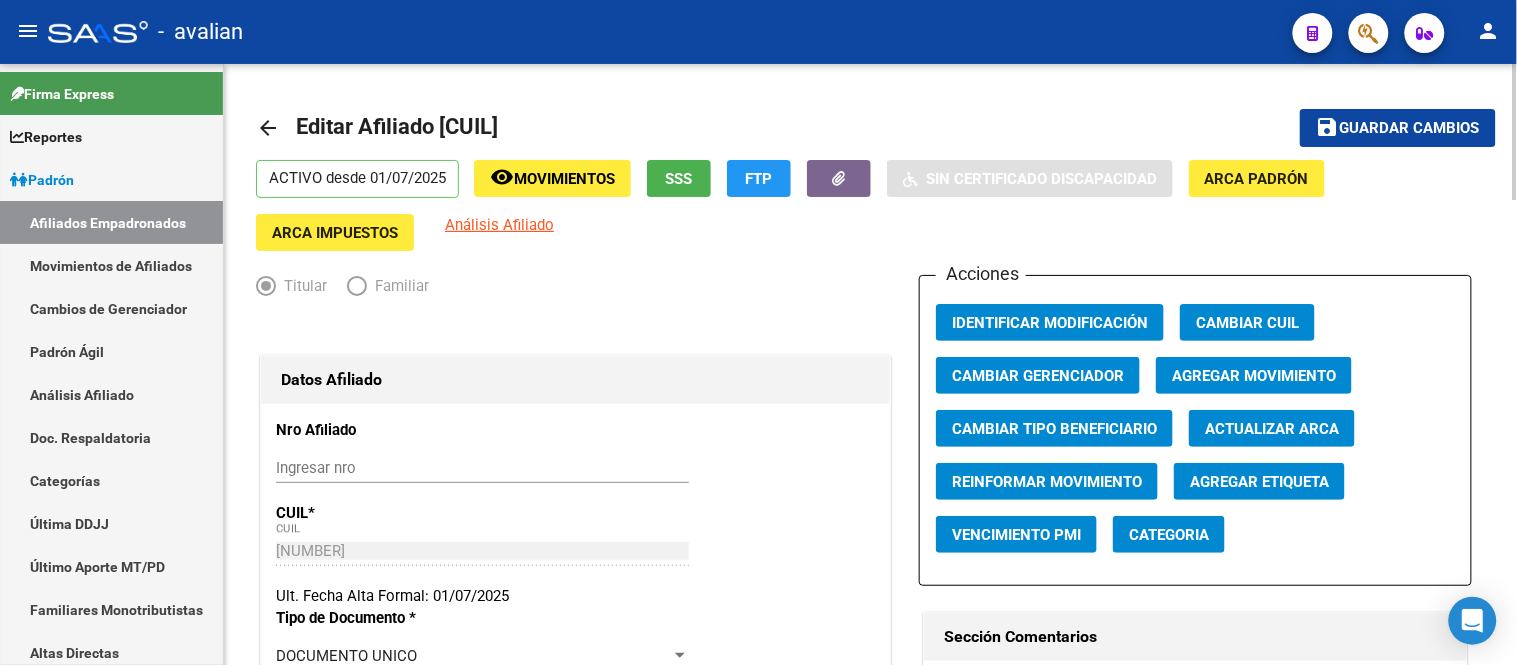 click on "save Guardar cambios" 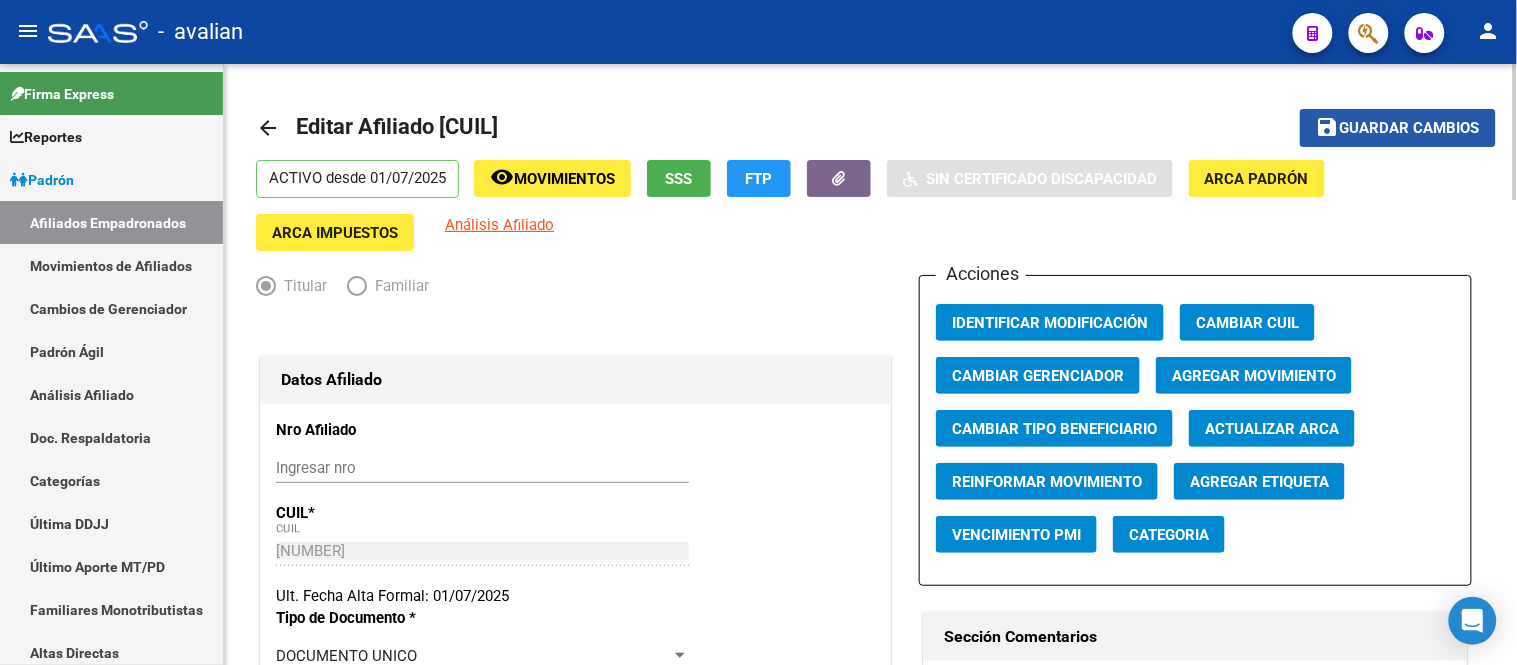 click on "Guardar cambios" 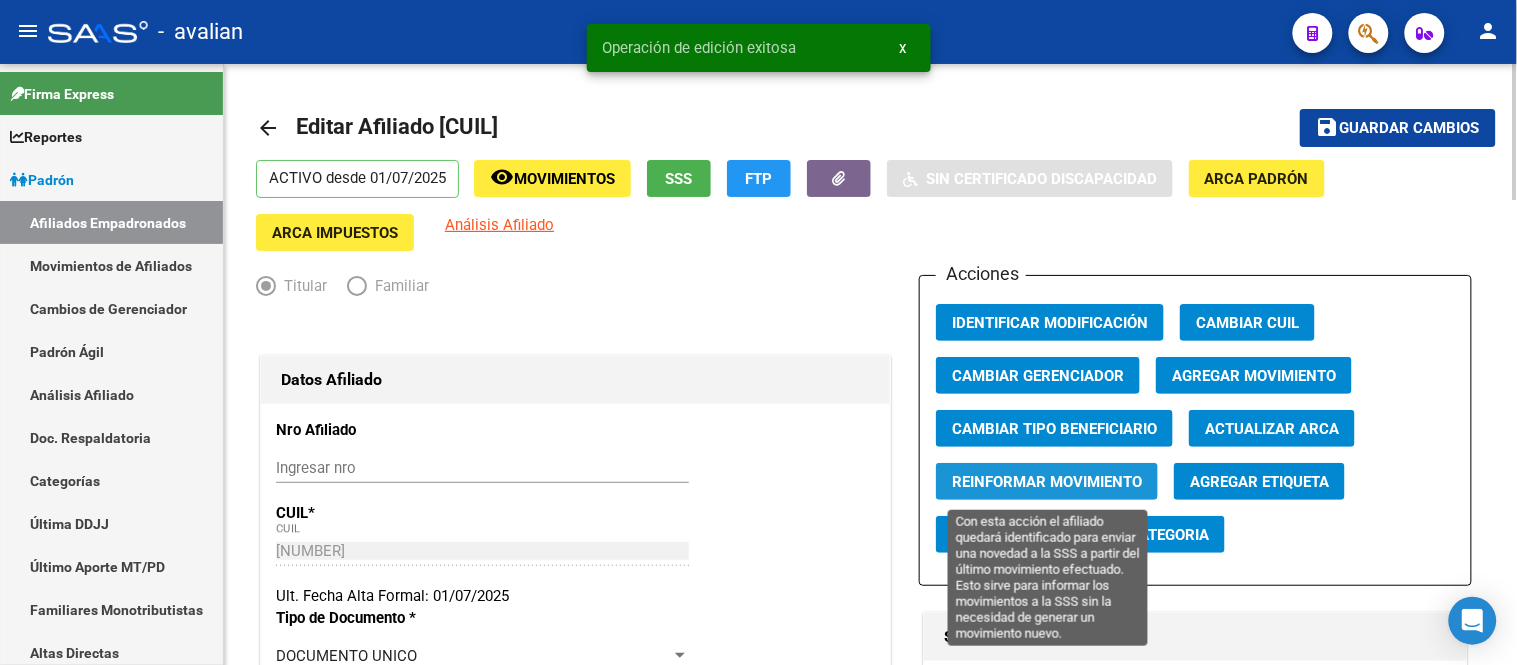 click on "Reinformar Movimiento" 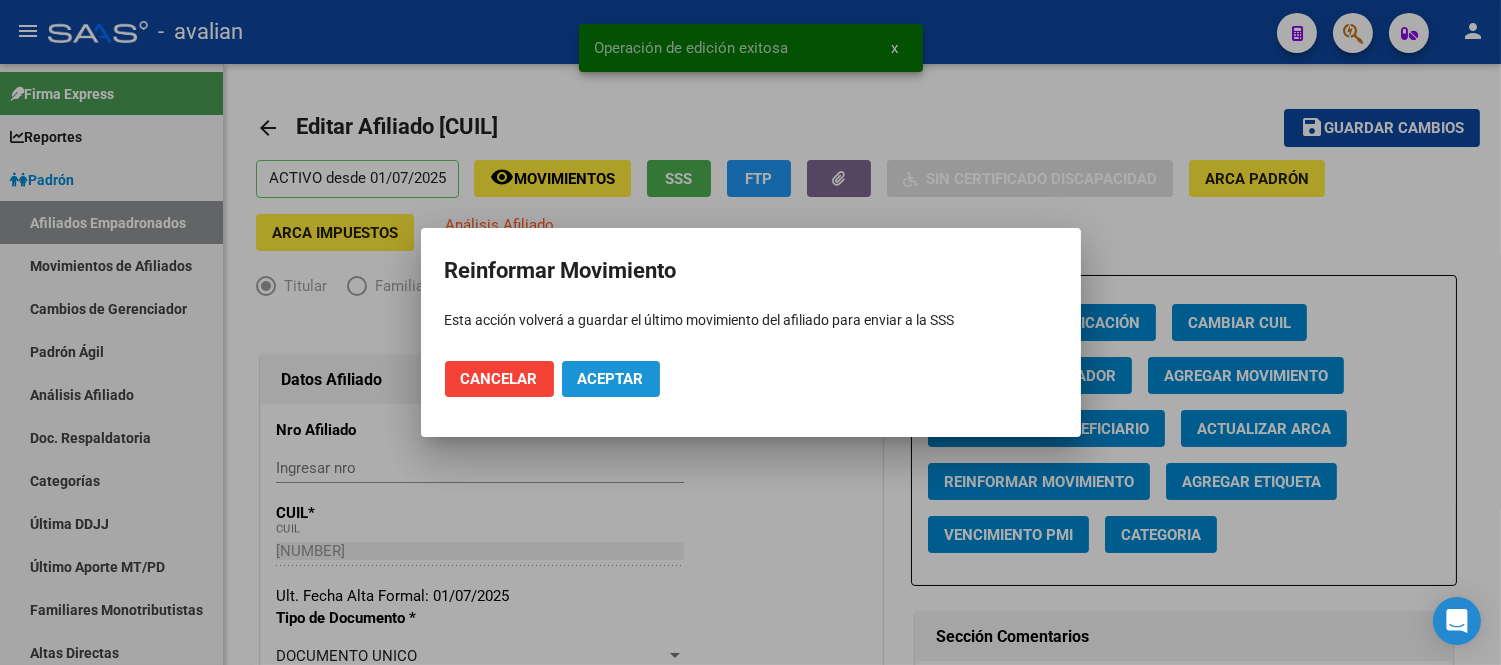 click on "Aceptar" at bounding box center [611, 379] 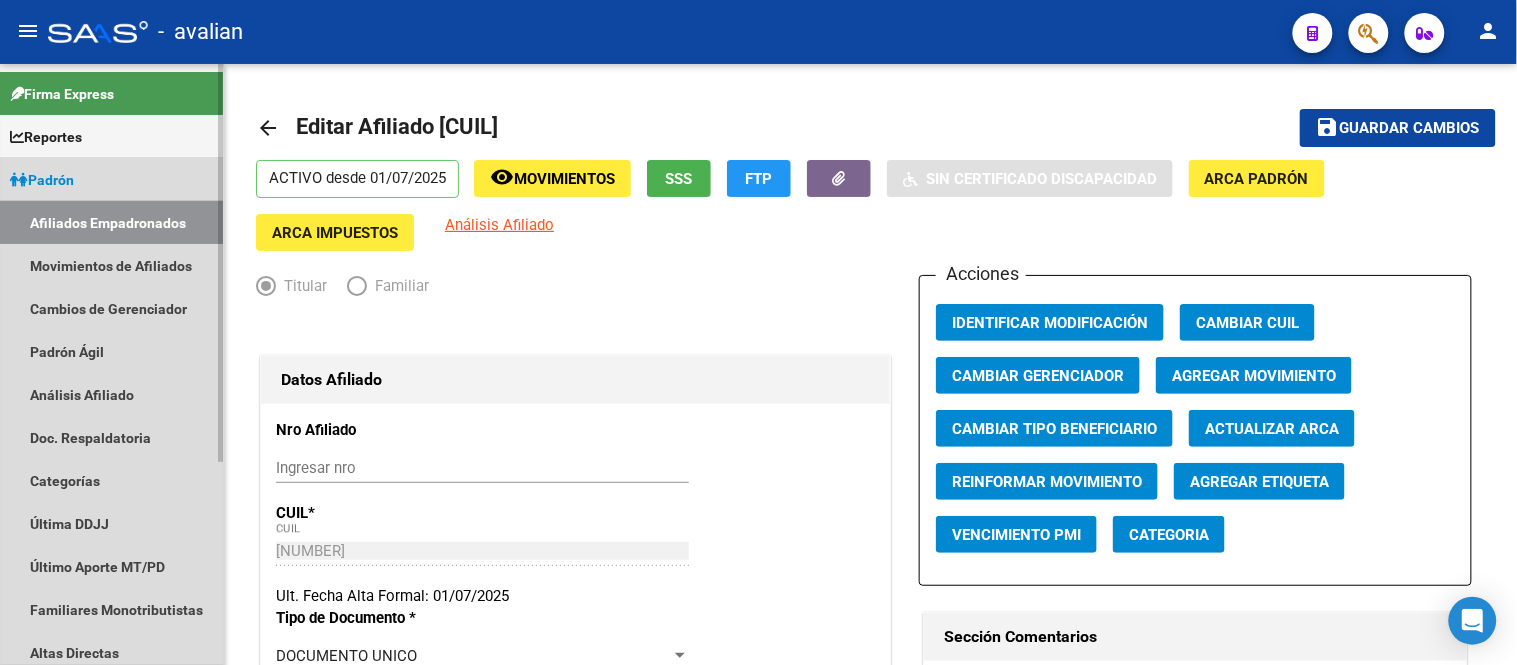 click on "Afiliados Empadronados" at bounding box center [111, 222] 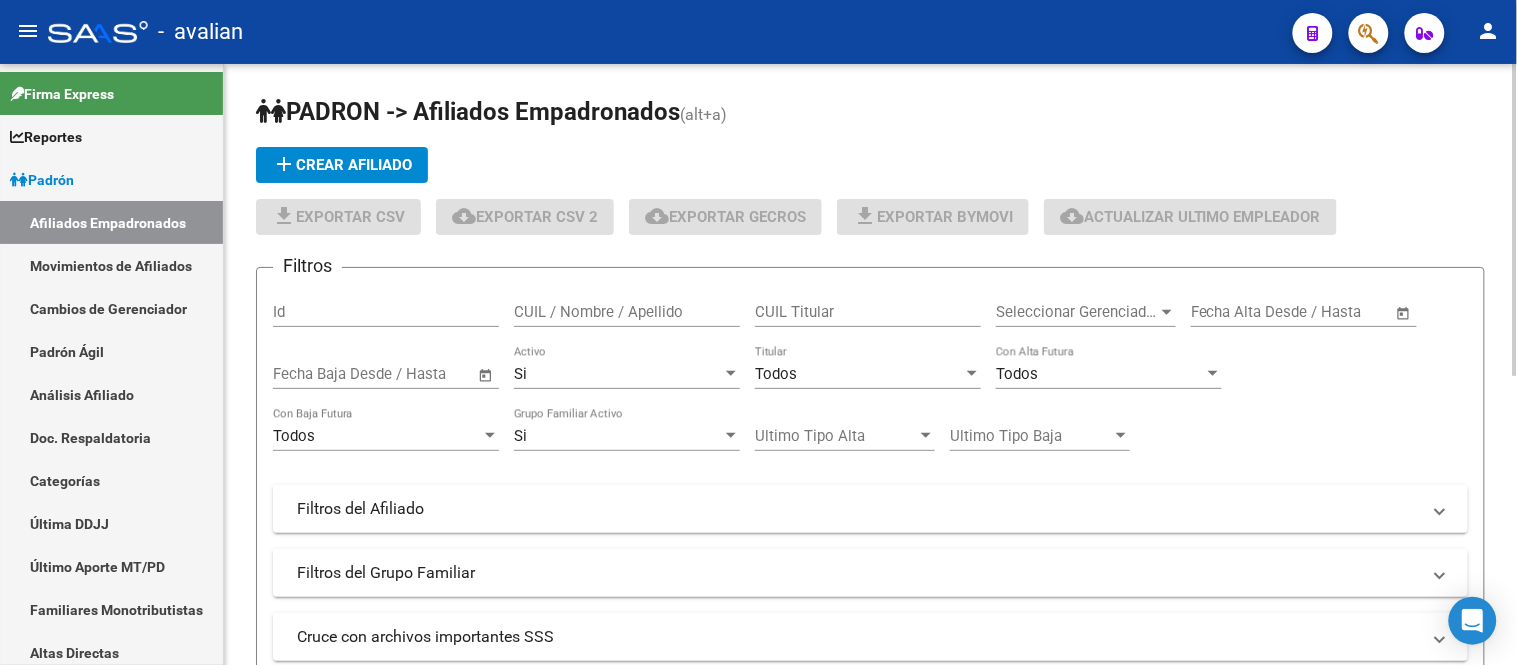 click on "CUIL / Nombre / Apellido" at bounding box center (627, 312) 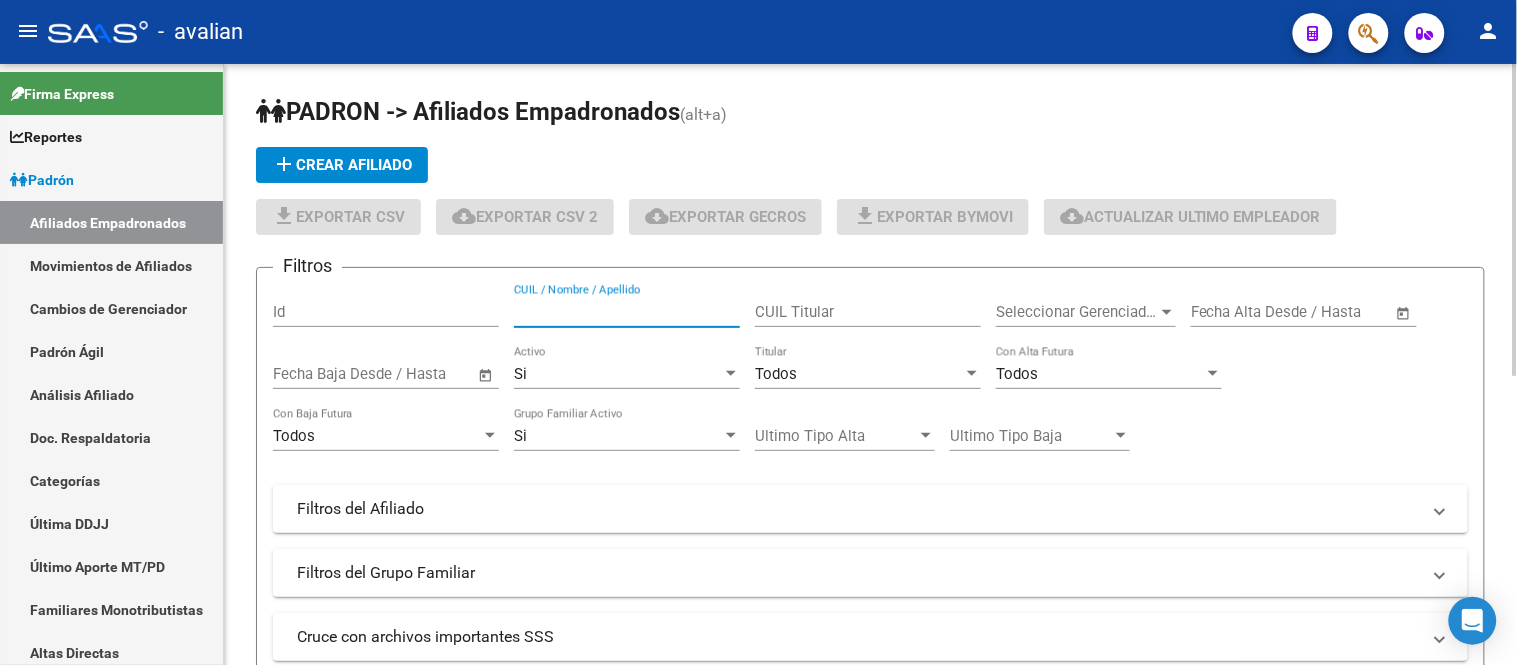 paste on "[NUMBER]" 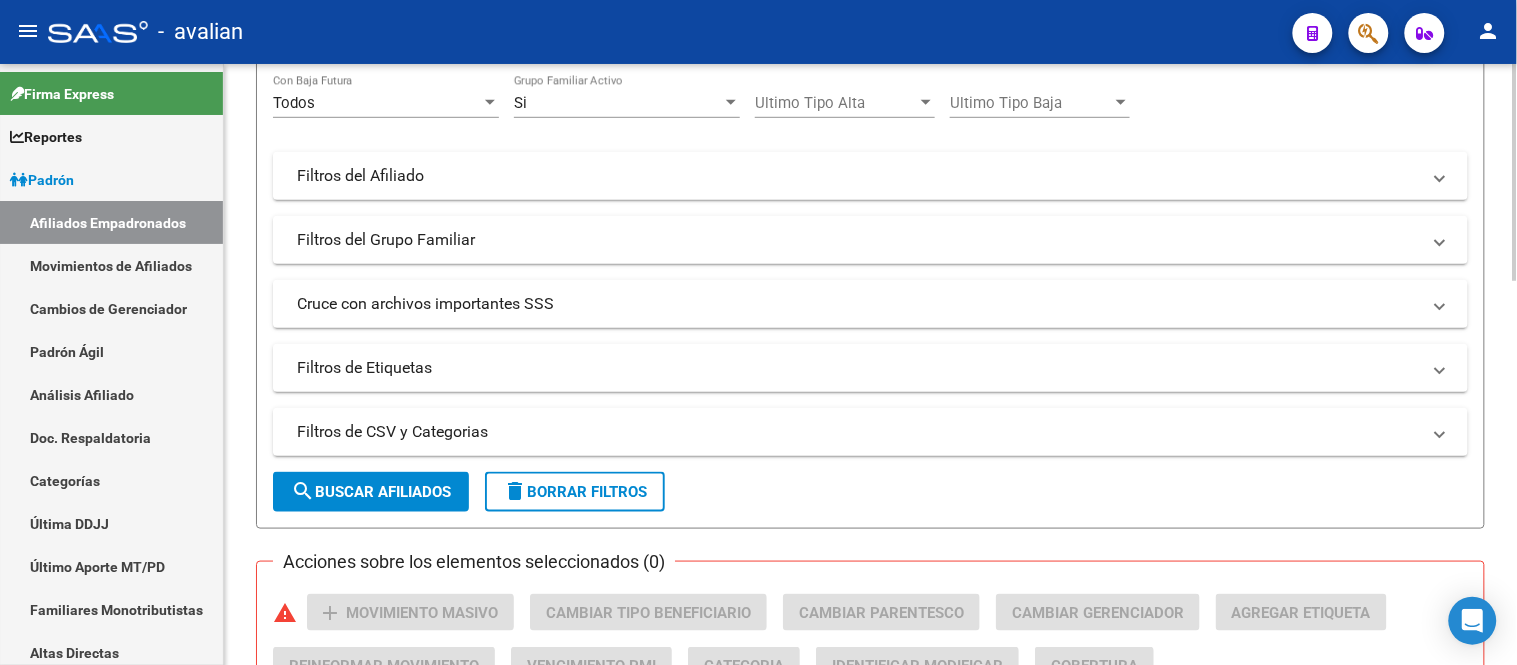 scroll, scrollTop: 444, scrollLeft: 0, axis: vertical 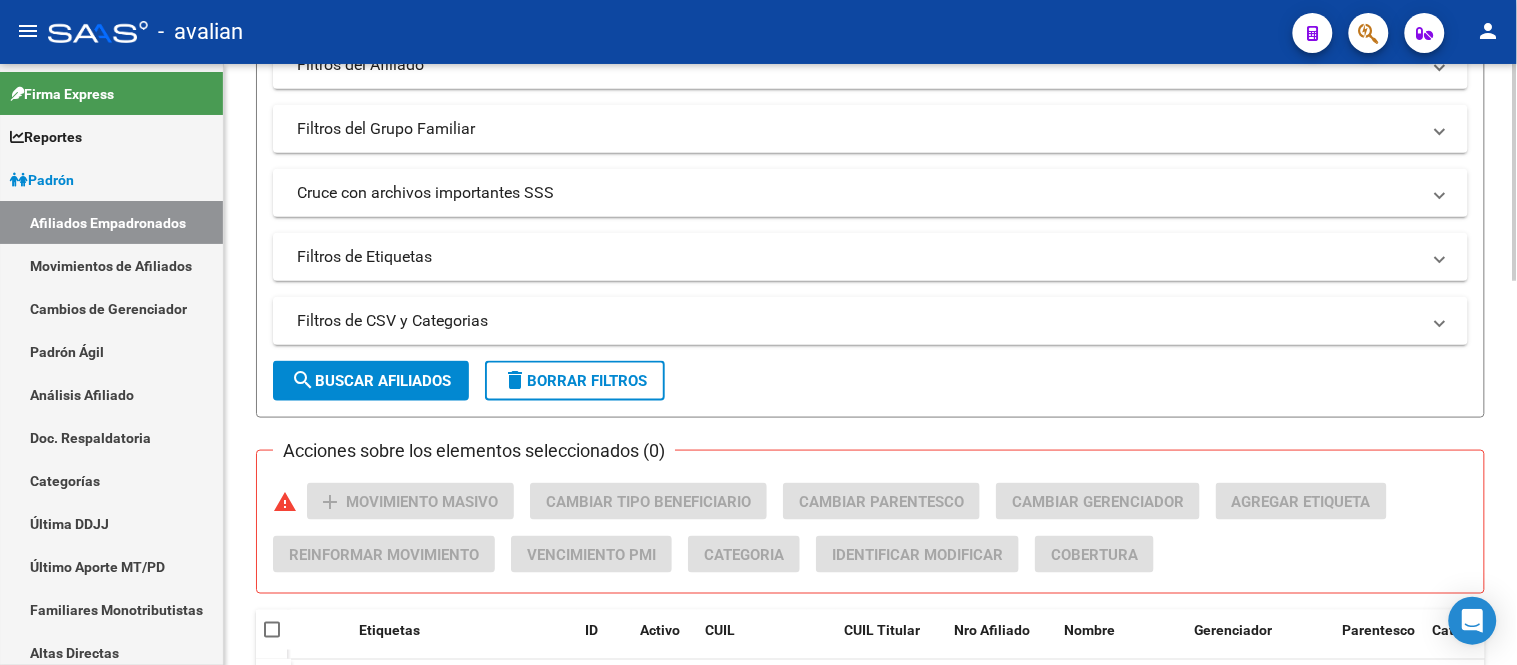 type on "[NUMBER]" 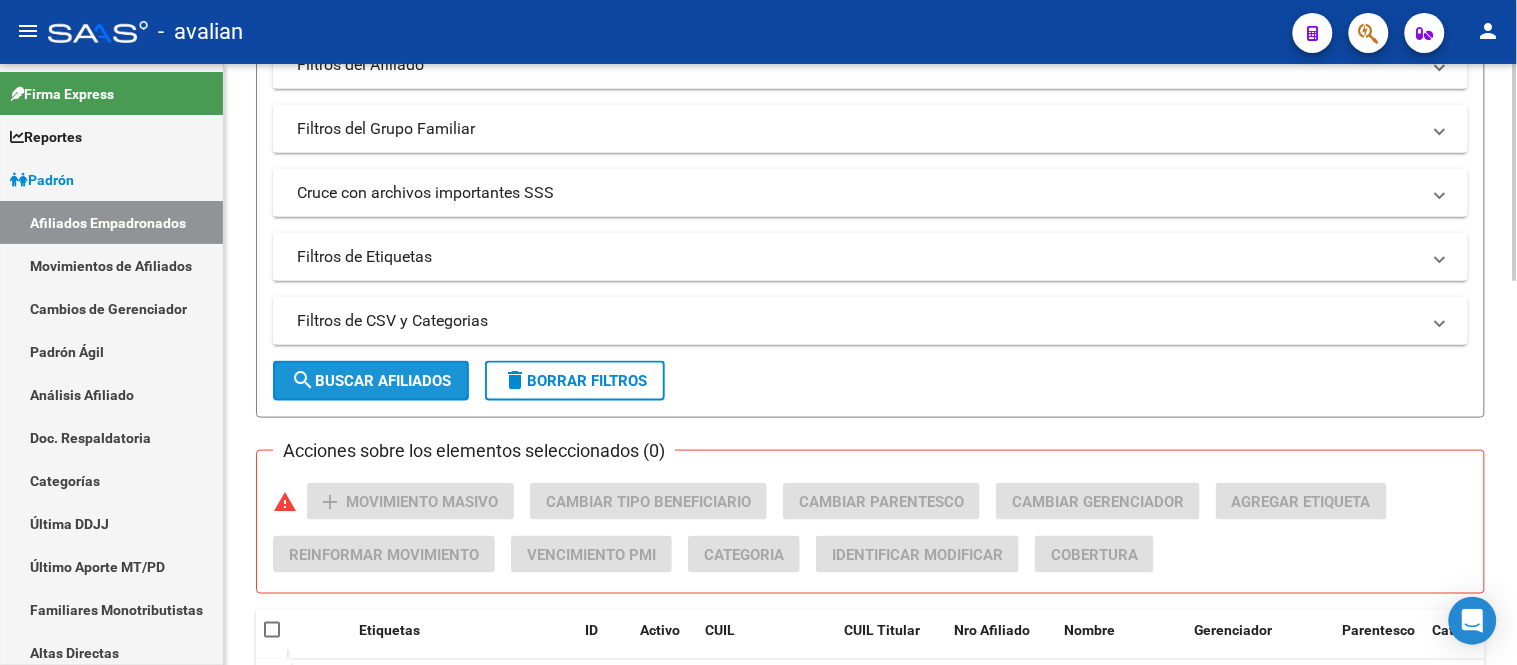 click on "search  Buscar Afiliados" 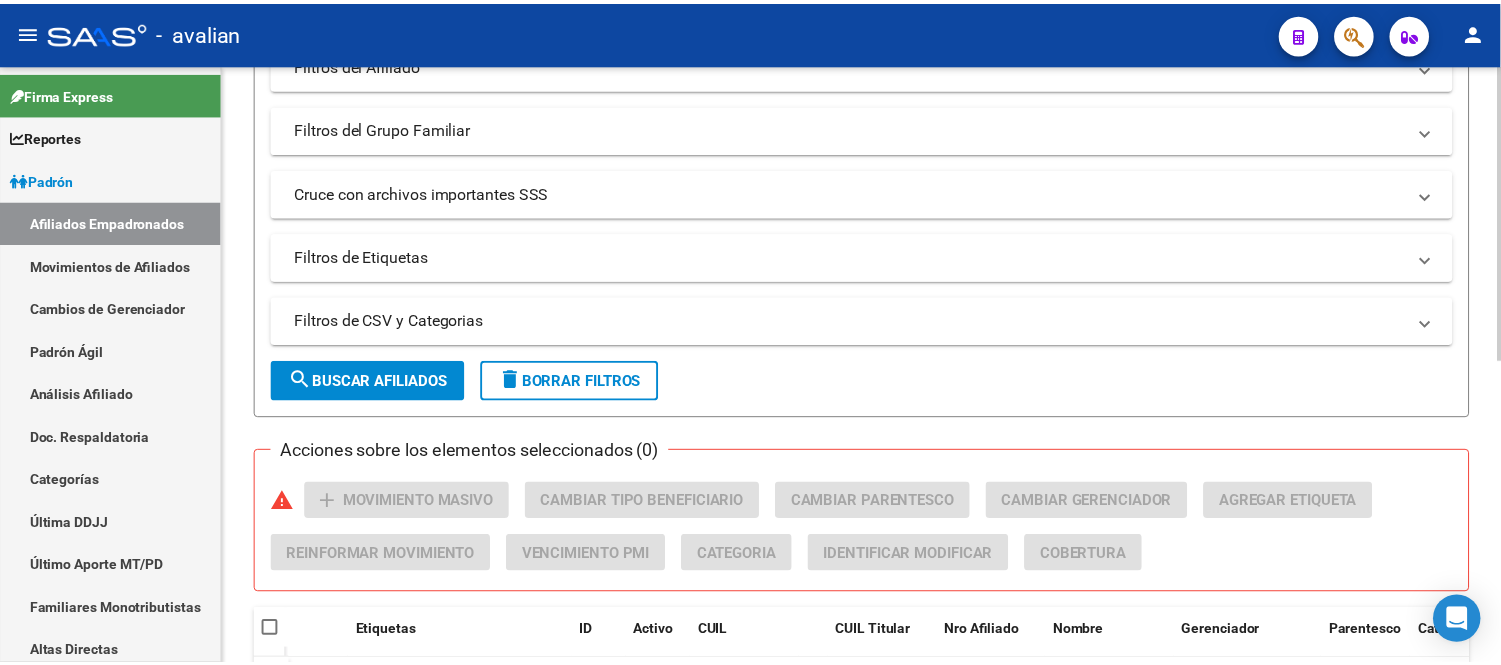 scroll, scrollTop: 621, scrollLeft: 0, axis: vertical 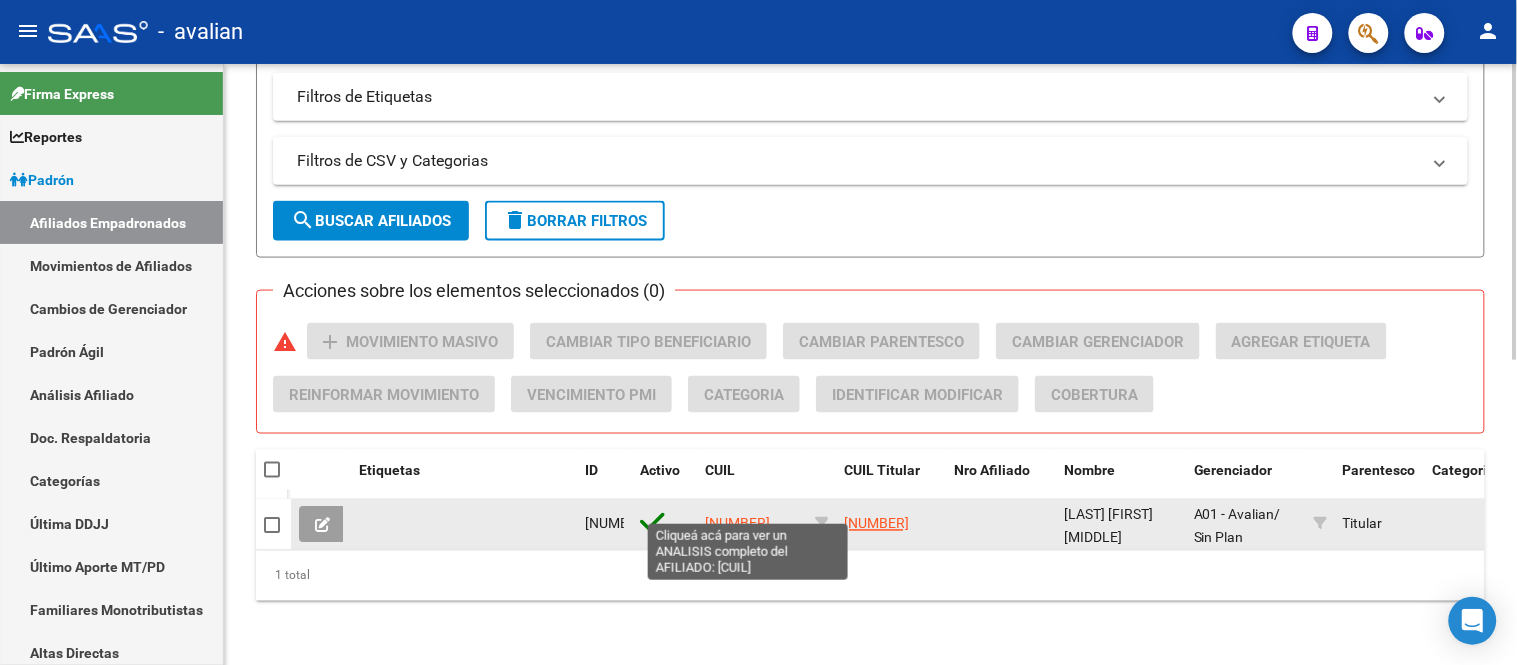click on "[NUMBER]" 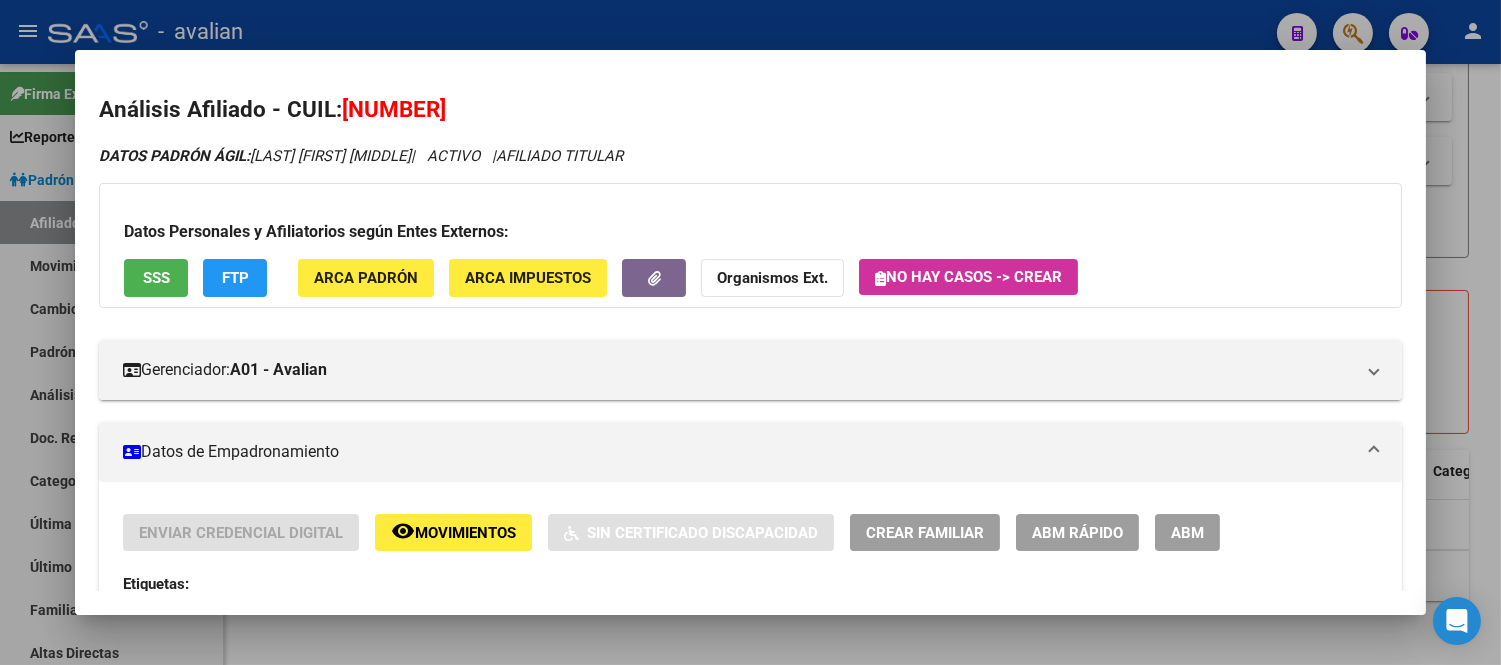 click on "ABM" at bounding box center [1187, 532] 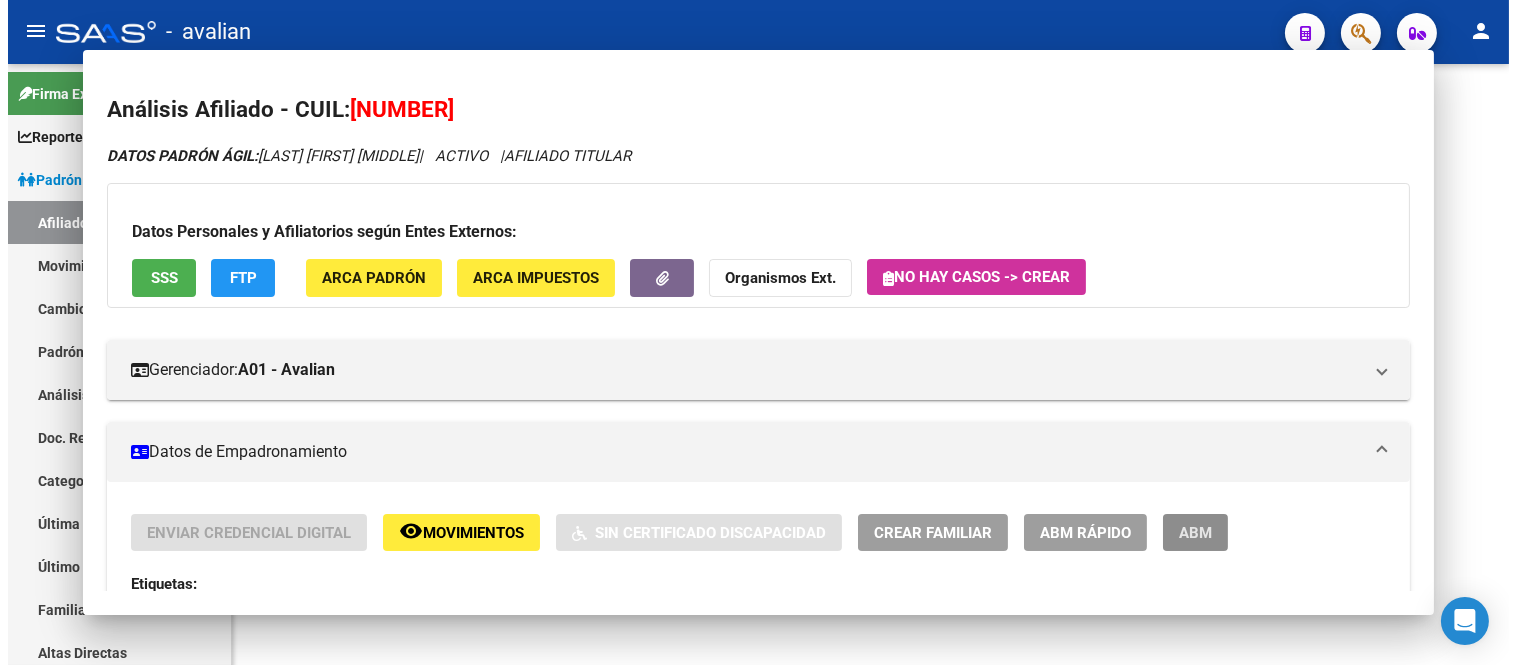 scroll, scrollTop: 0, scrollLeft: 0, axis: both 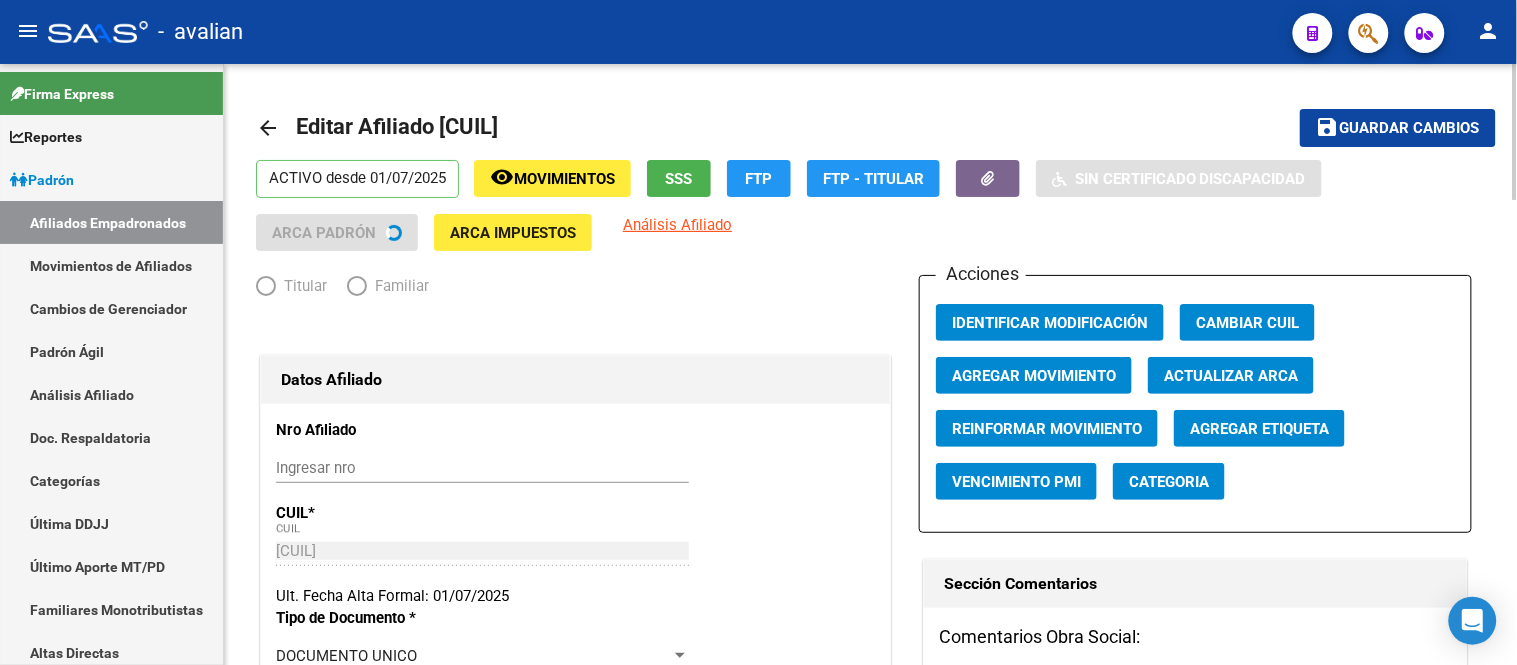 radio on "true" 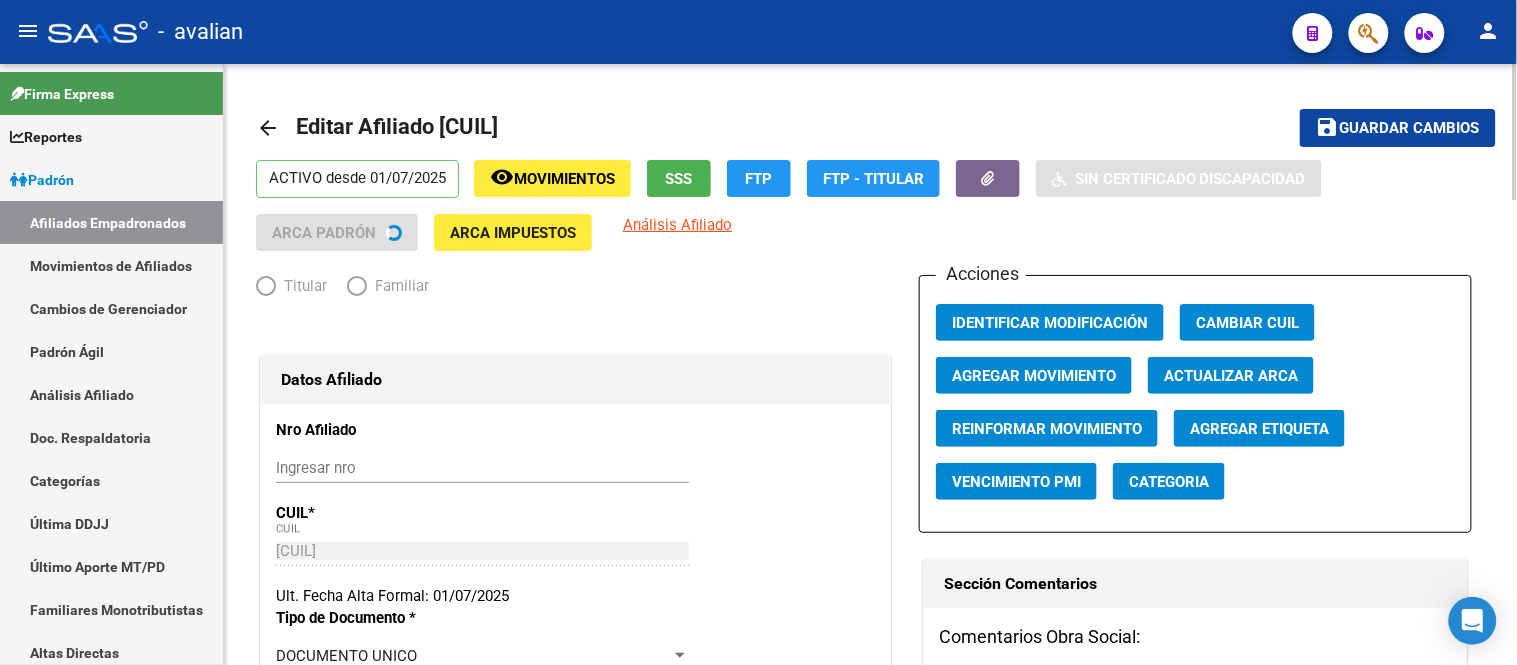 type on "[CUIL]" 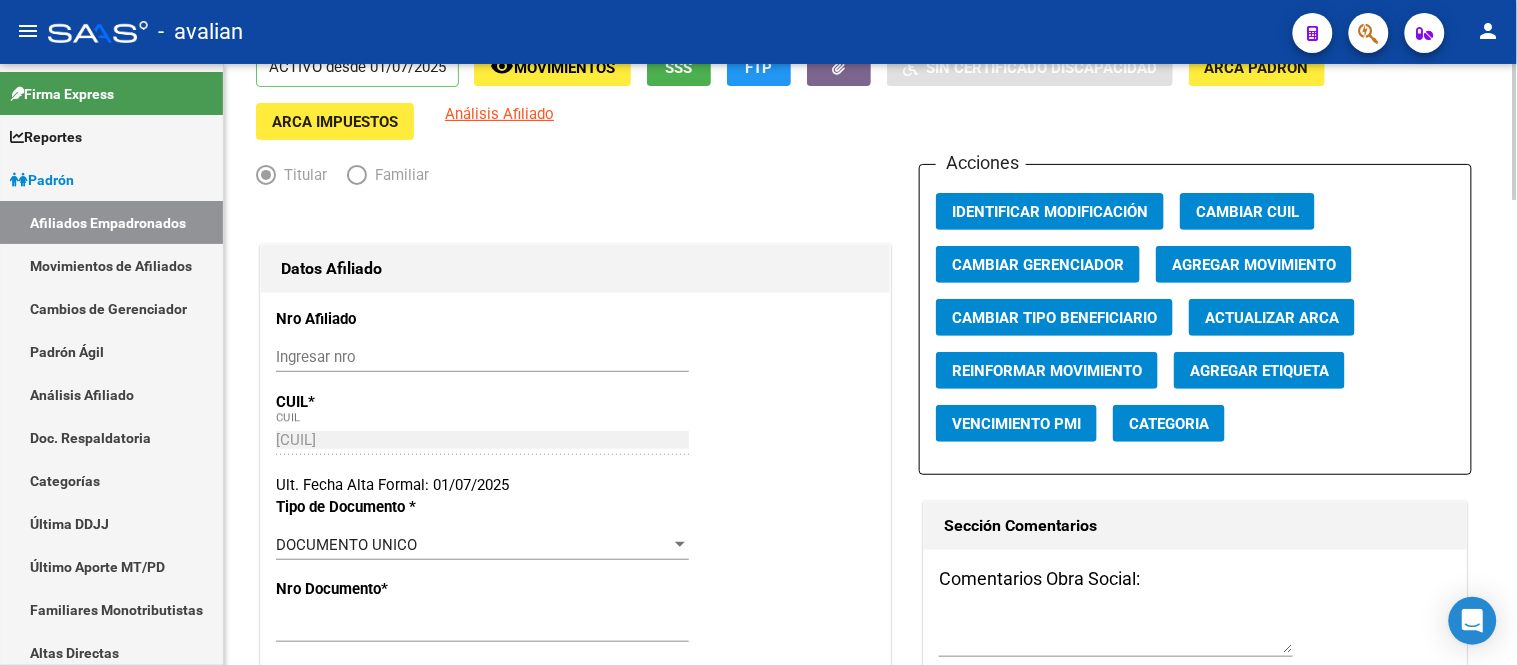 scroll, scrollTop: 333, scrollLeft: 0, axis: vertical 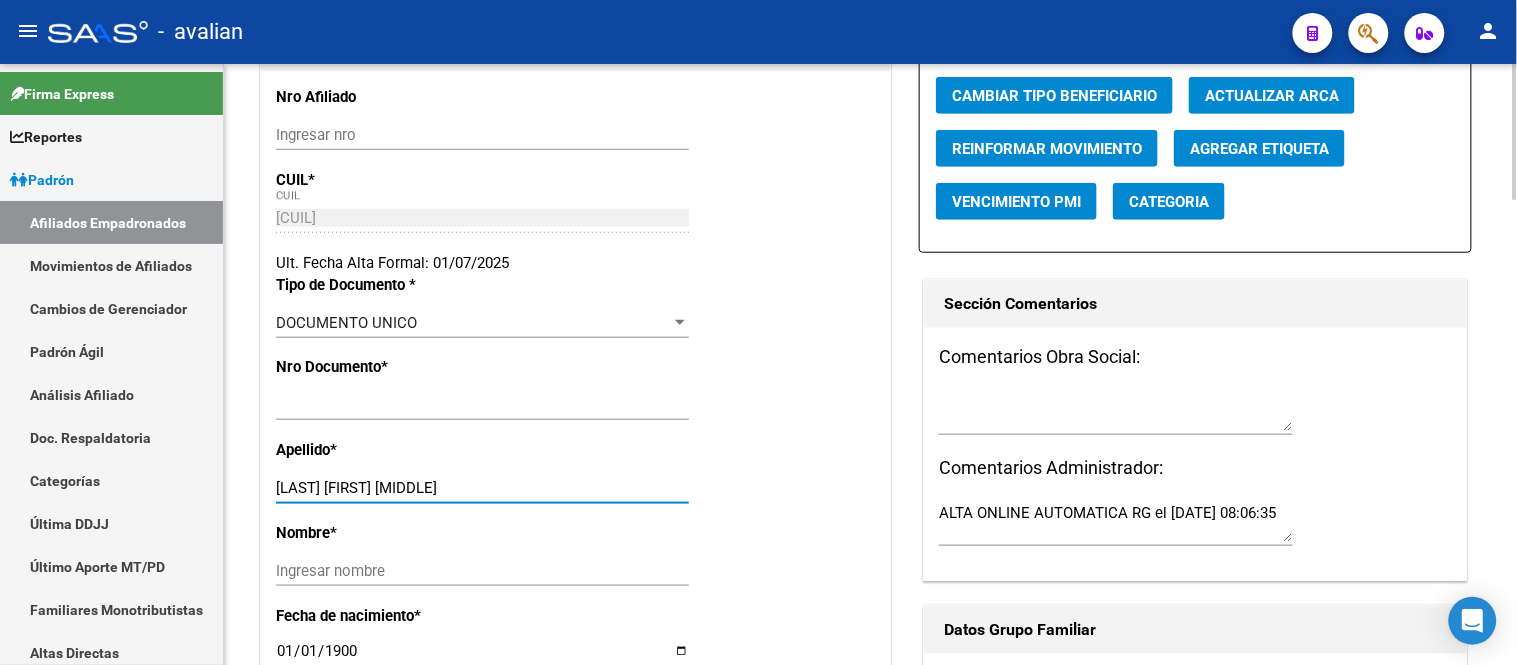 drag, startPoint x: 431, startPoint y: 480, endPoint x: 337, endPoint y: 483, distance: 94.04786 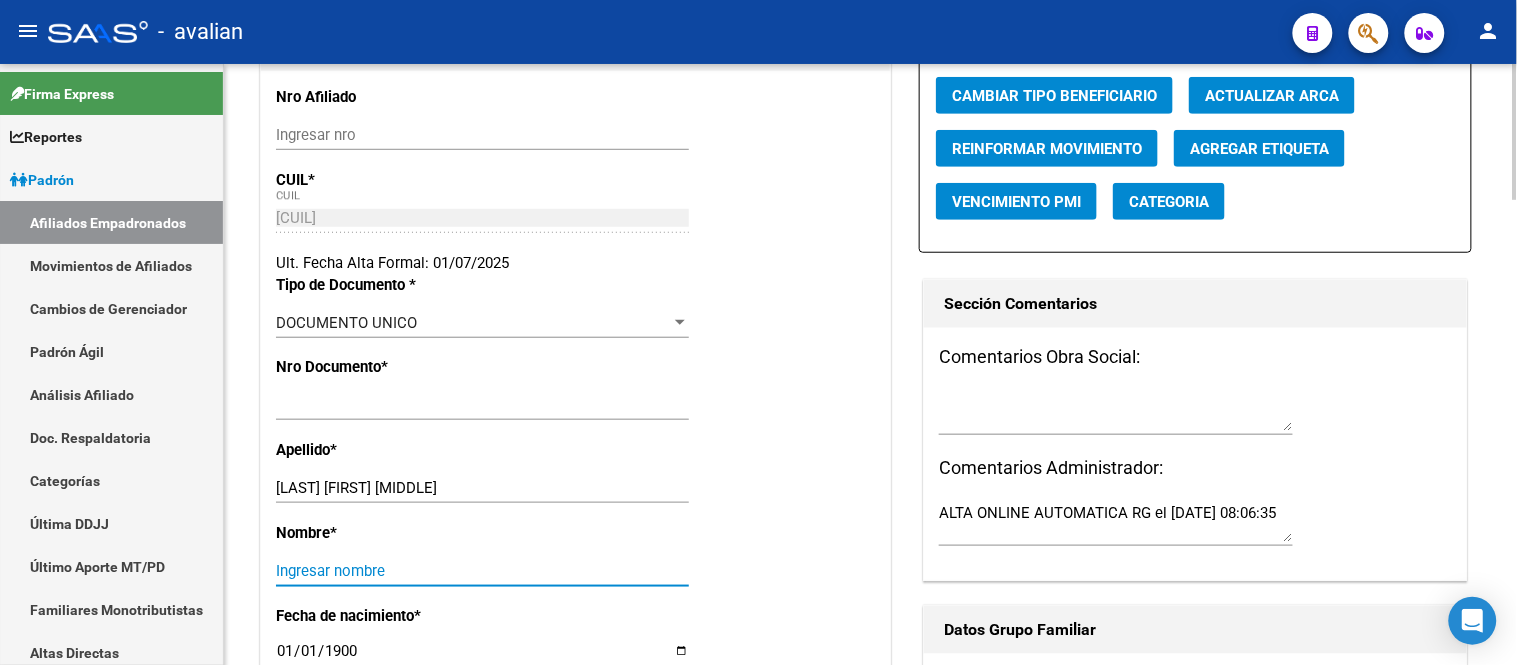 click on "Ingresar nombre" at bounding box center (482, 571) 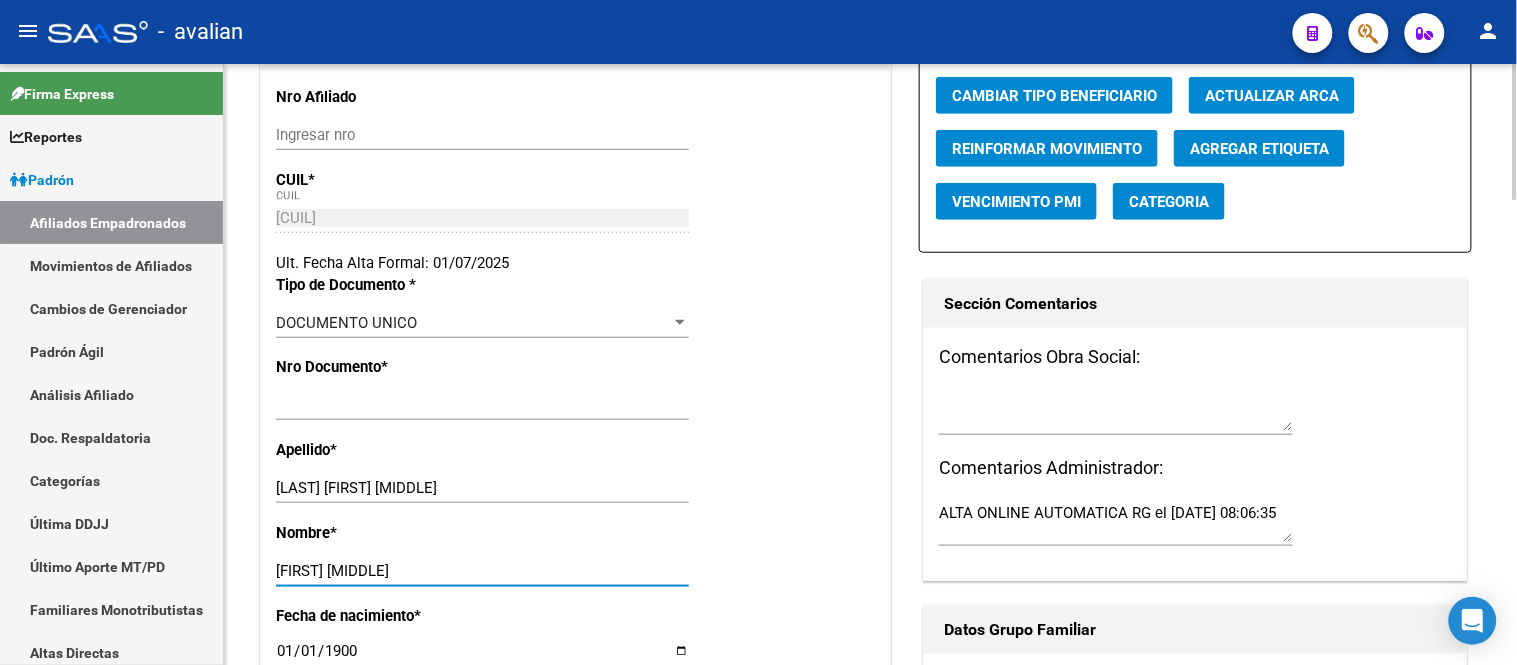 type on "[FIRST] [MIDDLE]" 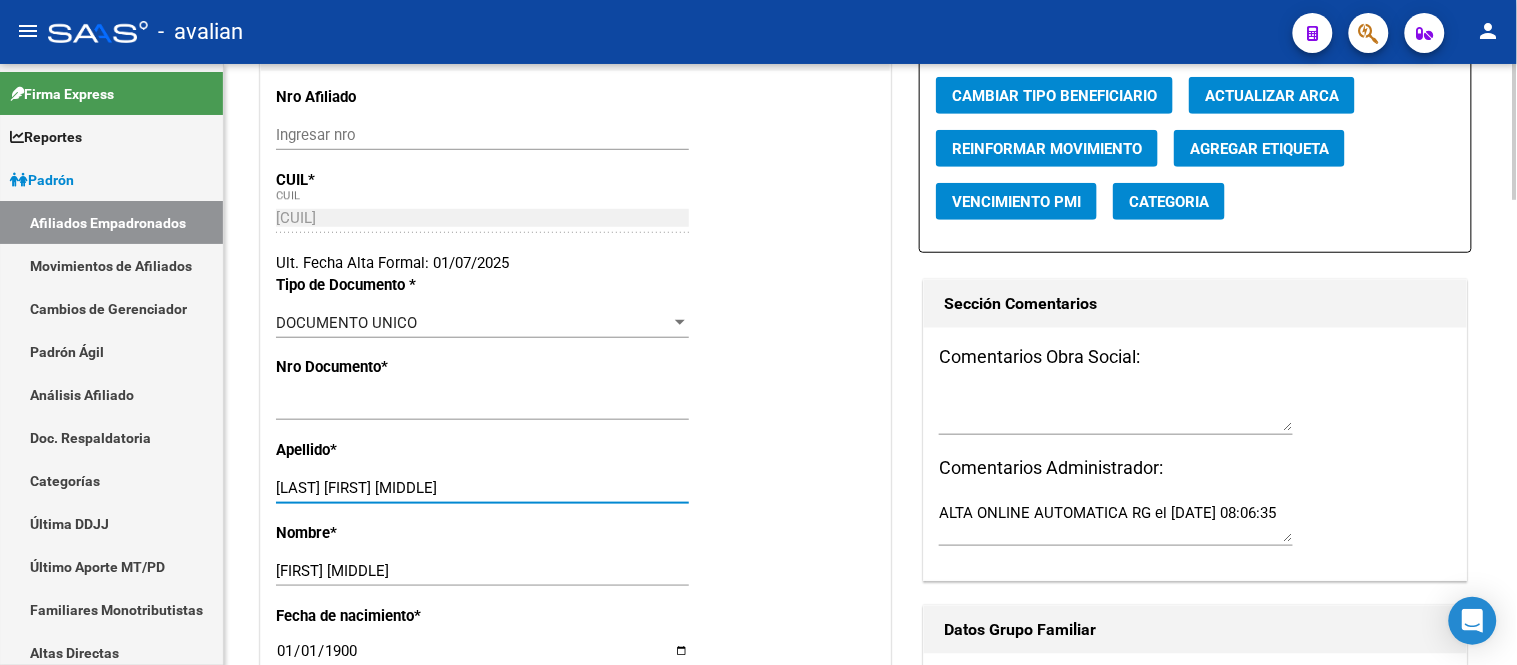 click on "[LAST] [FIRST] [MIDDLE]" at bounding box center [482, 488] 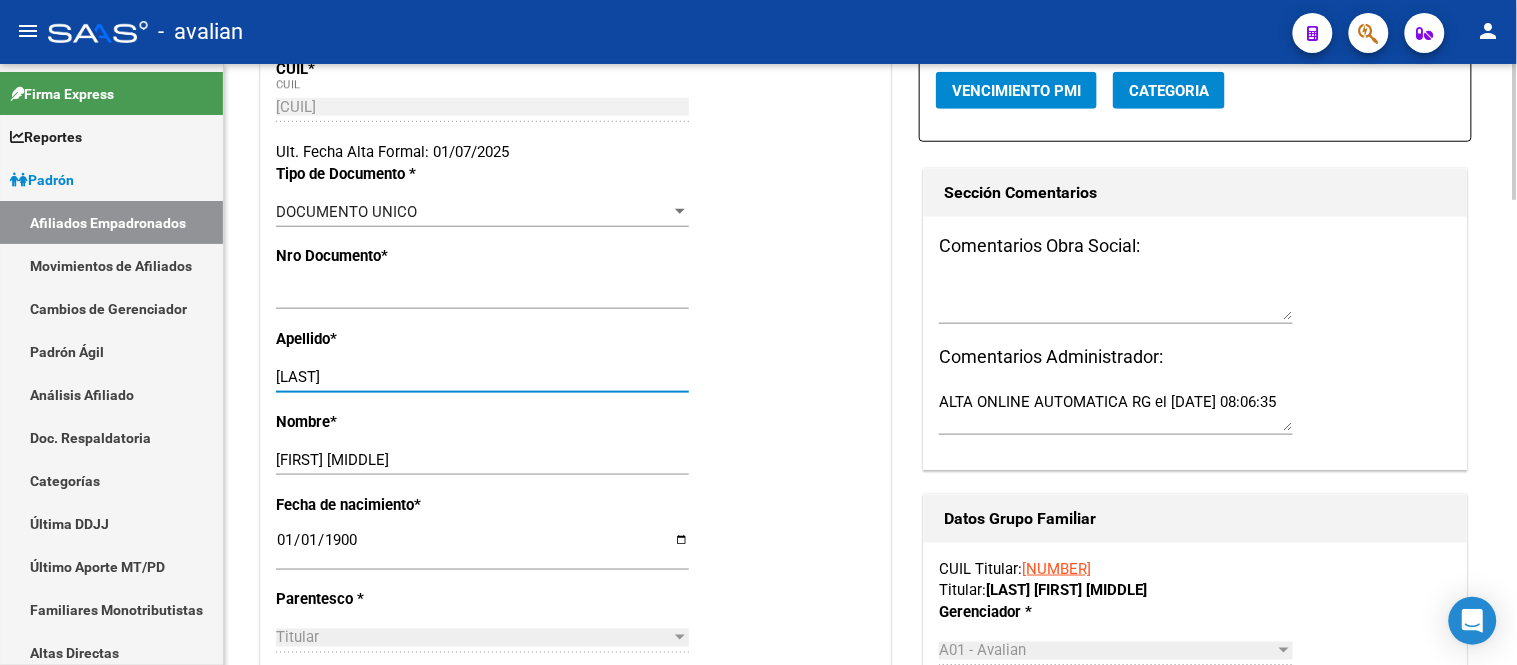 scroll, scrollTop: 555, scrollLeft: 0, axis: vertical 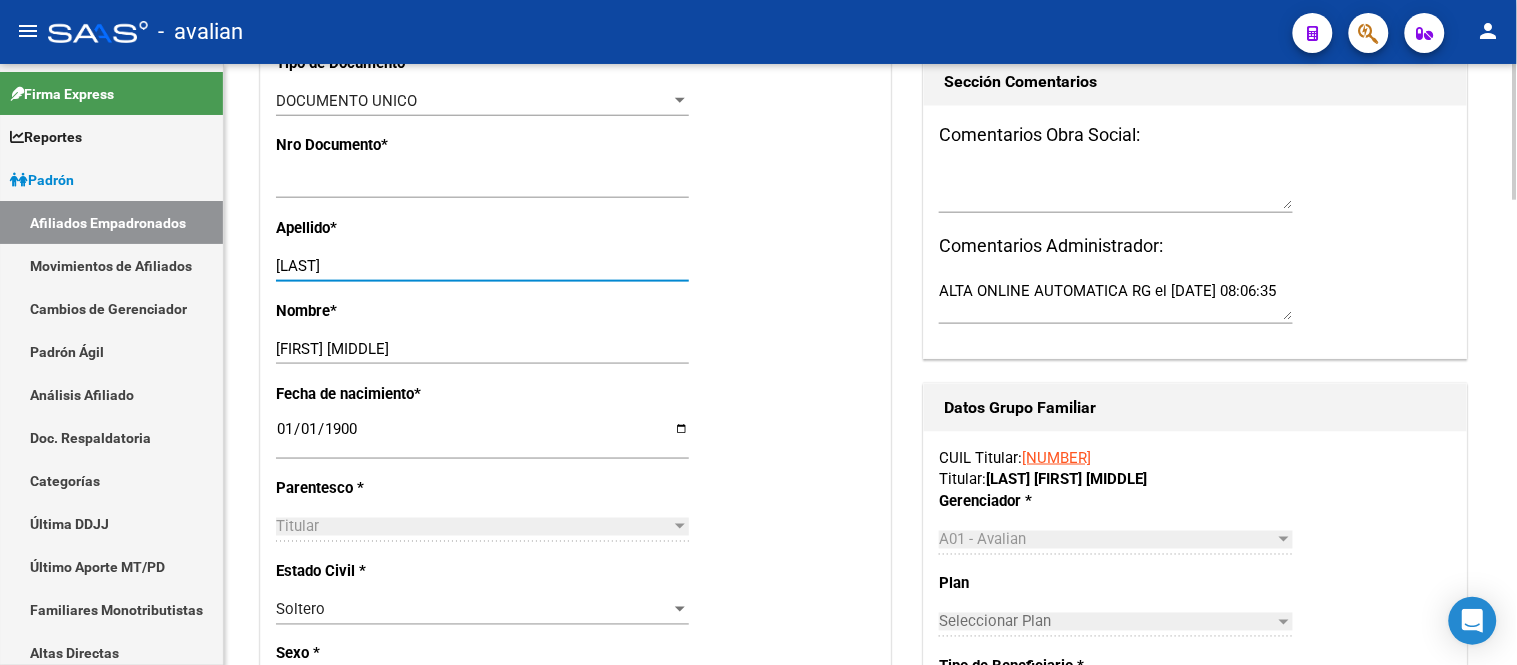 type on "[LAST]" 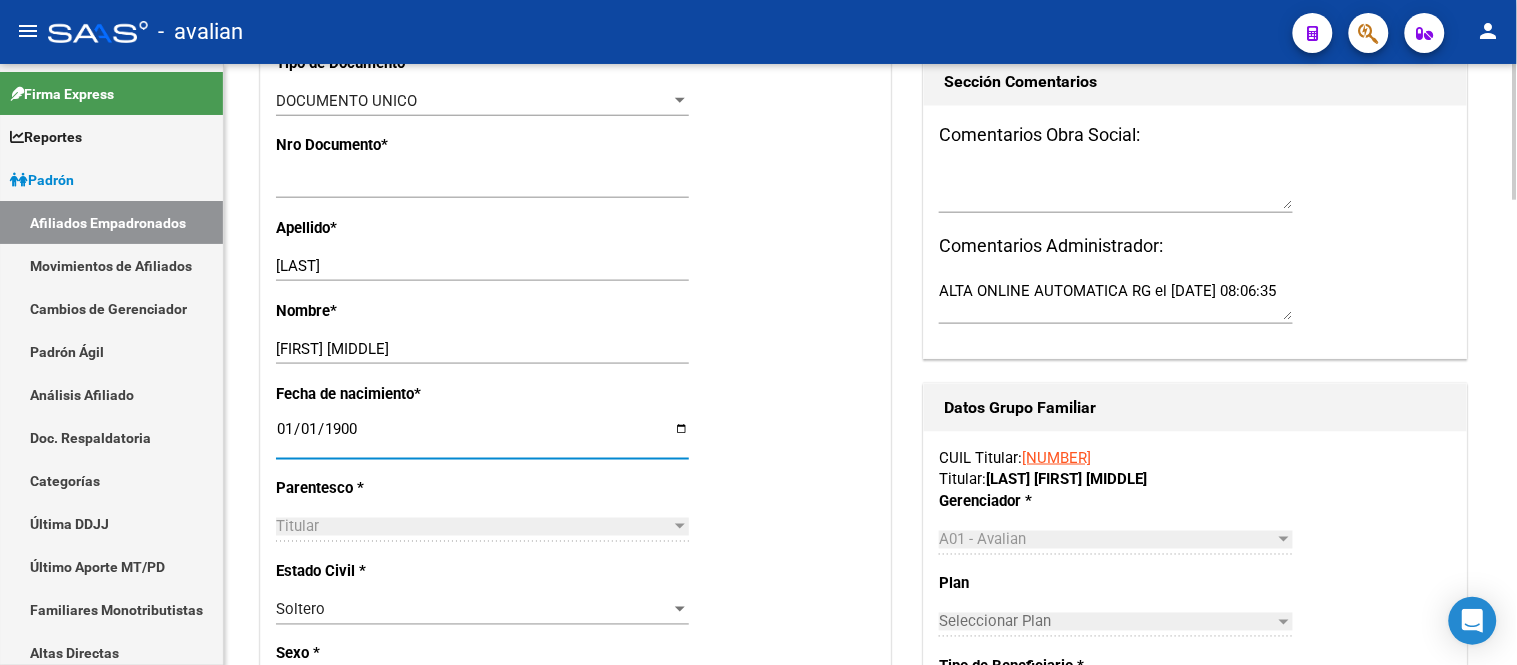 click on "1900-01-01" at bounding box center (482, 437) 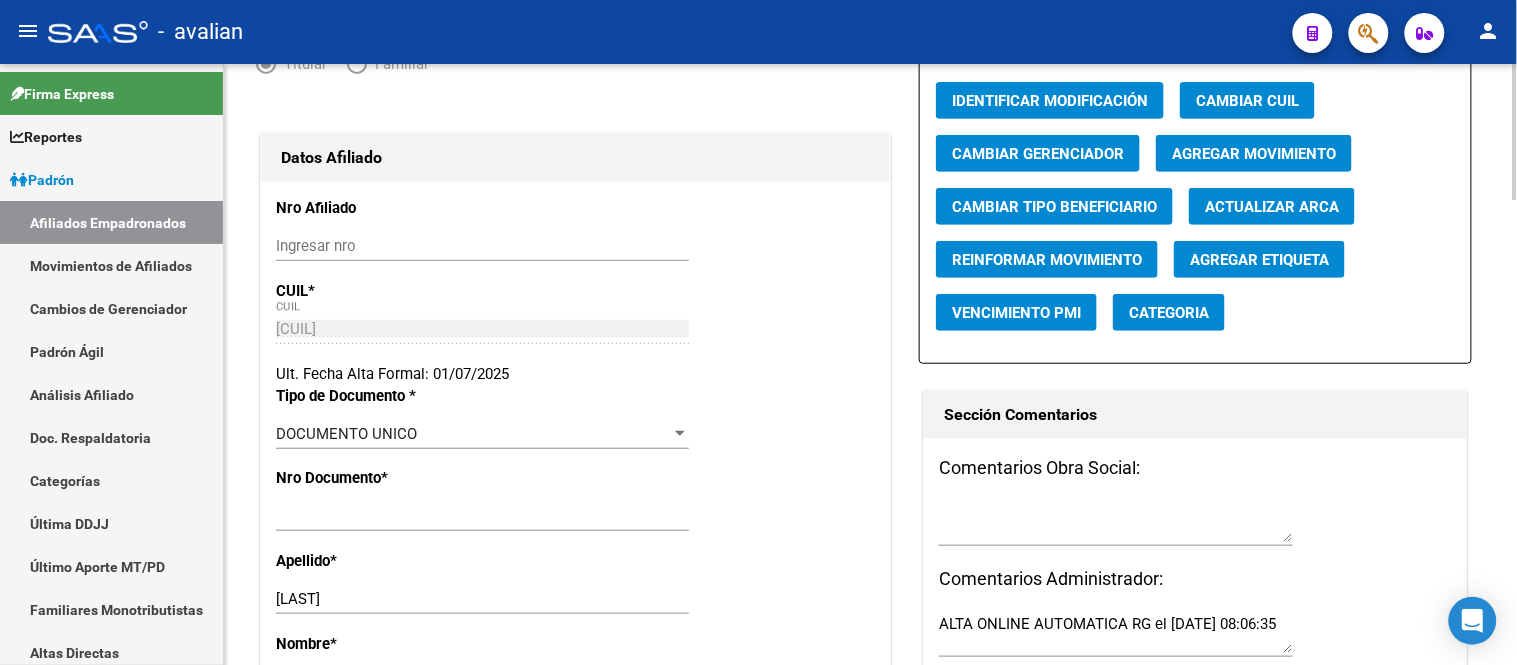 scroll, scrollTop: 0, scrollLeft: 0, axis: both 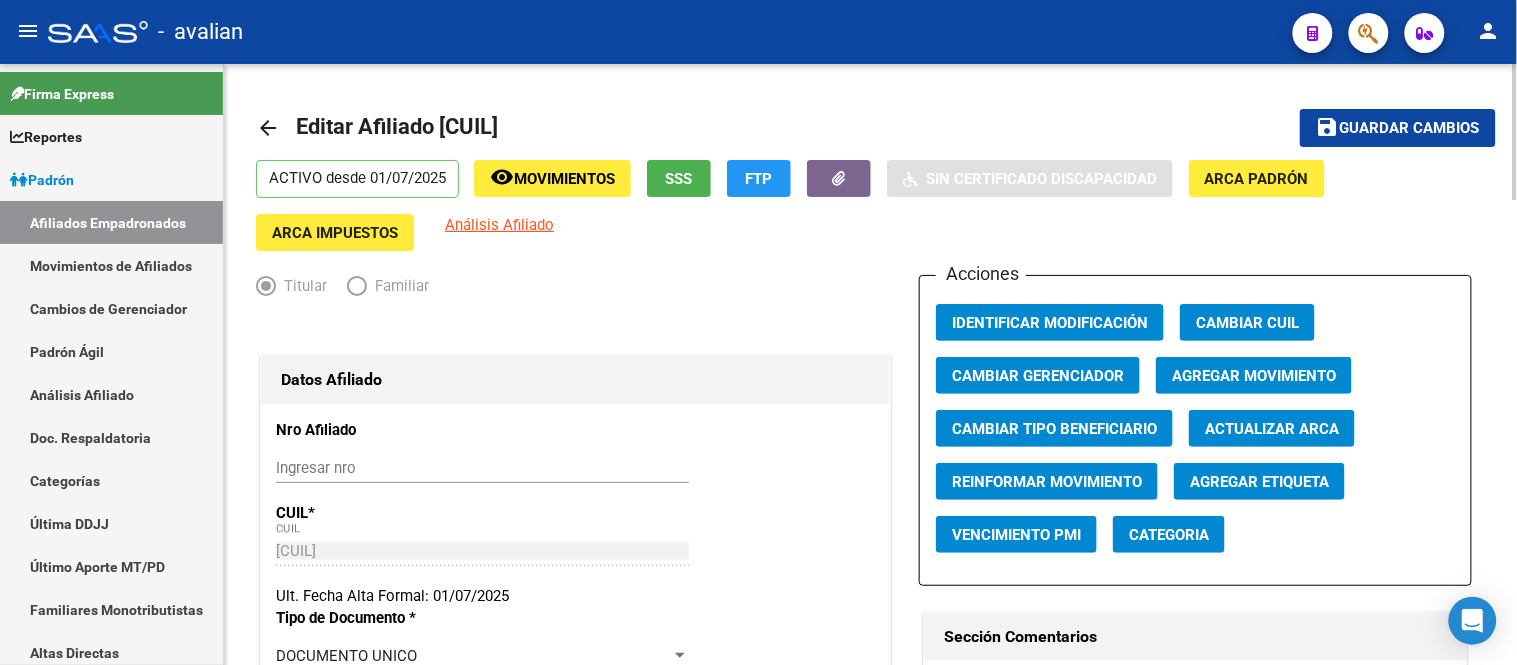 click on "Guardar cambios" 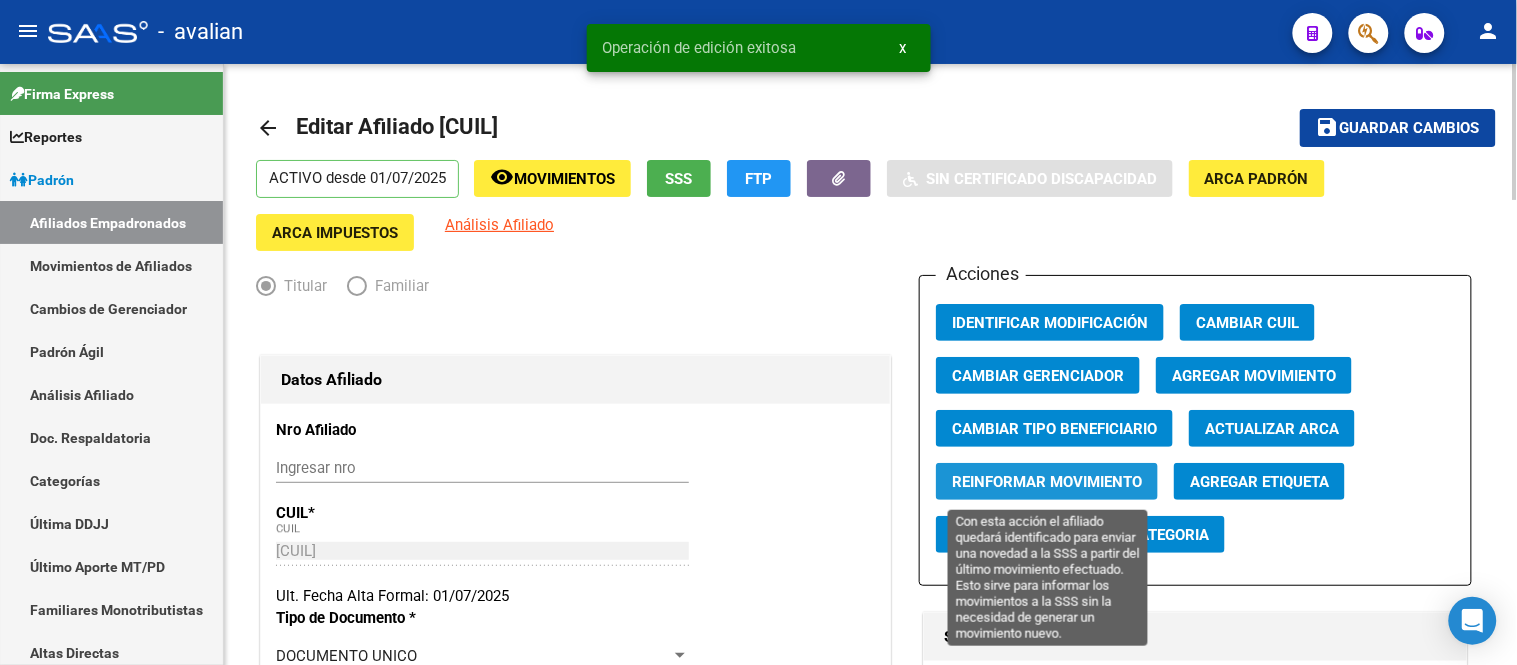 click on "Reinformar Movimiento" 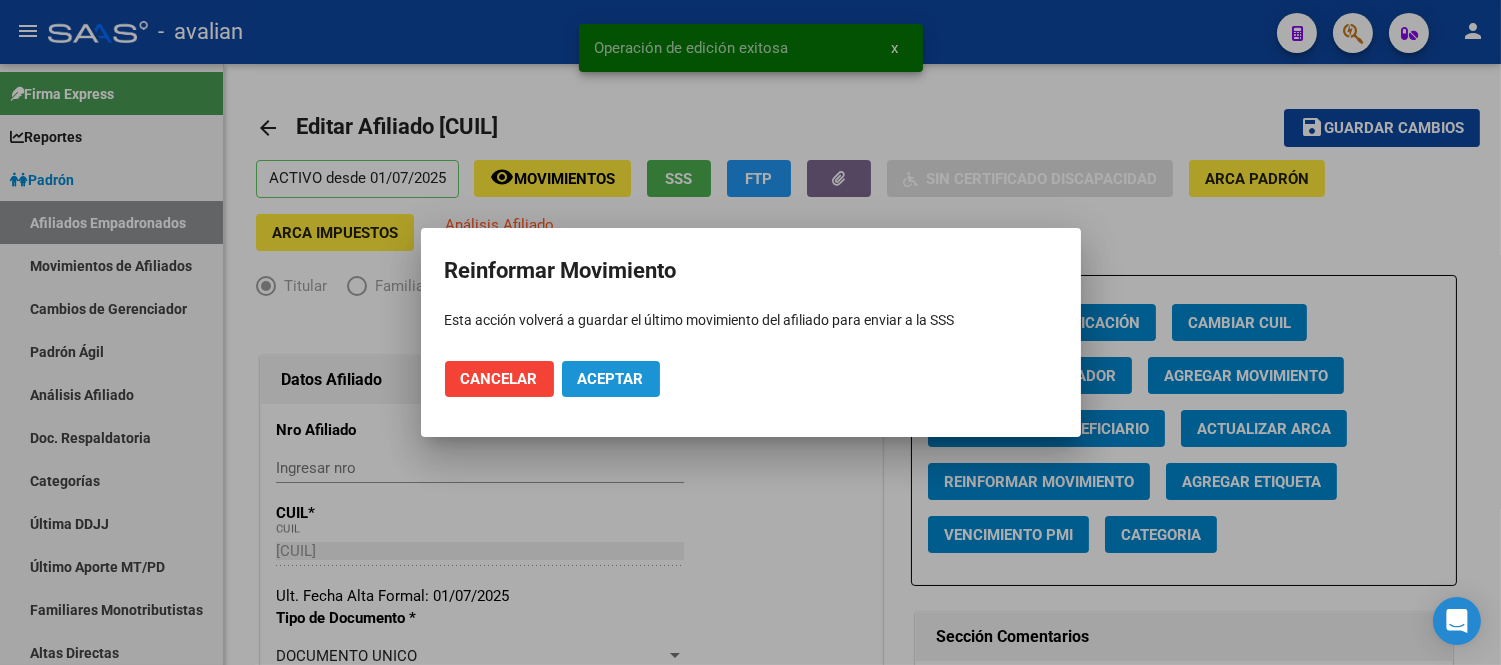 click on "Aceptar" at bounding box center (611, 379) 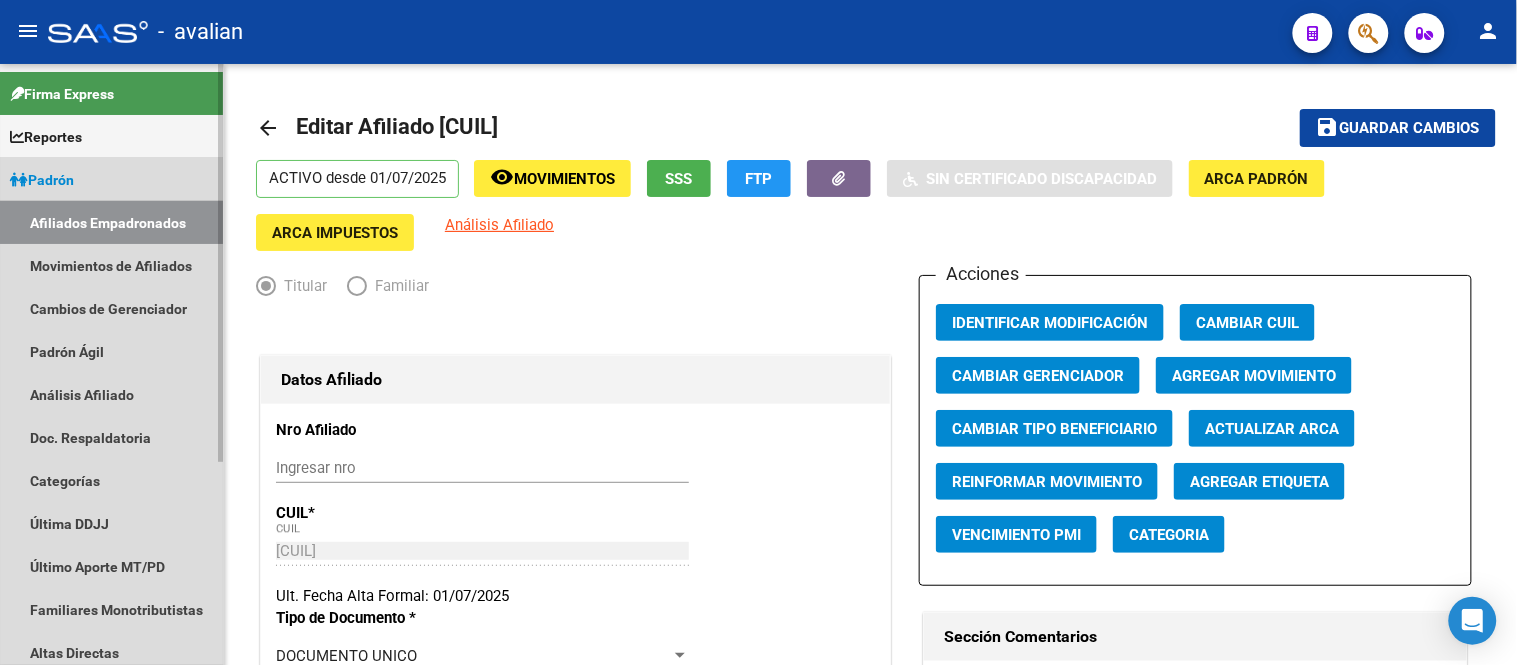 click on "Afiliados Empadronados" at bounding box center [111, 222] 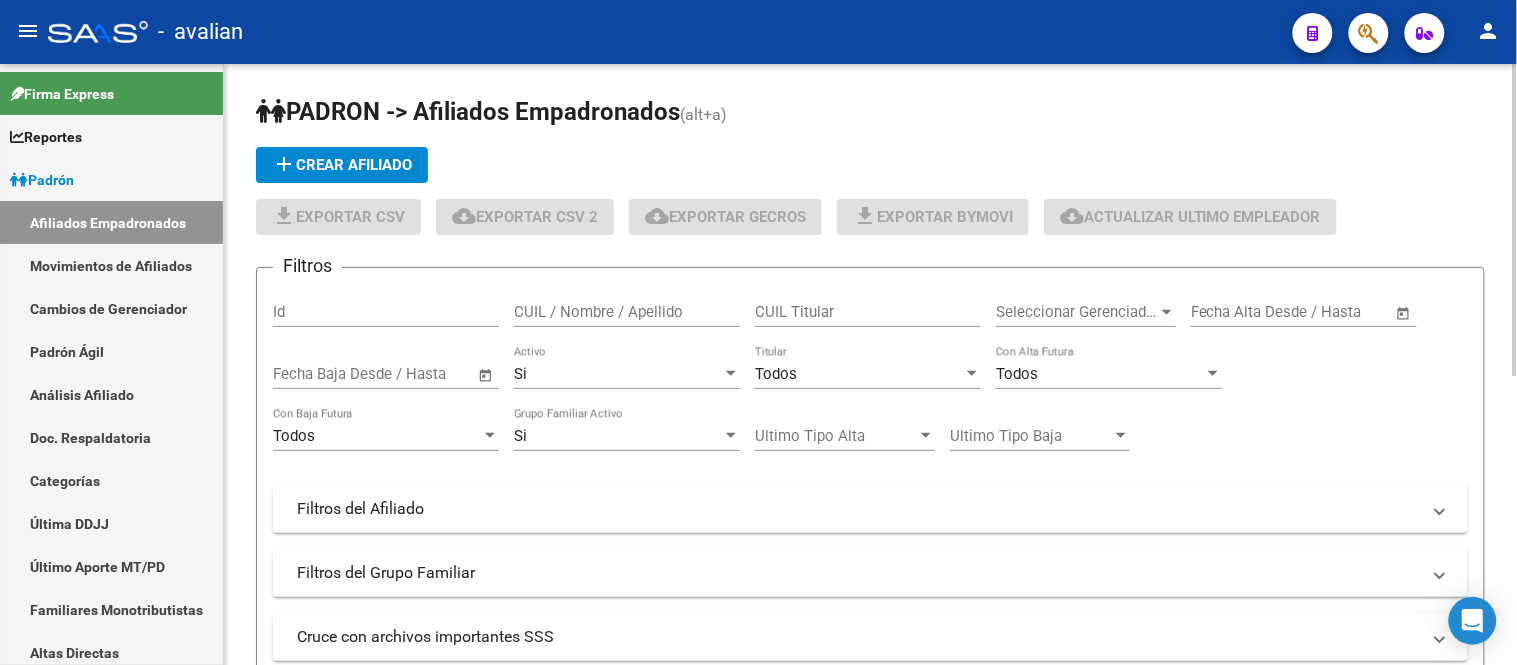 click on "CUIL / Nombre / Apellido" at bounding box center [627, 312] 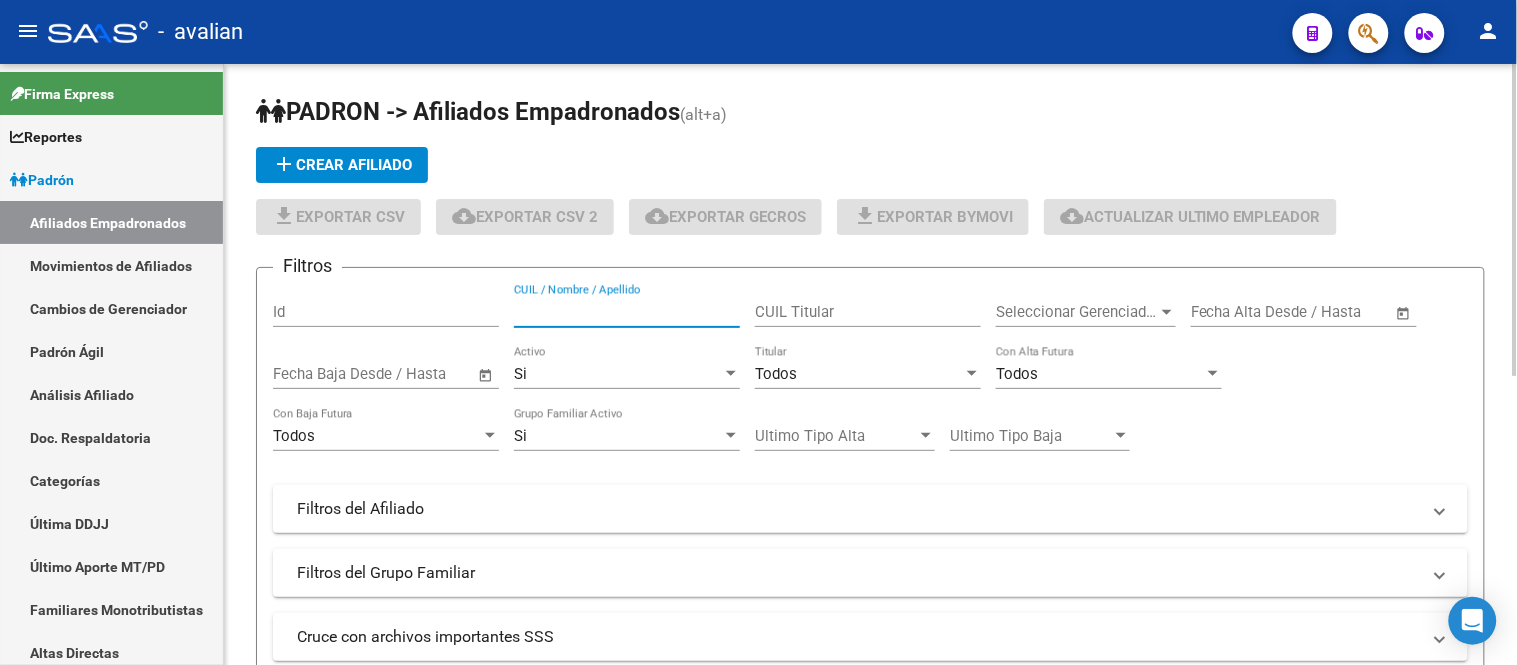 paste on "[CUIL]" 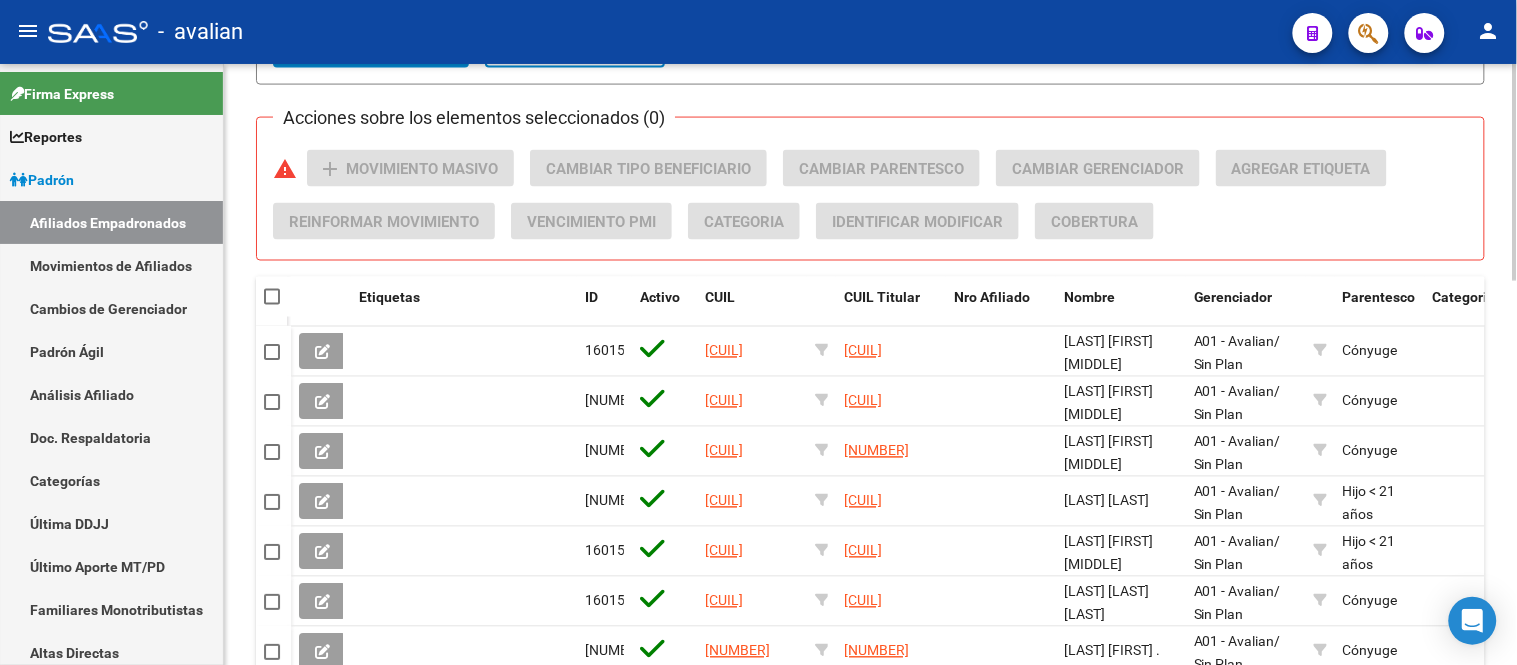 scroll, scrollTop: 555, scrollLeft: 0, axis: vertical 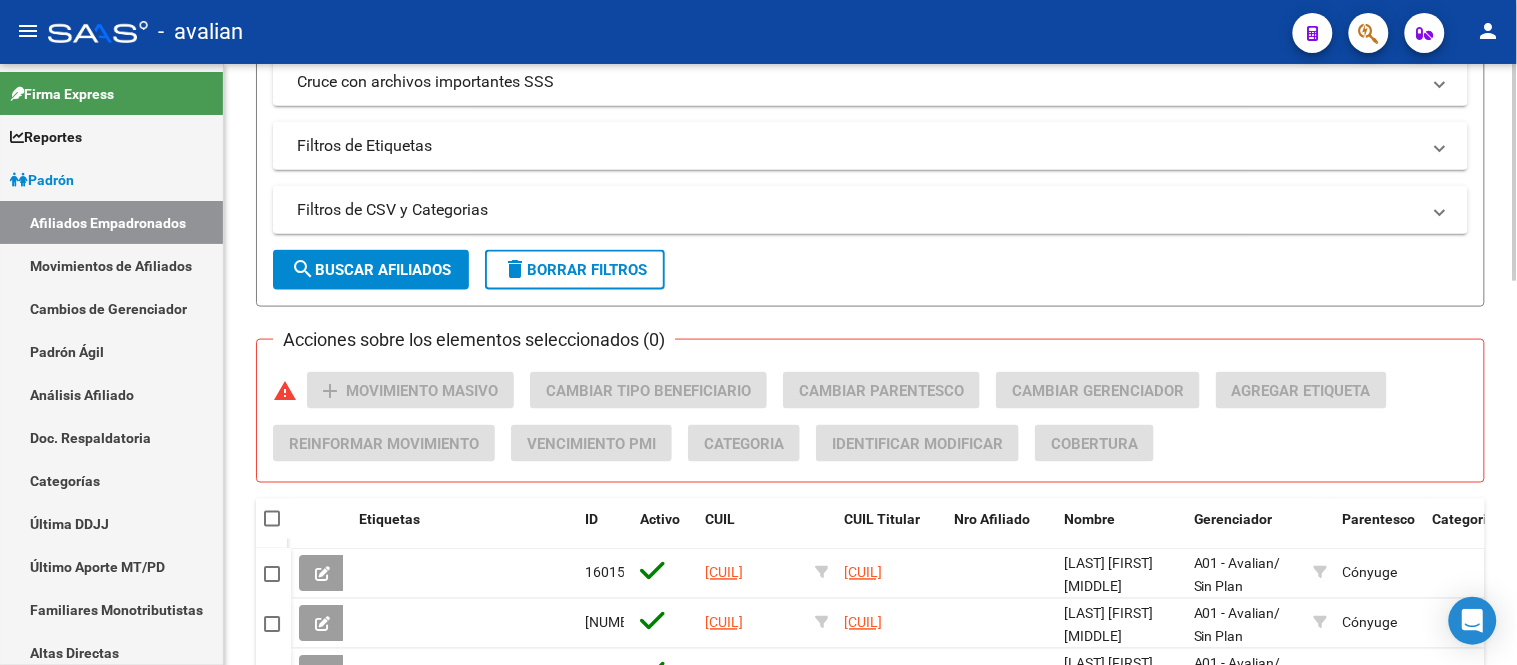 type on "[CUIL]" 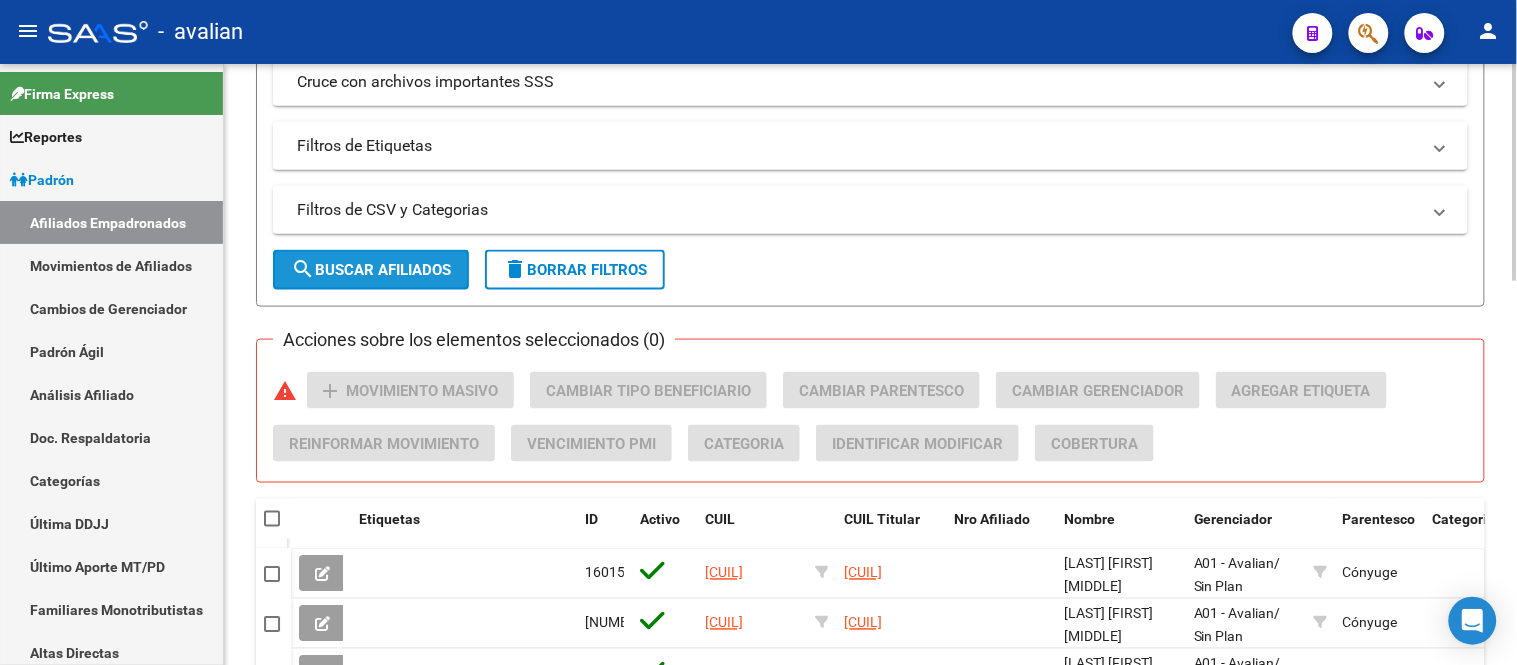 click on "search  Buscar Afiliados" 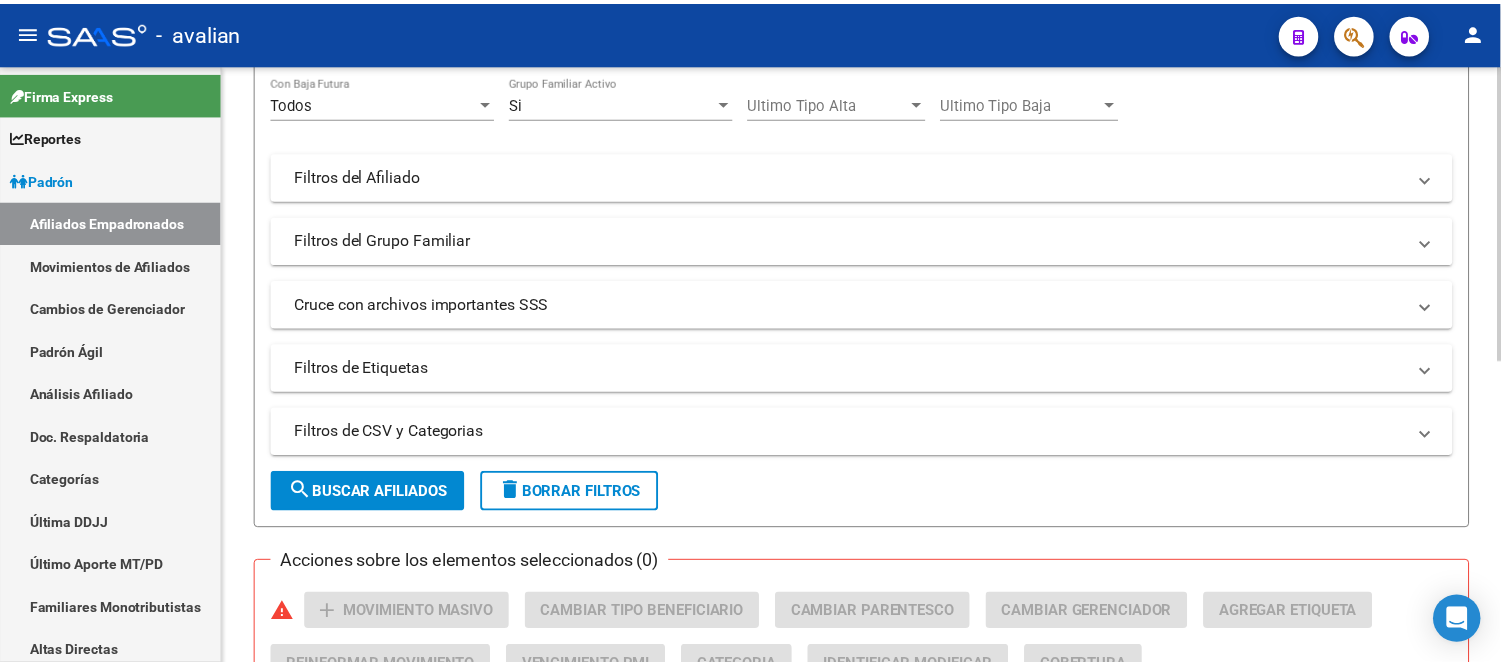 scroll, scrollTop: 555, scrollLeft: 0, axis: vertical 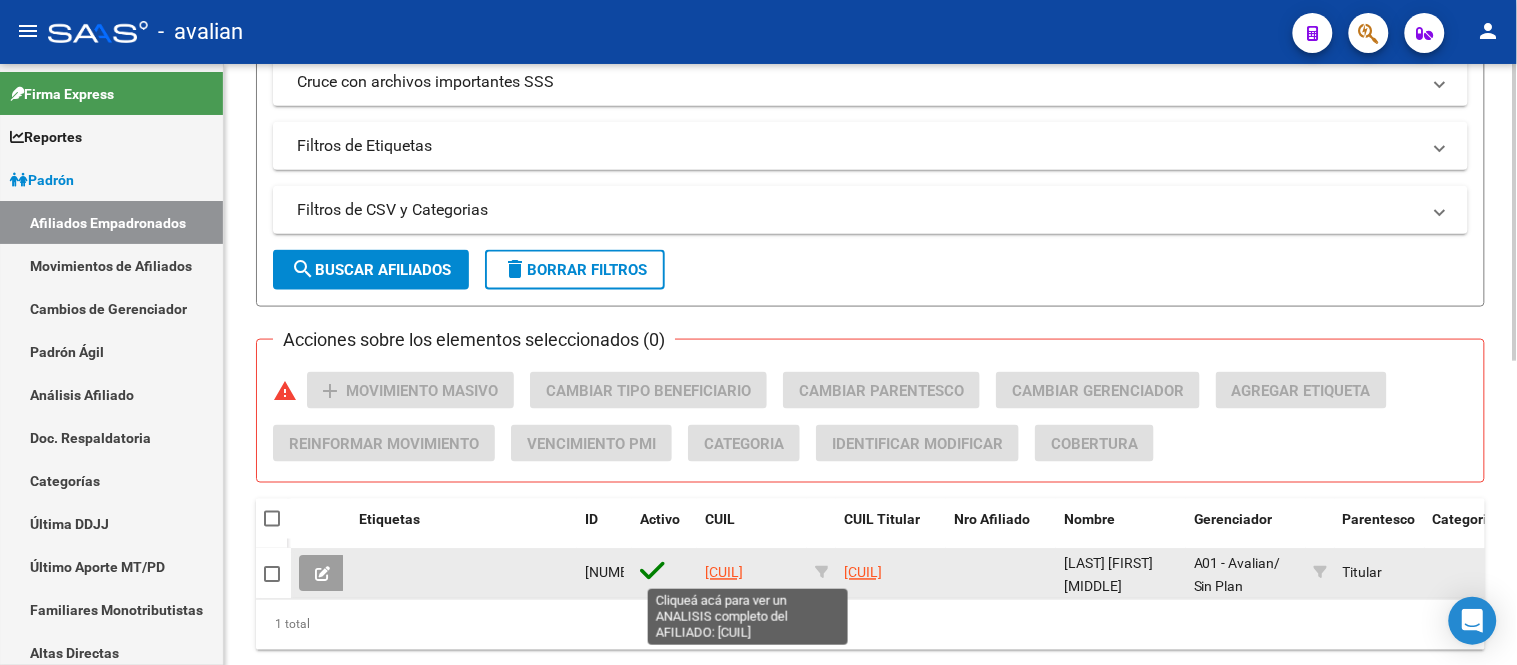 click on "[CUIL]" 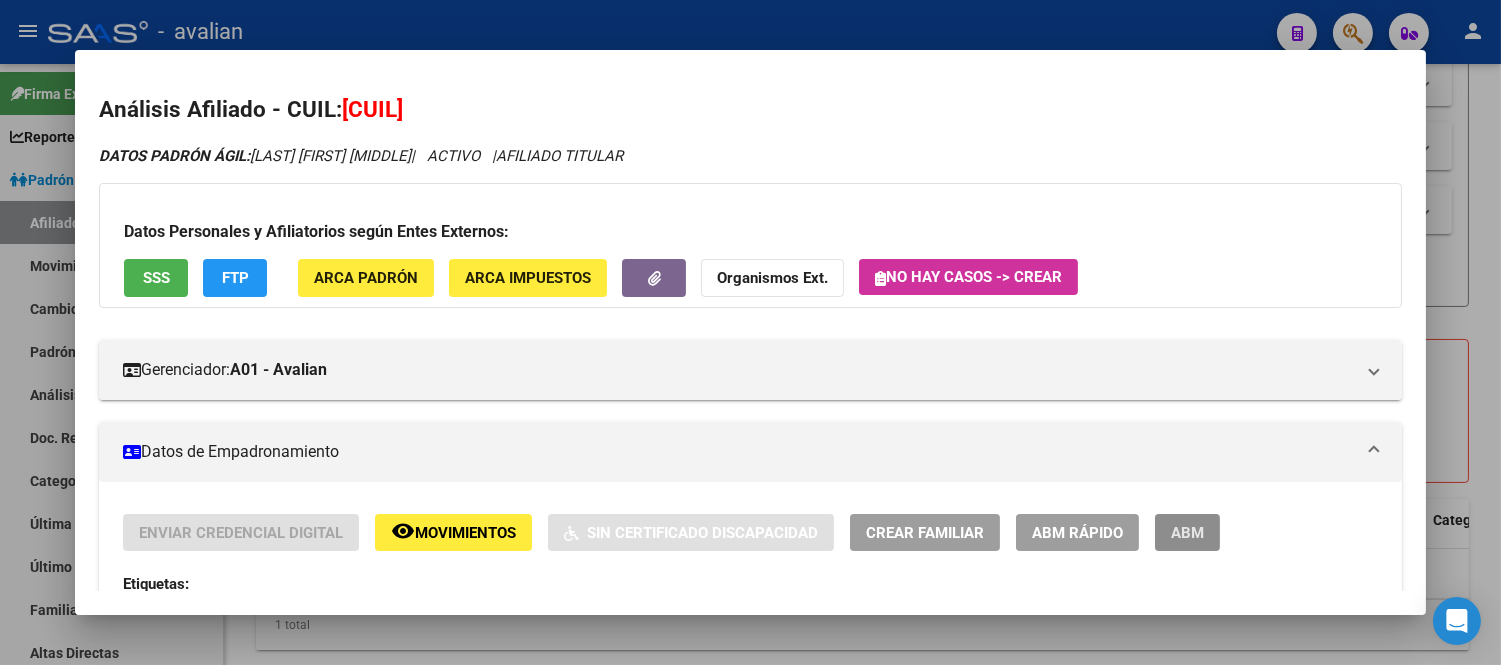 click on "ABM" at bounding box center [1187, 532] 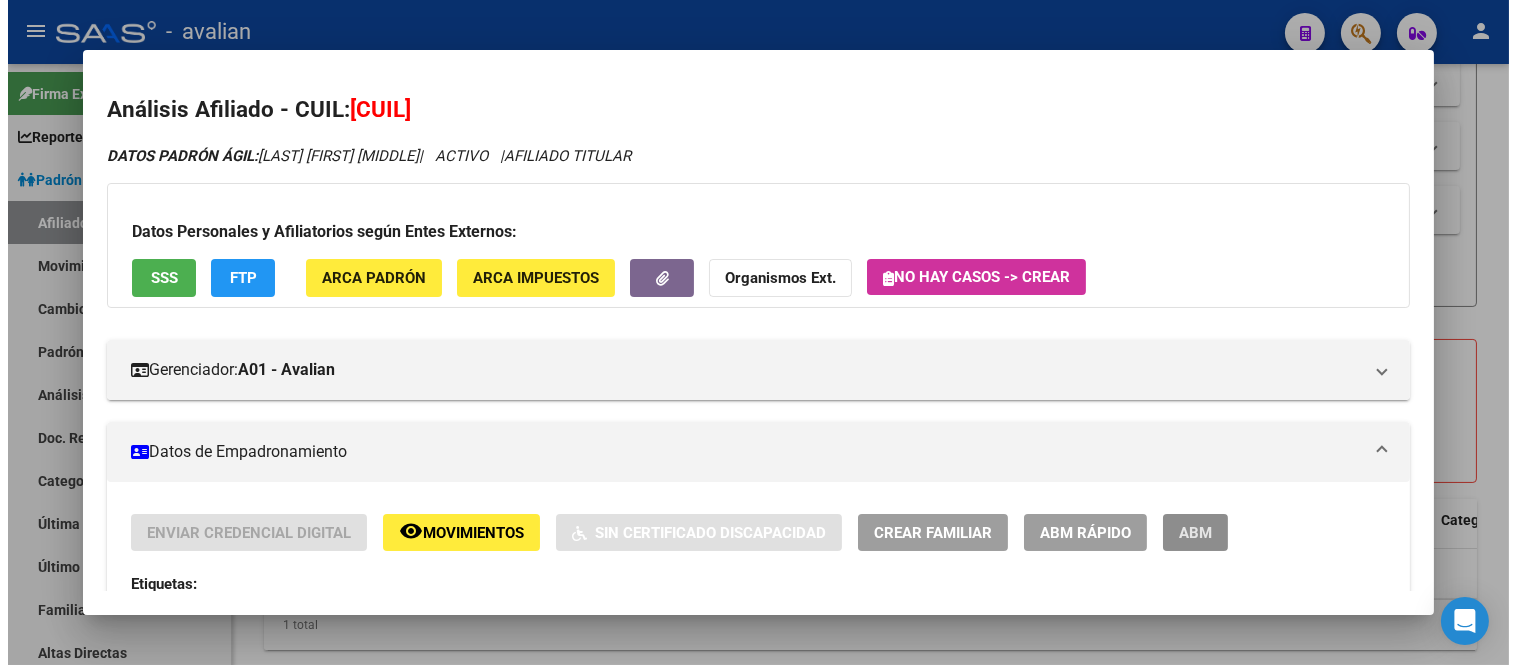 scroll, scrollTop: 0, scrollLeft: 0, axis: both 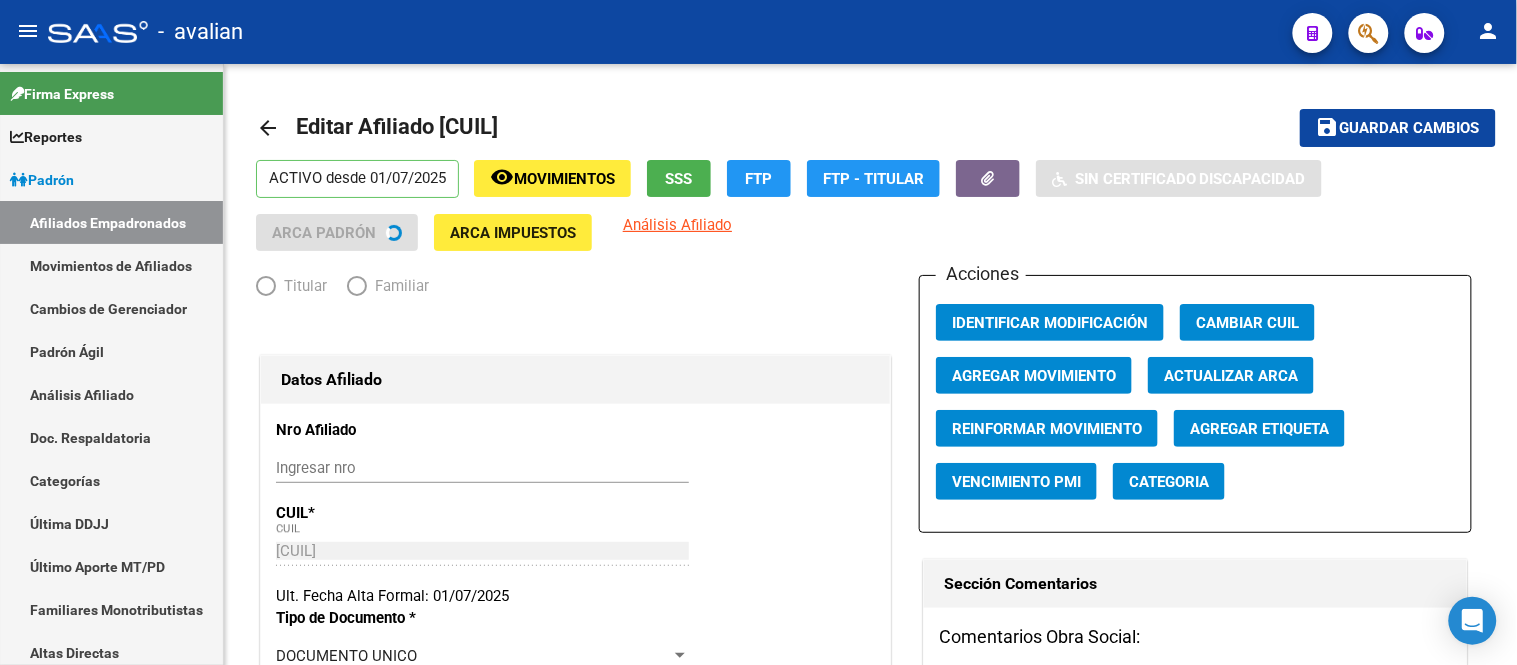 radio on "true" 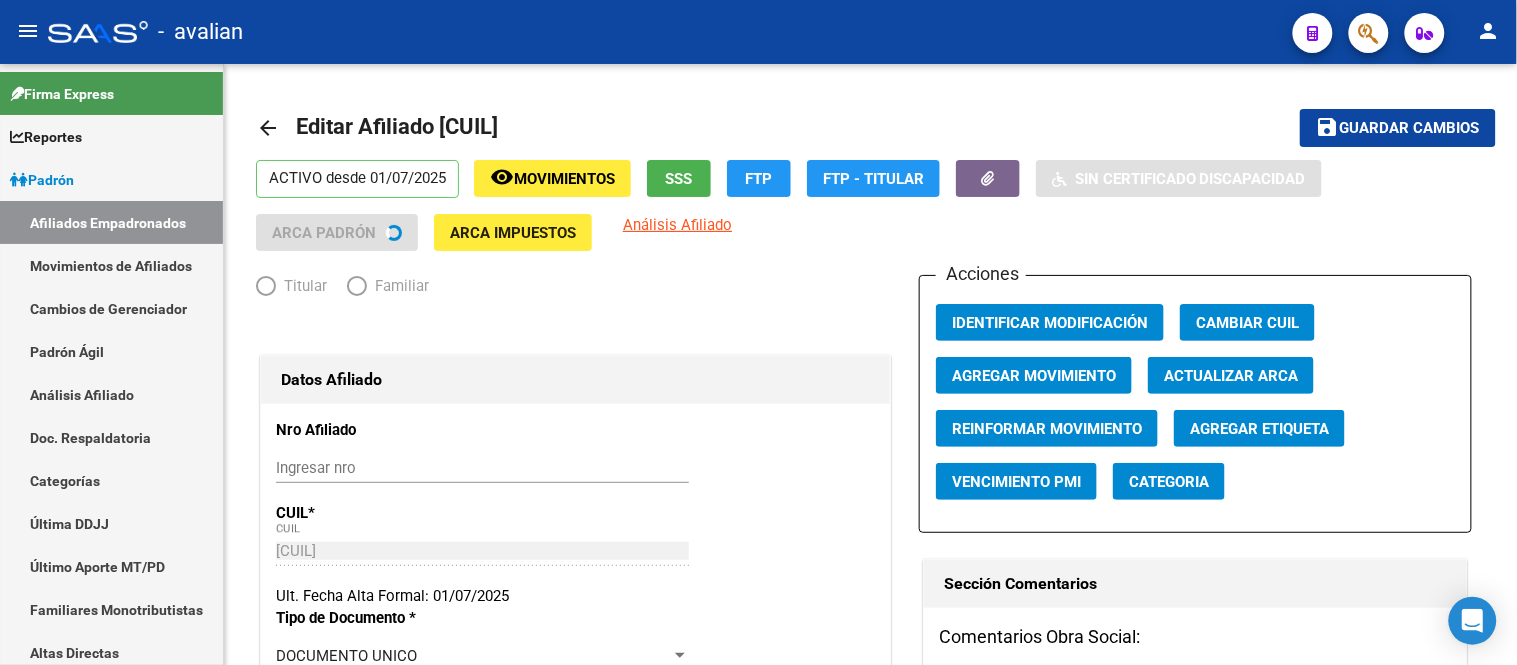 type on "[CUIL]" 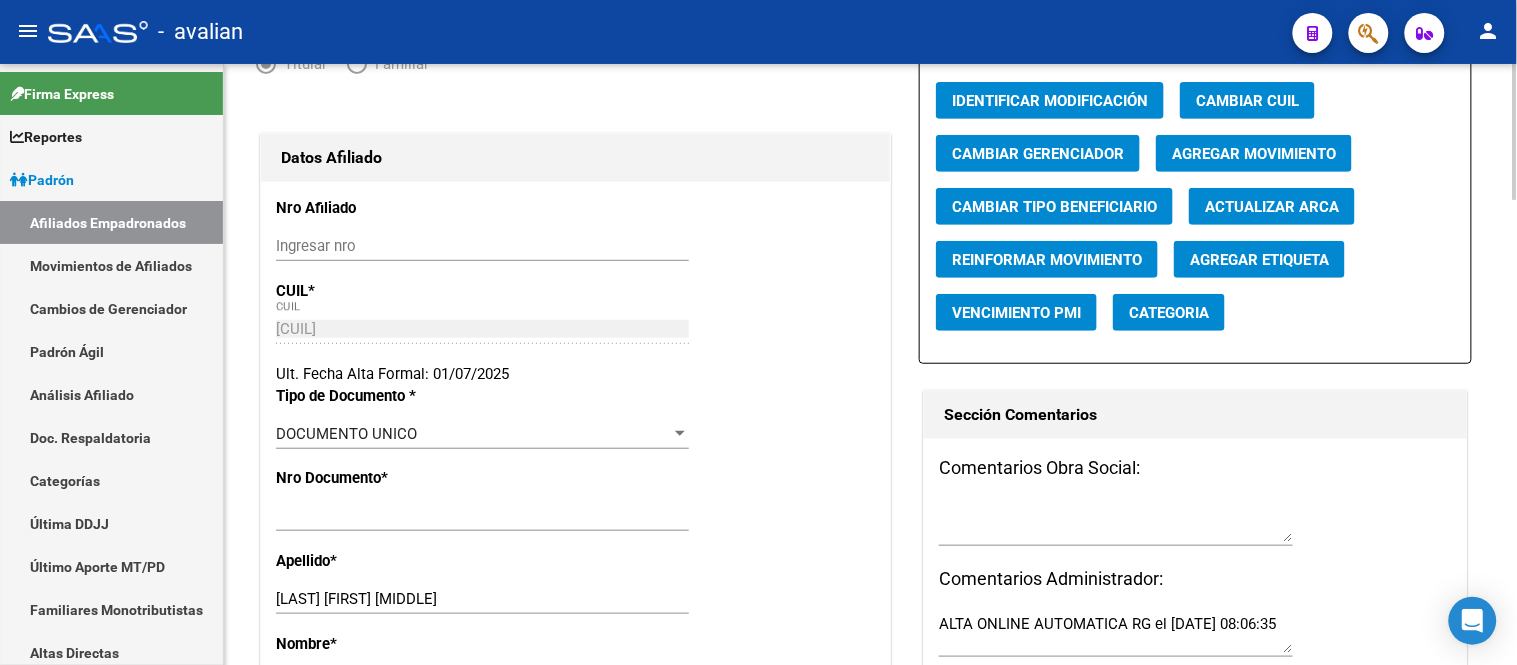 scroll, scrollTop: 444, scrollLeft: 0, axis: vertical 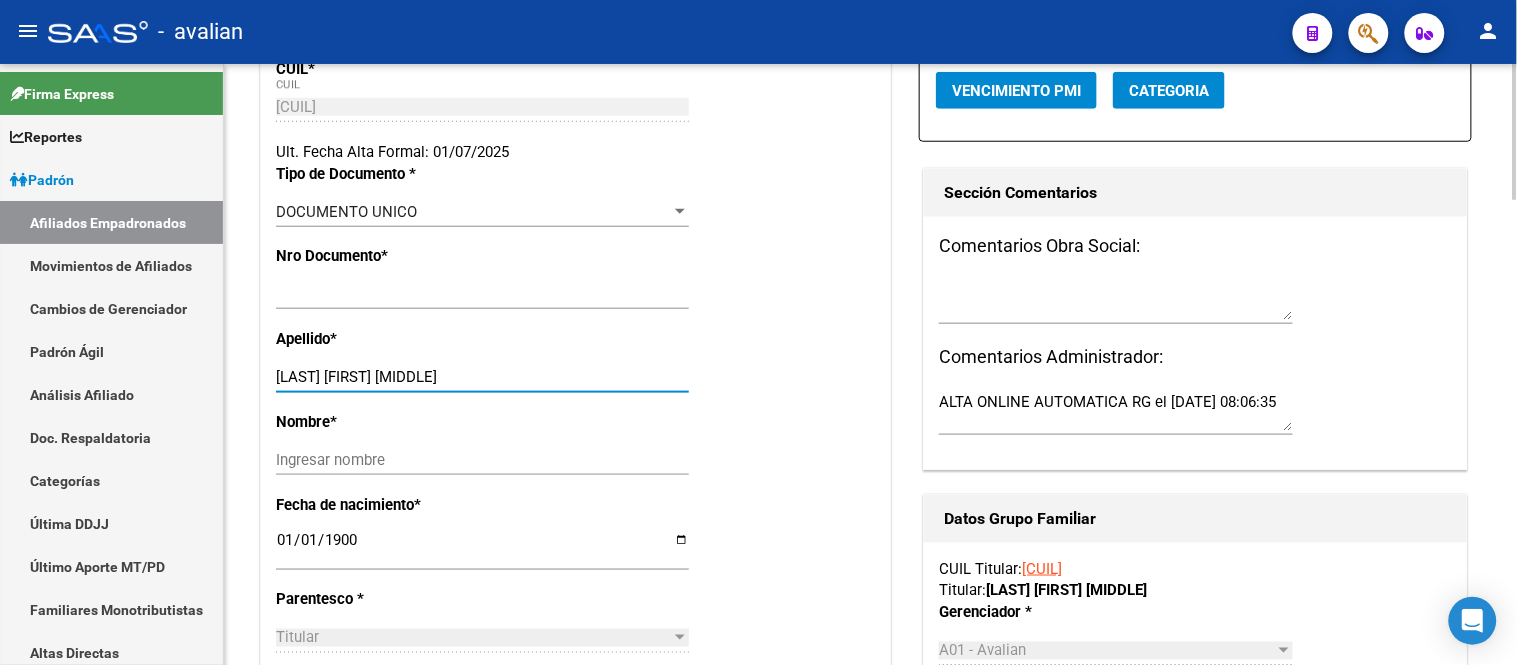 drag, startPoint x: 405, startPoint y: 382, endPoint x: 353, endPoint y: 380, distance: 52.03845 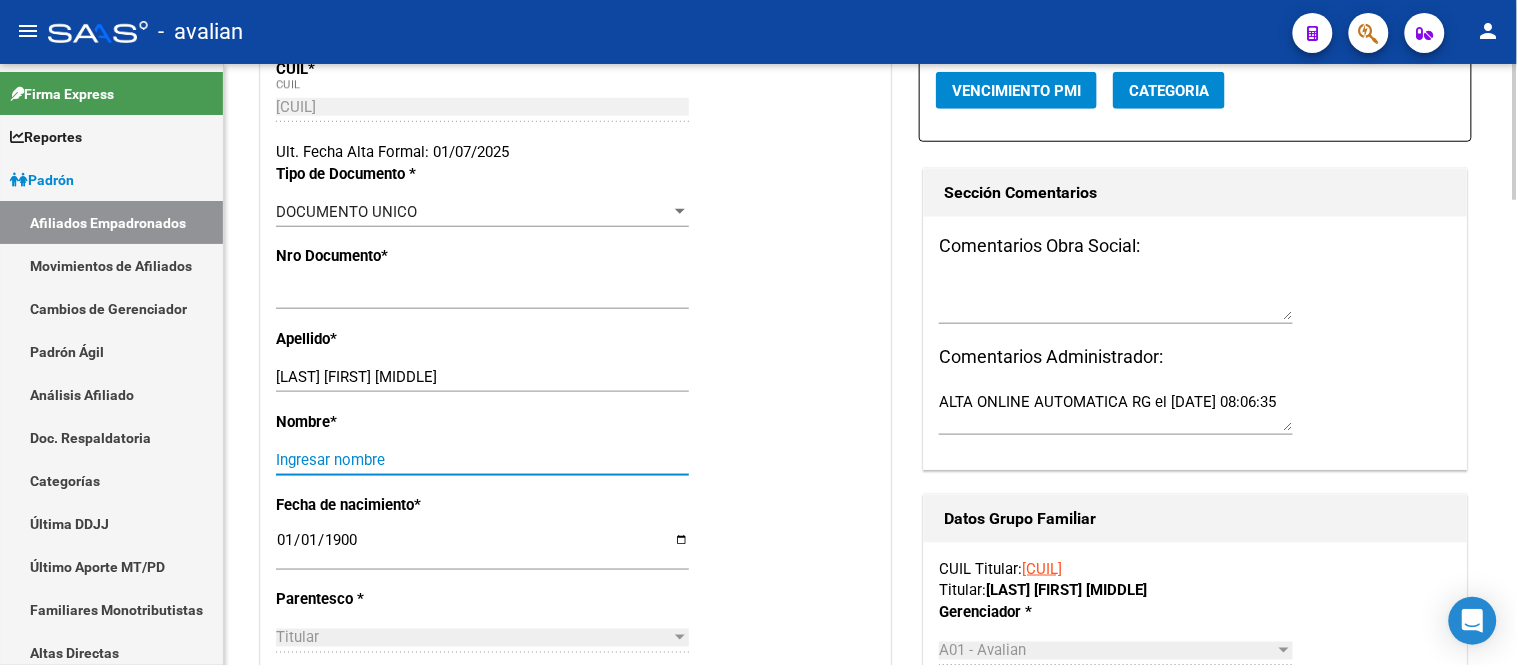 paste on "[FIRST] [MIDDLE]" 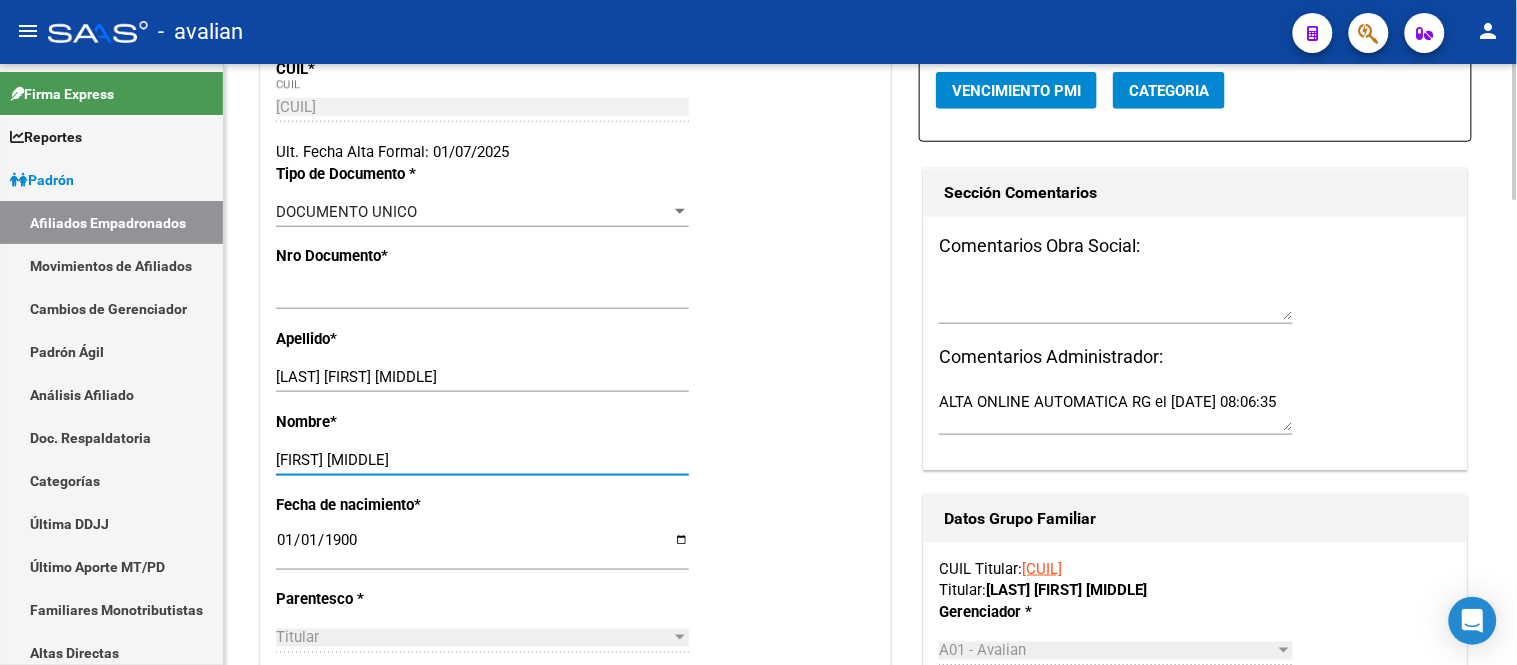 type on "[FIRST] [MIDDLE]" 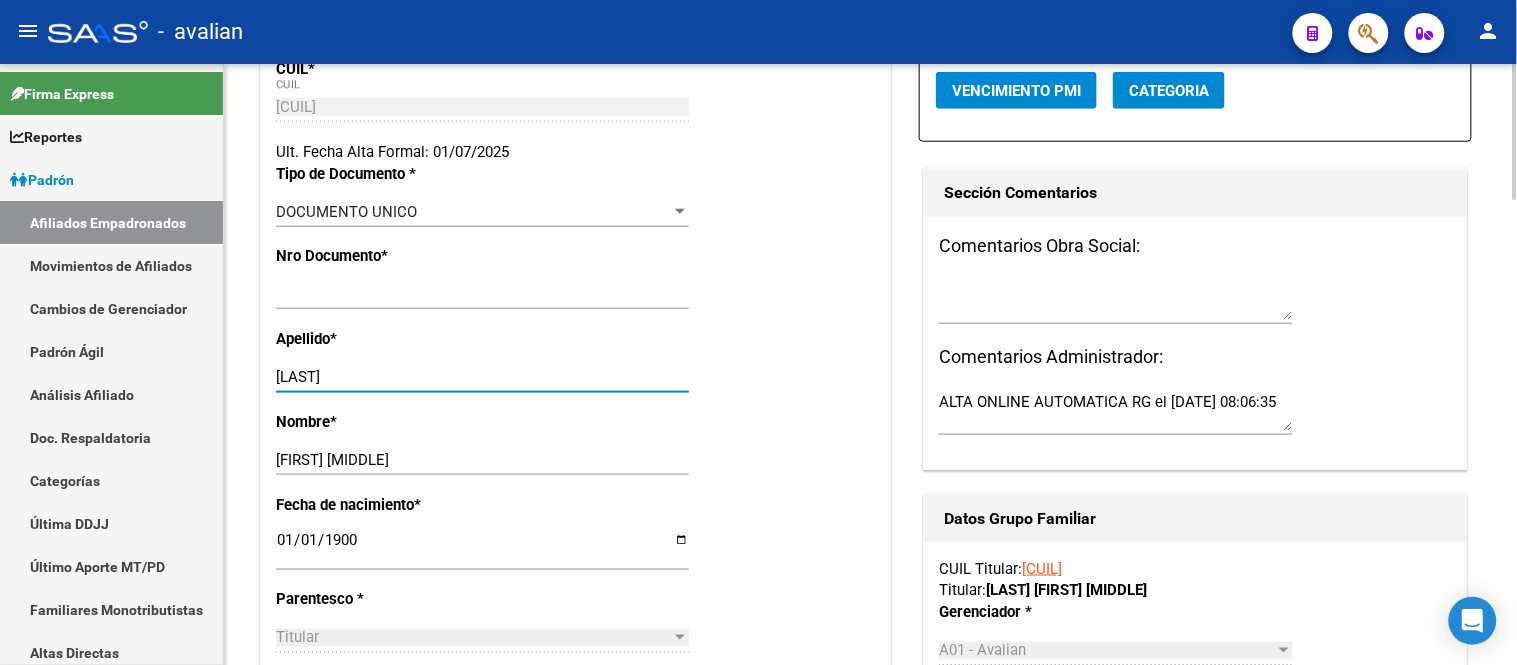 type on "[LAST]" 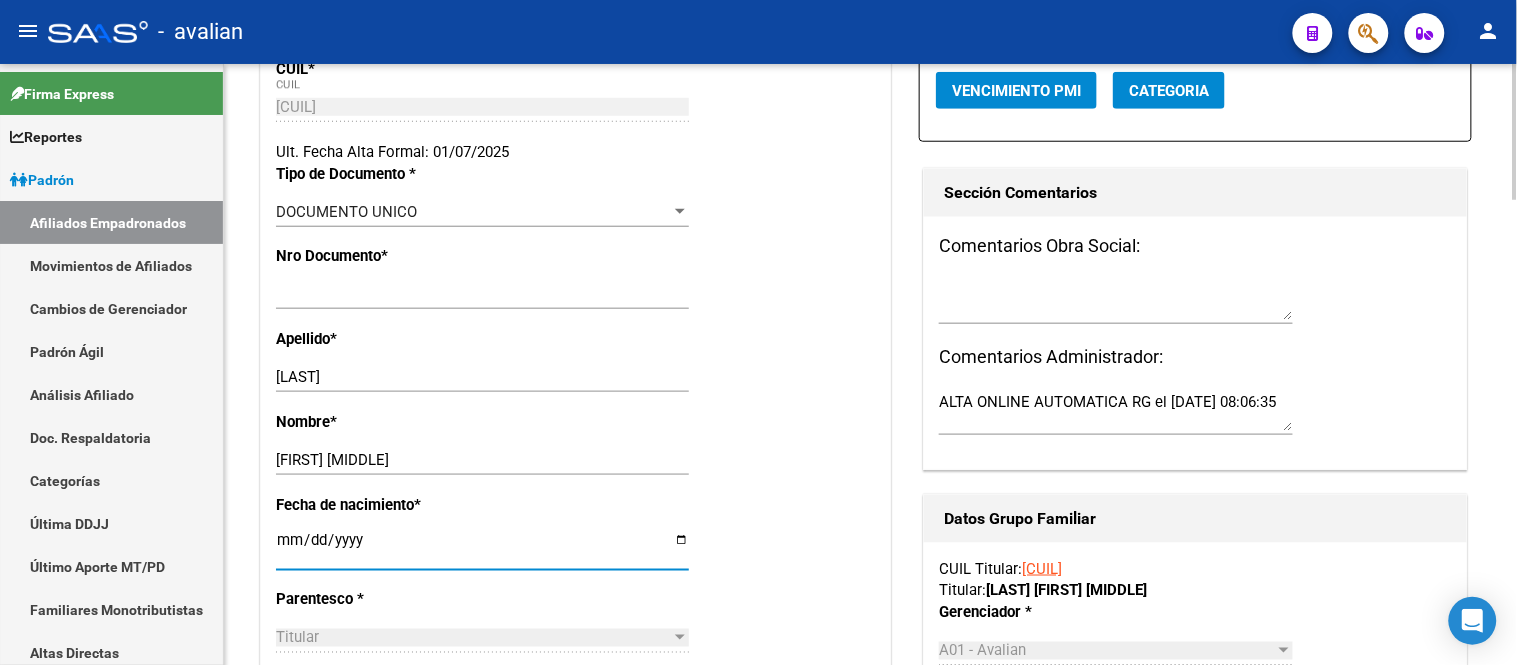 type on "1900-01-01" 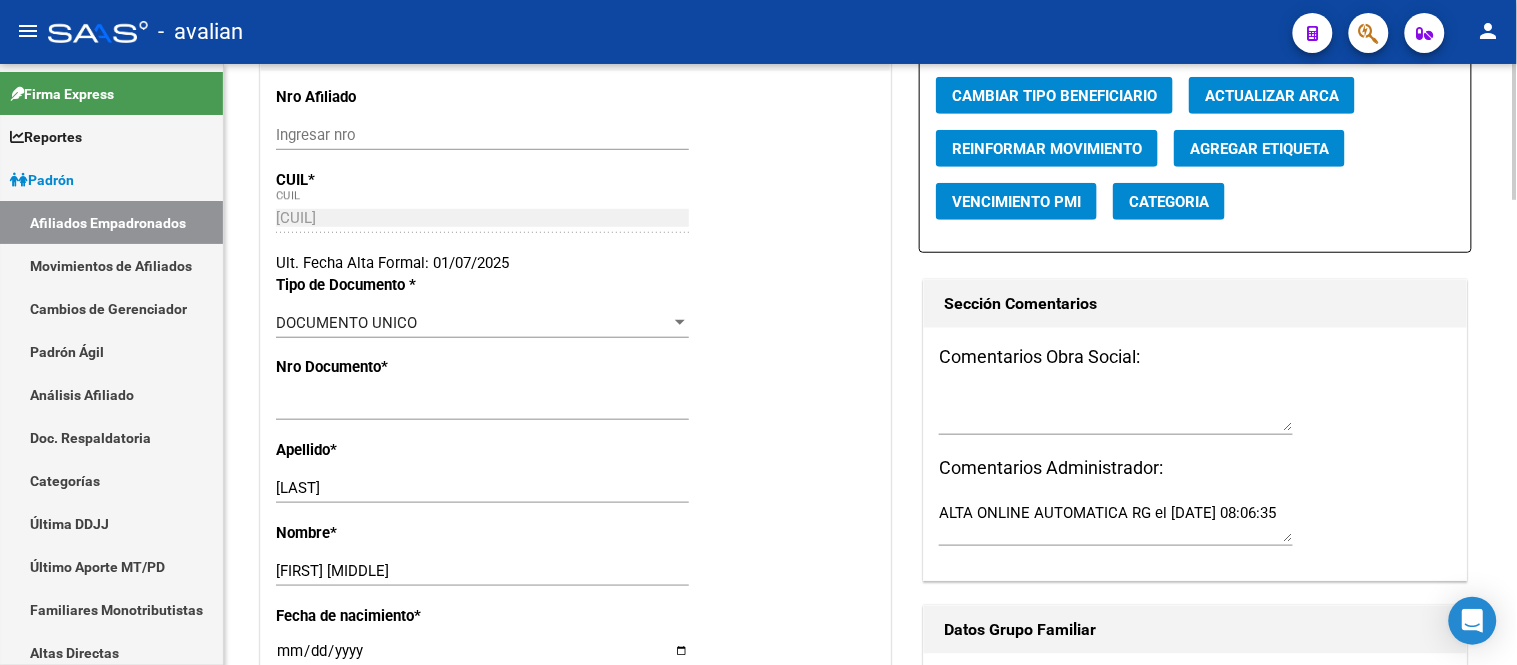 scroll, scrollTop: 0, scrollLeft: 0, axis: both 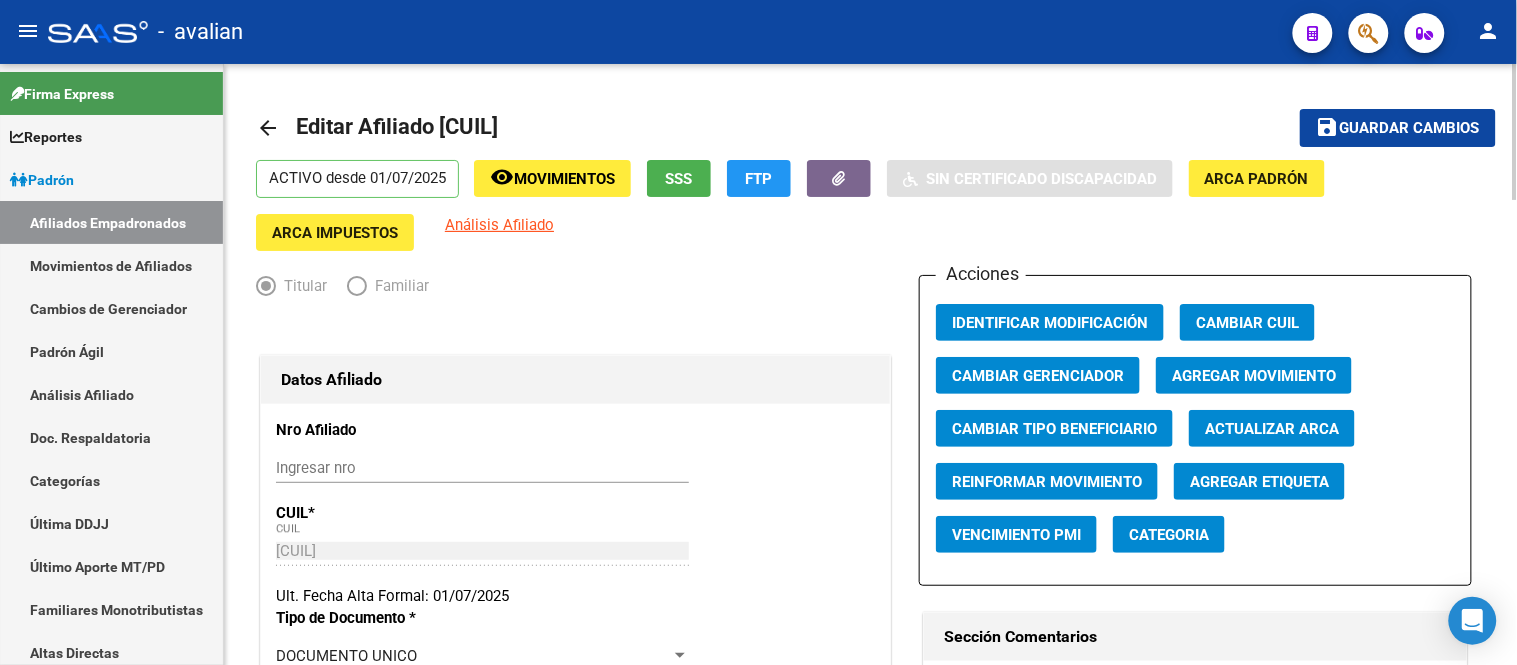 click on "Guardar cambios" 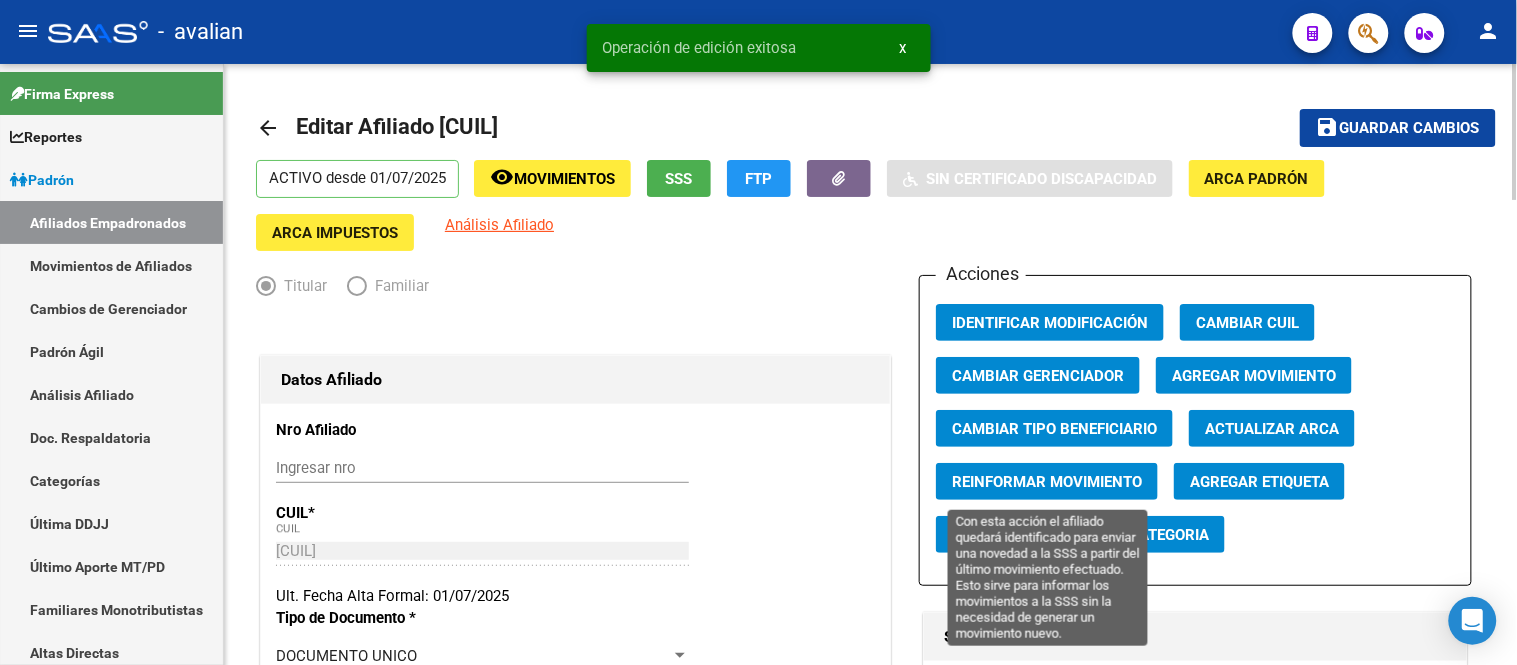click on "Reinformar Movimiento" 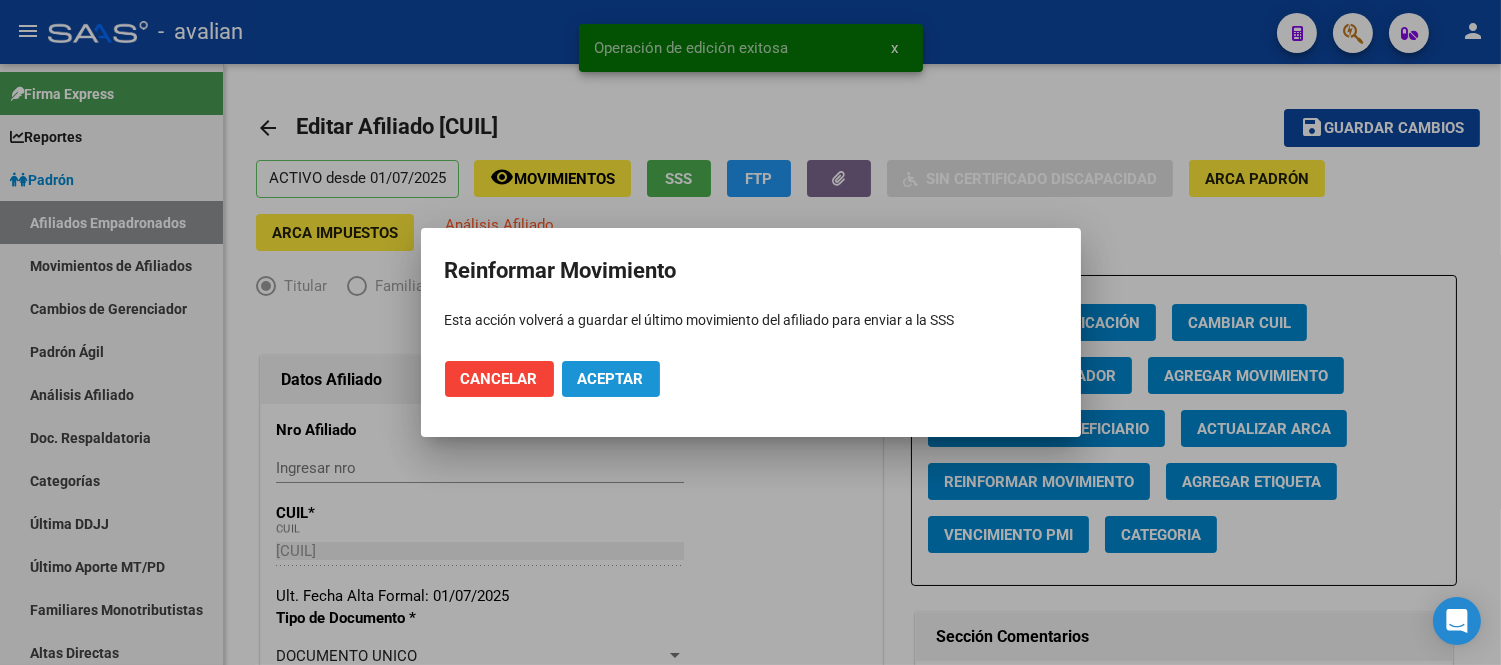 click on "Aceptar" at bounding box center [611, 379] 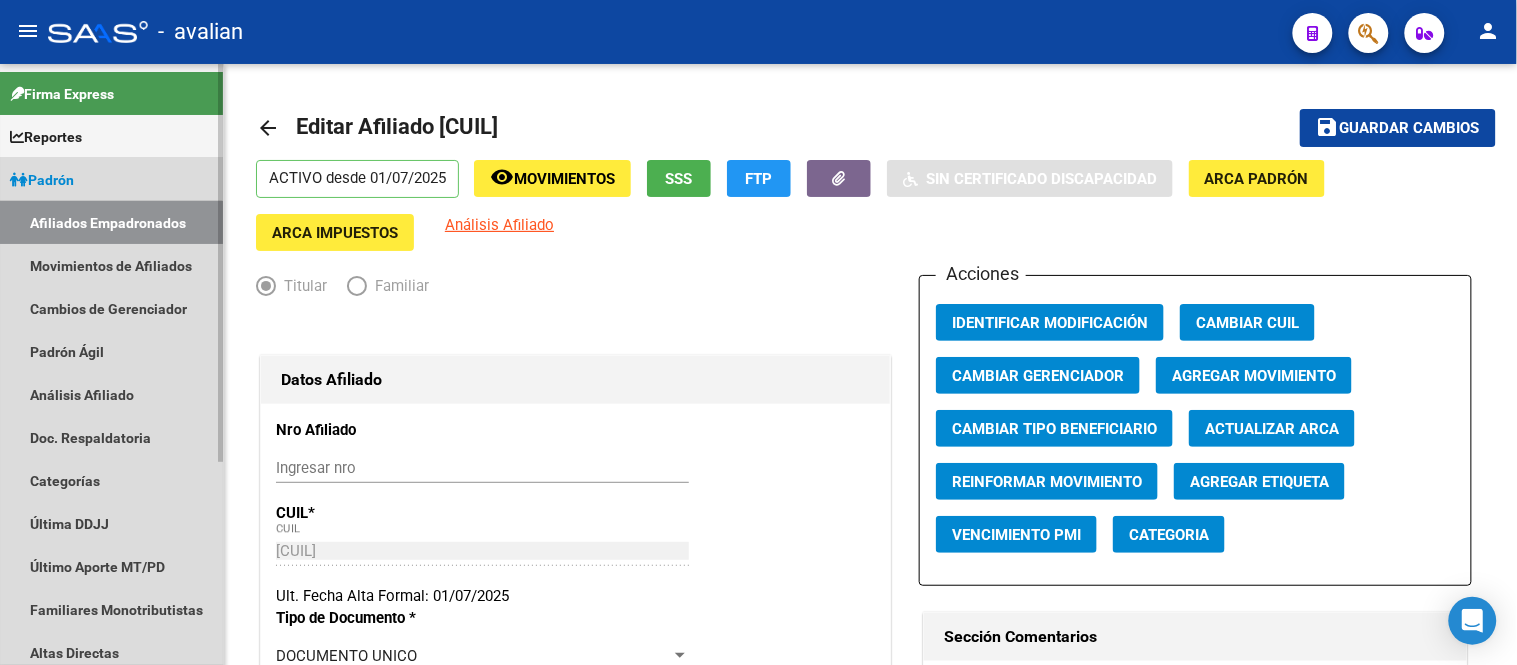 click on "Afiliados Empadronados" at bounding box center (111, 222) 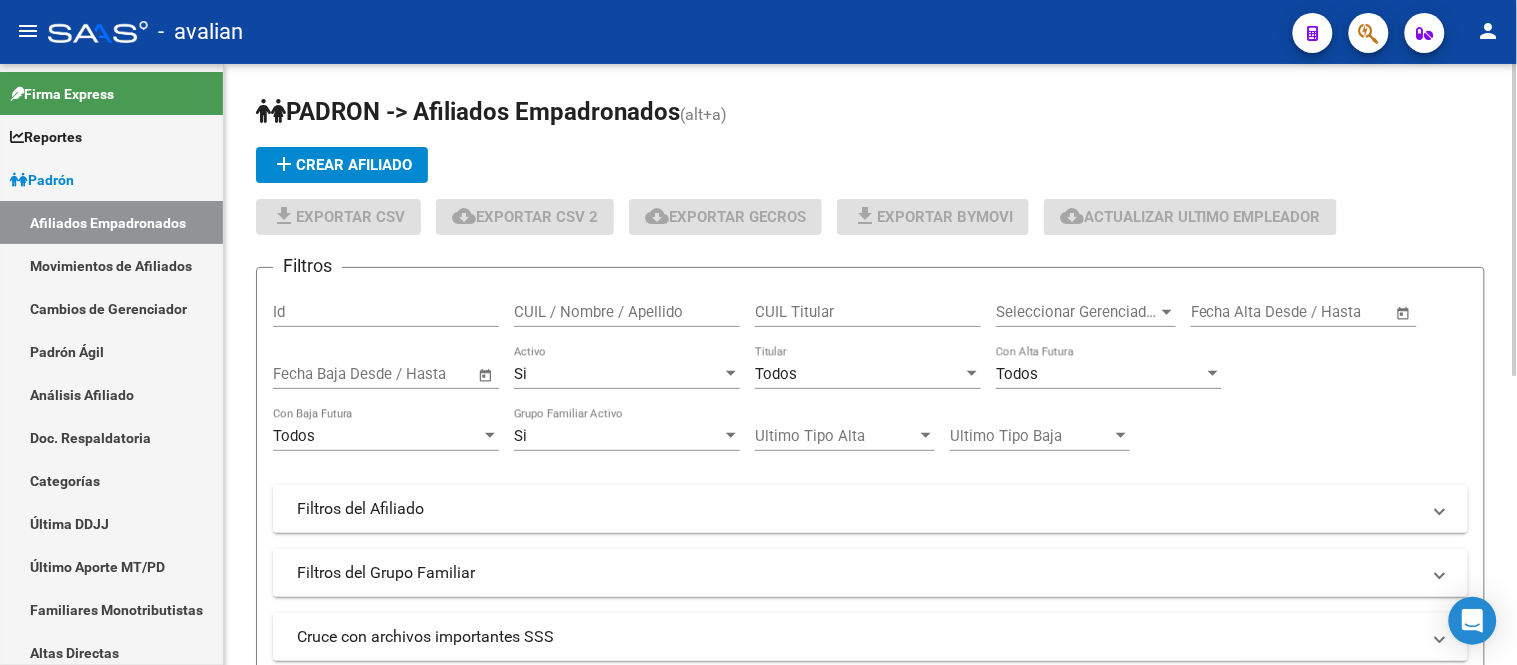 click on "CUIL / Nombre / Apellido" 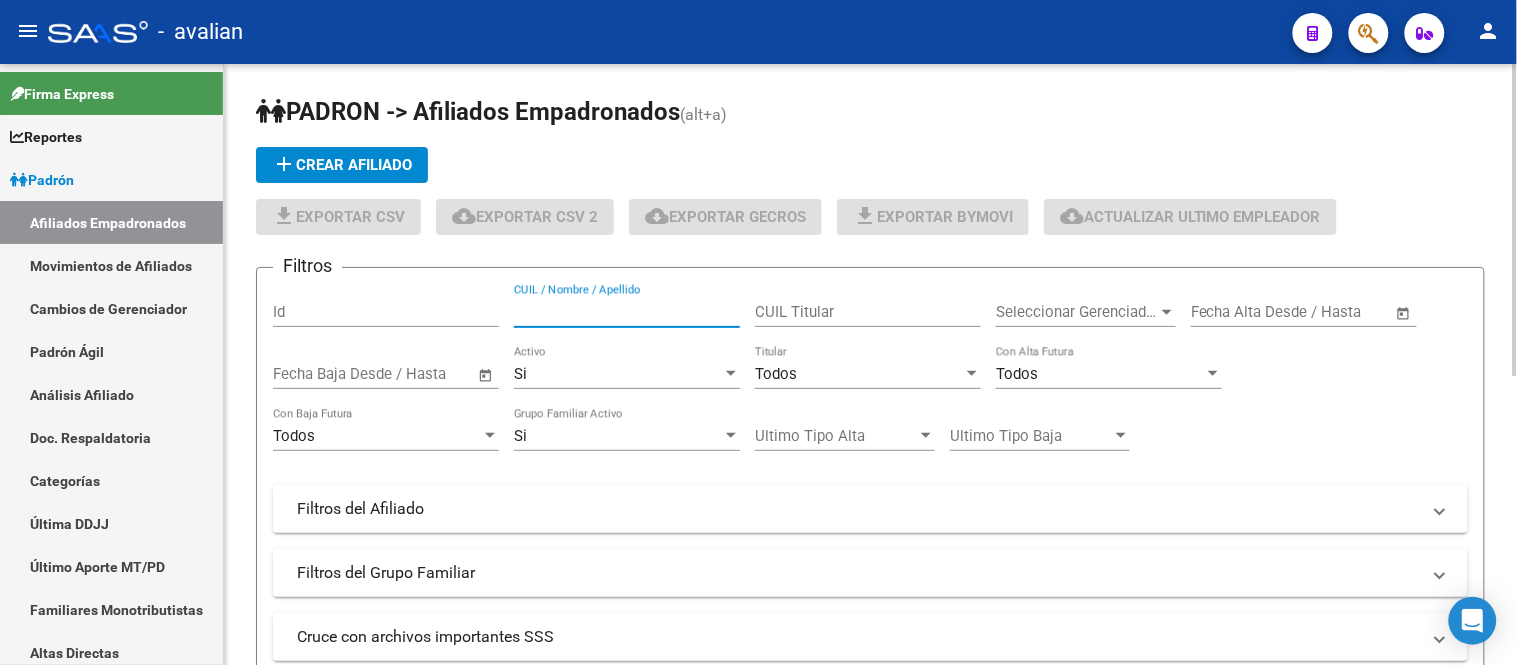 paste on "[CUIL]" 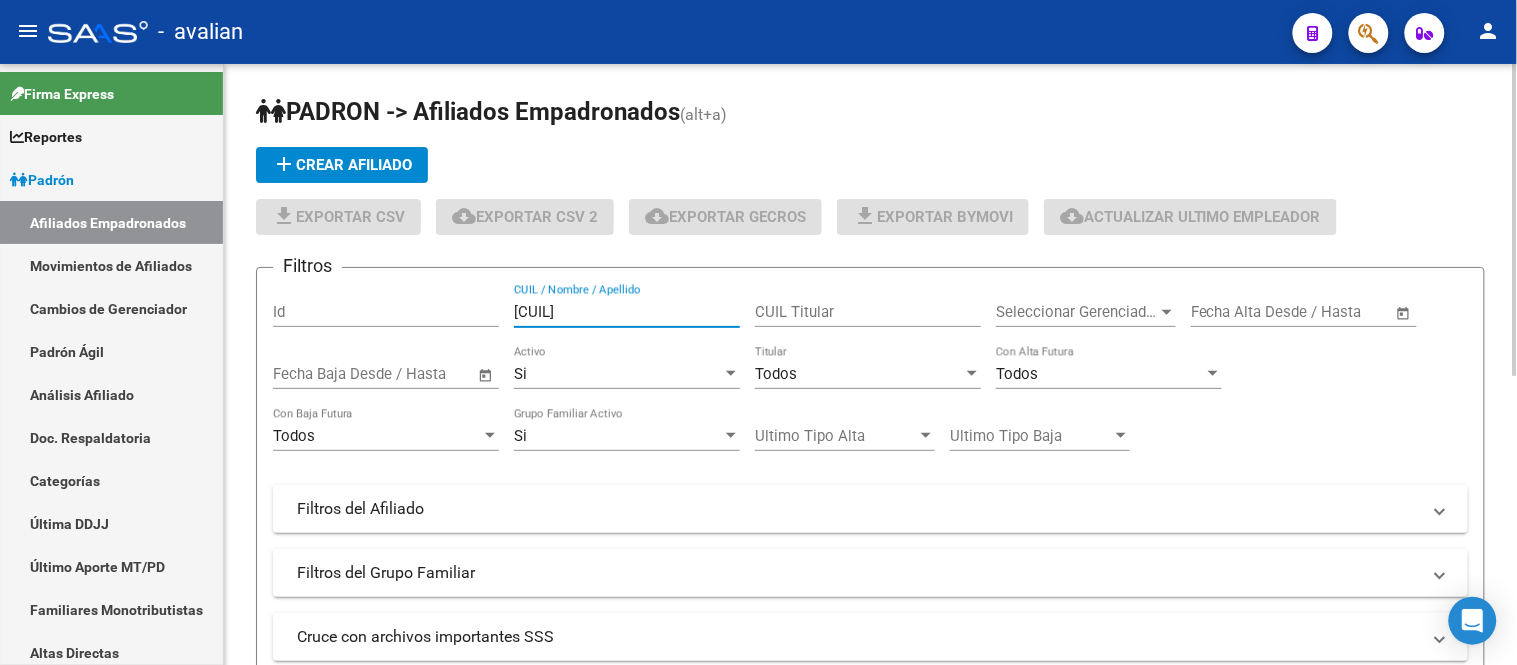 scroll, scrollTop: 222, scrollLeft: 0, axis: vertical 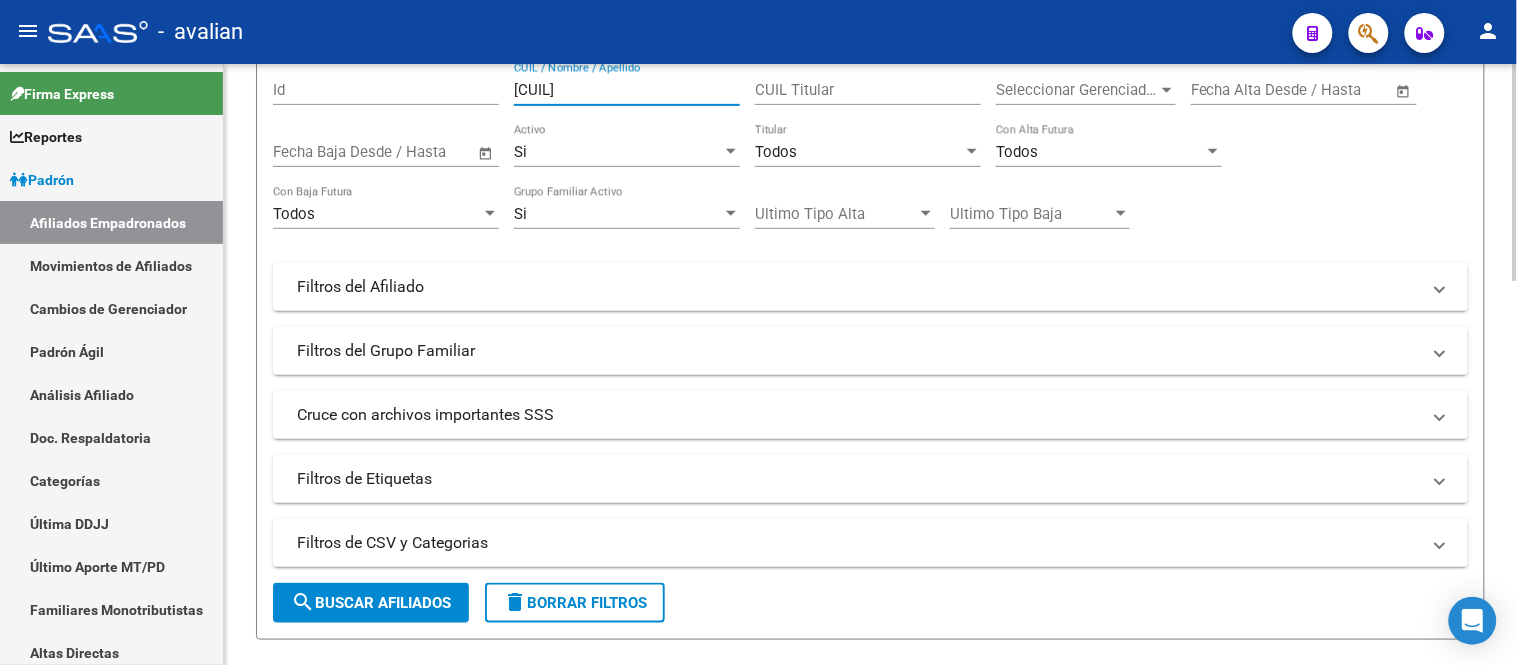 type on "[CUIL]" 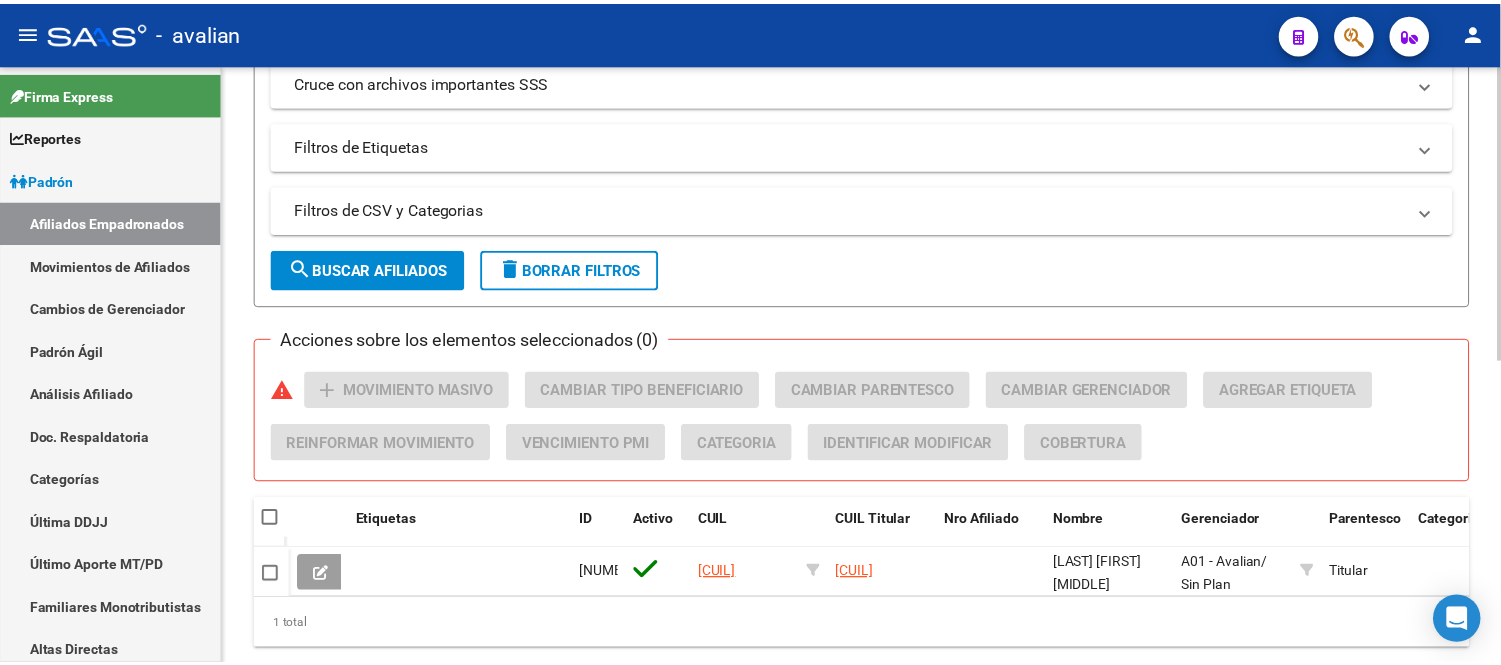 scroll, scrollTop: 621, scrollLeft: 0, axis: vertical 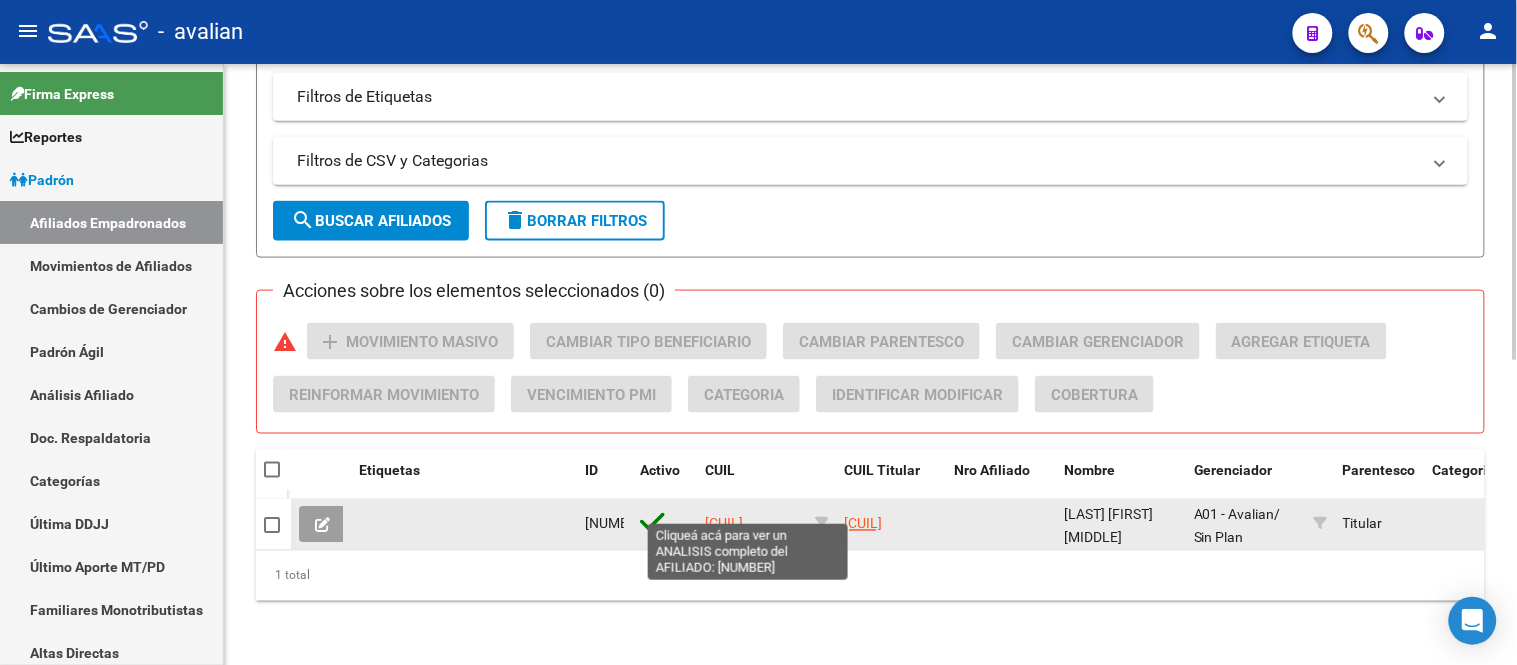 click on "[CUIL]" 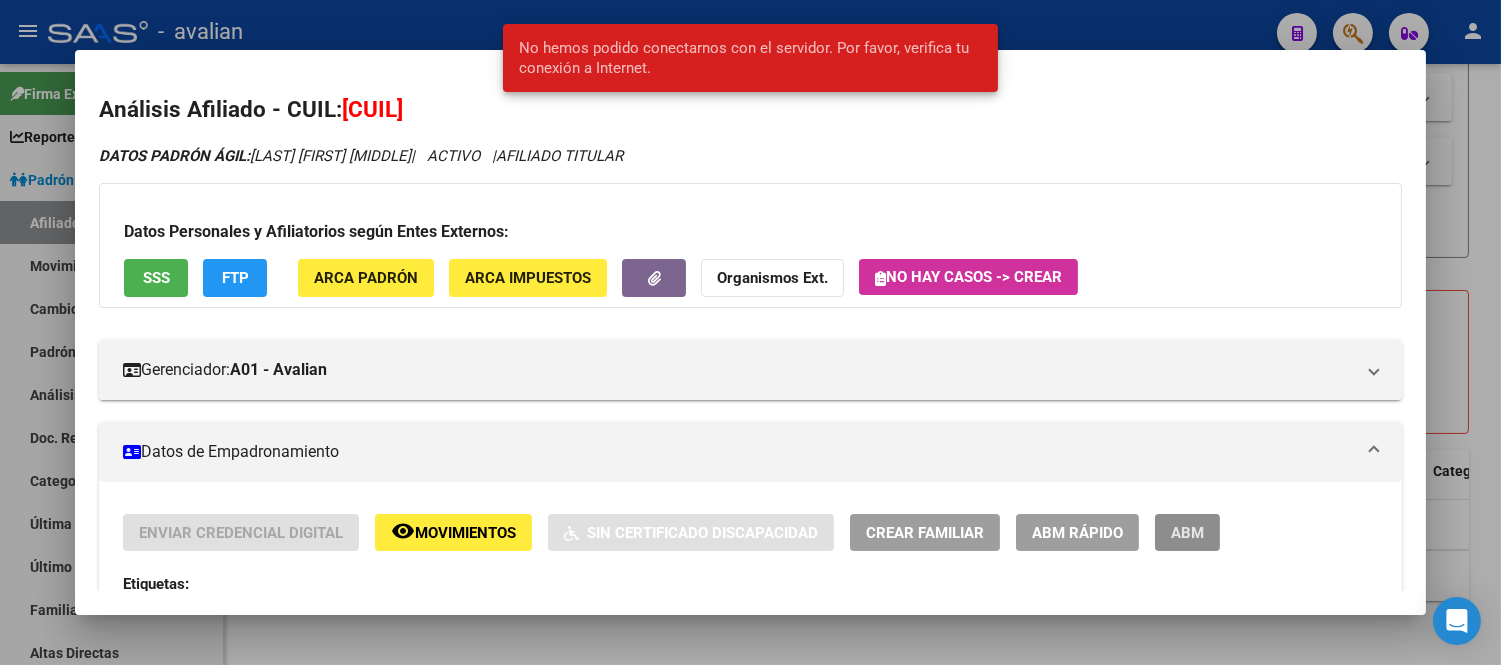 click on "ABM" at bounding box center (1187, 533) 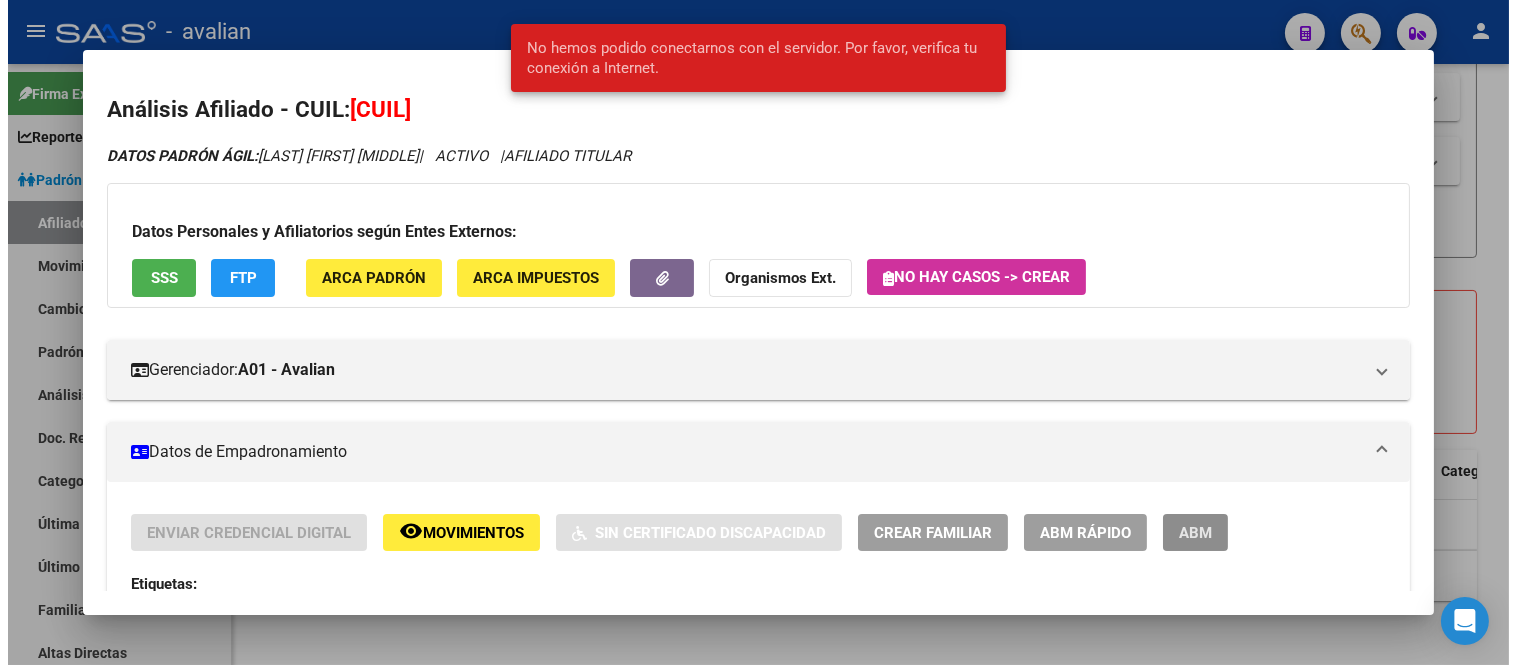 scroll, scrollTop: 0, scrollLeft: 0, axis: both 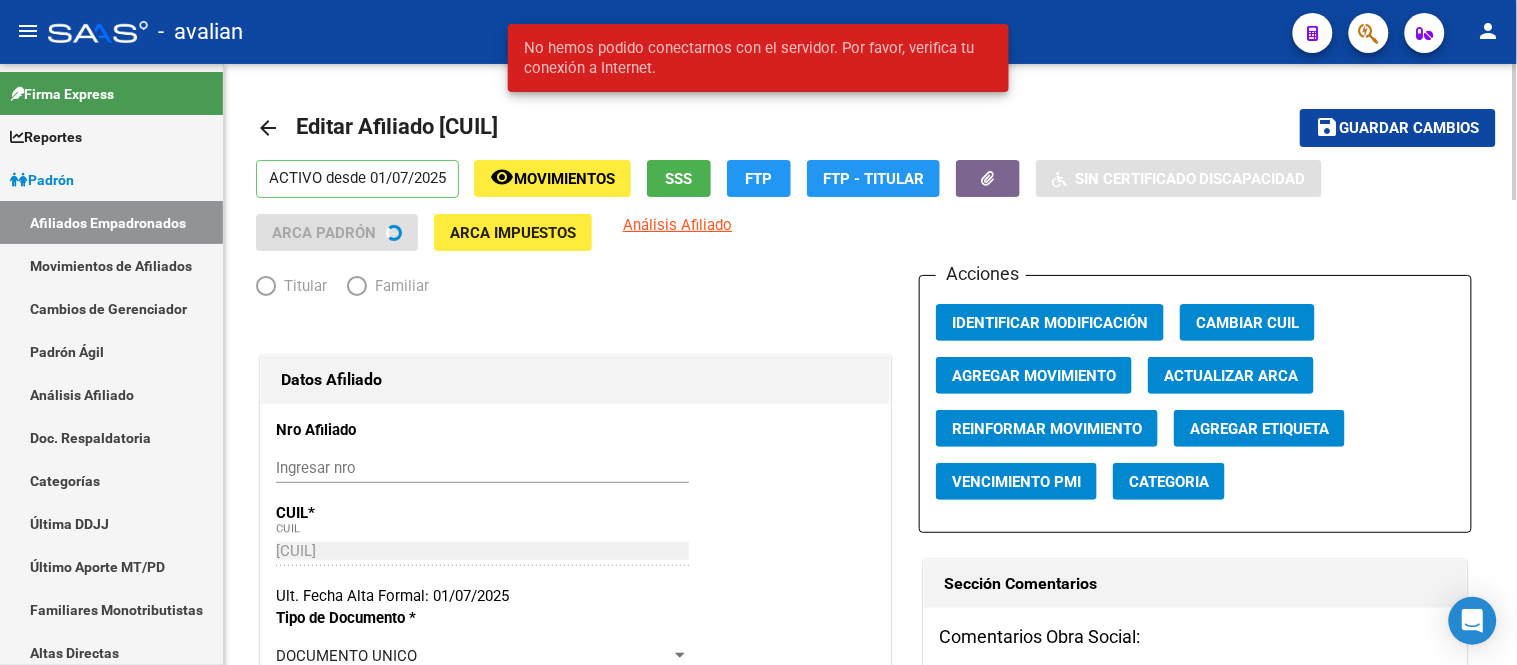 radio on "true" 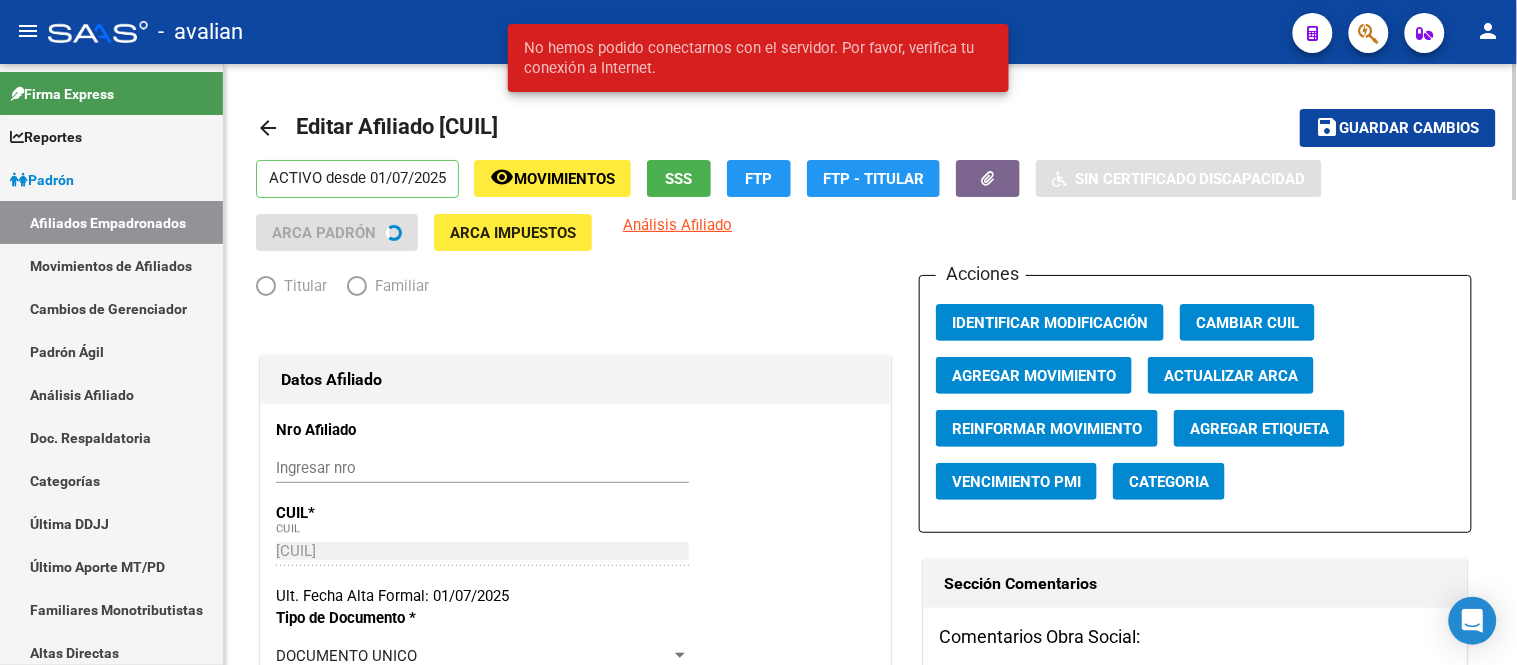 type on "[CUIL]" 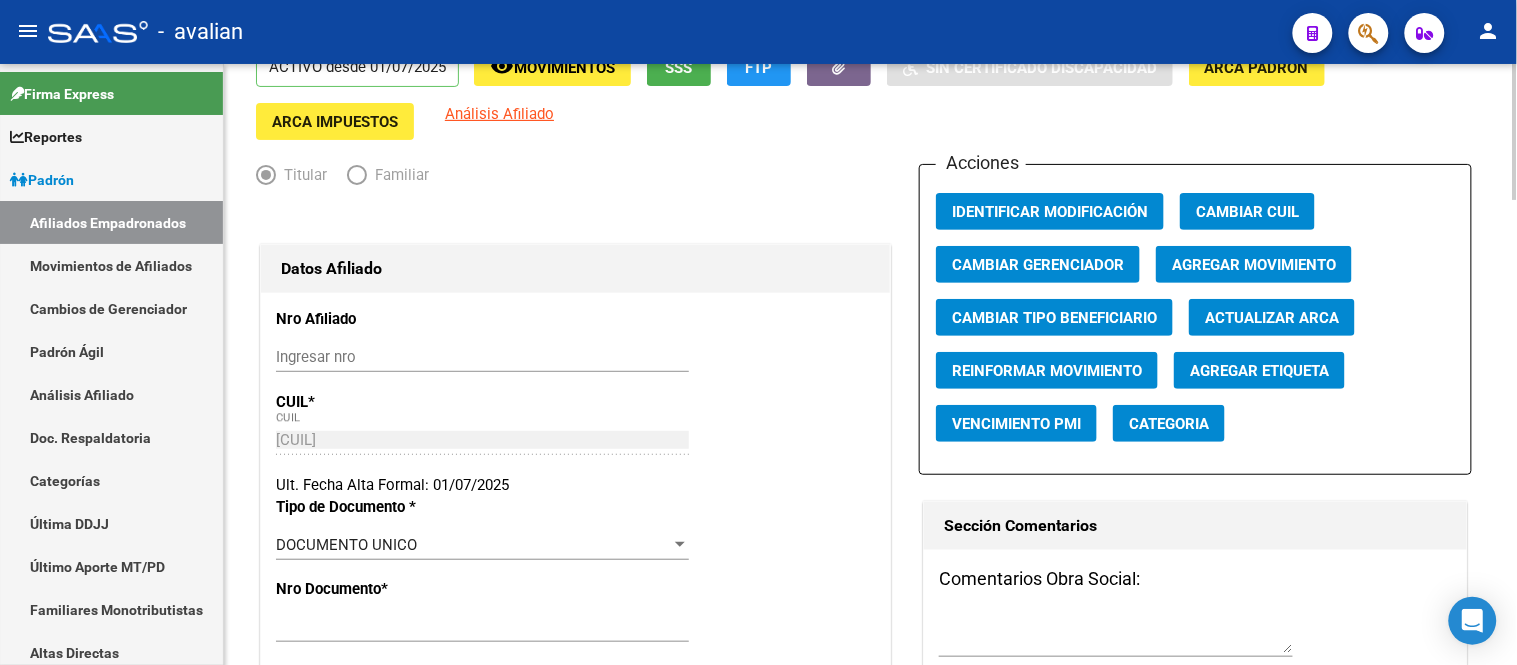 scroll, scrollTop: 444, scrollLeft: 0, axis: vertical 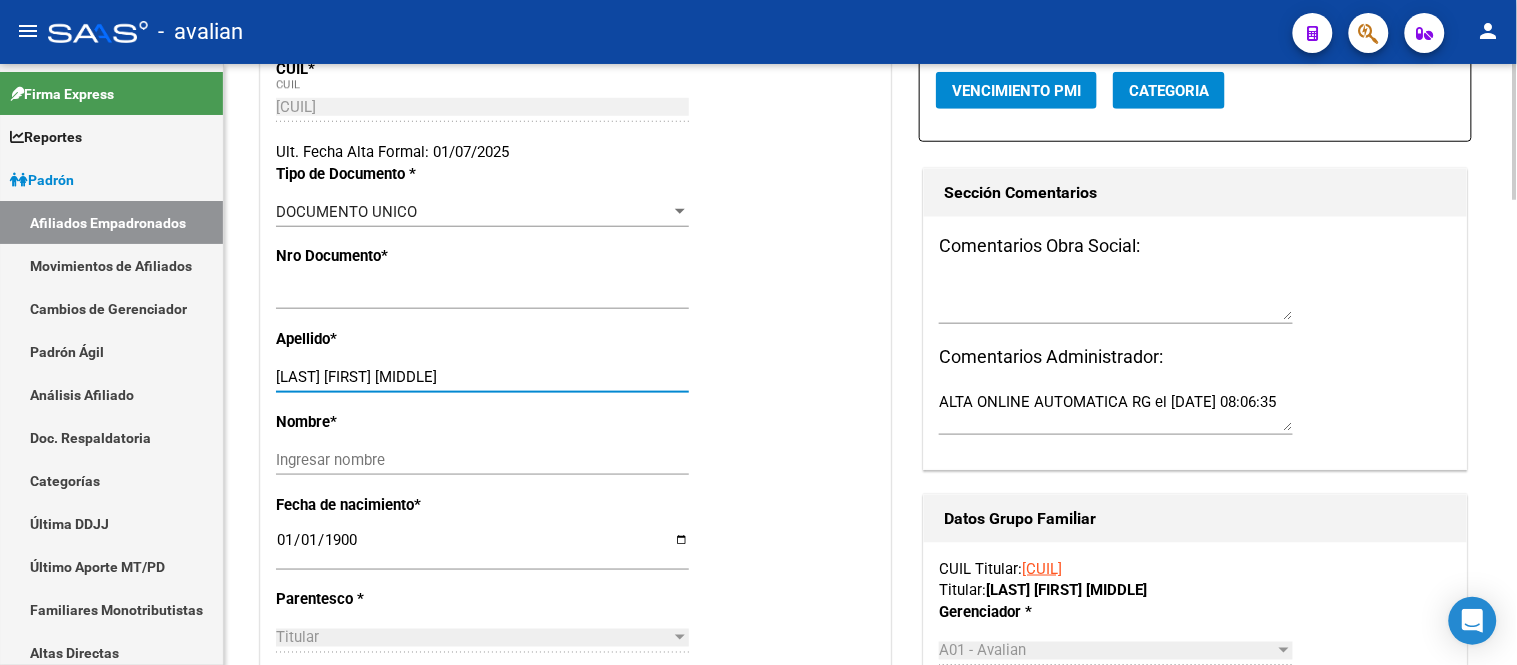 drag, startPoint x: 484, startPoint y: 374, endPoint x: 350, endPoint y: 382, distance: 134.23859 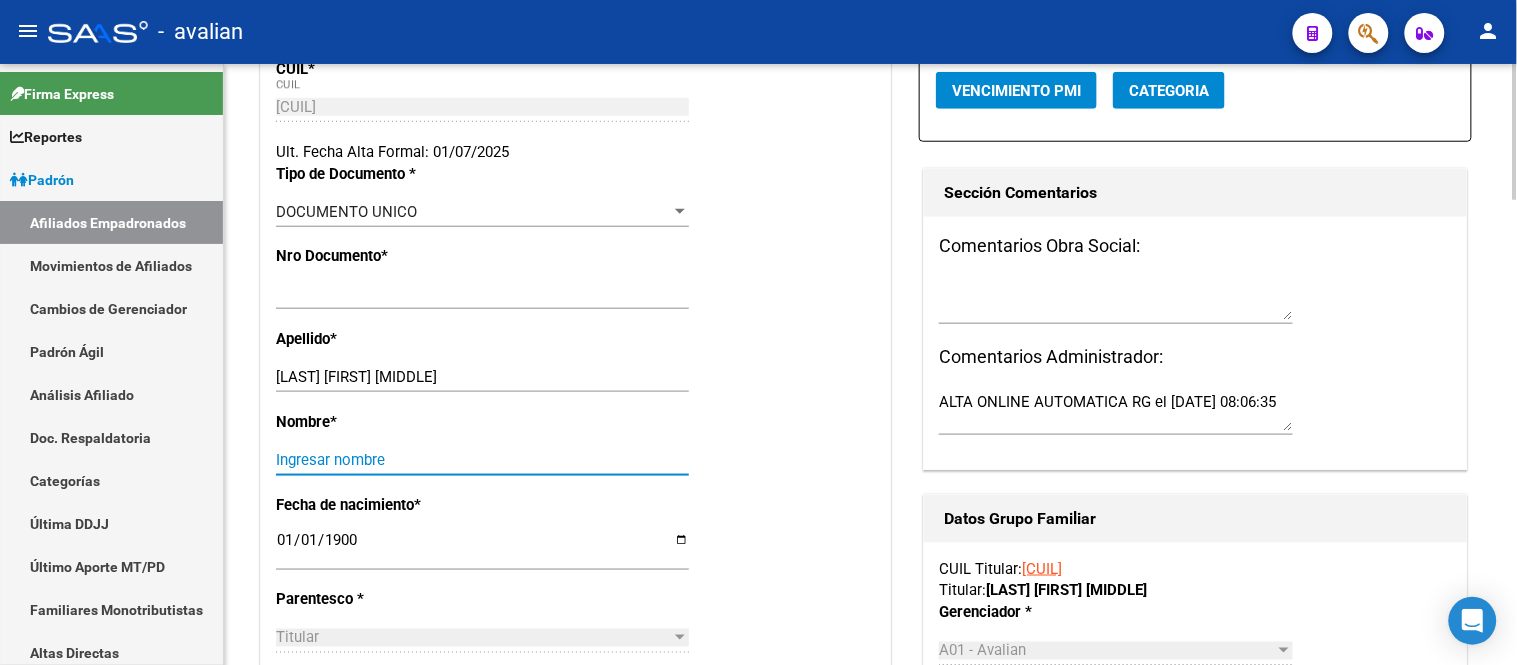 paste on "[FIRST] [MIDDLE]" 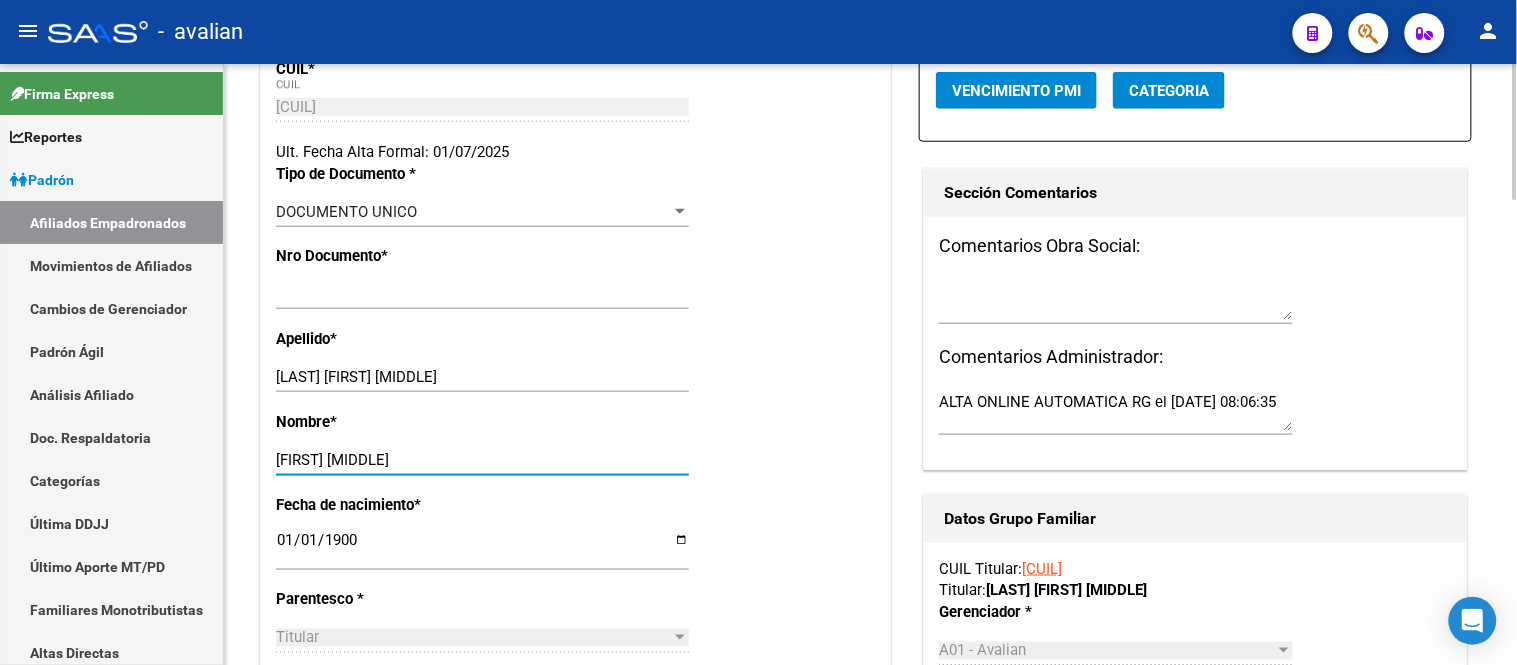 type on "[FIRST] [MIDDLE]" 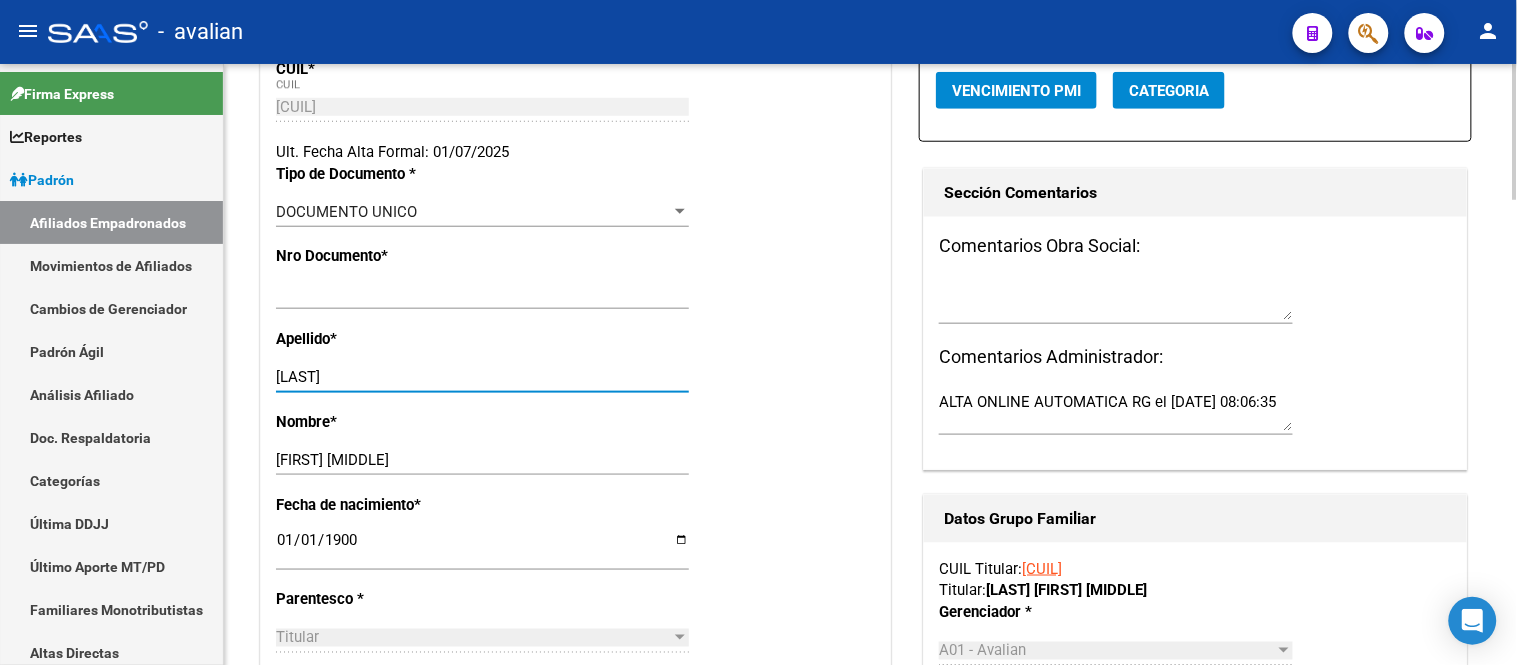type on "[LAST]" 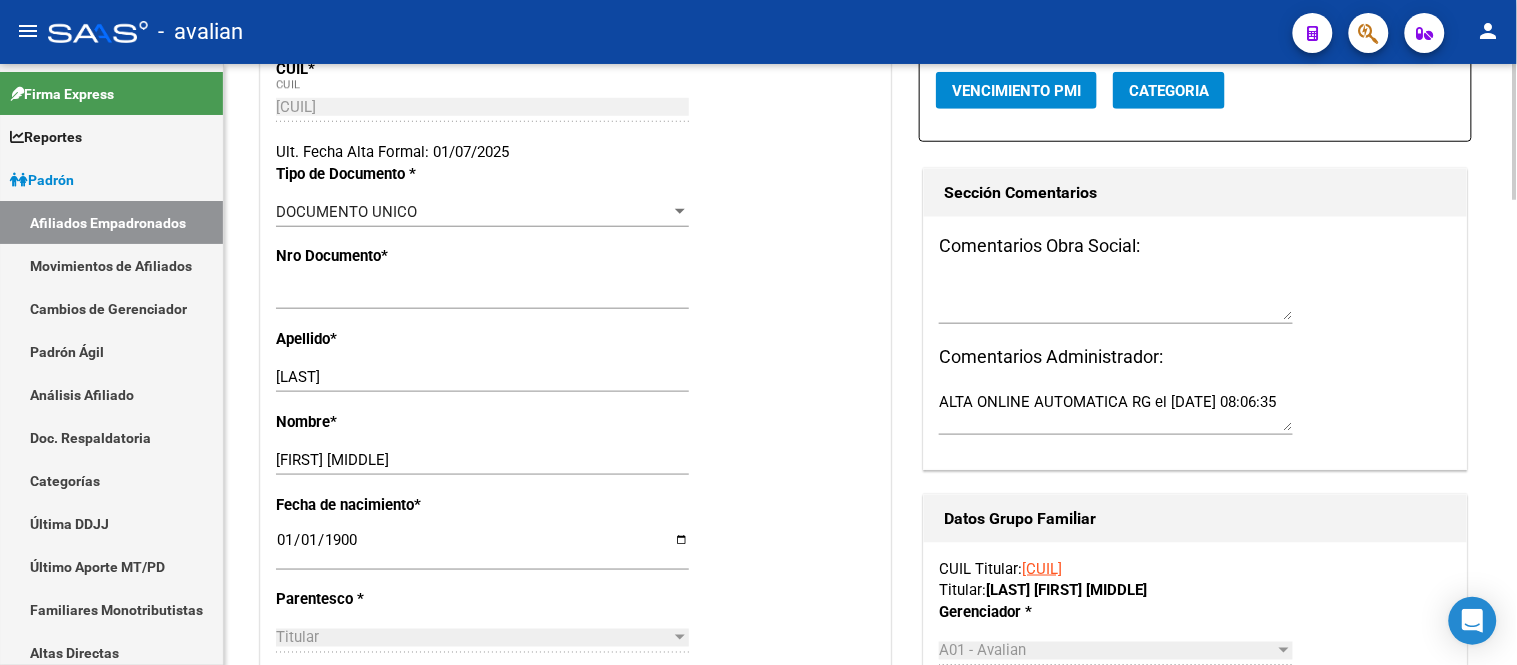 scroll, scrollTop: 555, scrollLeft: 0, axis: vertical 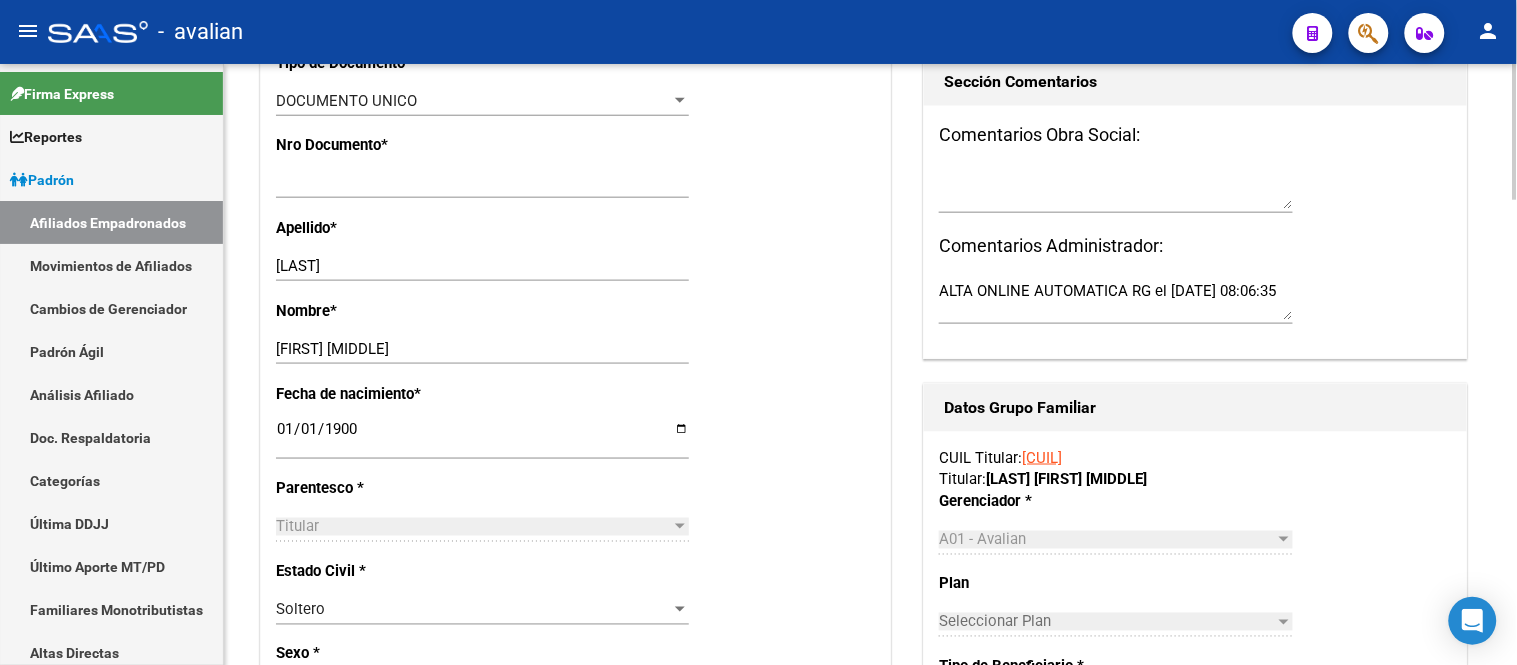 click on "1900-01-01" at bounding box center [482, 437] 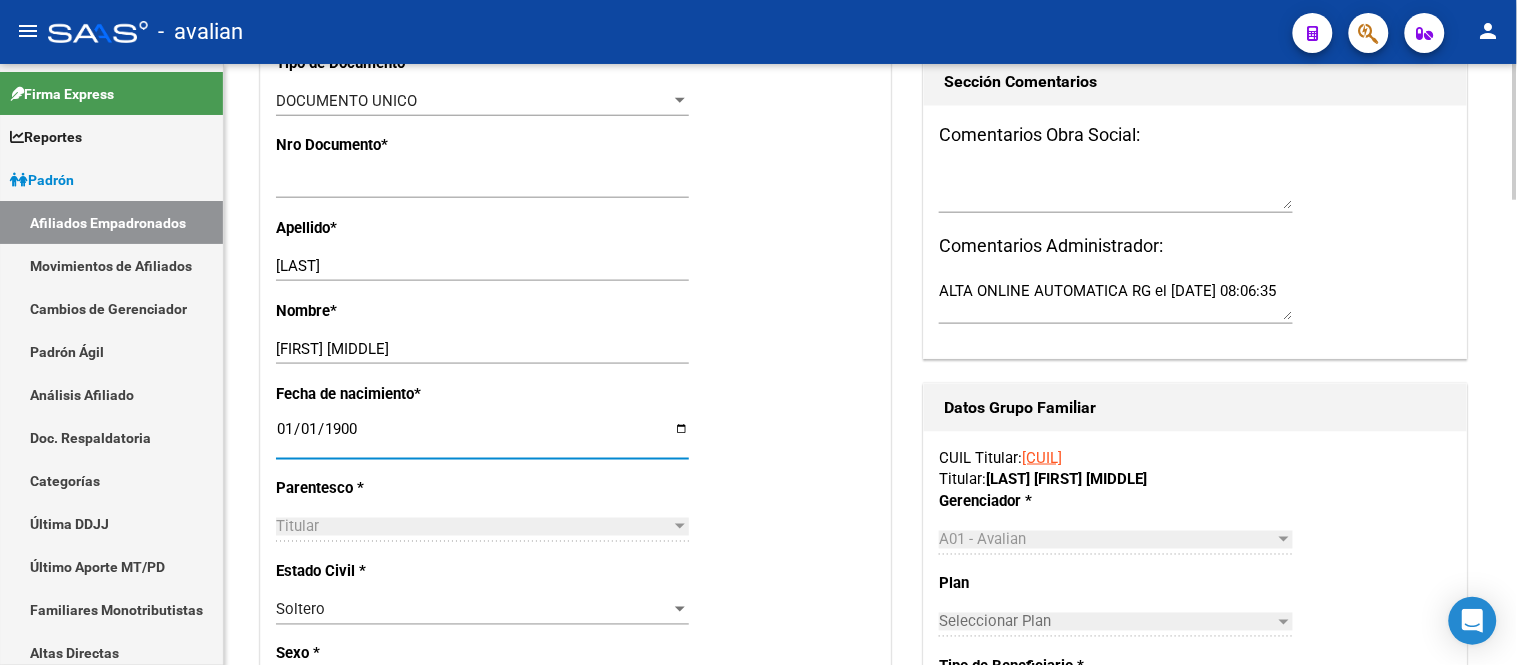 type on "[DATE]" 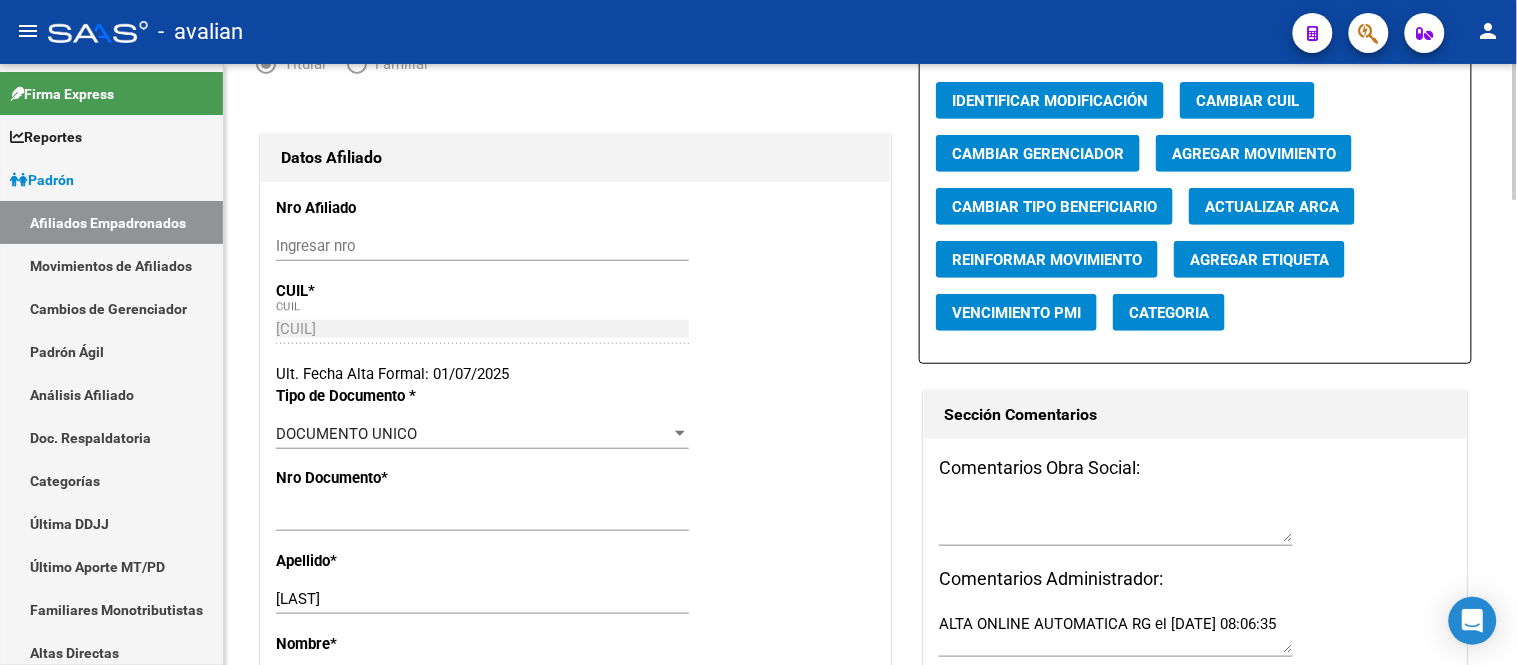 scroll, scrollTop: 0, scrollLeft: 0, axis: both 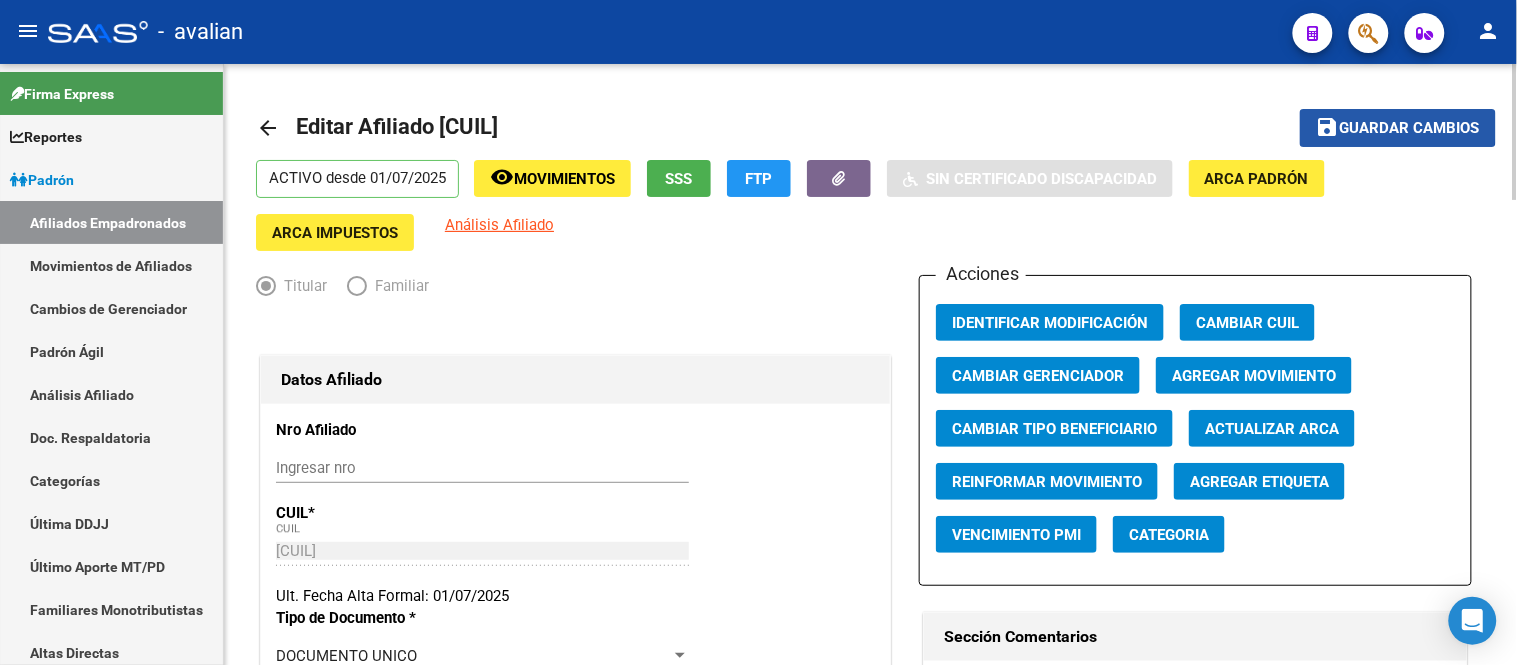click on "Guardar cambios" 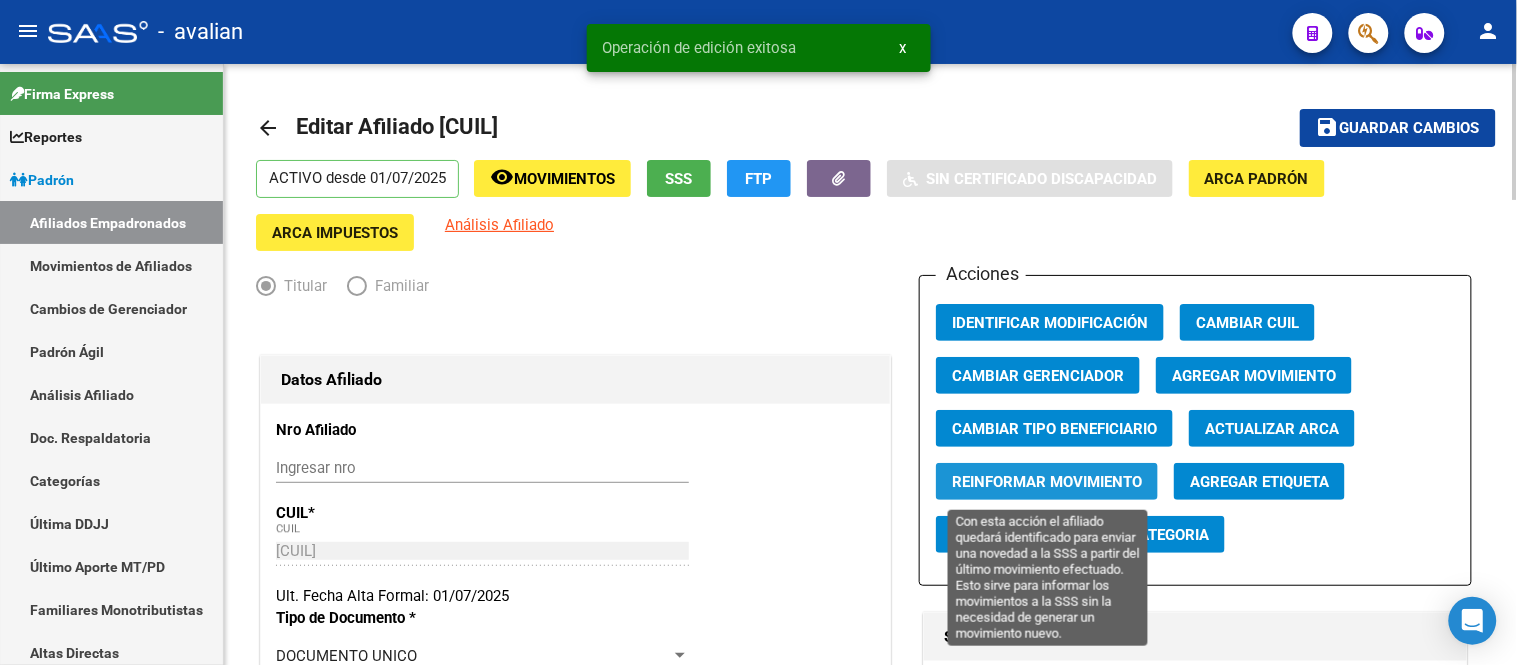 click on "Reinformar Movimiento" 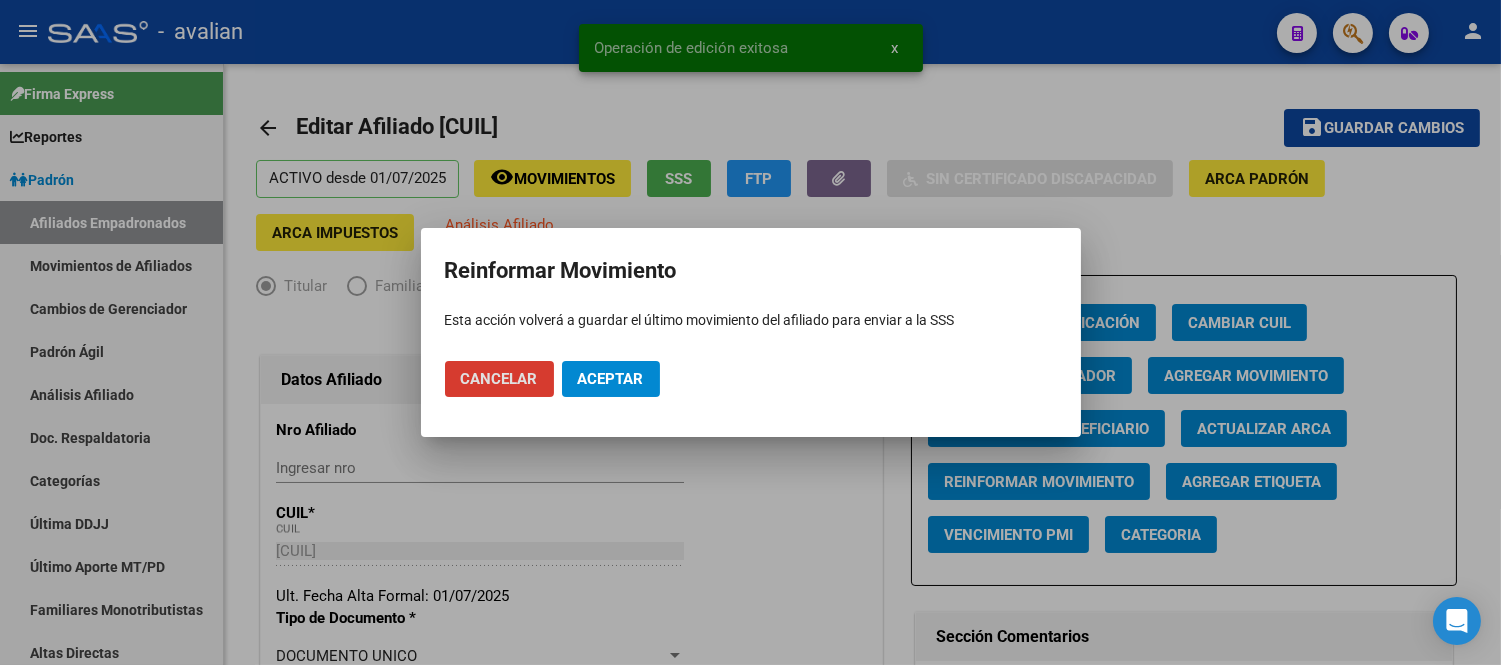 click on "Aceptar" at bounding box center [611, 379] 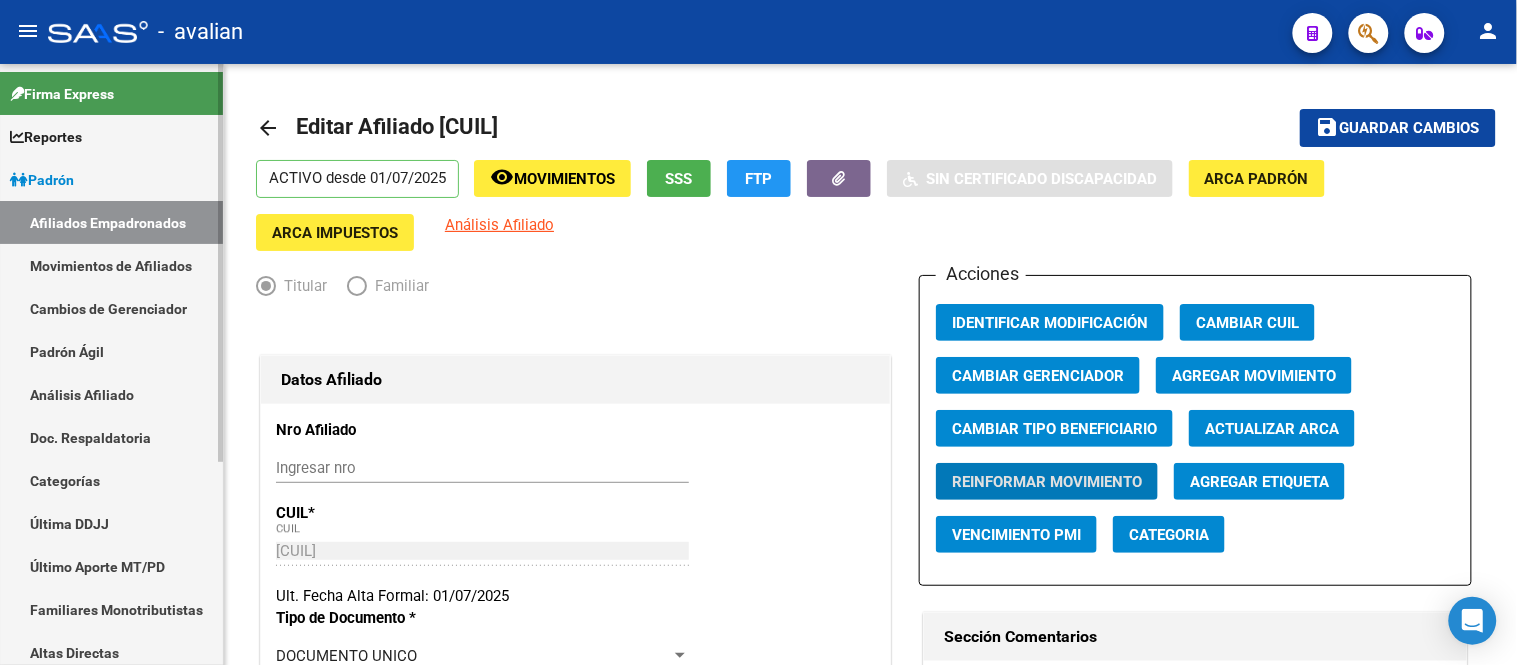 click on "Afiliados Empadronados" at bounding box center (111, 222) 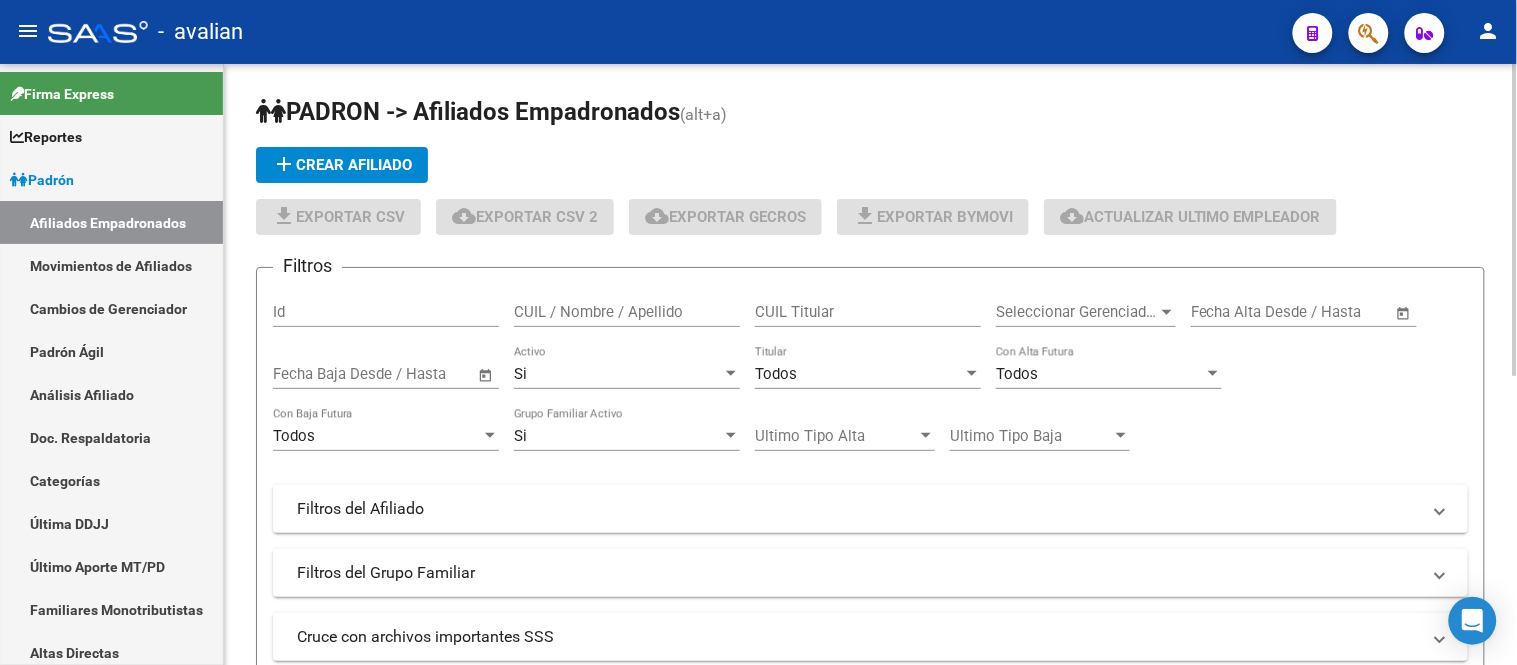 click on "CUIL / Nombre / Apellido" at bounding box center [627, 312] 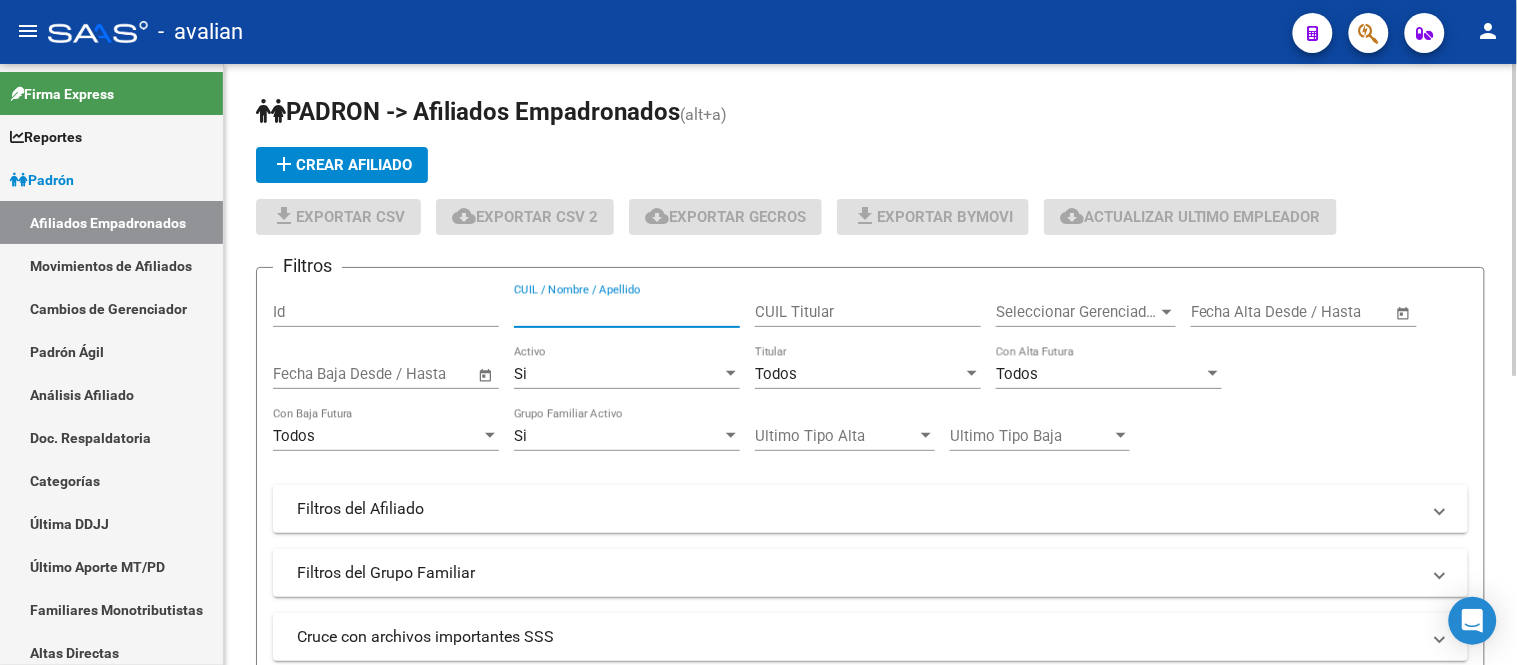 paste on "[NUMBER]" 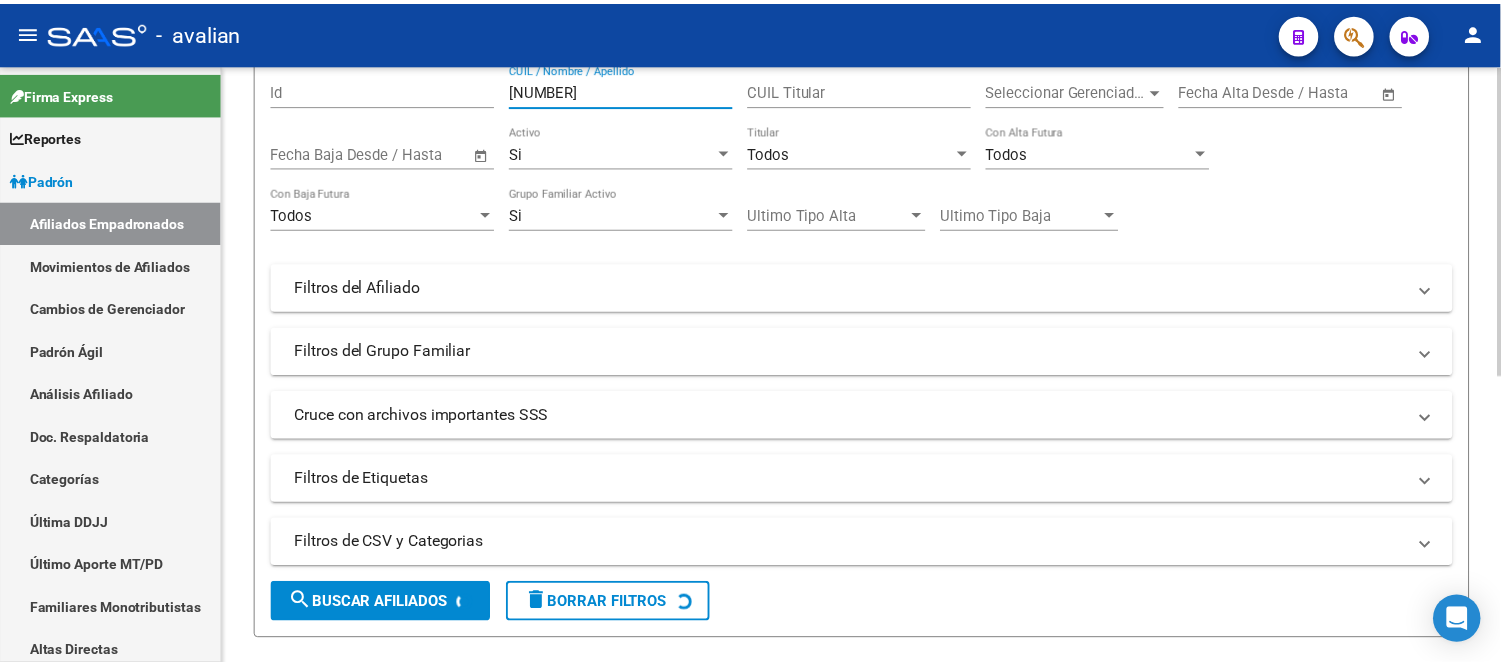 scroll, scrollTop: 555, scrollLeft: 0, axis: vertical 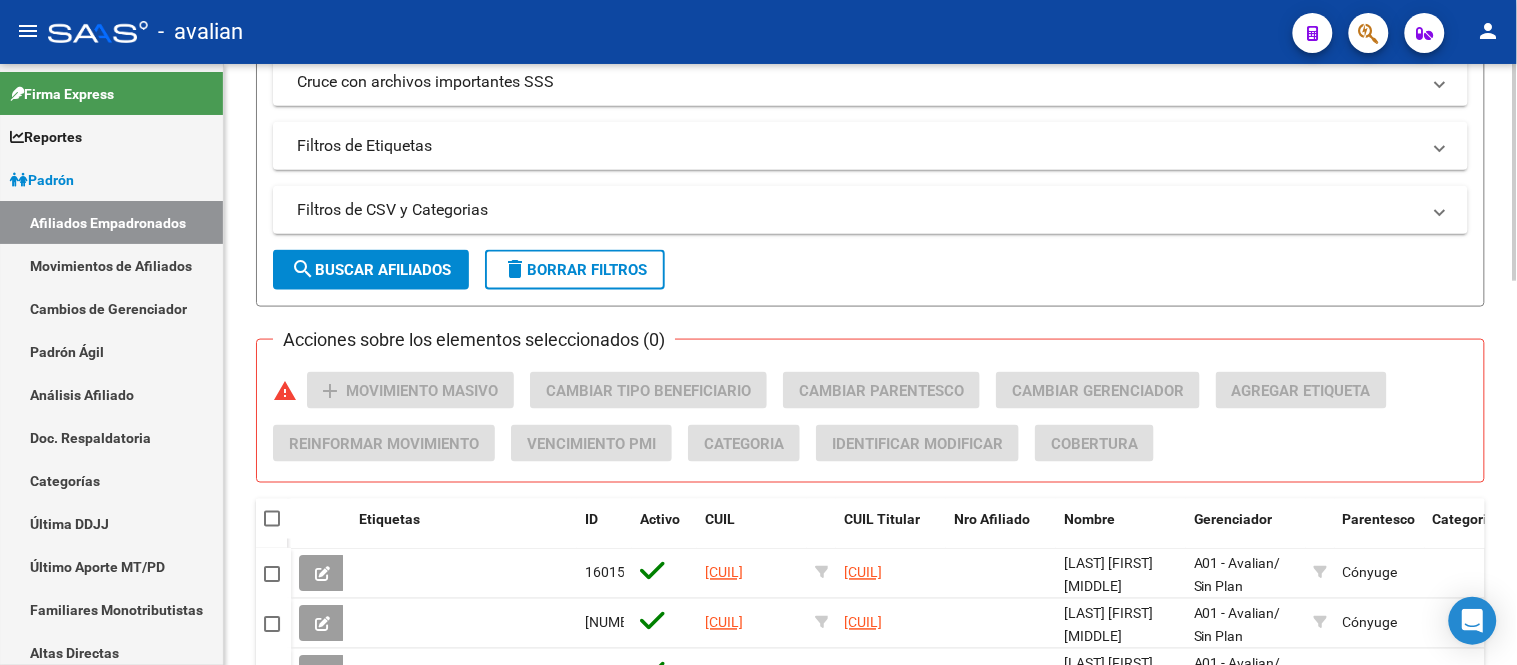 type on "[NUMBER]" 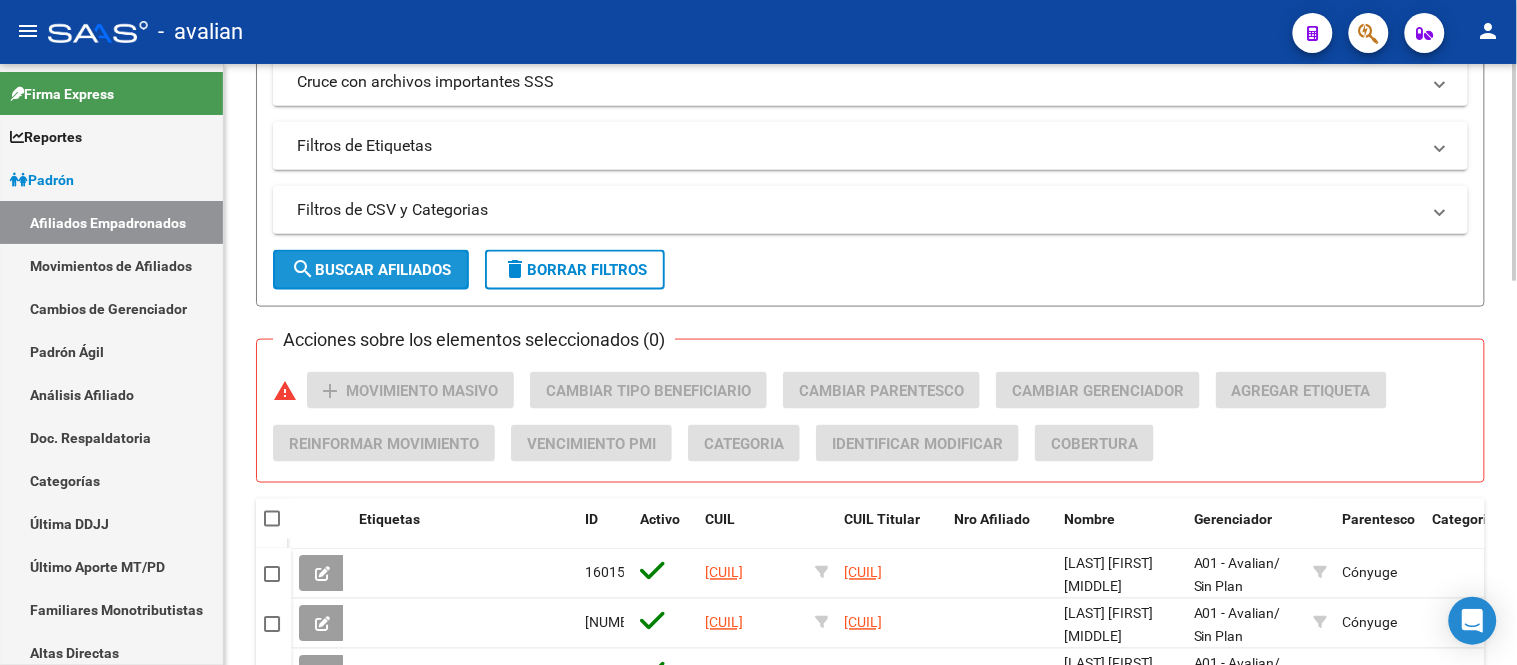 click on "search  Buscar Afiliados" 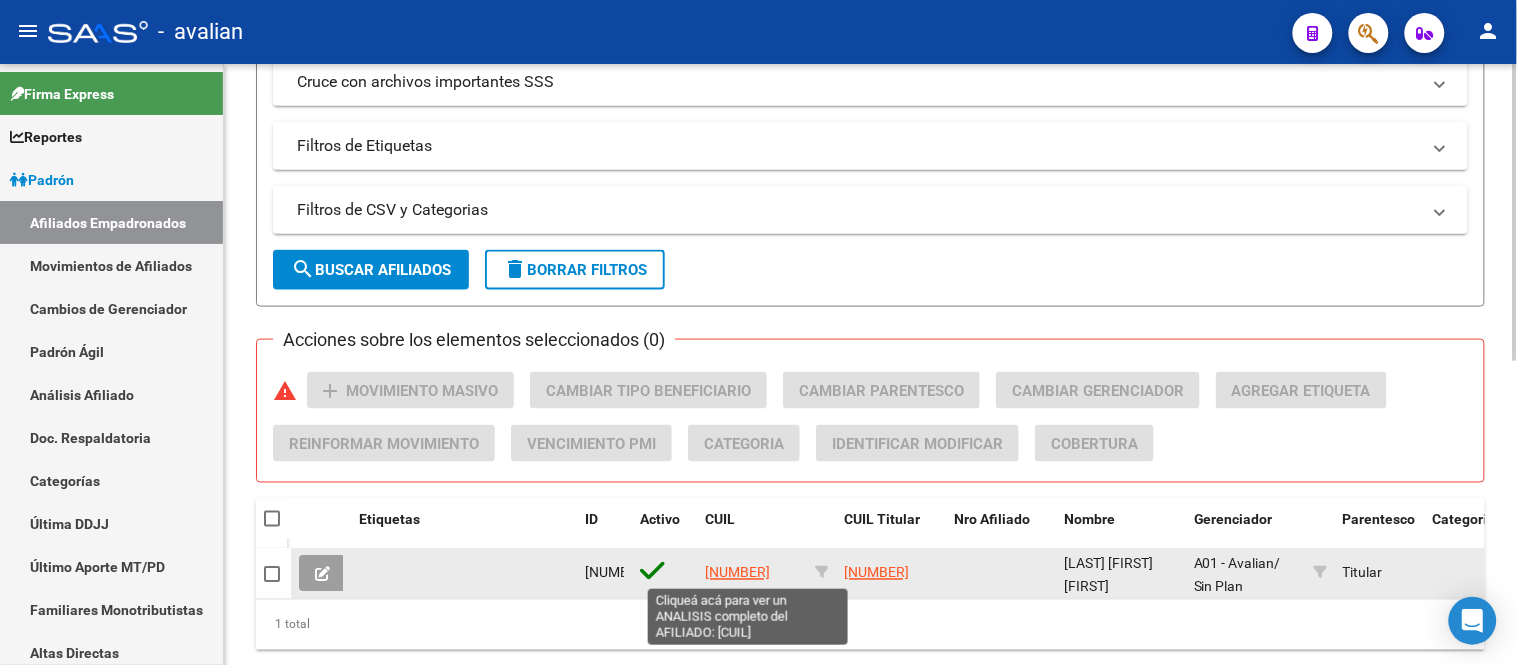 click on "[NUMBER]" 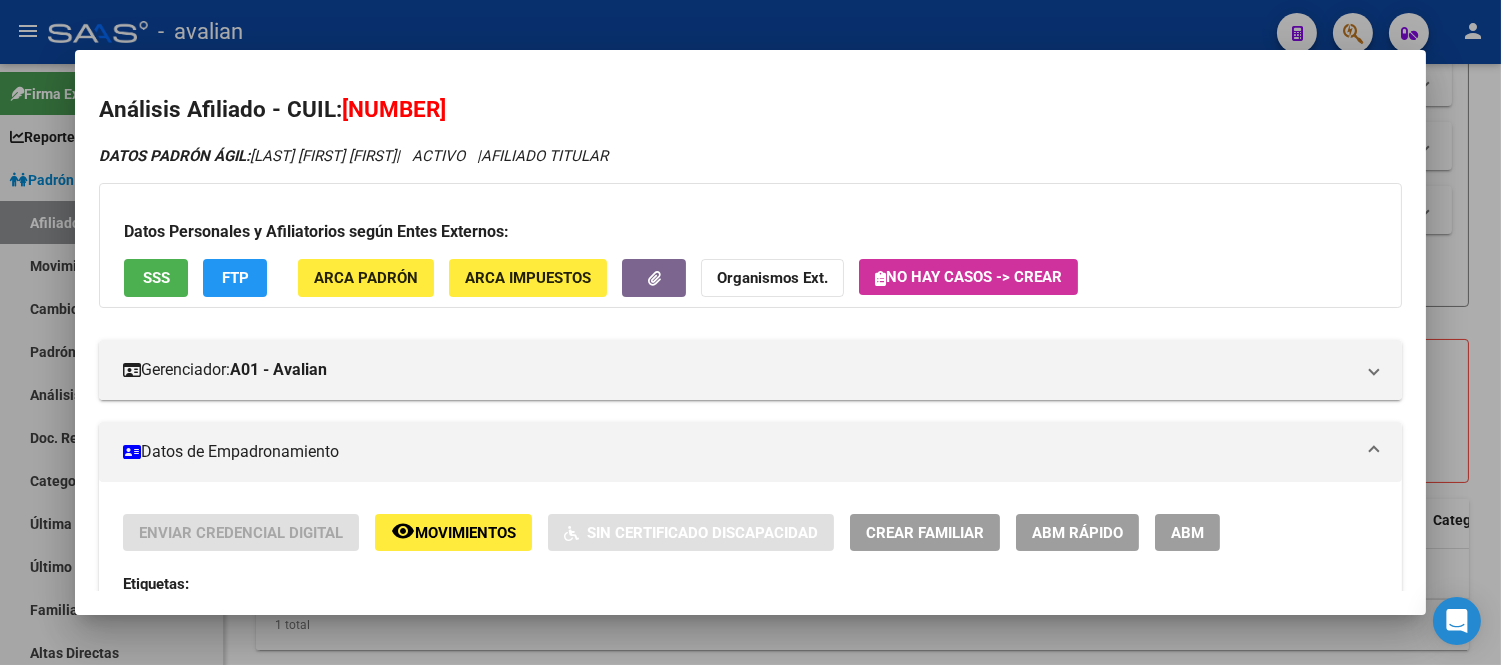click on "ABM" at bounding box center [1187, 533] 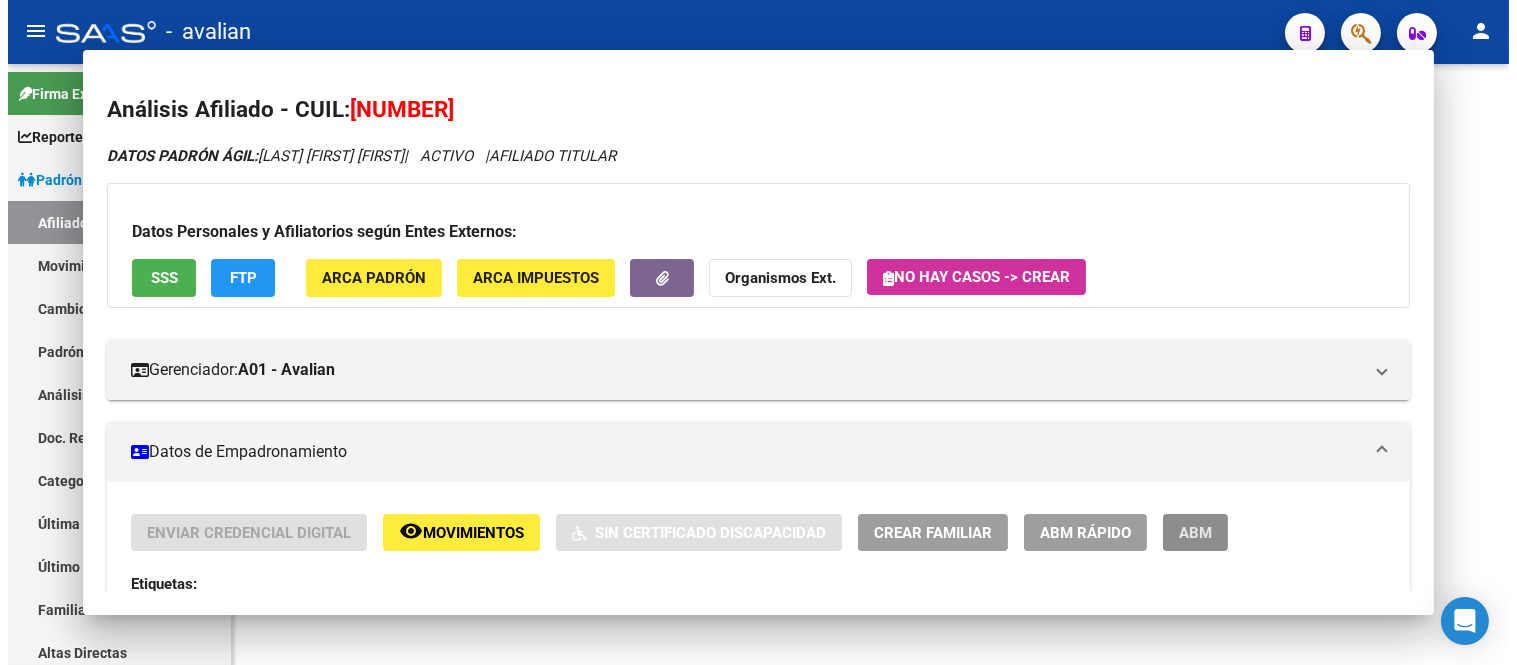 scroll, scrollTop: 0, scrollLeft: 0, axis: both 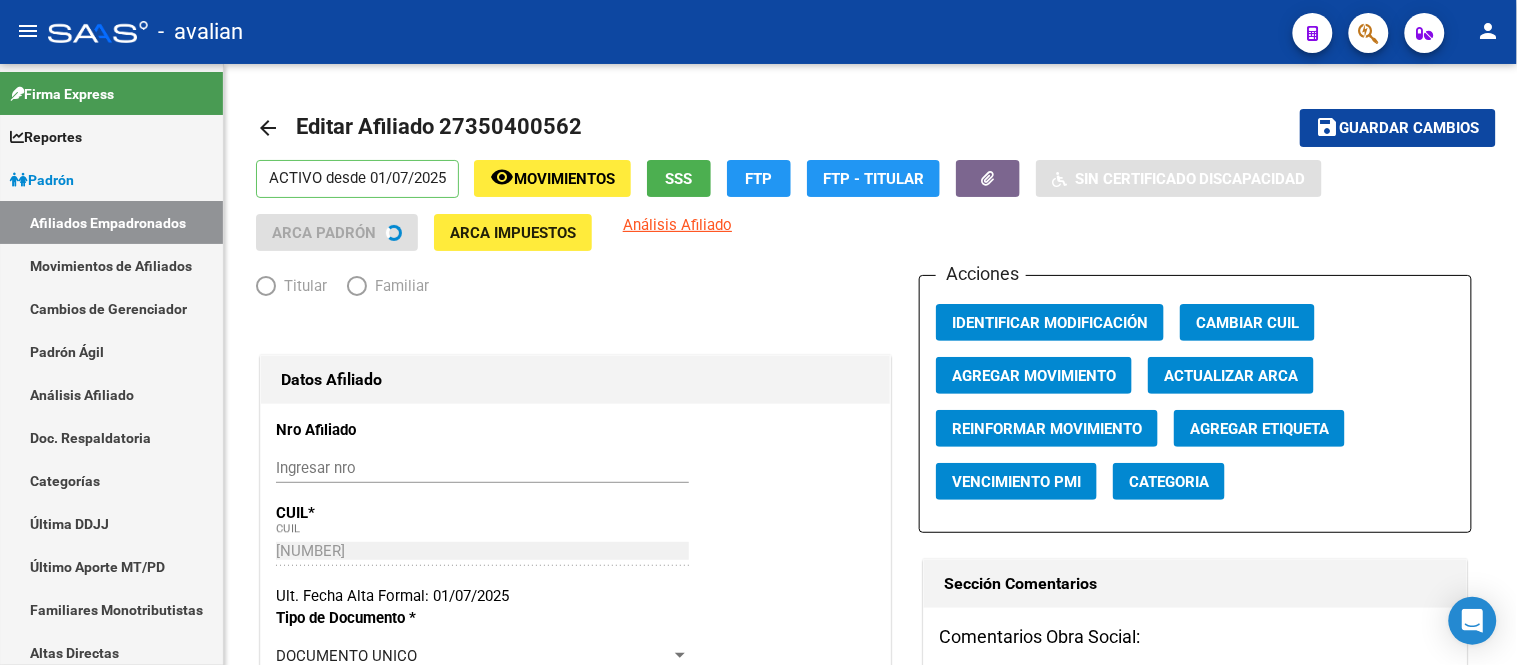radio on "true" 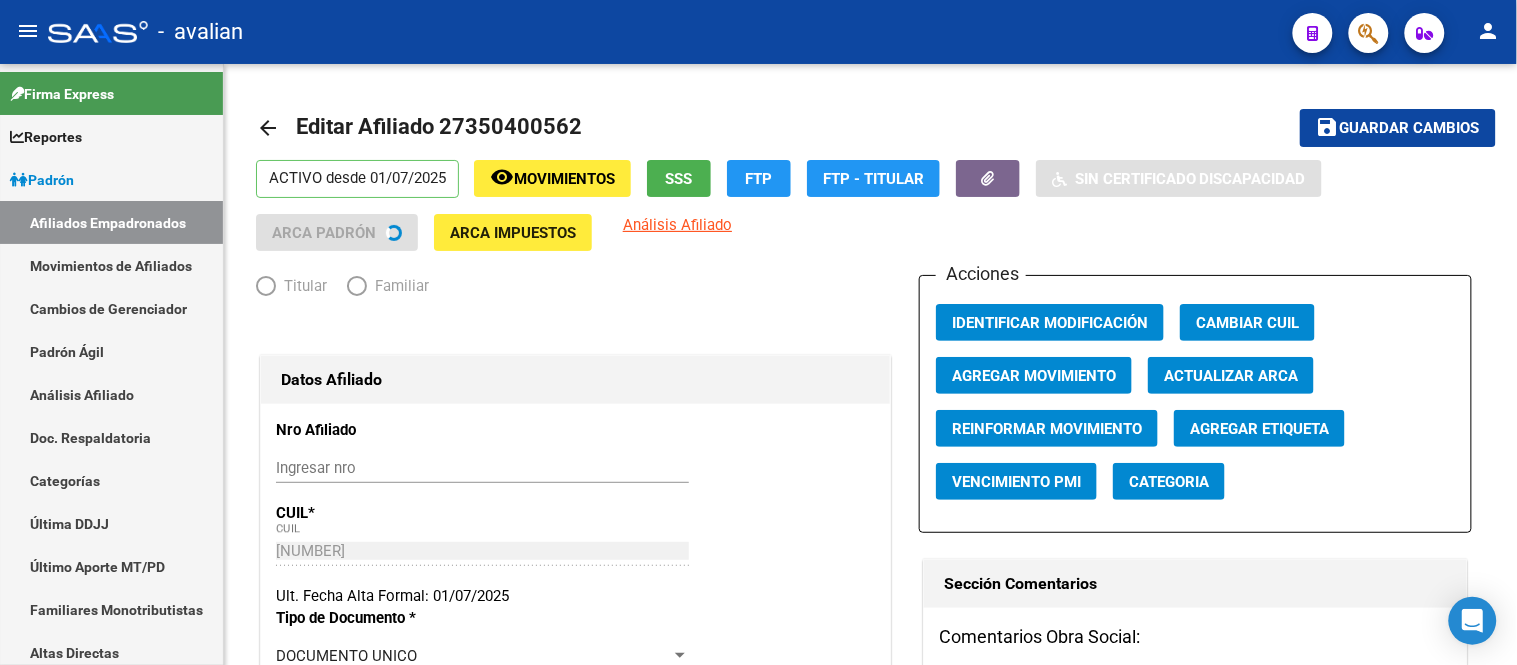 type on "[CUIL]" 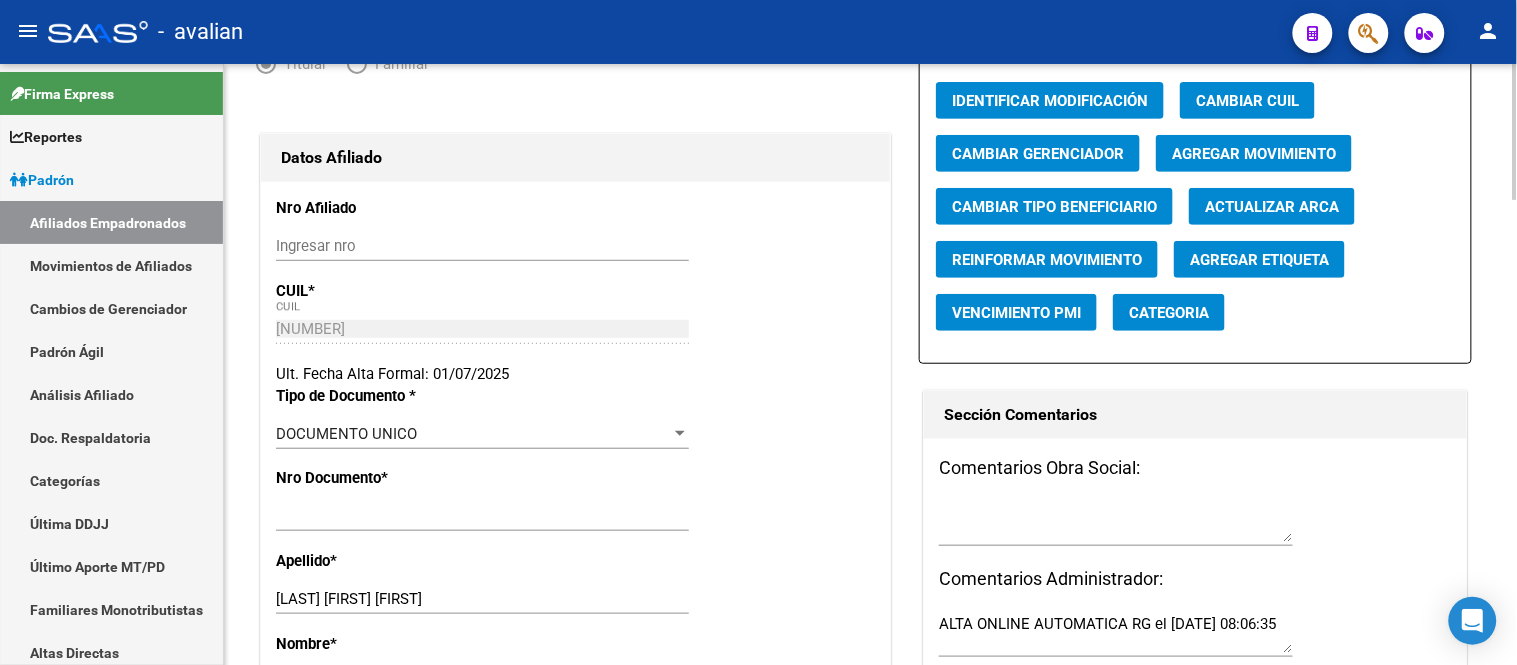 scroll, scrollTop: 333, scrollLeft: 0, axis: vertical 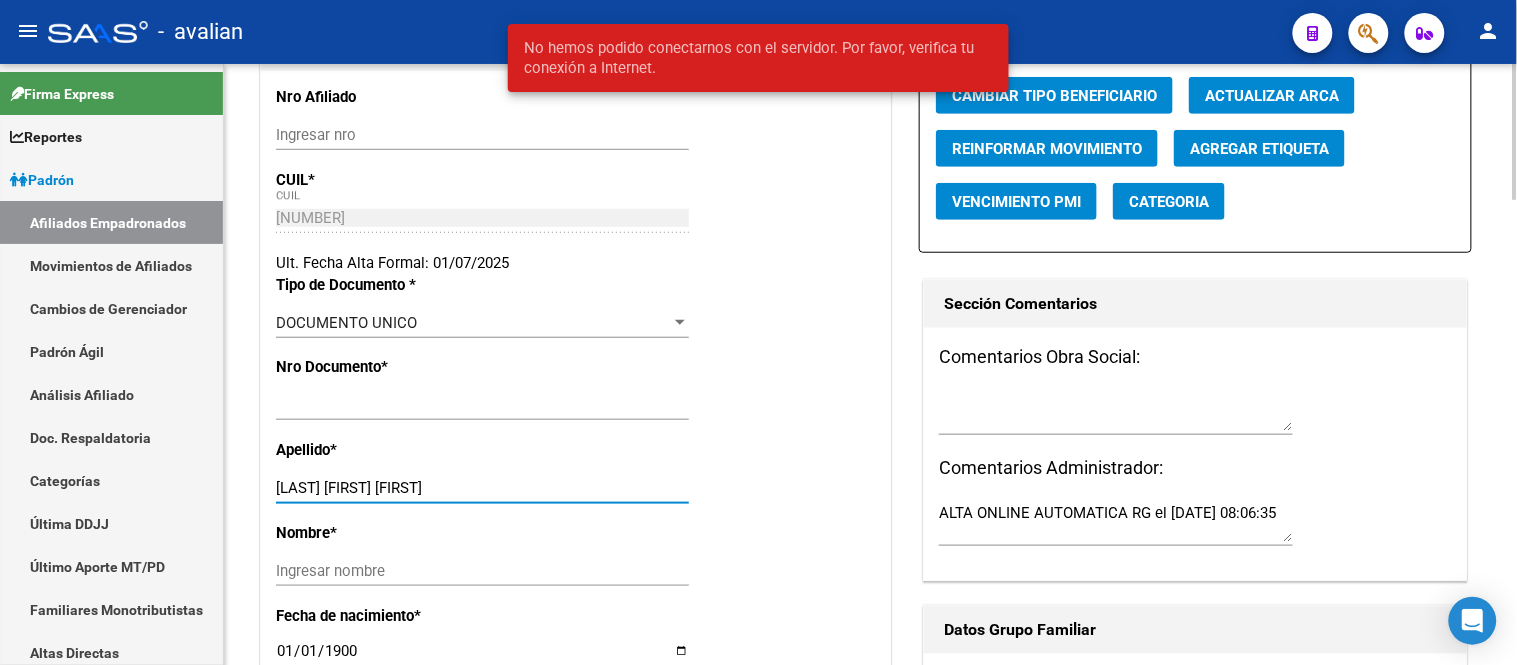 drag, startPoint x: 467, startPoint y: 486, endPoint x: 336, endPoint y: 486, distance: 131 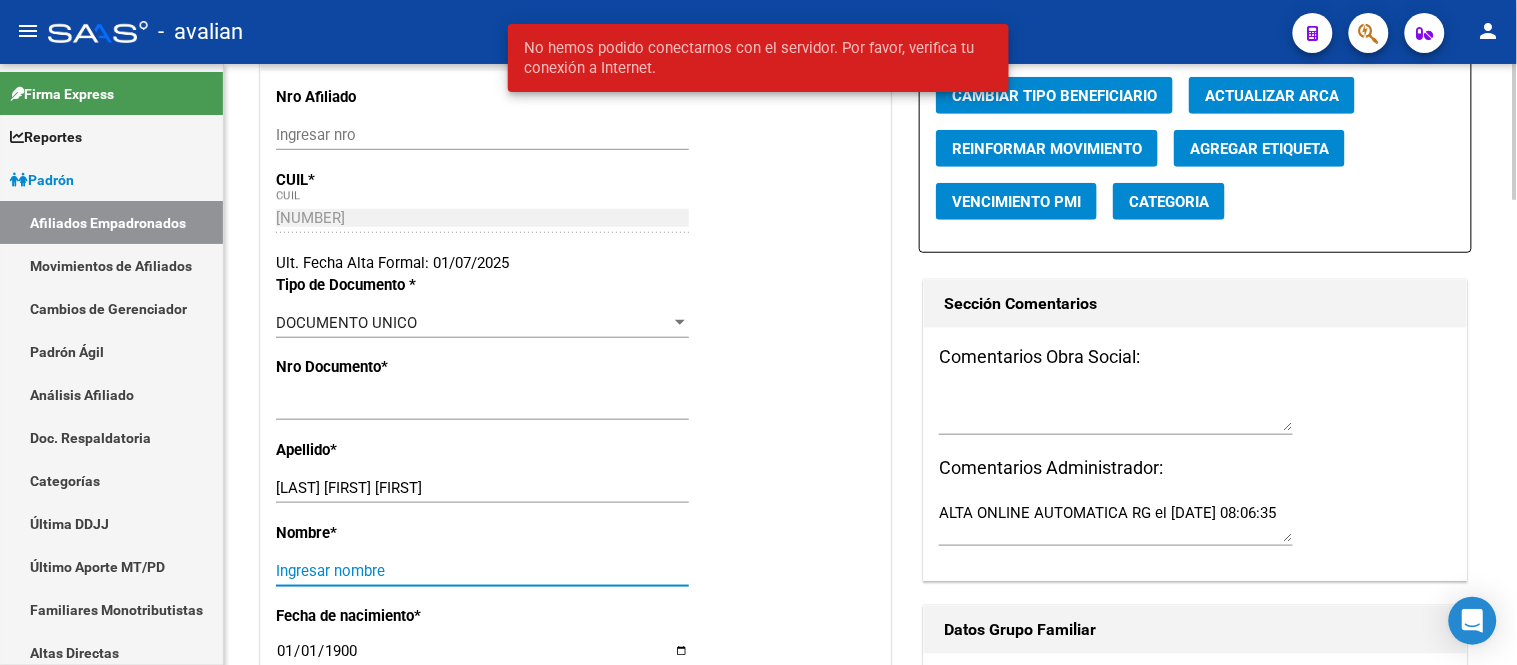 paste on "[FIRST] [FIRST]" 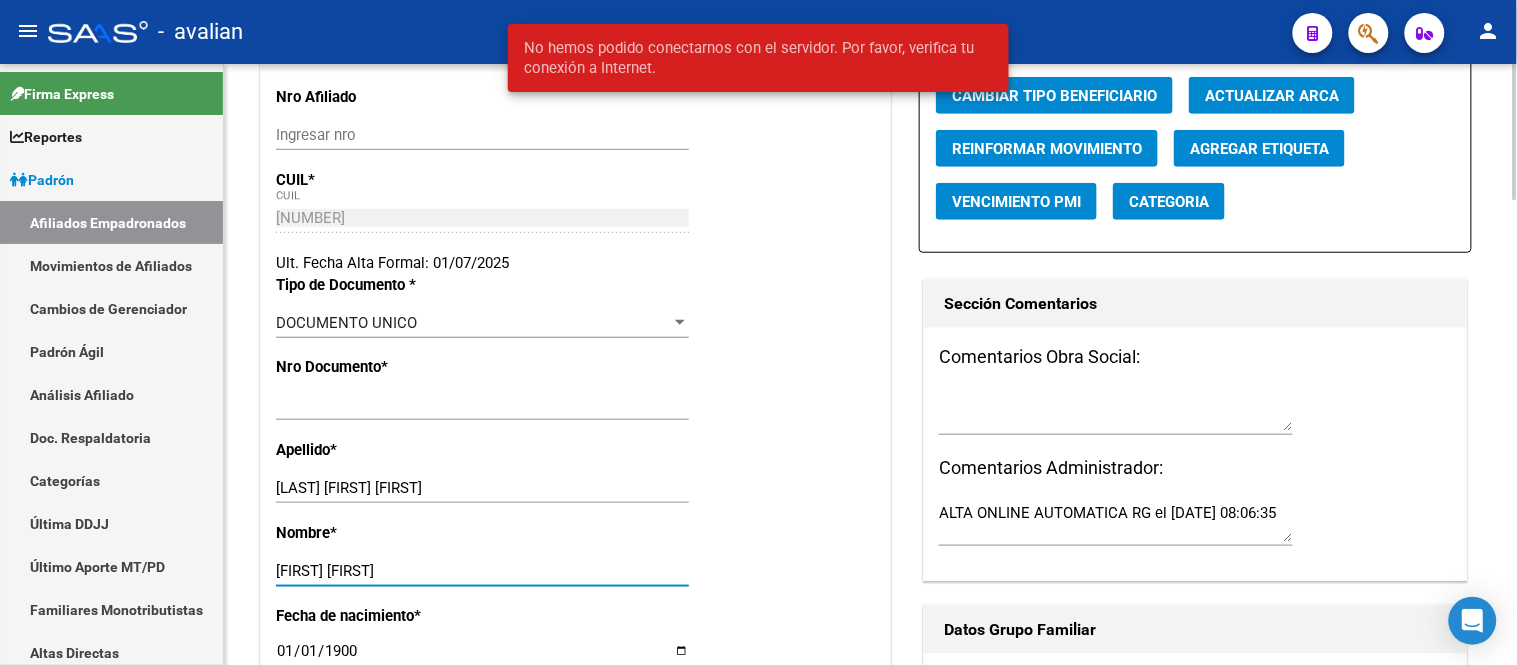type on "[FIRST] [FIRST]" 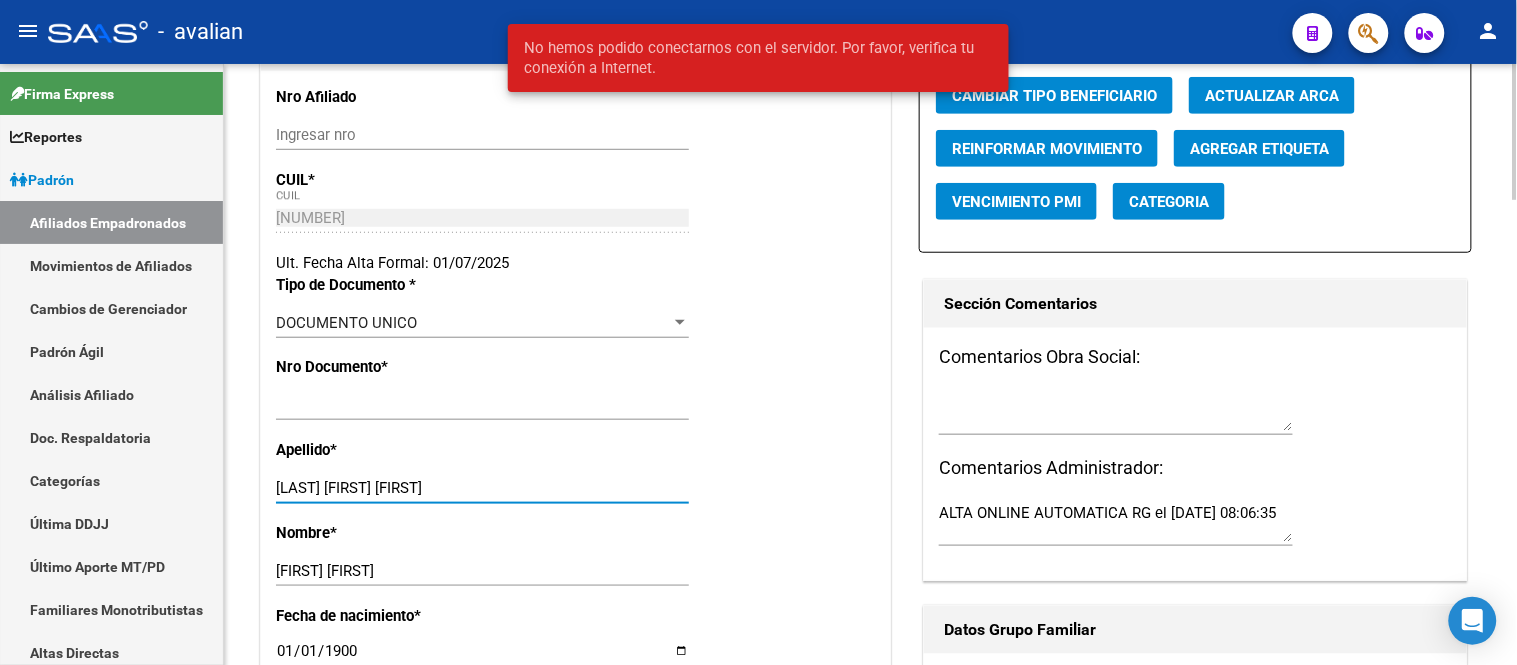 click on "[LAST] [FIRST] [FIRST]" at bounding box center (482, 488) 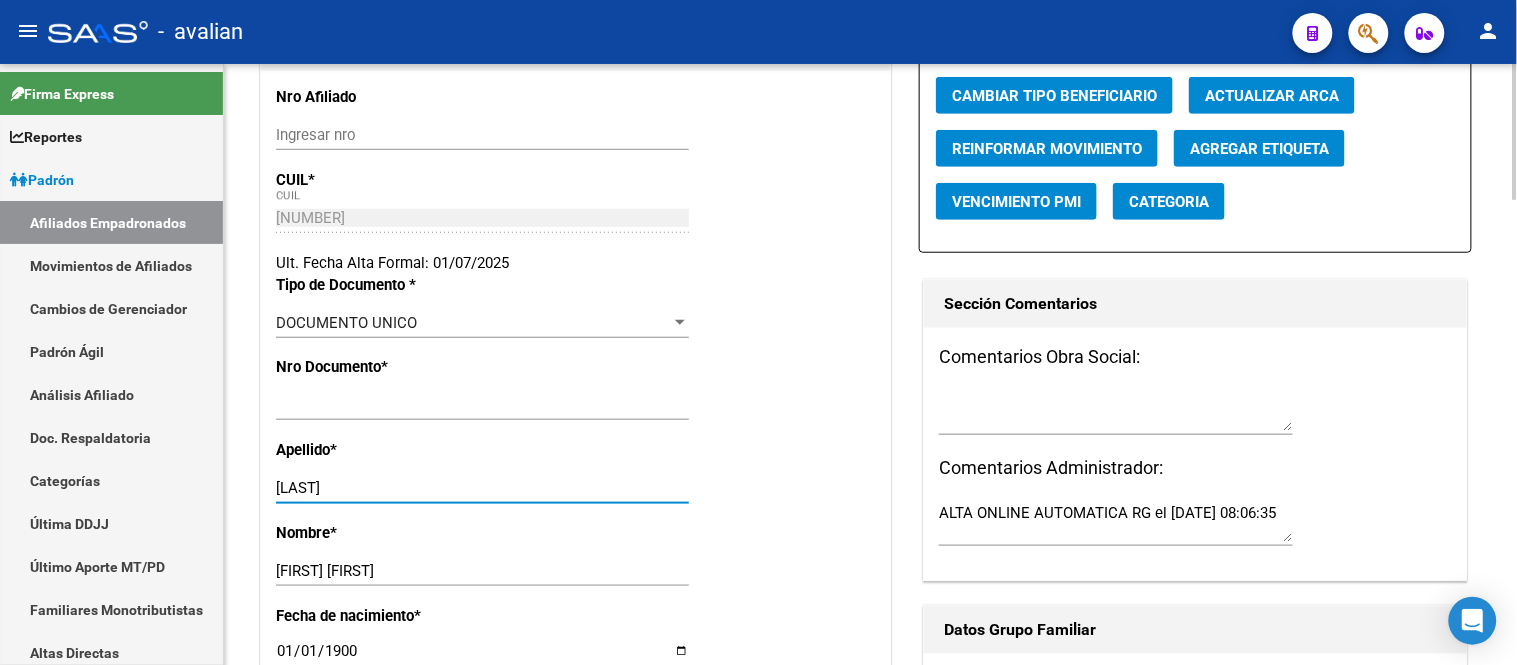 scroll, scrollTop: 666, scrollLeft: 0, axis: vertical 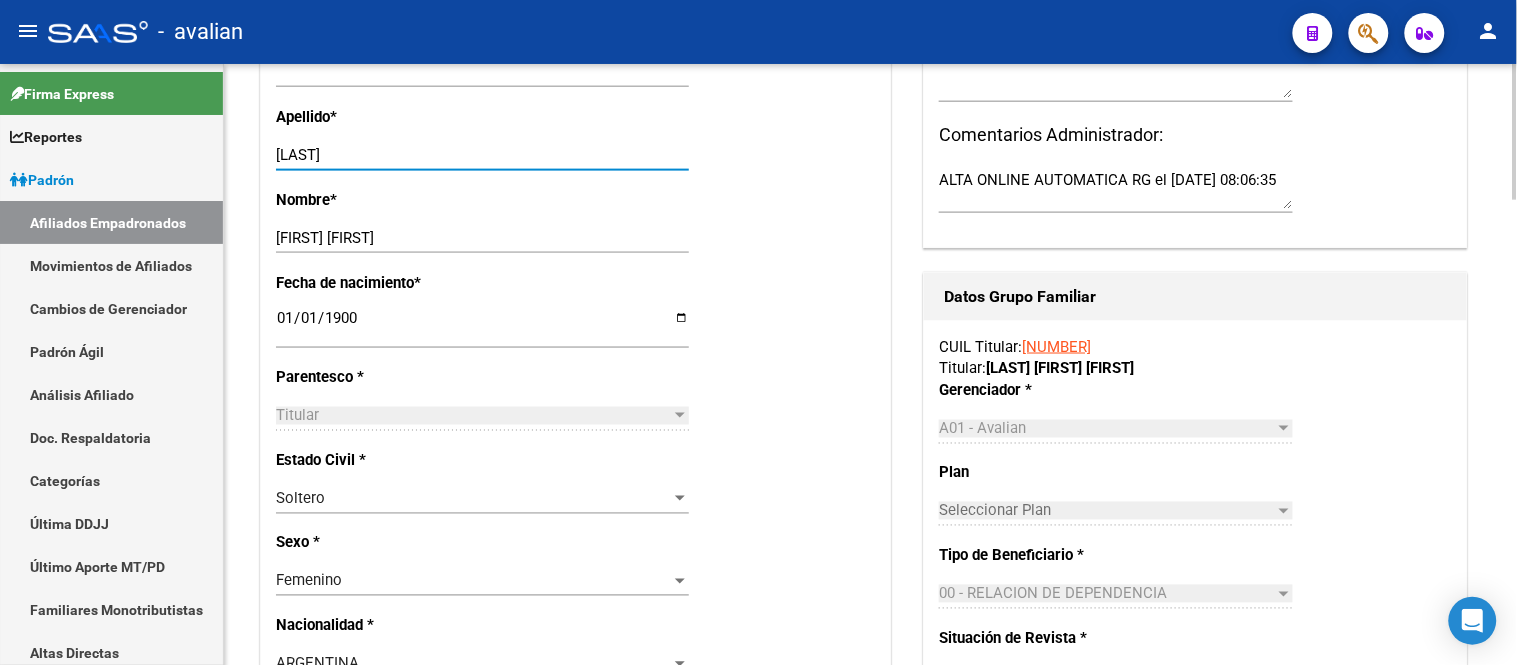 type on "[LAST]" 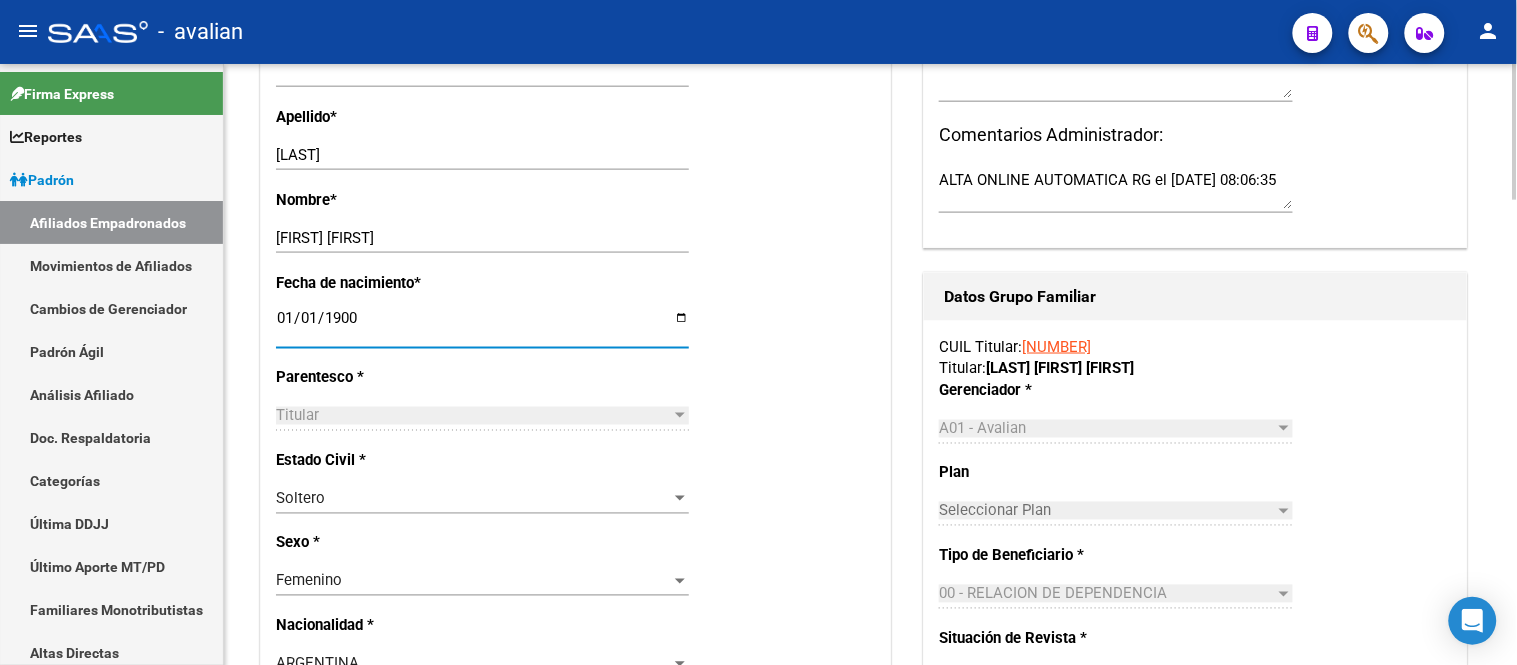 click on "1900-01-01" at bounding box center [482, 326] 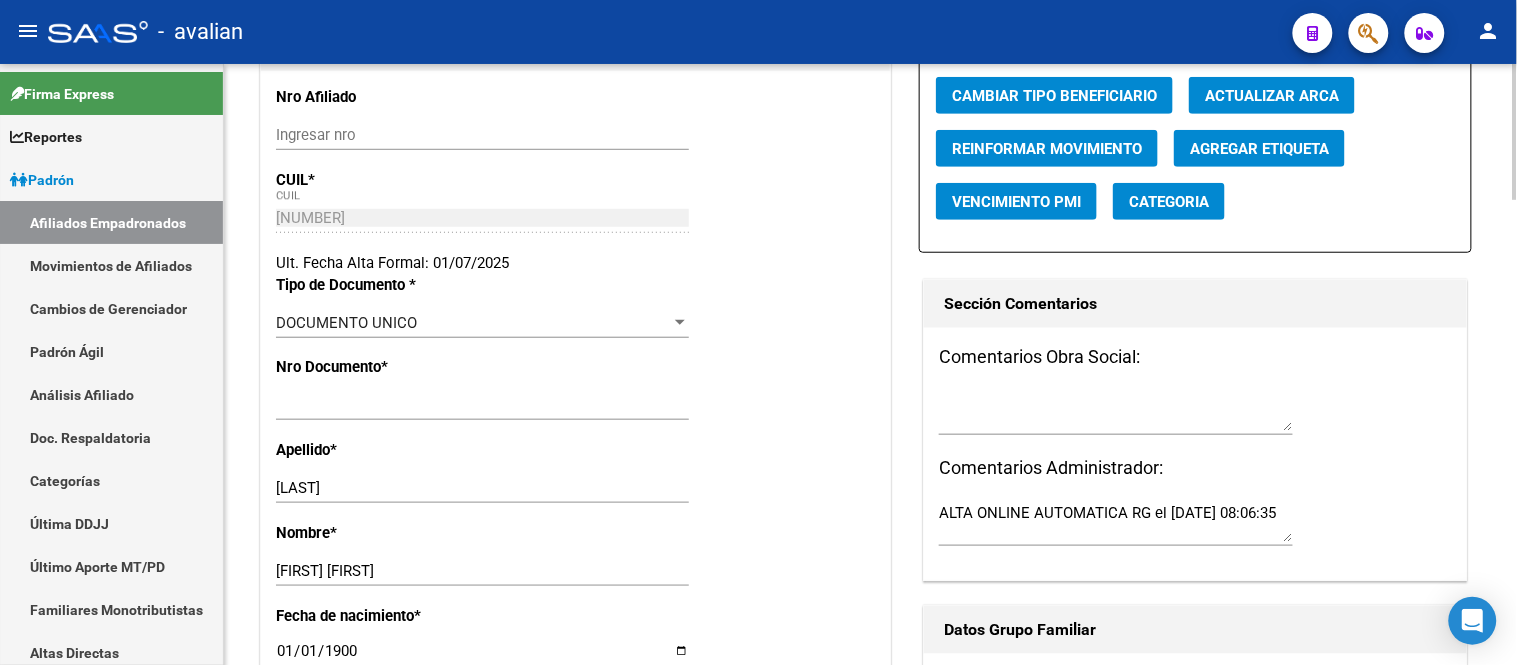 scroll, scrollTop: 0, scrollLeft: 0, axis: both 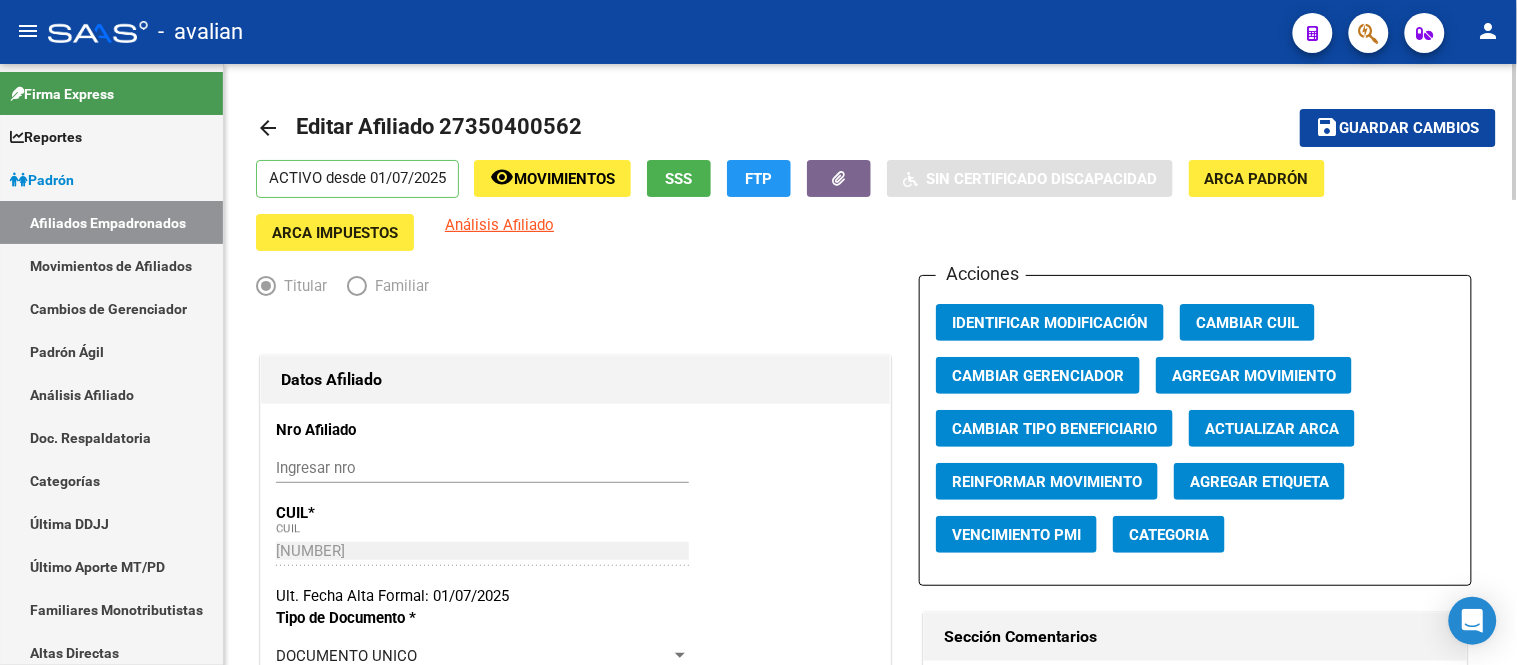 click on "Guardar cambios" 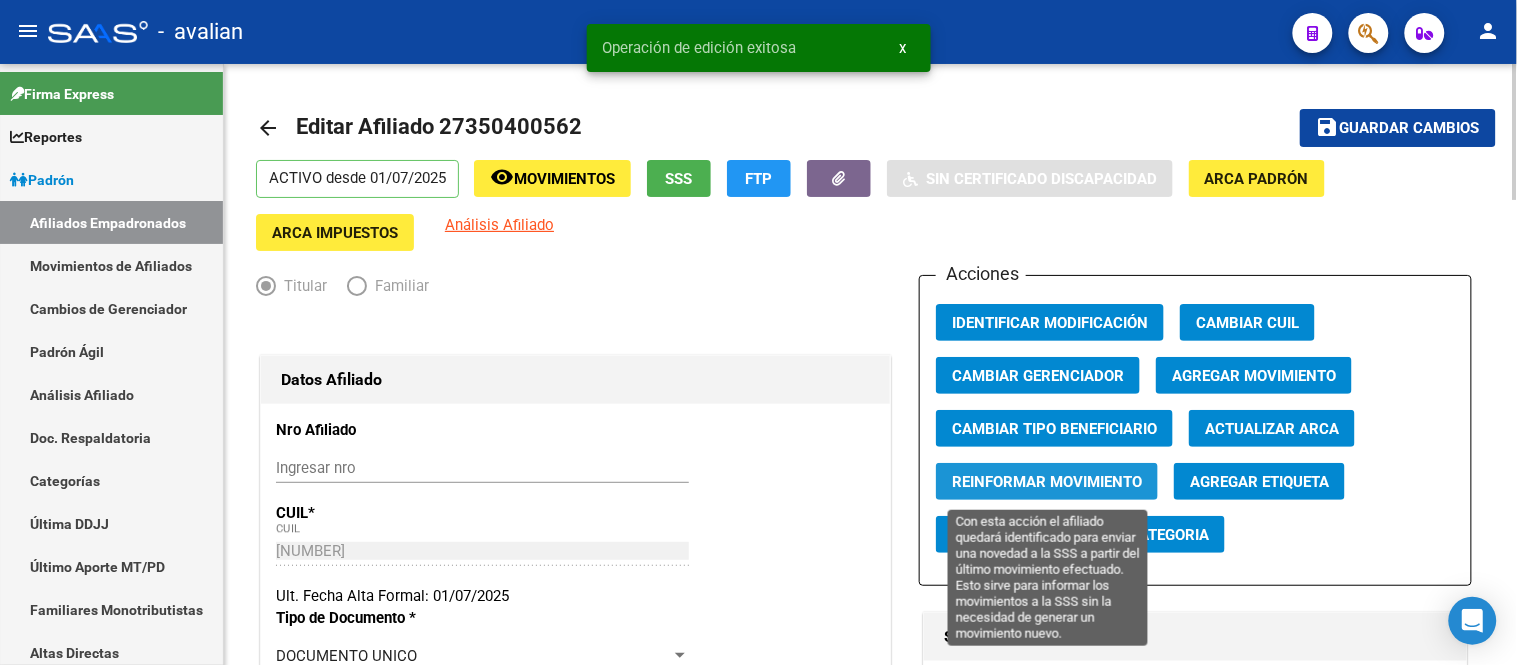 click on "Reinformar Movimiento" 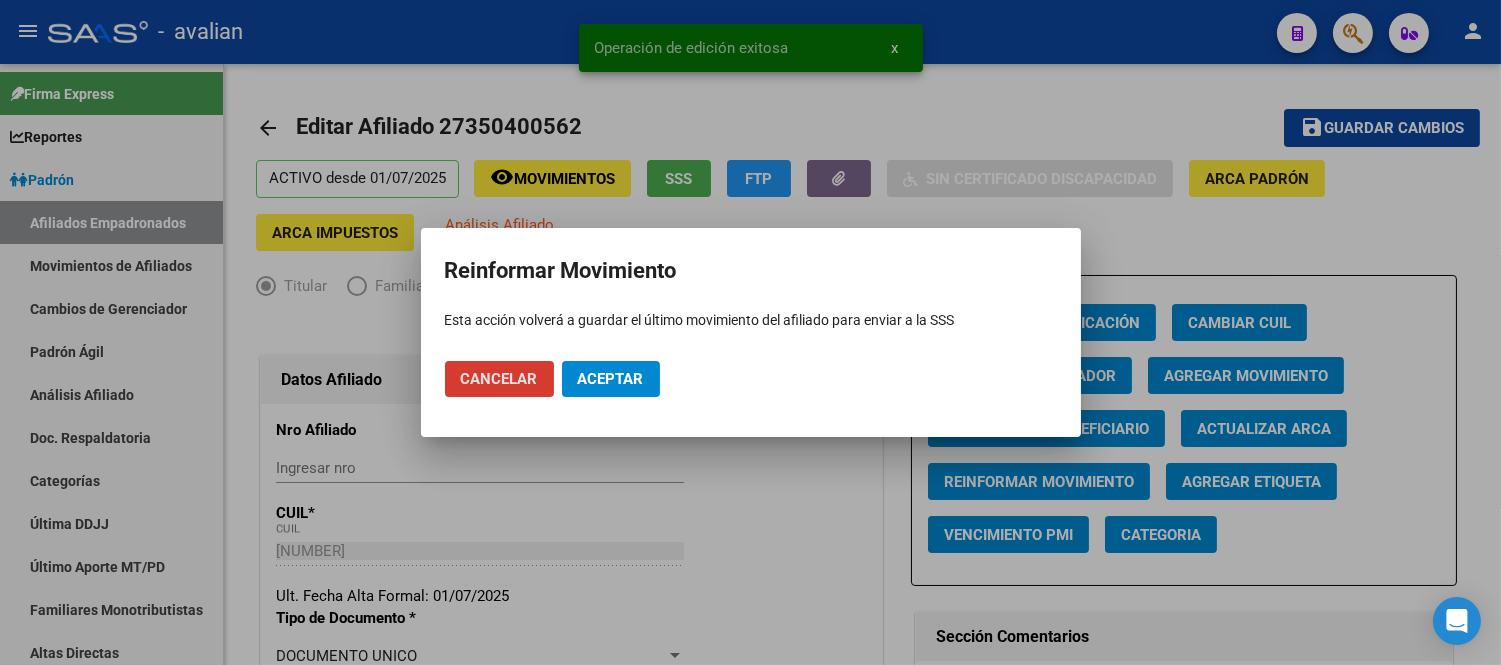 click on "Aceptar" at bounding box center [611, 379] 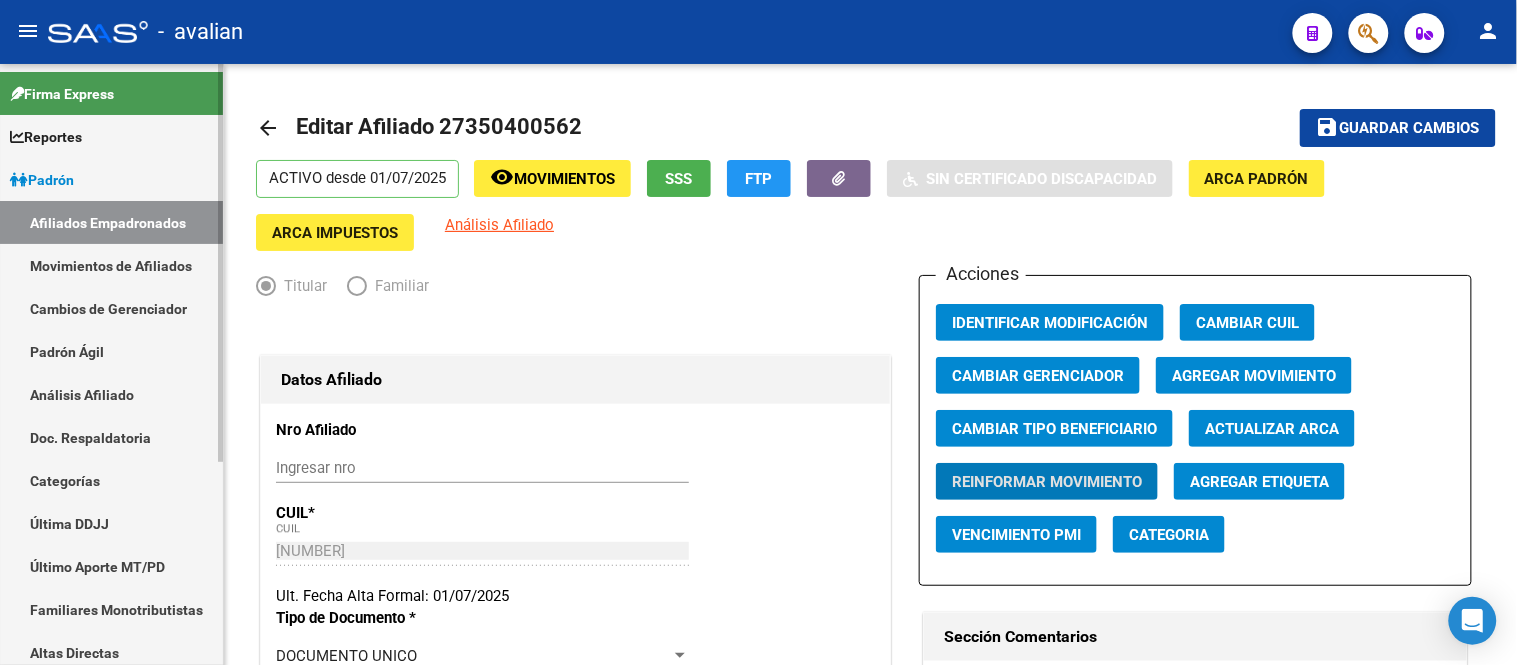 click on "Afiliados Empadronados" at bounding box center (111, 222) 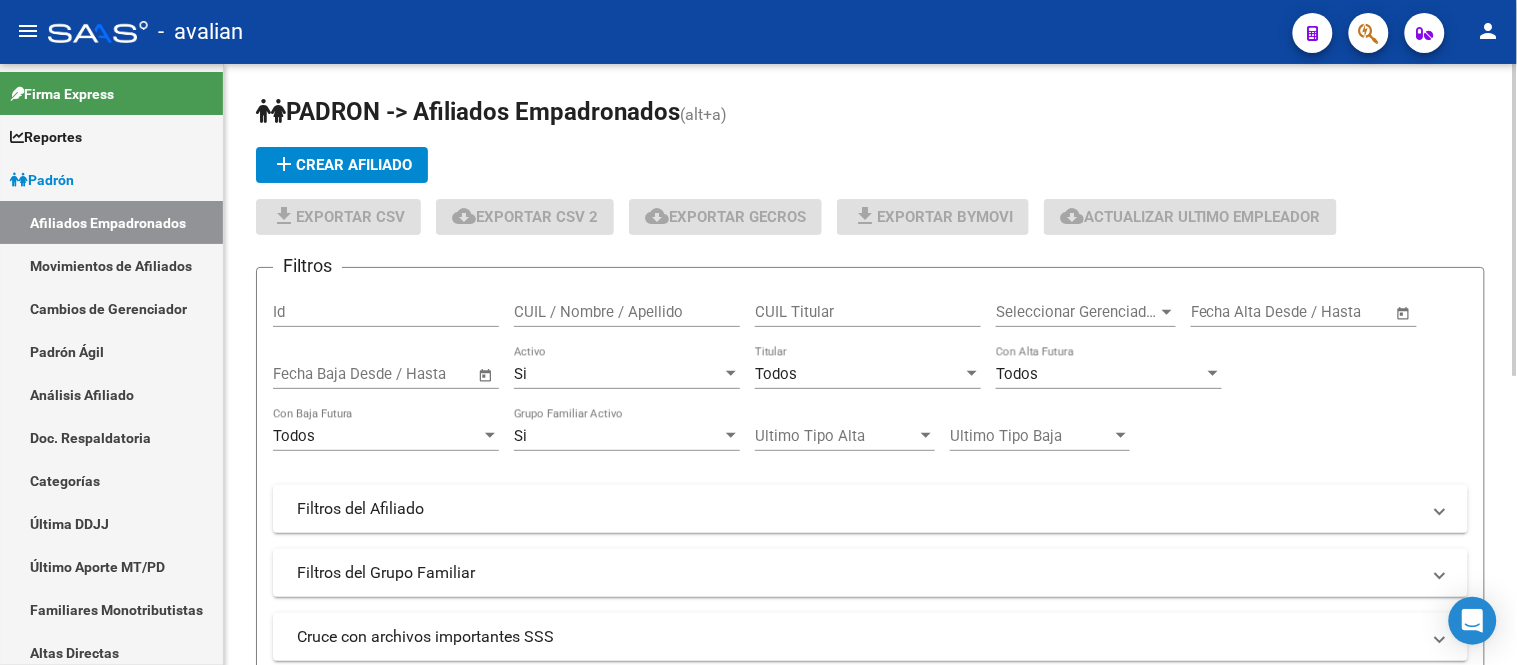 click on "CUIL / Nombre / Apellido" at bounding box center (627, 312) 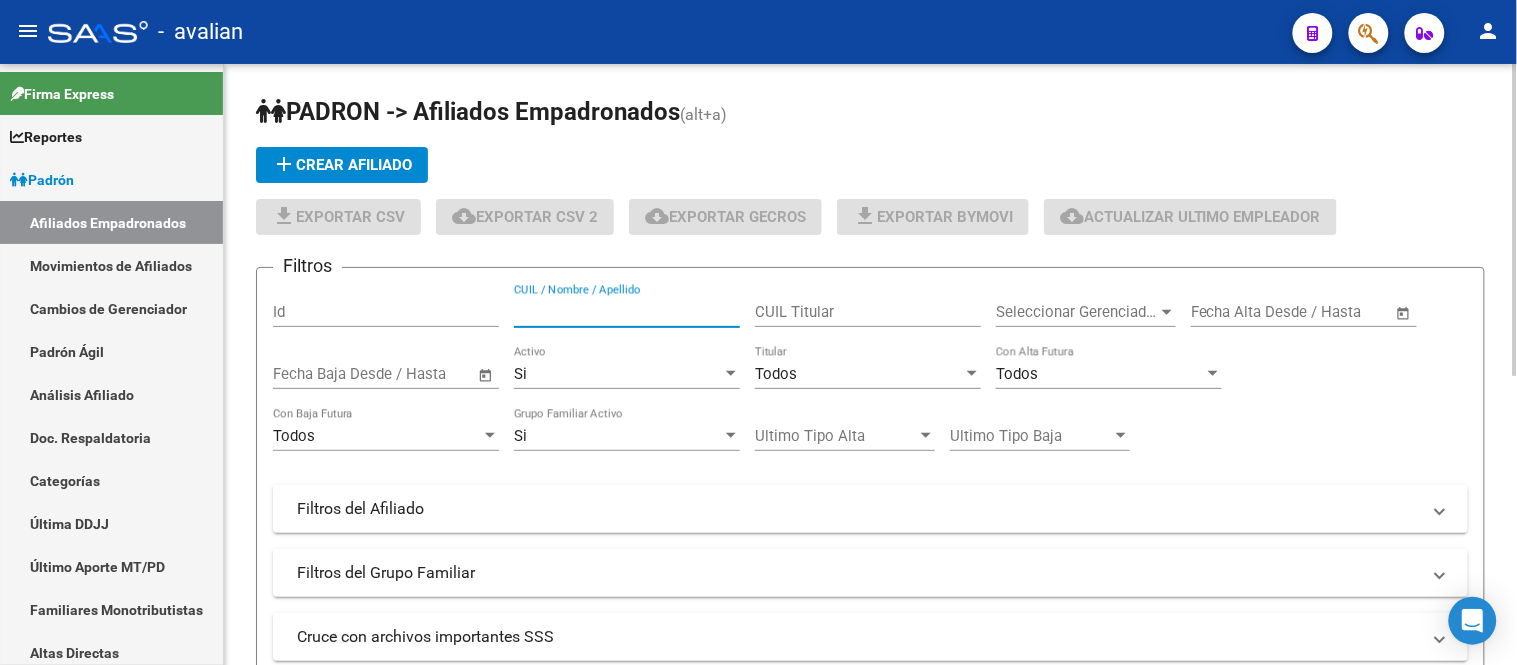 paste on "[CUIL]" 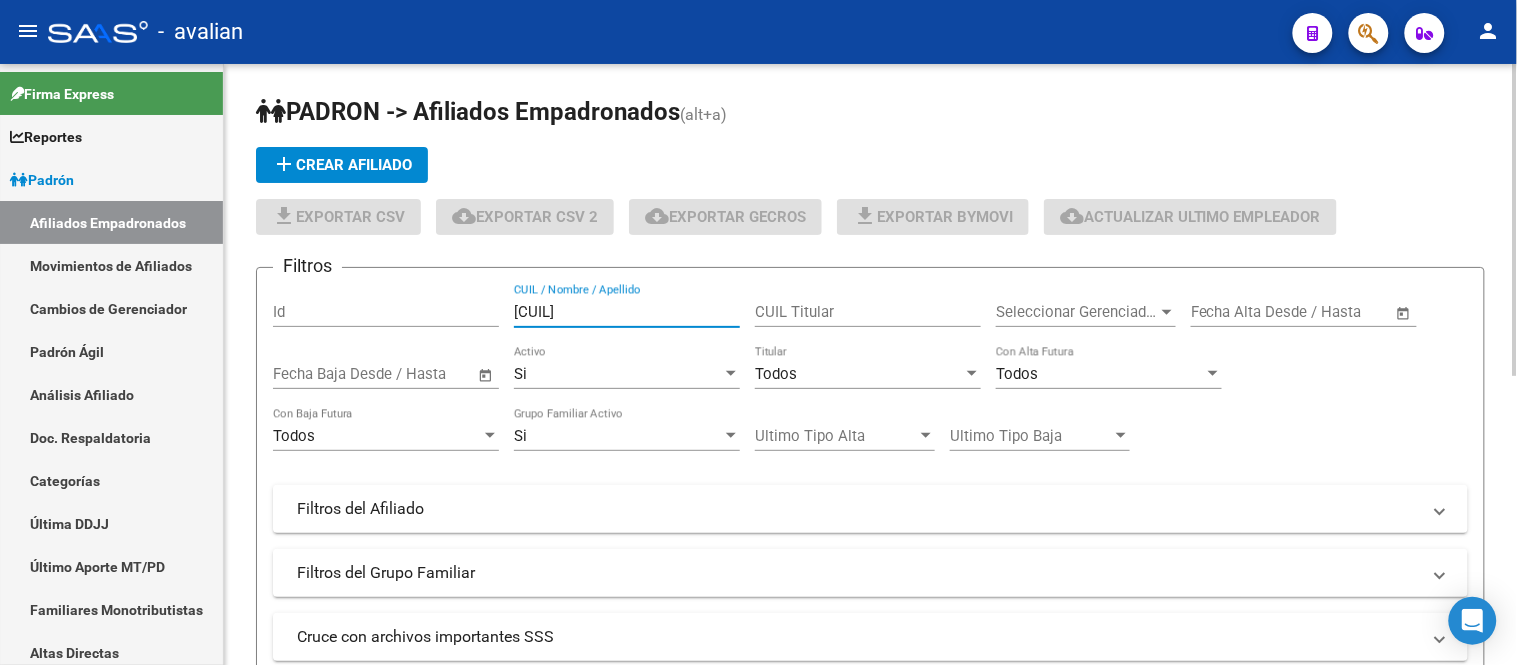 scroll, scrollTop: 222, scrollLeft: 0, axis: vertical 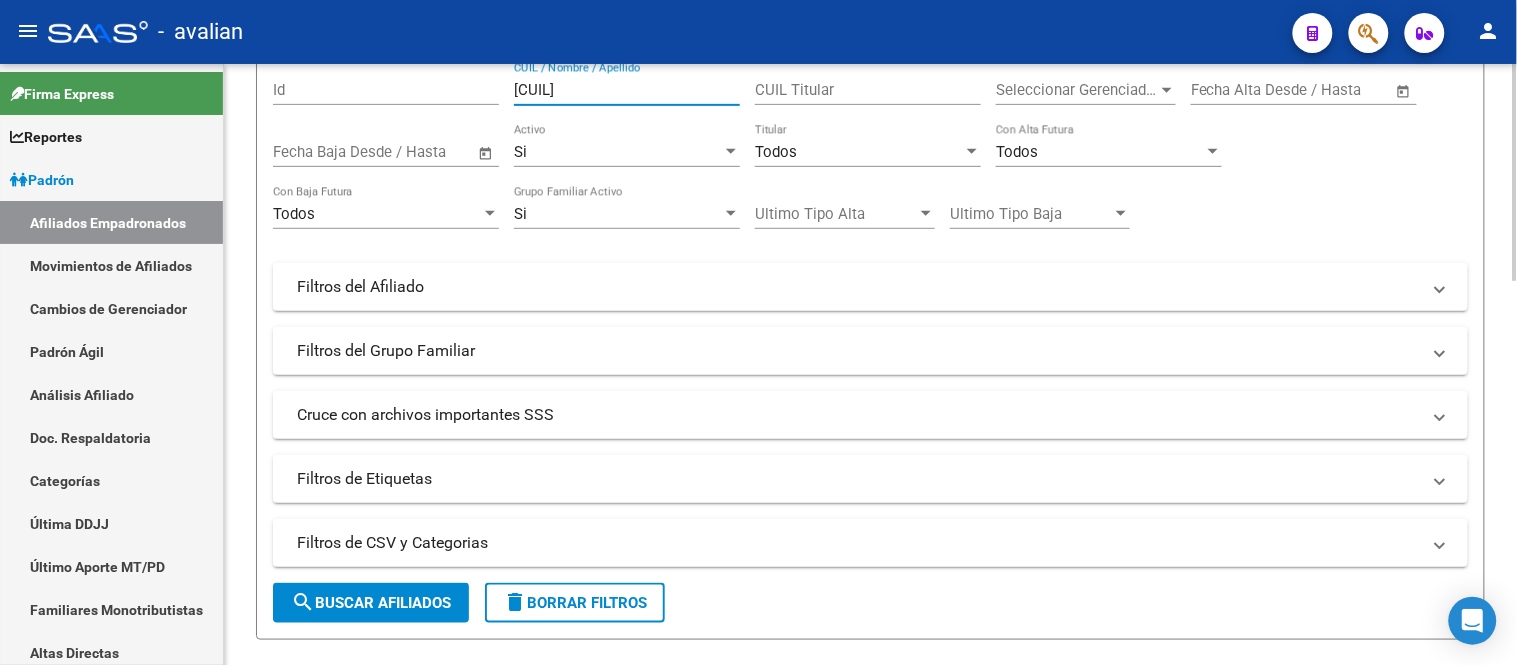 type on "[CUIL]" 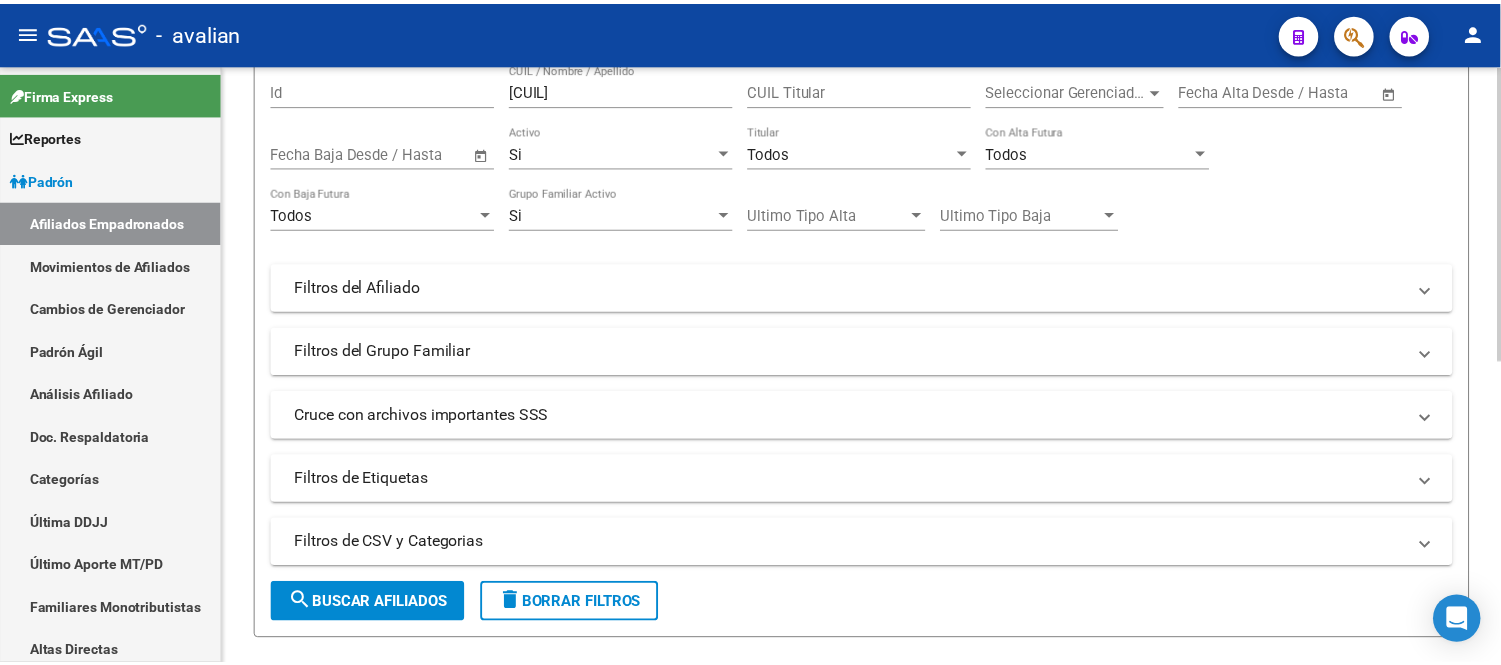scroll, scrollTop: 621, scrollLeft: 0, axis: vertical 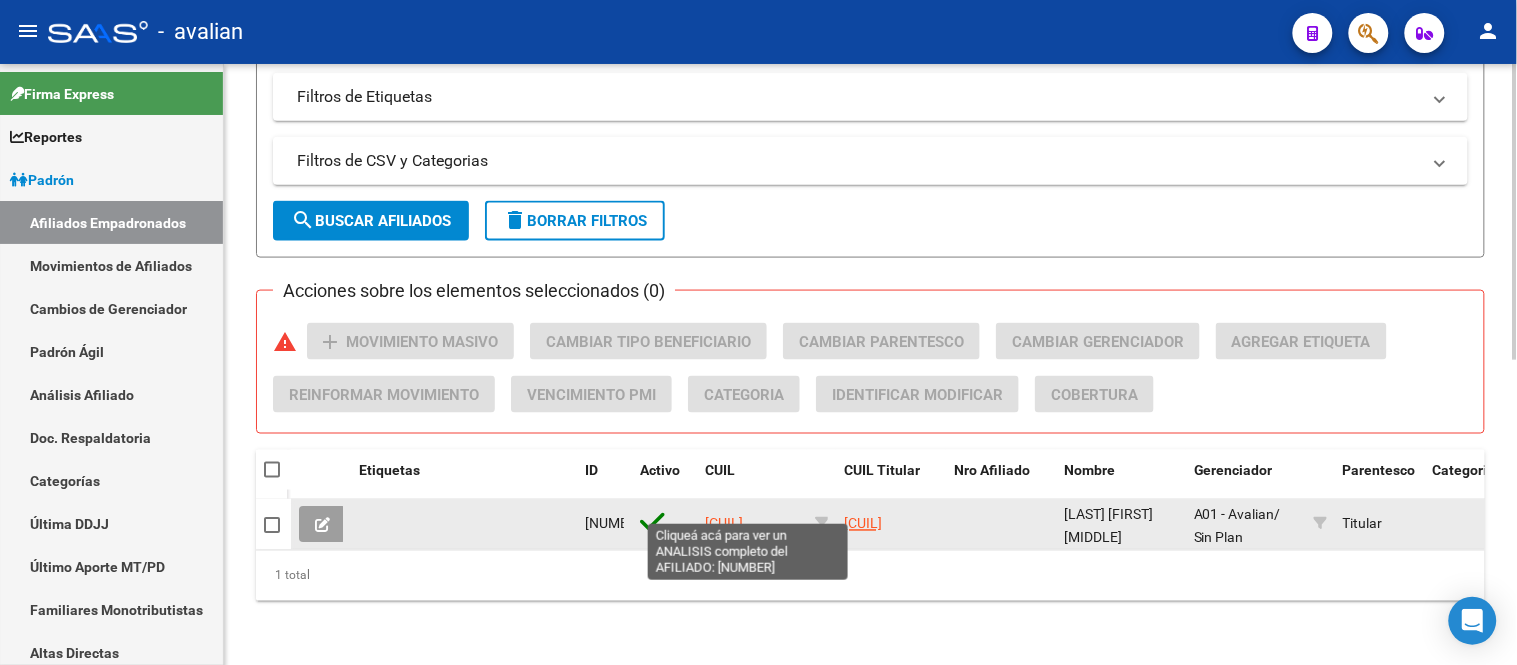click on "[CUIL]" 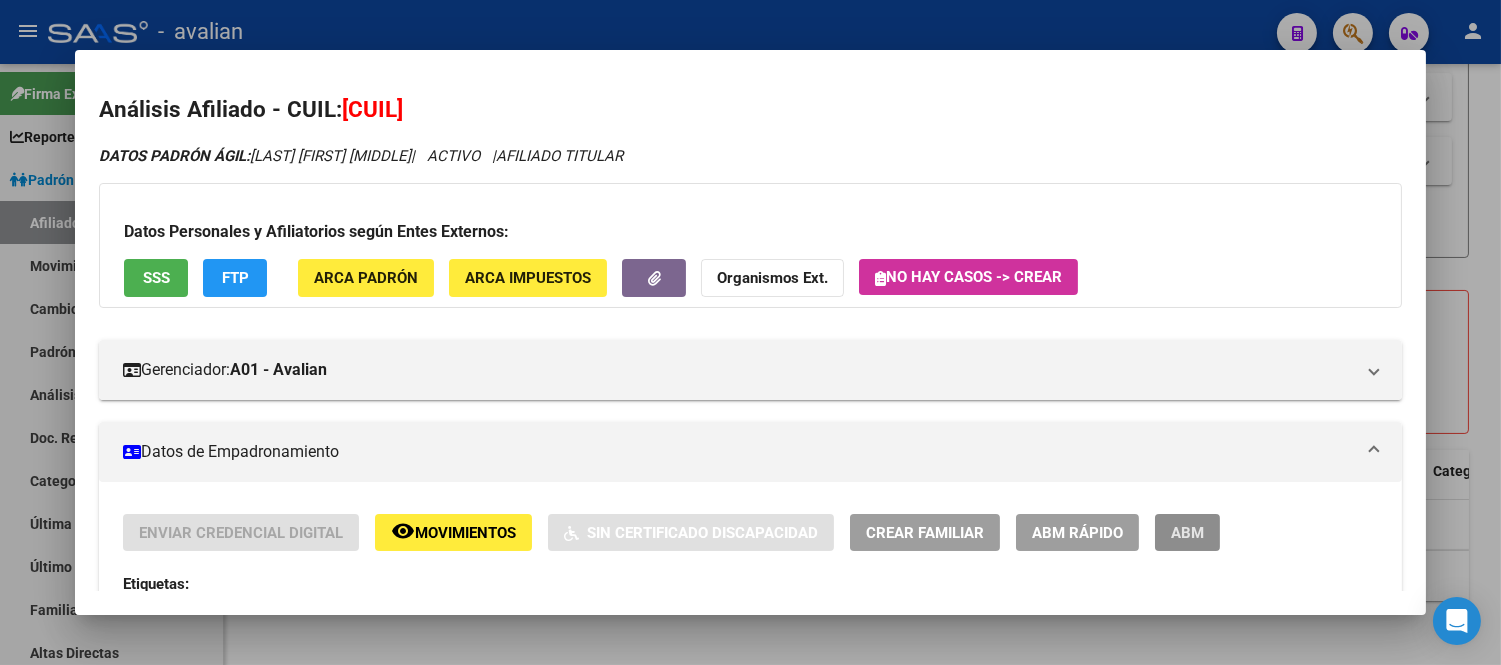 click on "ABM" at bounding box center (1187, 533) 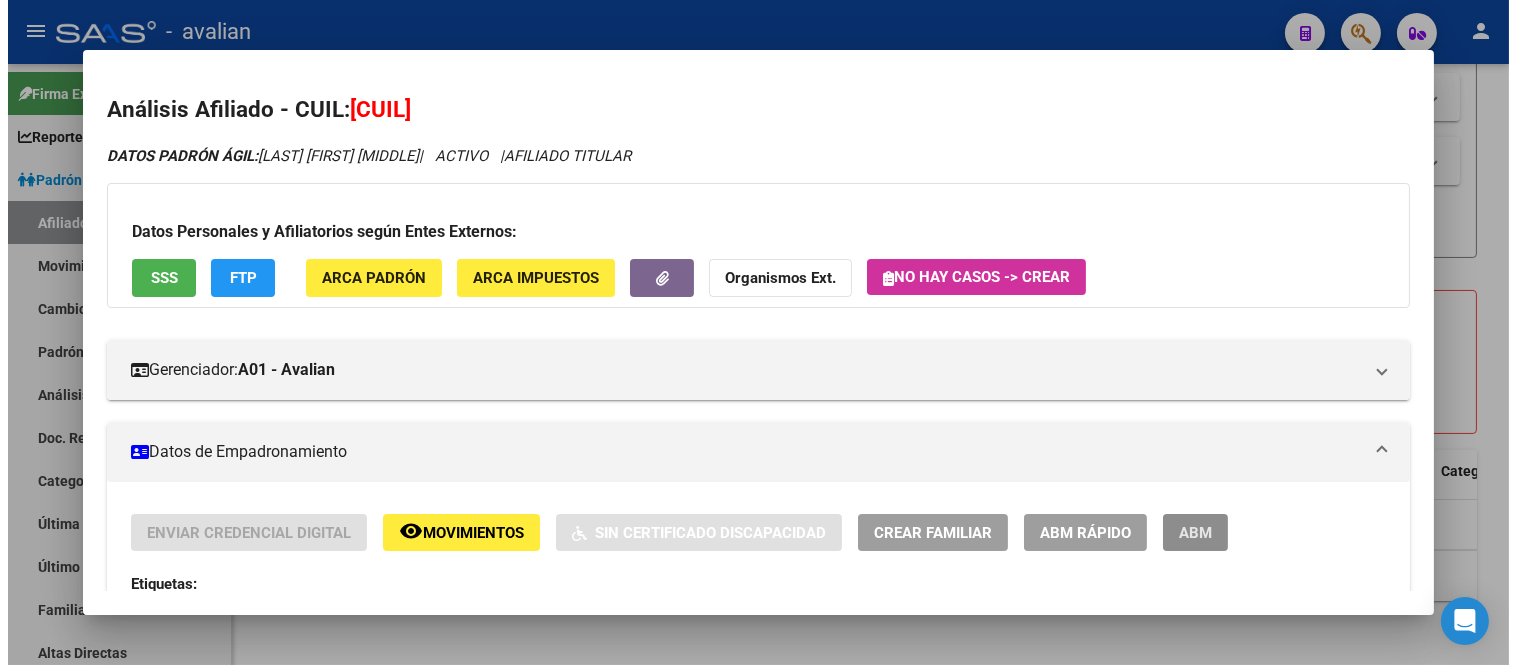 scroll, scrollTop: 0, scrollLeft: 0, axis: both 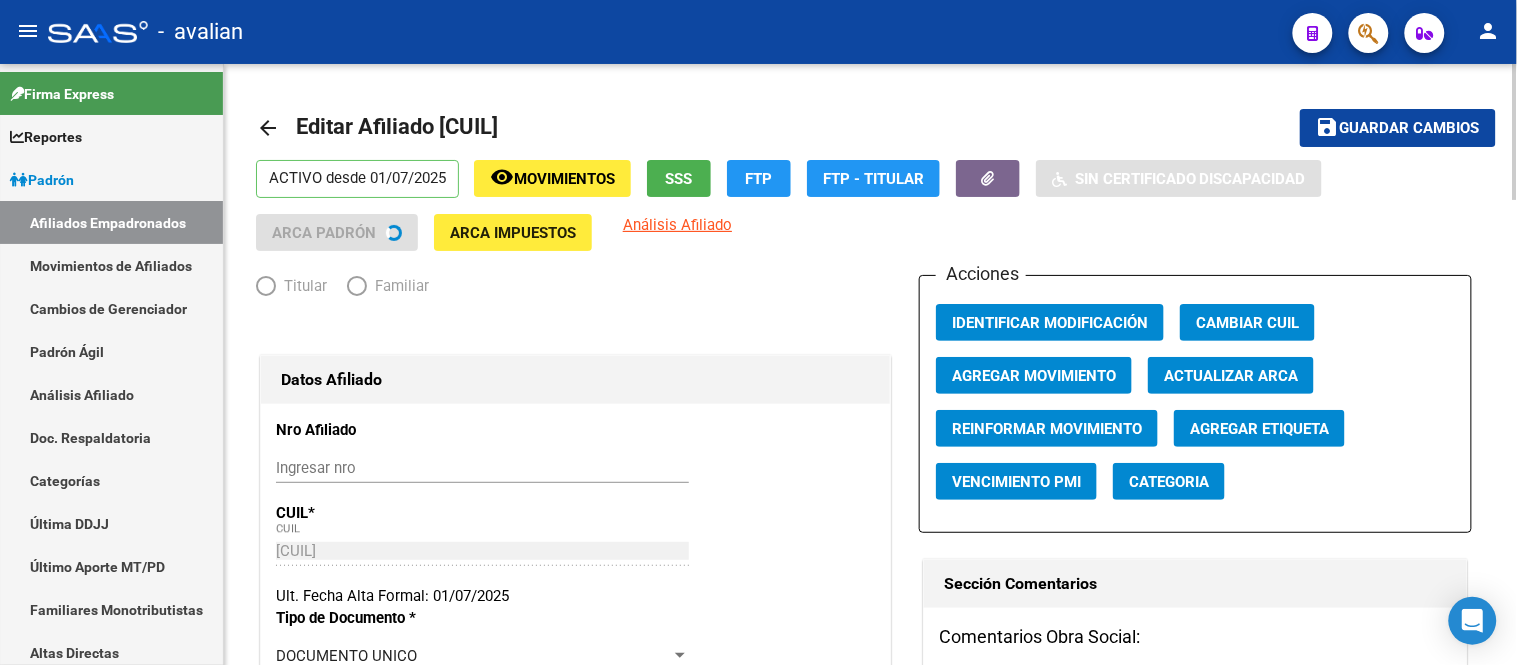 radio on "true" 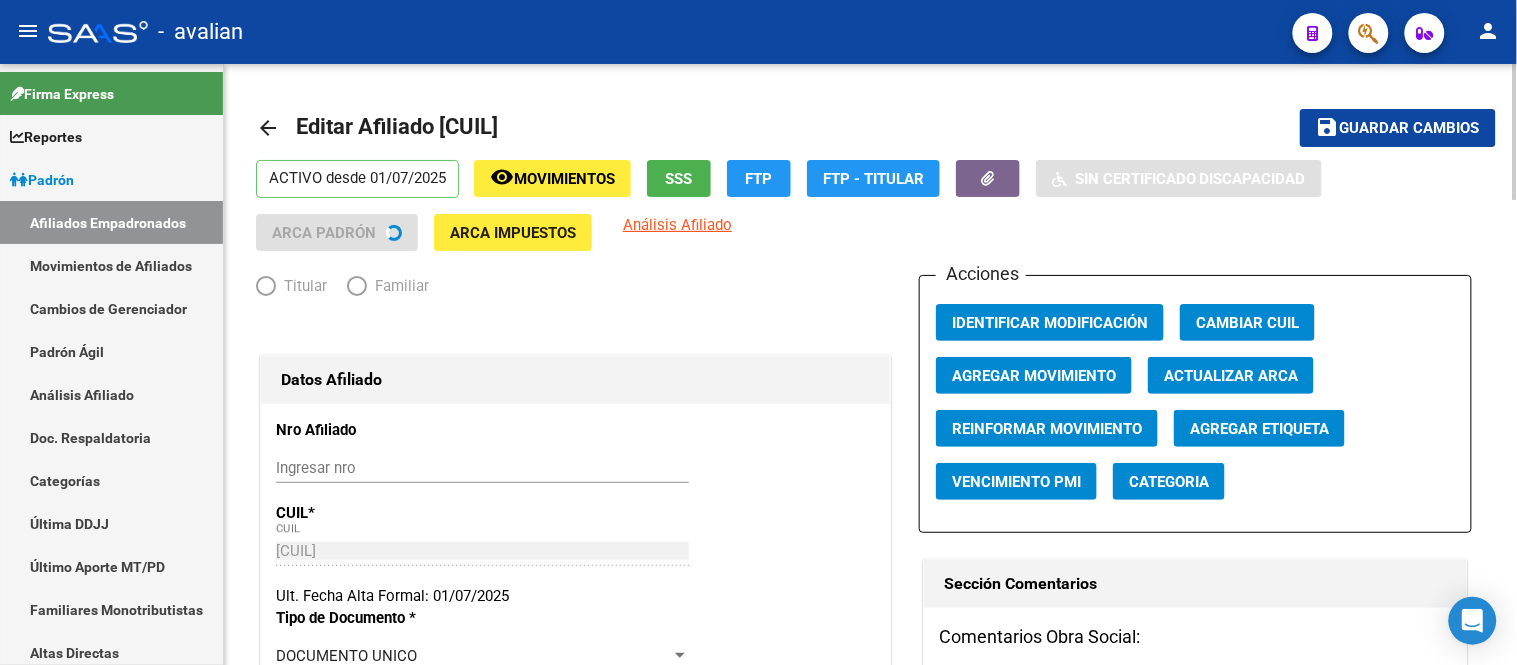 type on "[CUIL]" 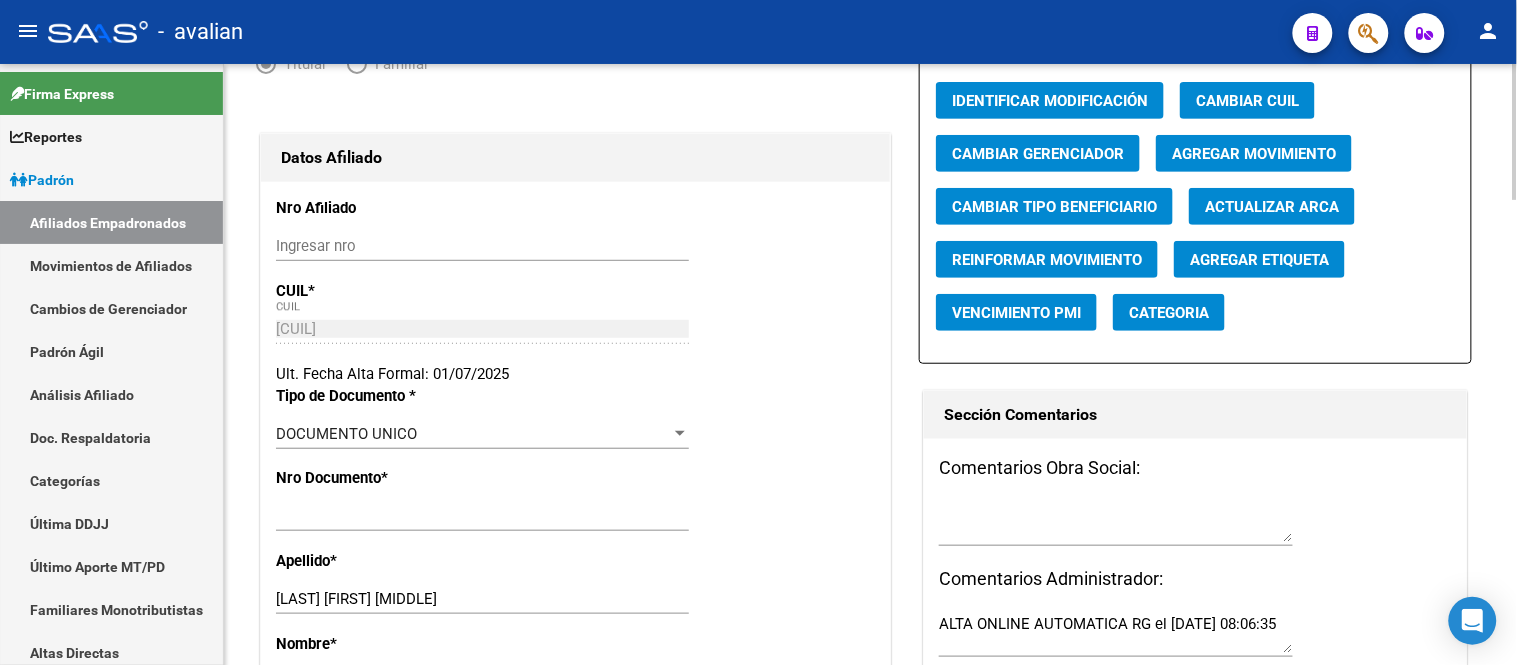 scroll, scrollTop: 333, scrollLeft: 0, axis: vertical 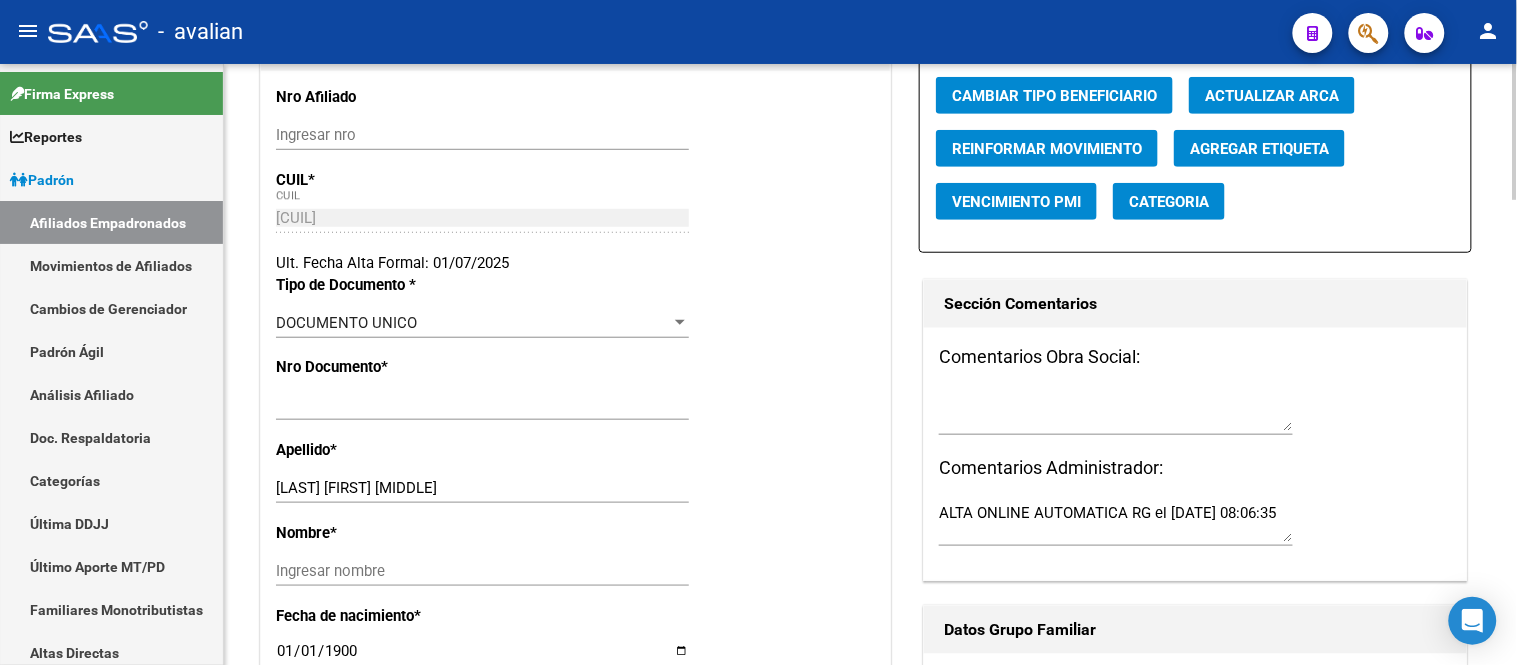 click on "[LAST] [FIRST] [MIDDLE]" at bounding box center (482, 488) 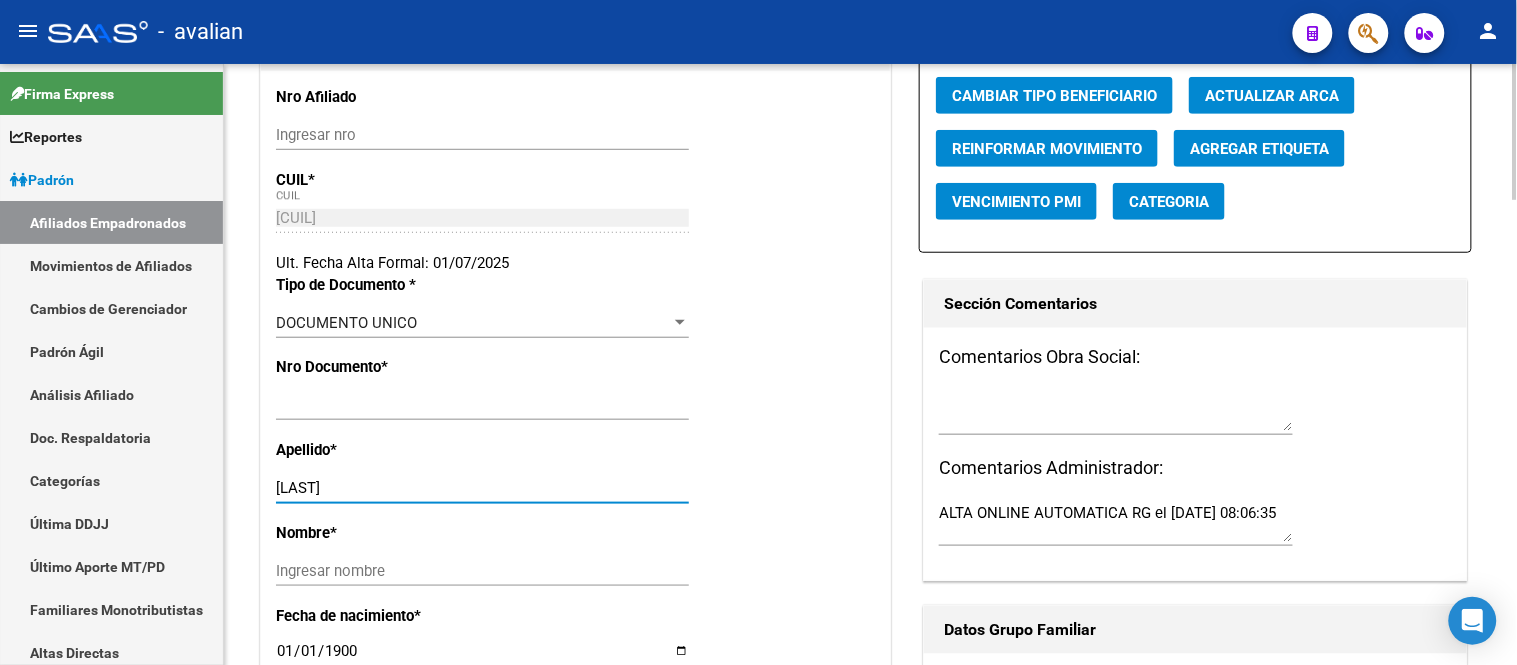 type on "[LAST]" 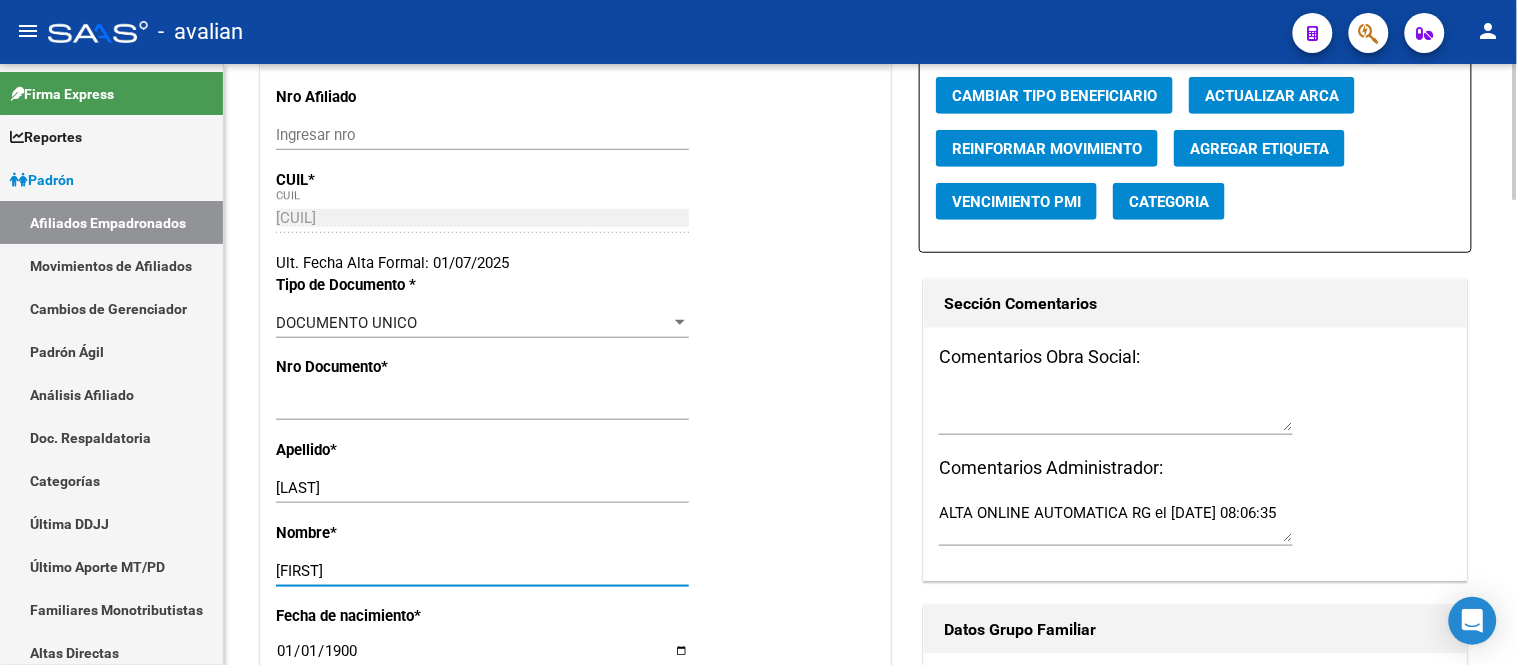 type on "[FIRST]" 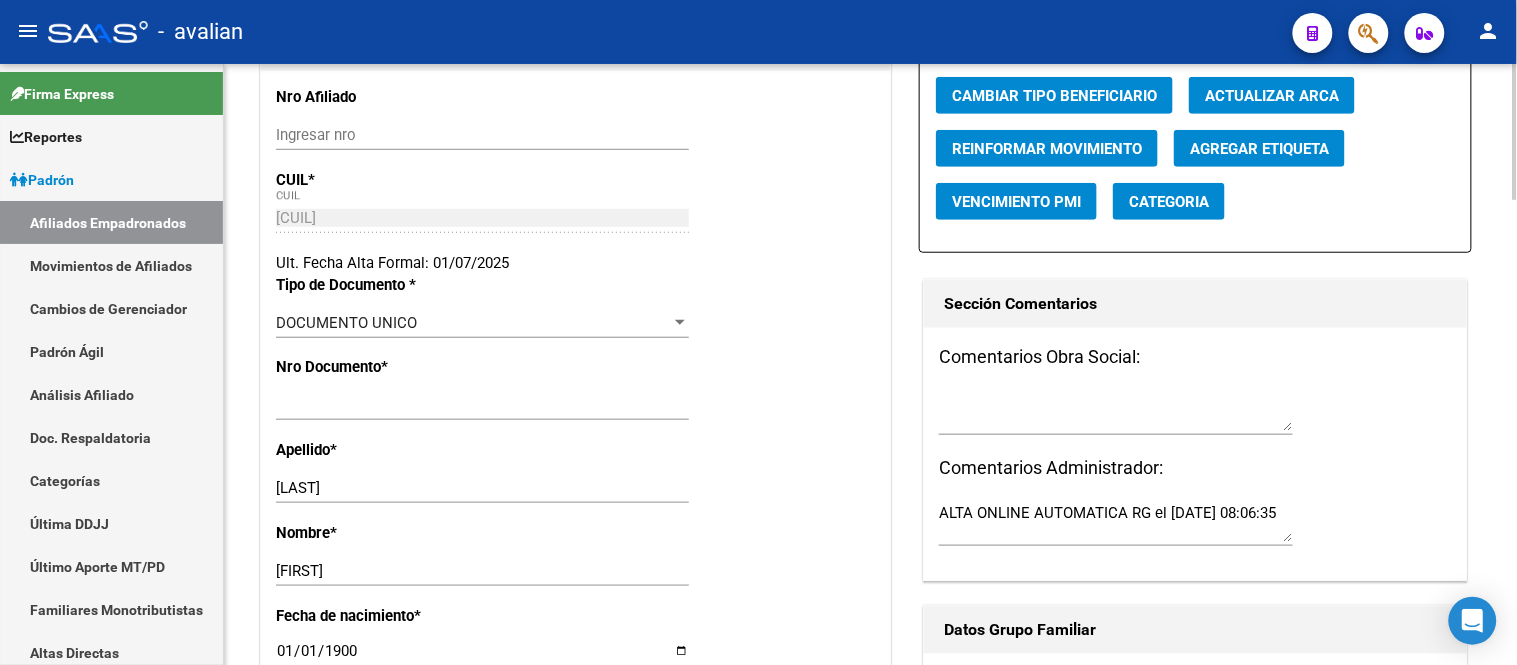 scroll, scrollTop: 343, scrollLeft: 0, axis: vertical 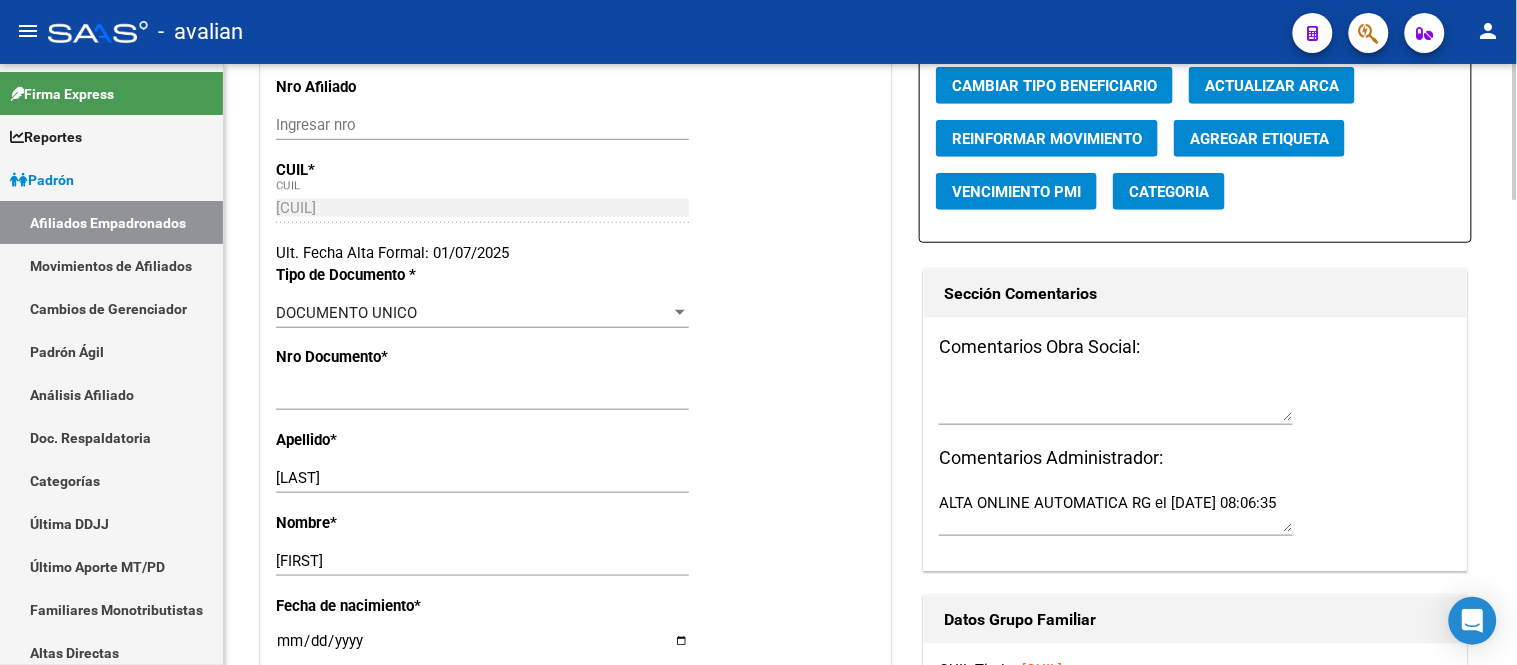 type on "[DATE]" 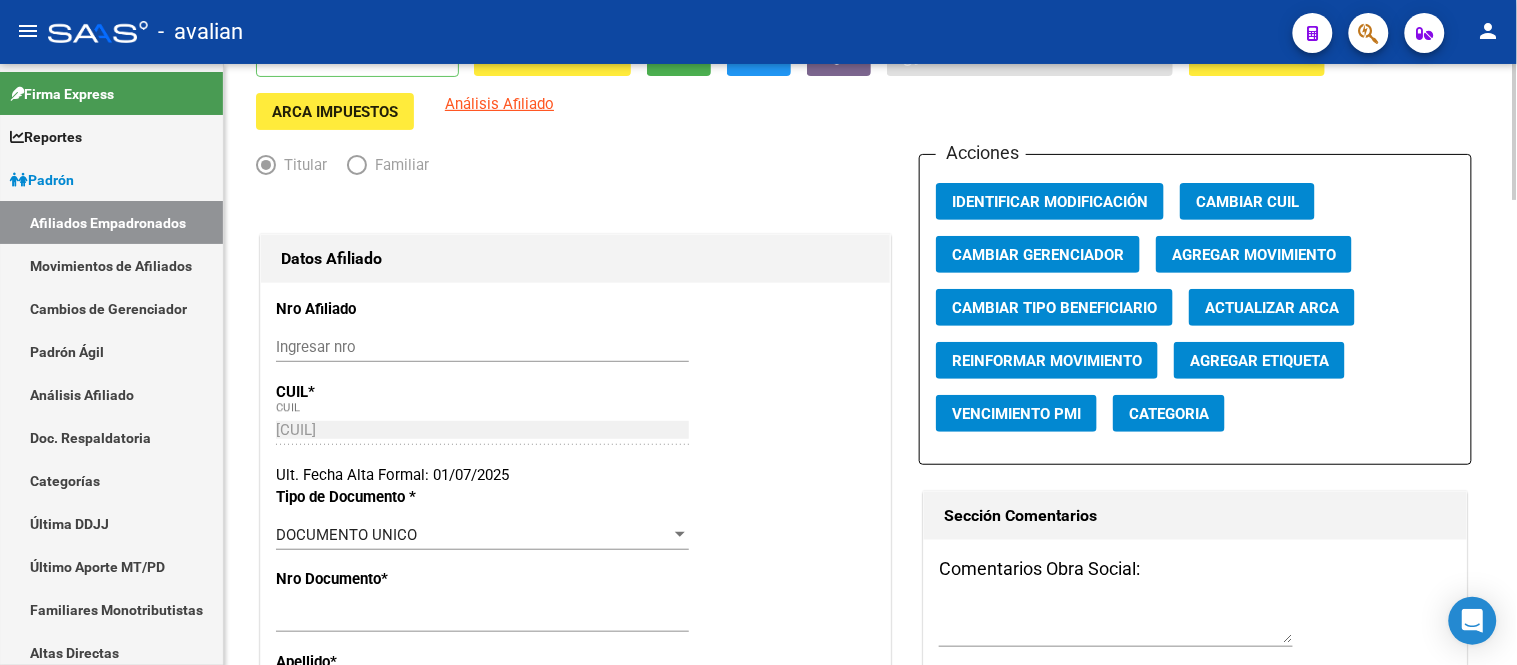 scroll, scrollTop: 10, scrollLeft: 0, axis: vertical 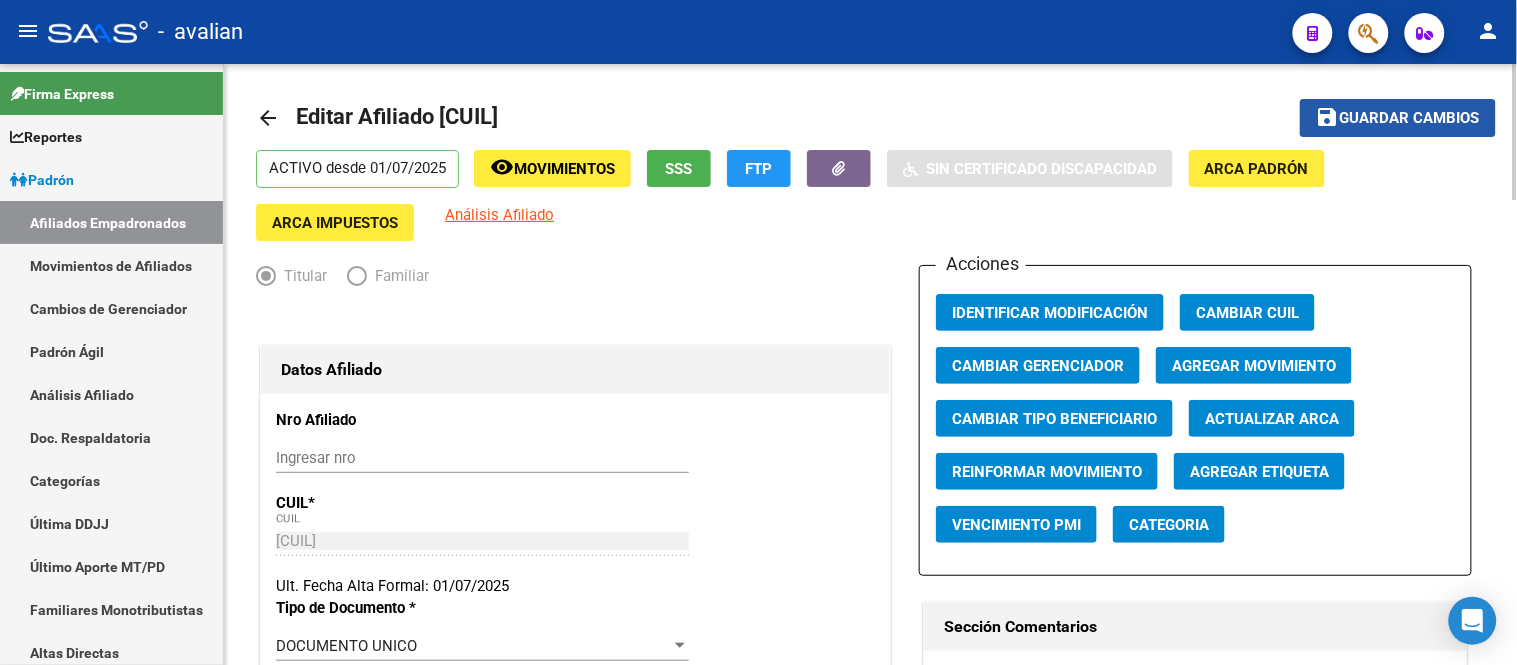 click on "save" 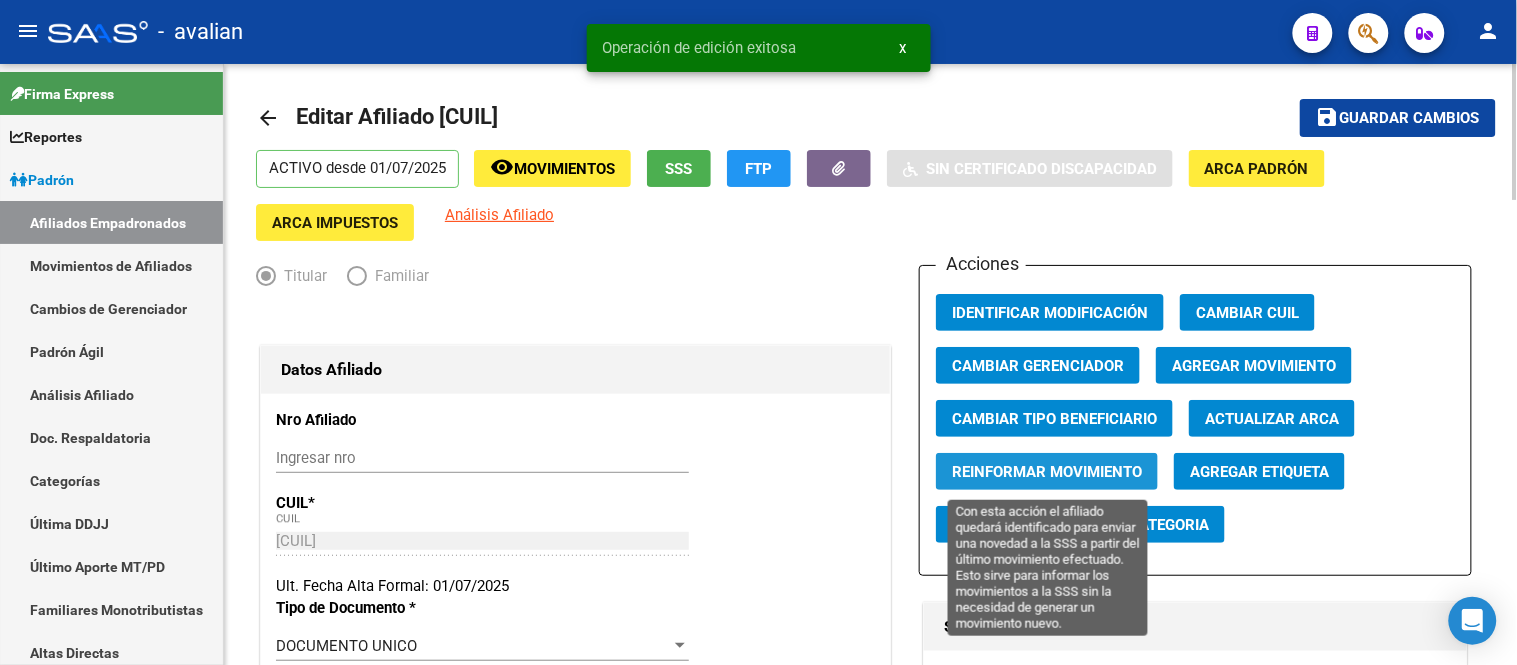 click on "Reinformar Movimiento" 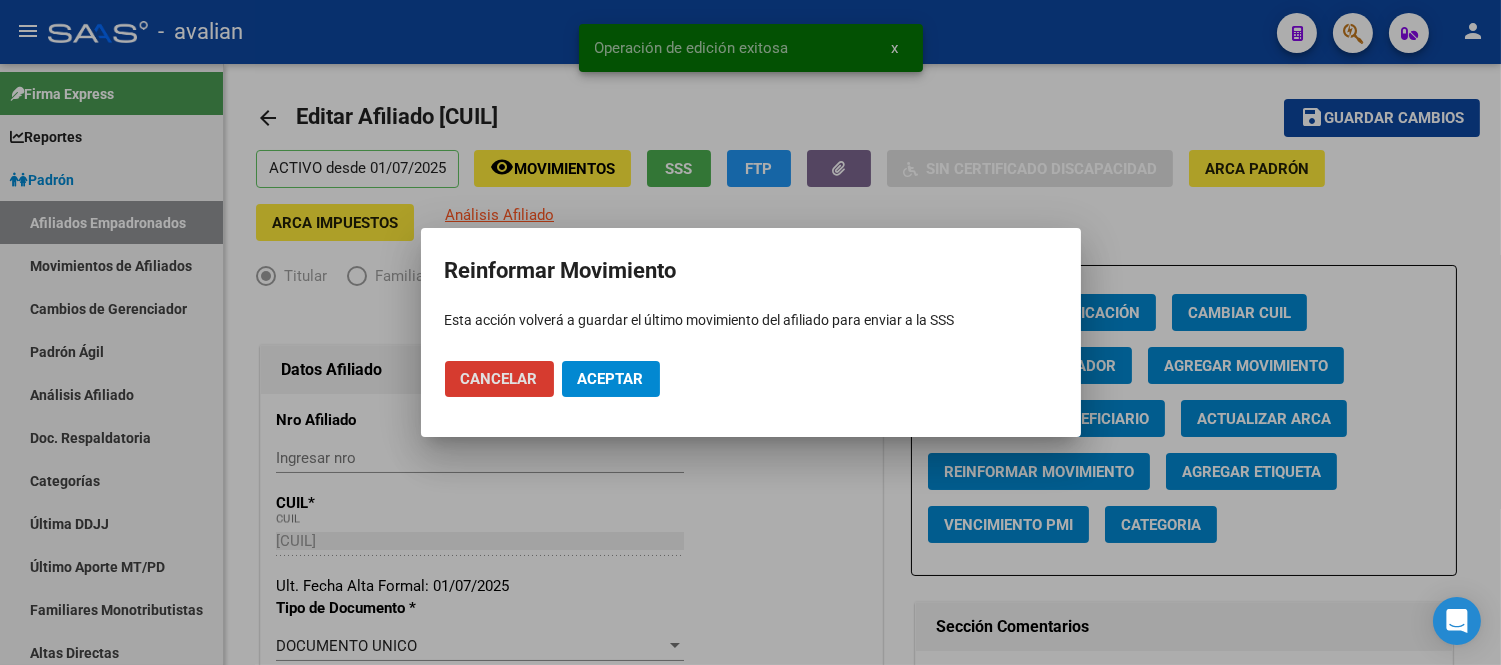 click on "Aceptar" at bounding box center [611, 379] 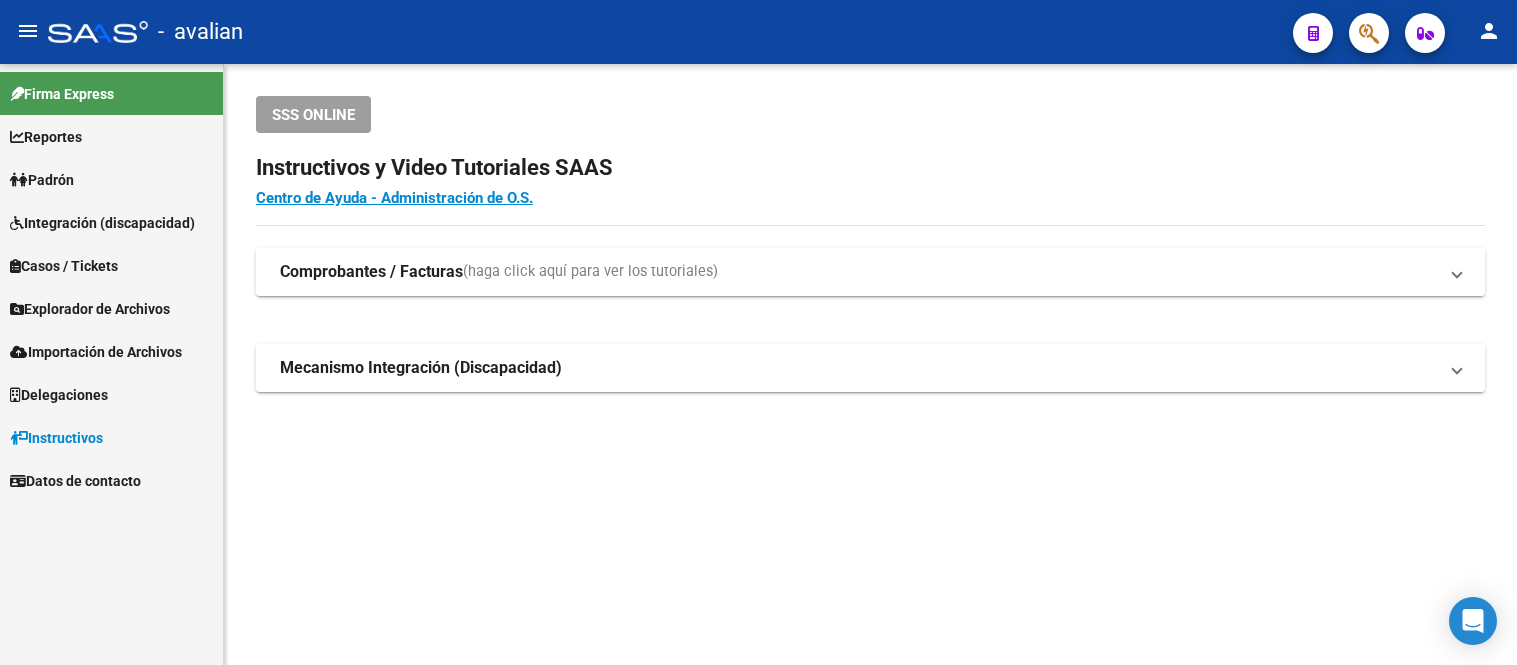 scroll, scrollTop: 0, scrollLeft: 0, axis: both 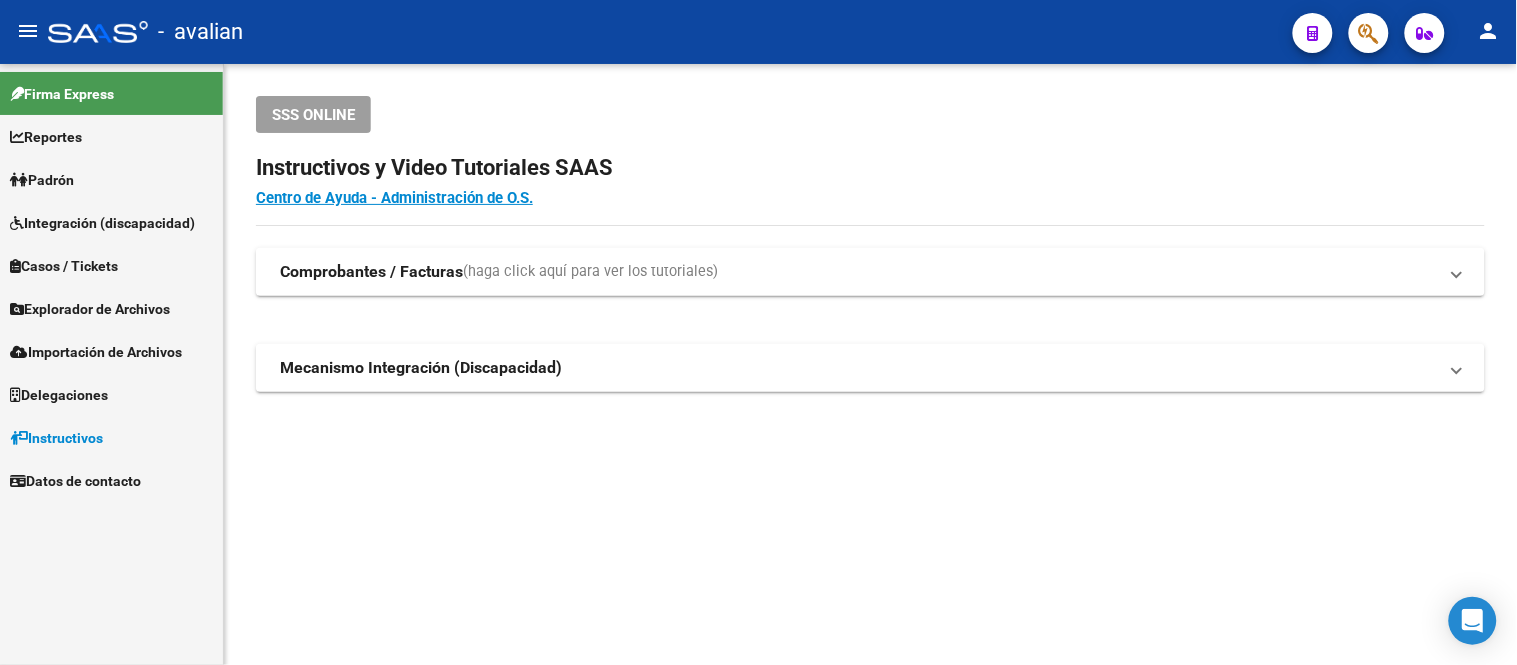 click on "Padrón" at bounding box center [111, 179] 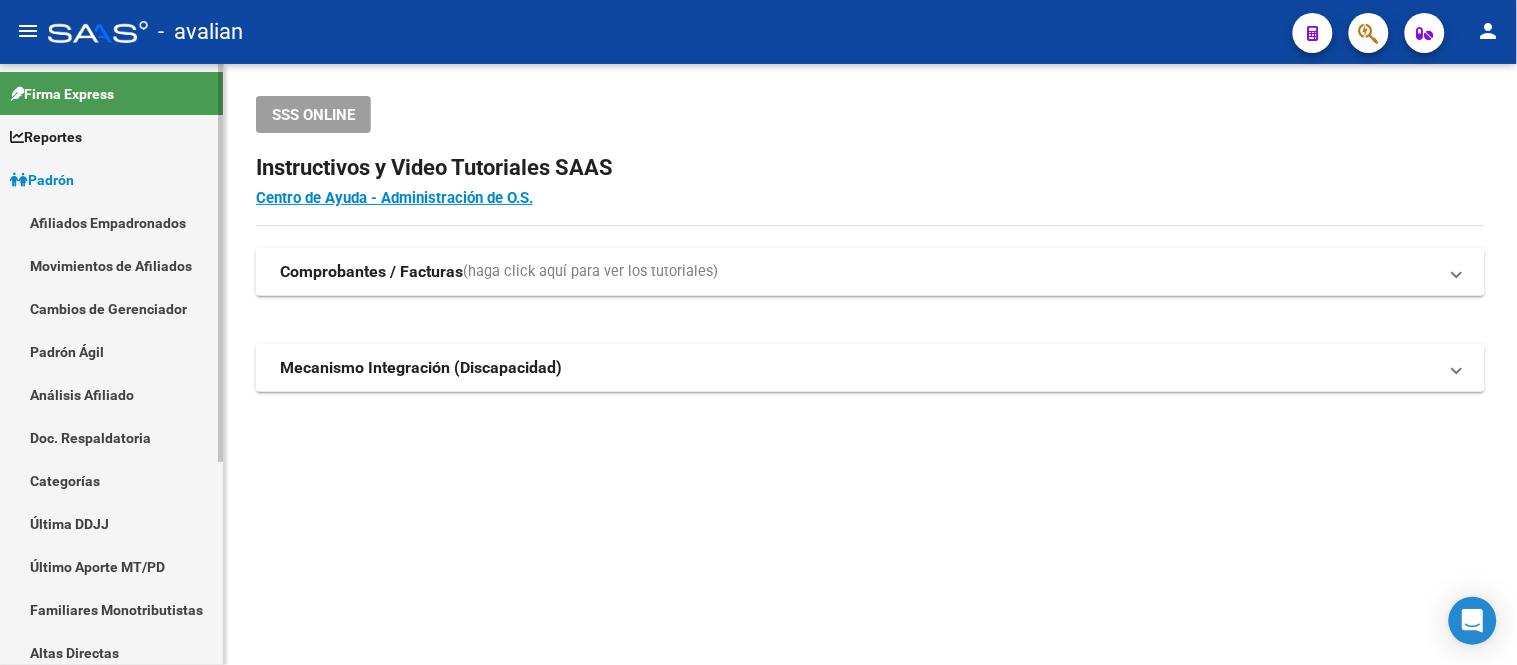 click on "Afiliados Empadronados" at bounding box center [111, 222] 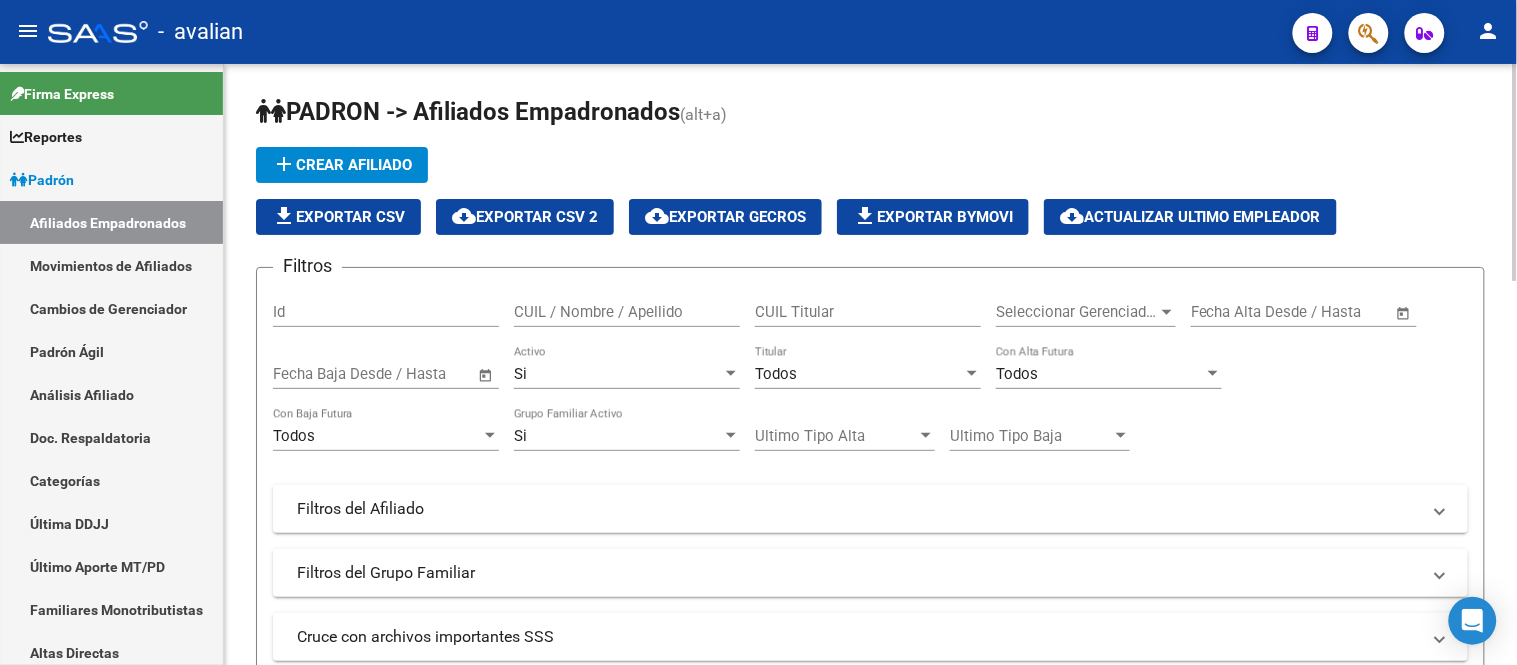 click on "CUIL / Nombre / Apellido" at bounding box center [627, 312] 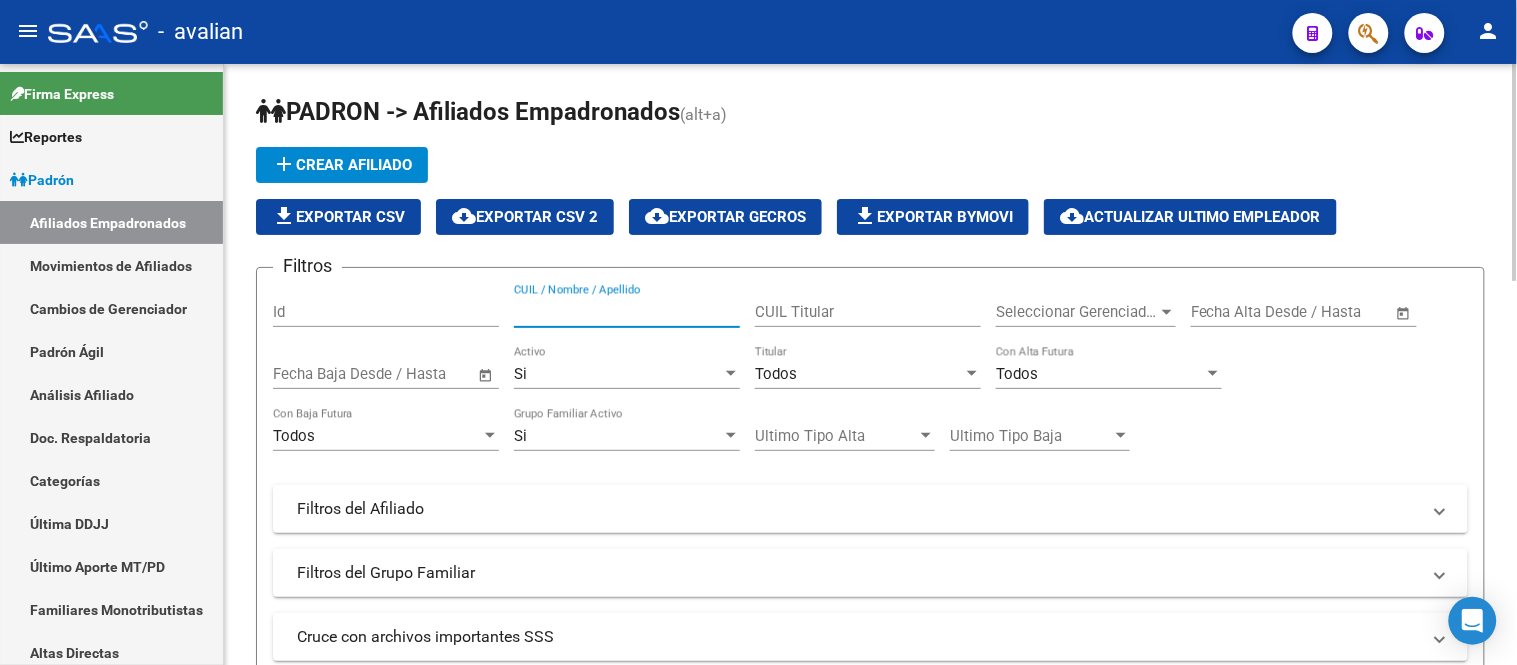 paste on "27459332443" 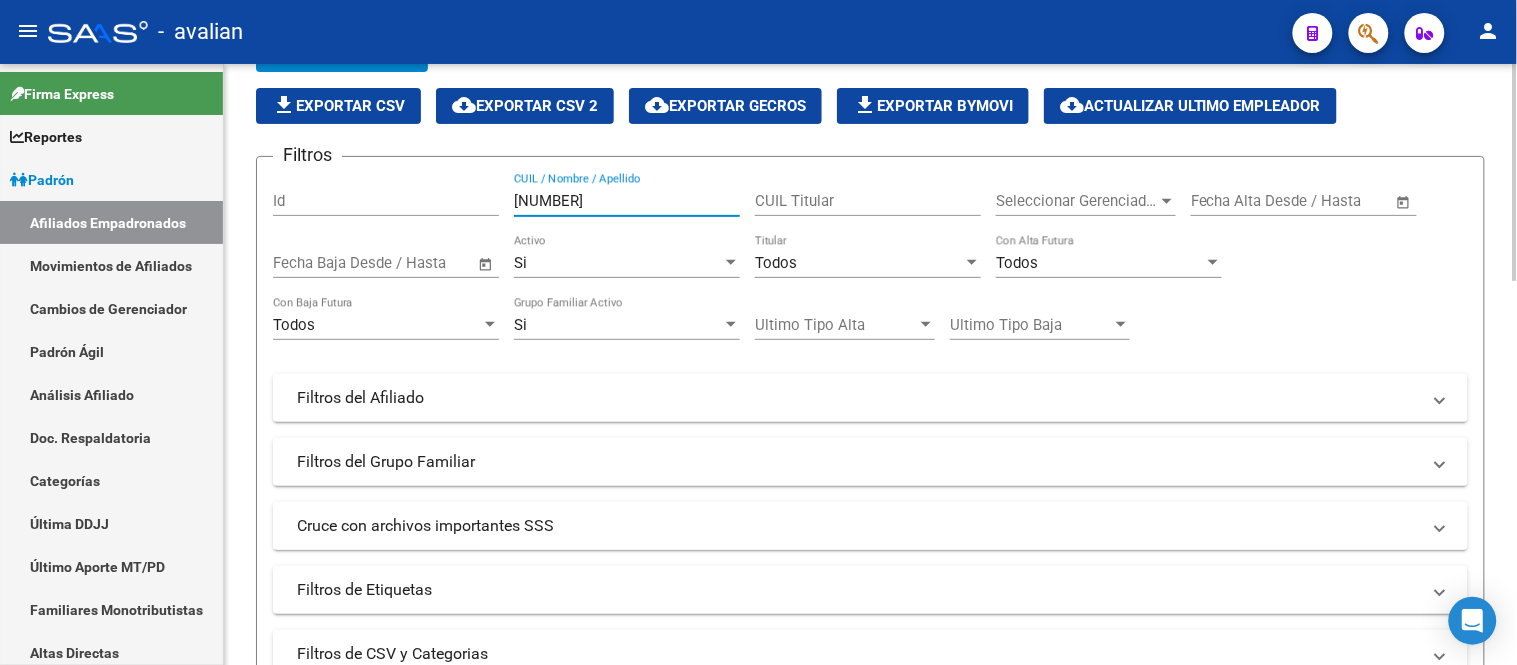 scroll, scrollTop: 222, scrollLeft: 0, axis: vertical 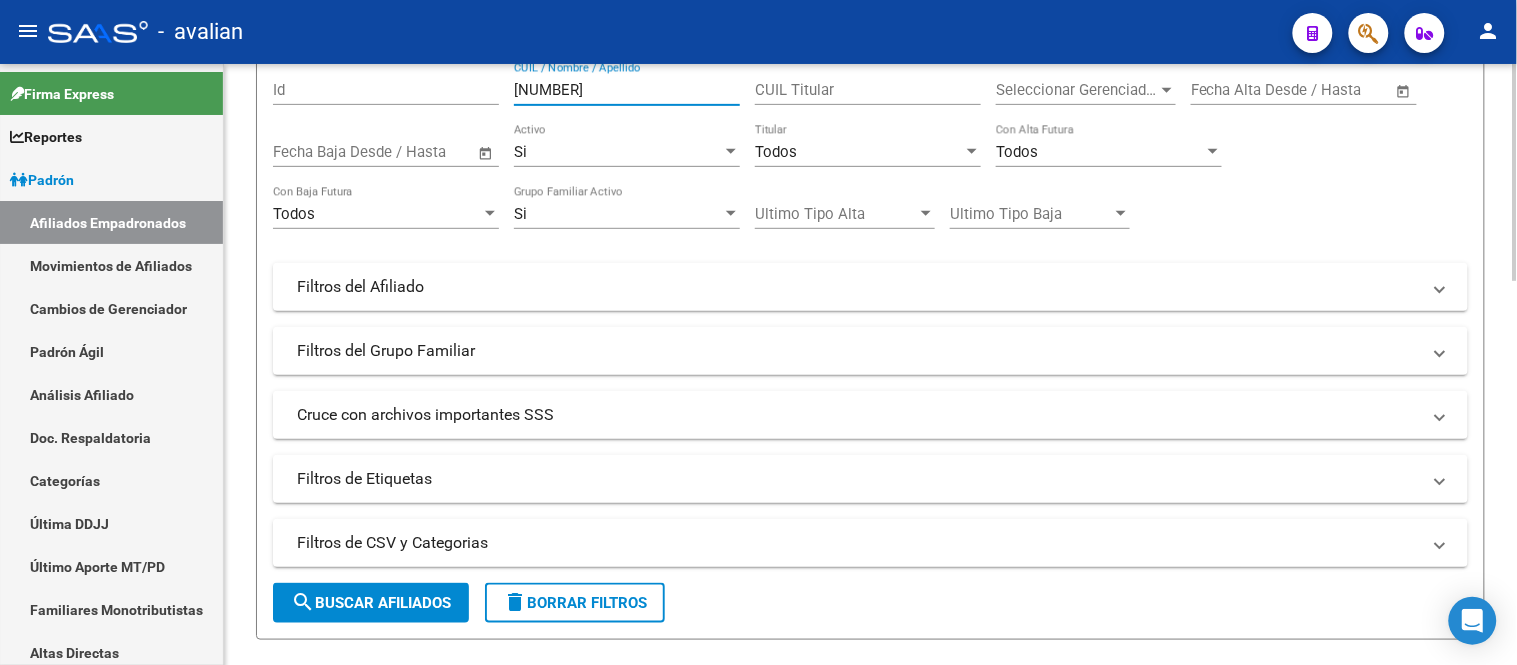 type on "27459332443" 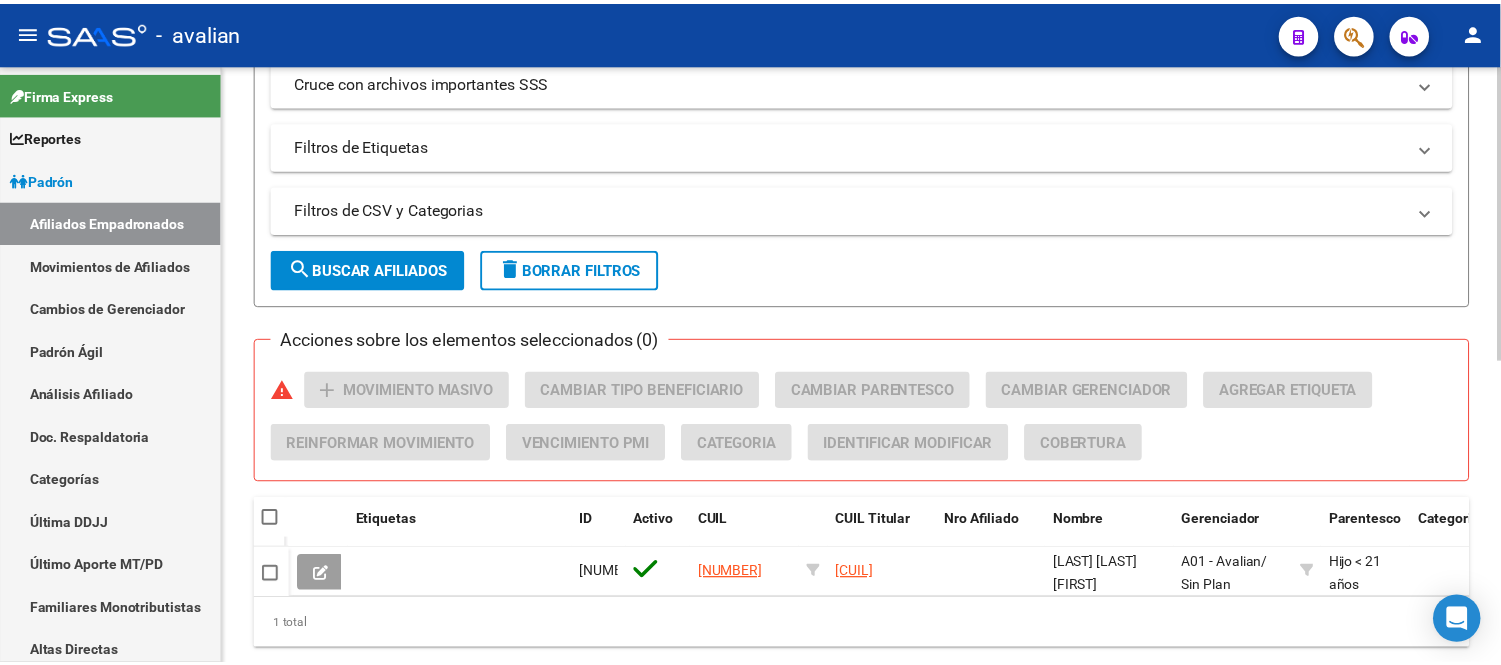 scroll, scrollTop: 621, scrollLeft: 0, axis: vertical 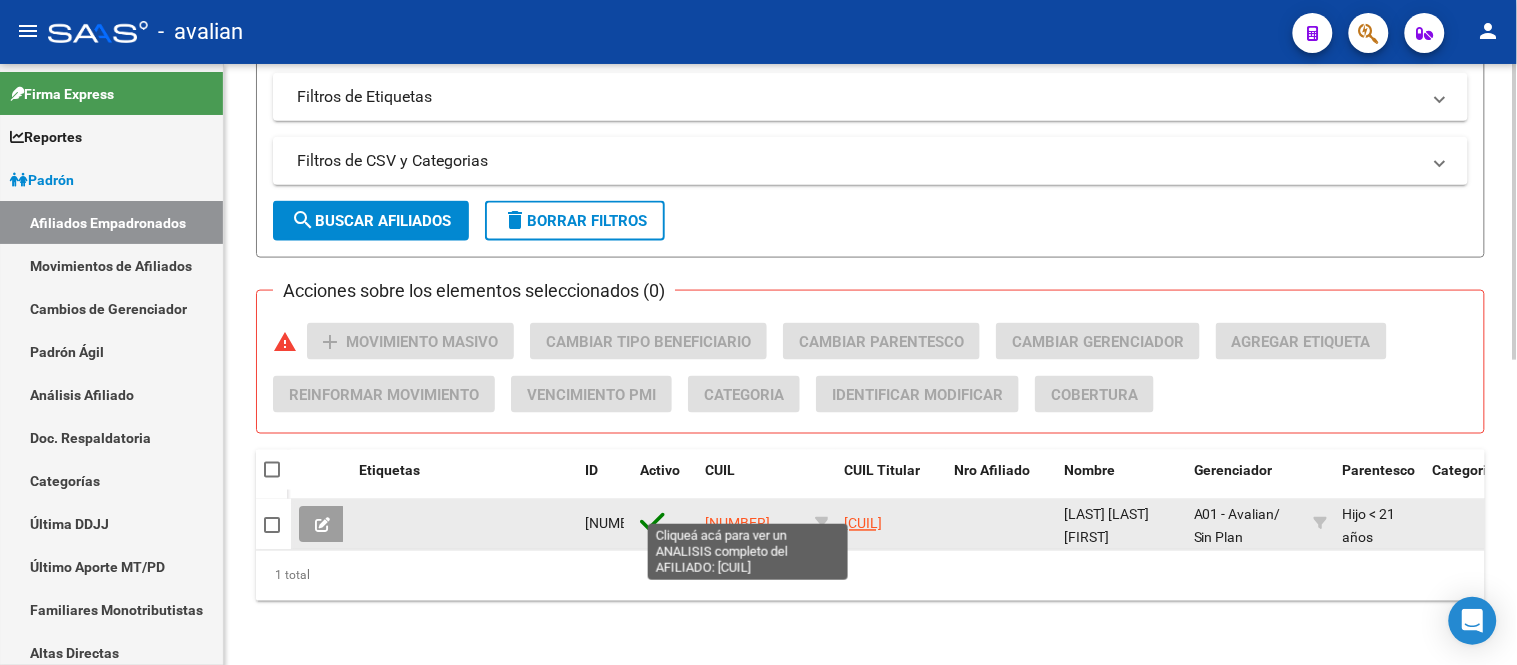 click on "27459332443" 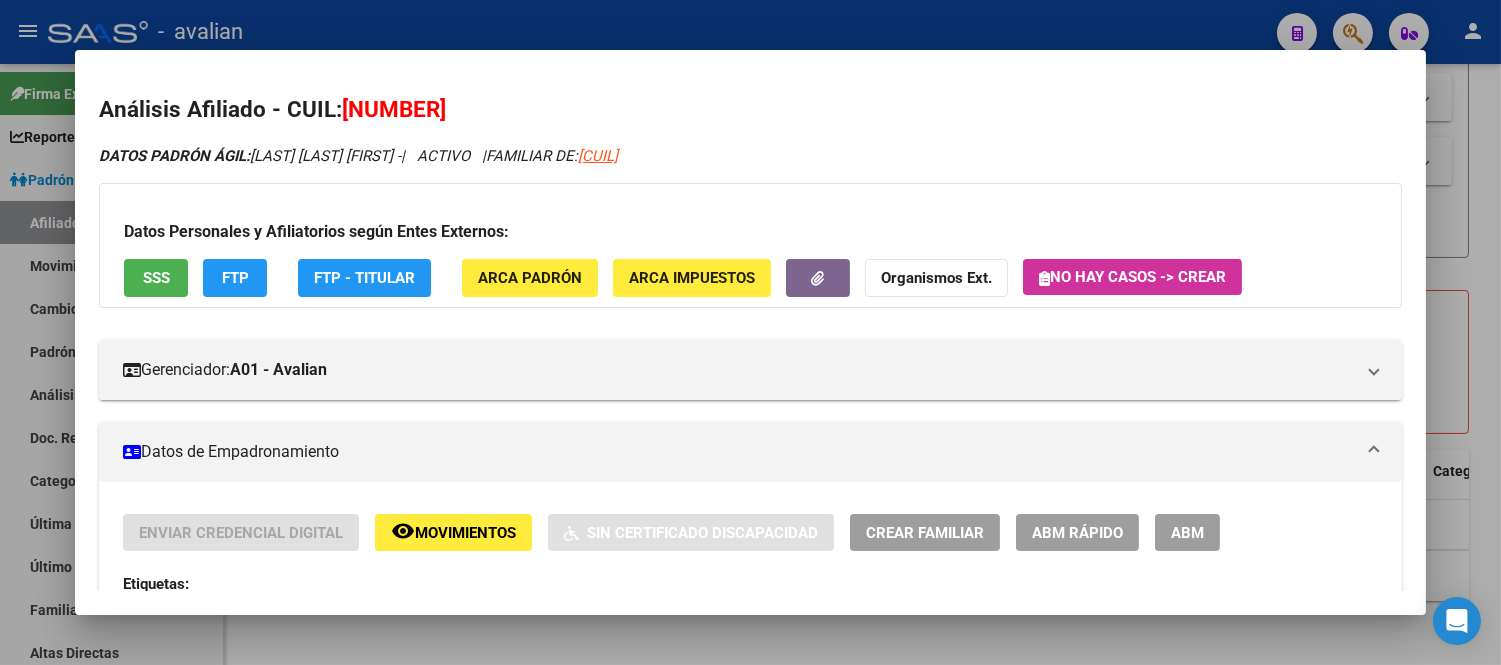 click on "ABM" at bounding box center (1187, 533) 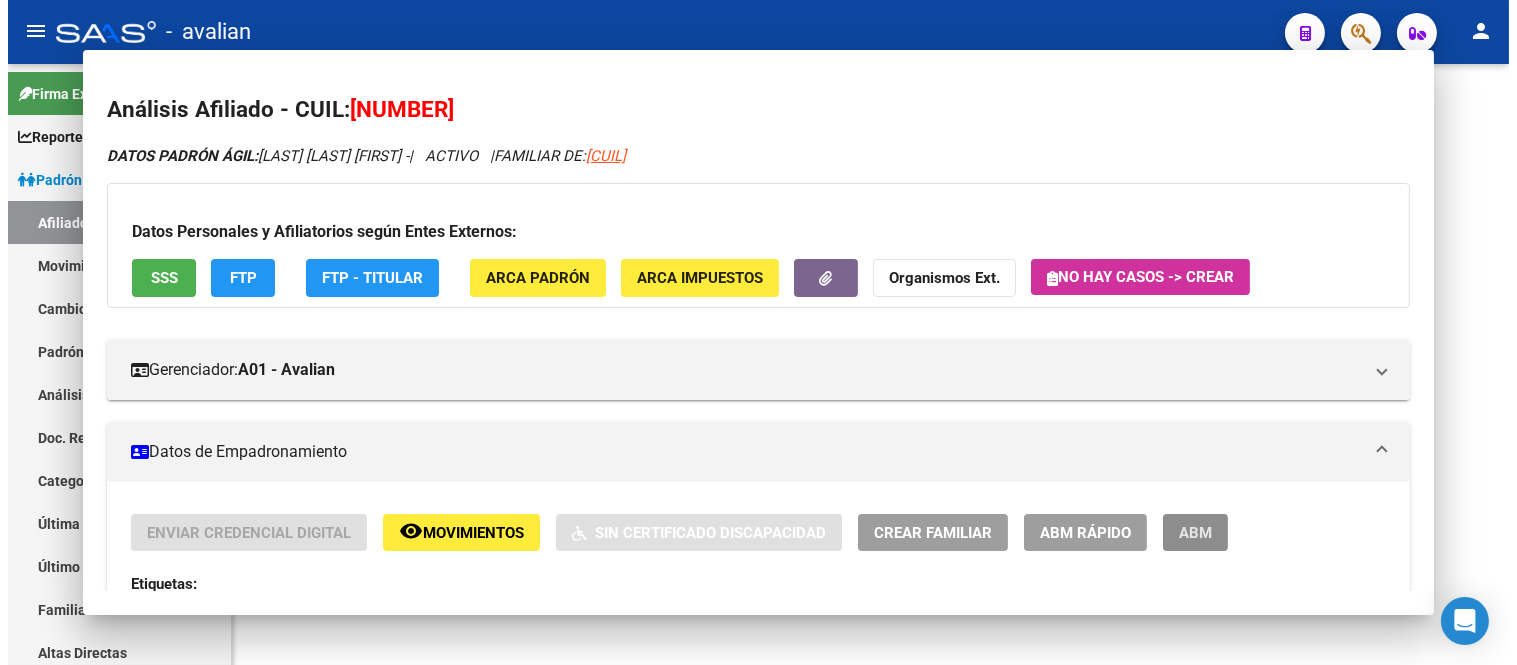 scroll, scrollTop: 0, scrollLeft: 0, axis: both 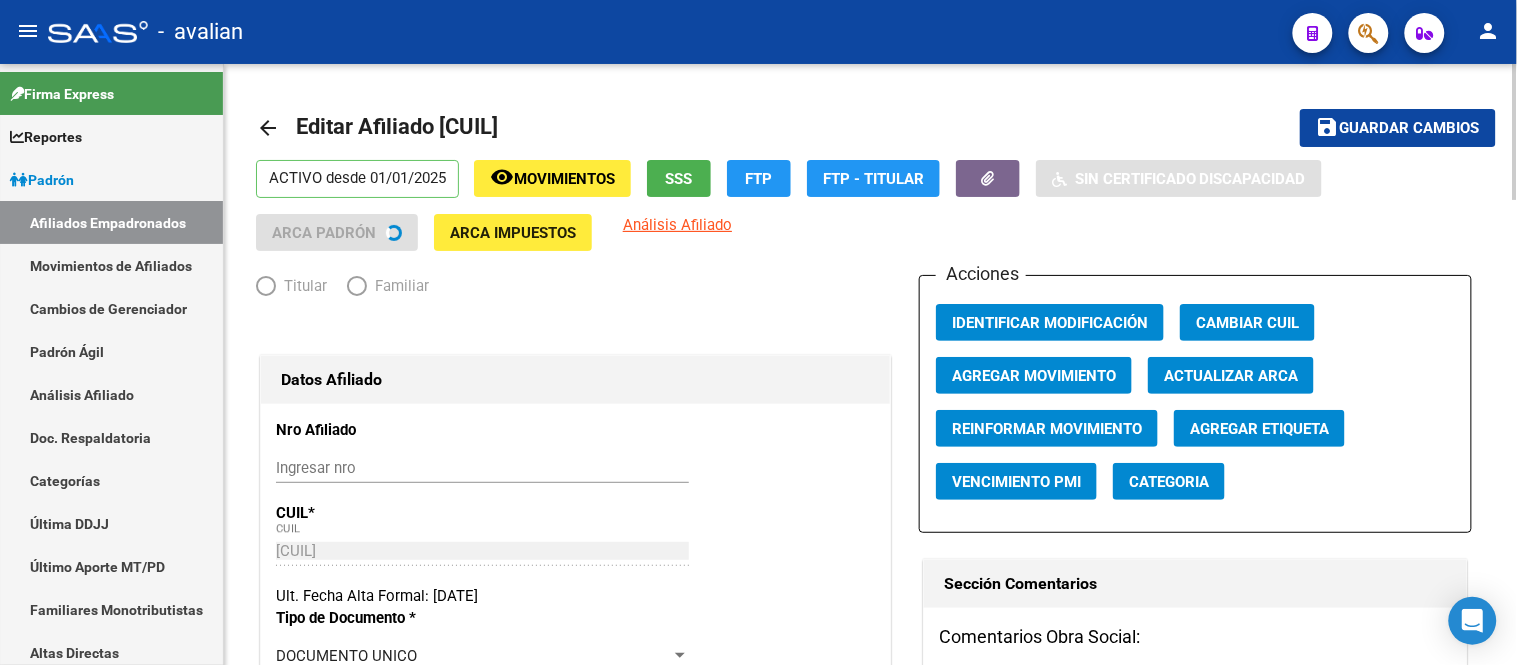 radio on "true" 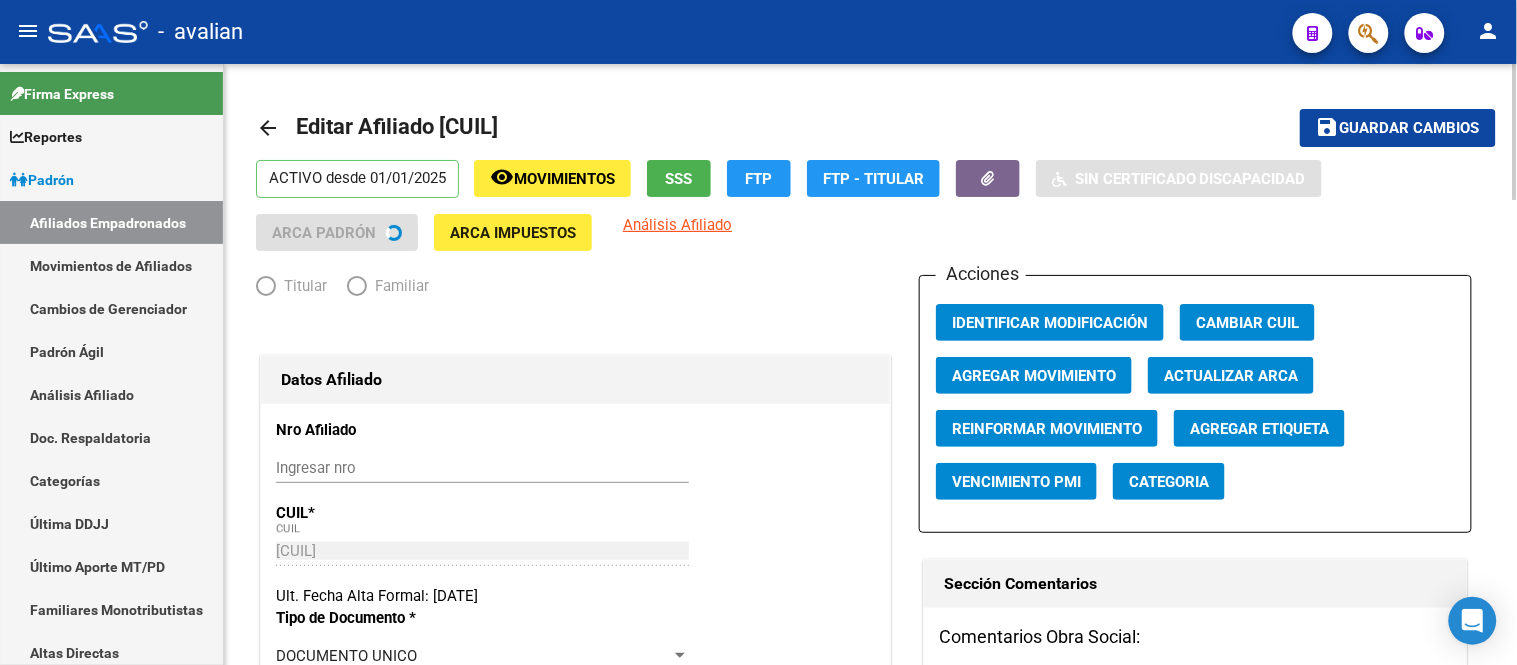 type on "30-52715145-3" 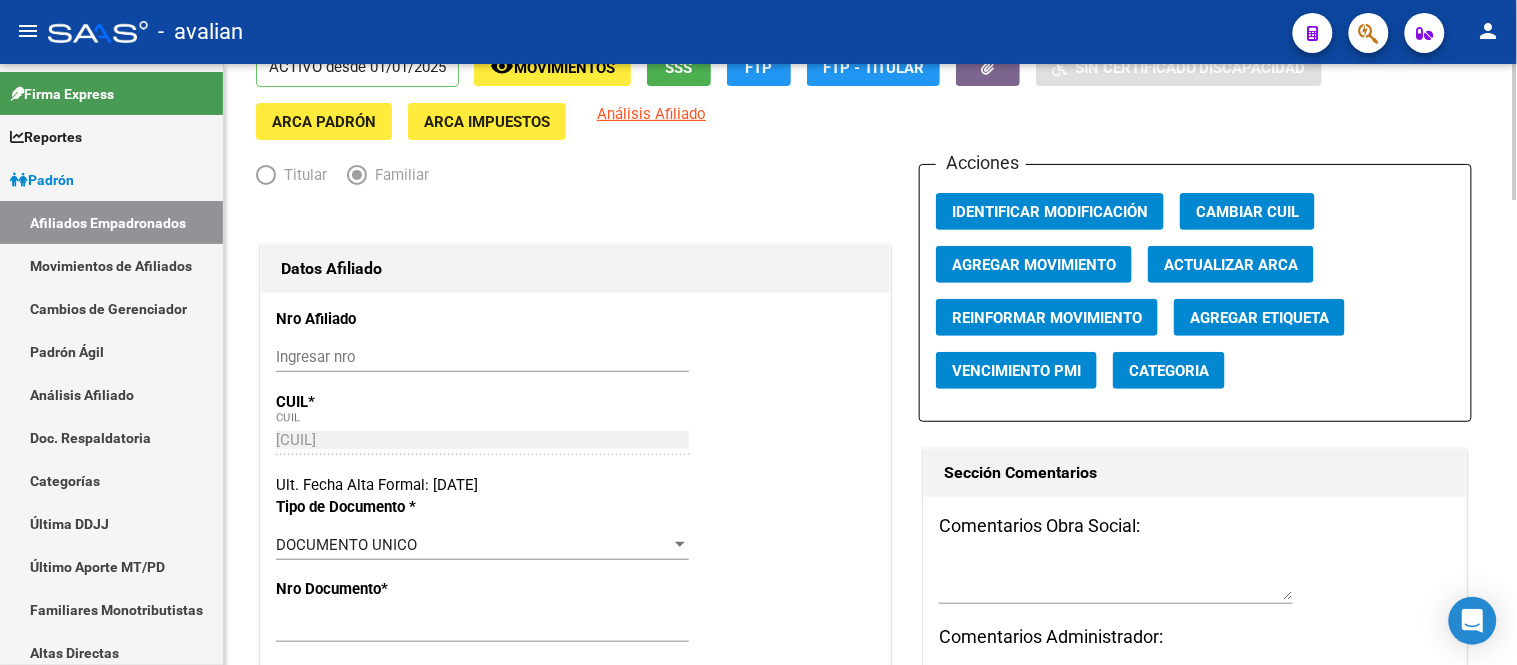 scroll, scrollTop: 333, scrollLeft: 0, axis: vertical 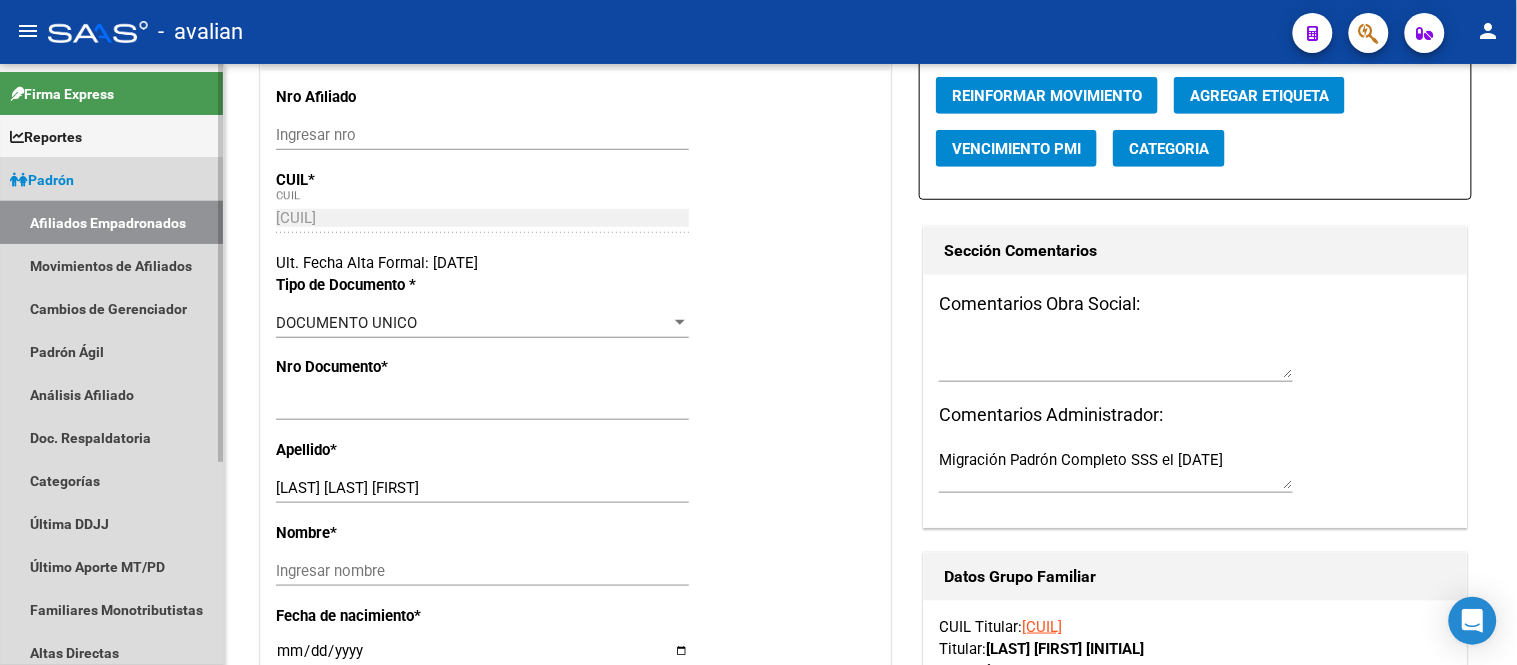 click on "Afiliados Empadronados" at bounding box center (111, 222) 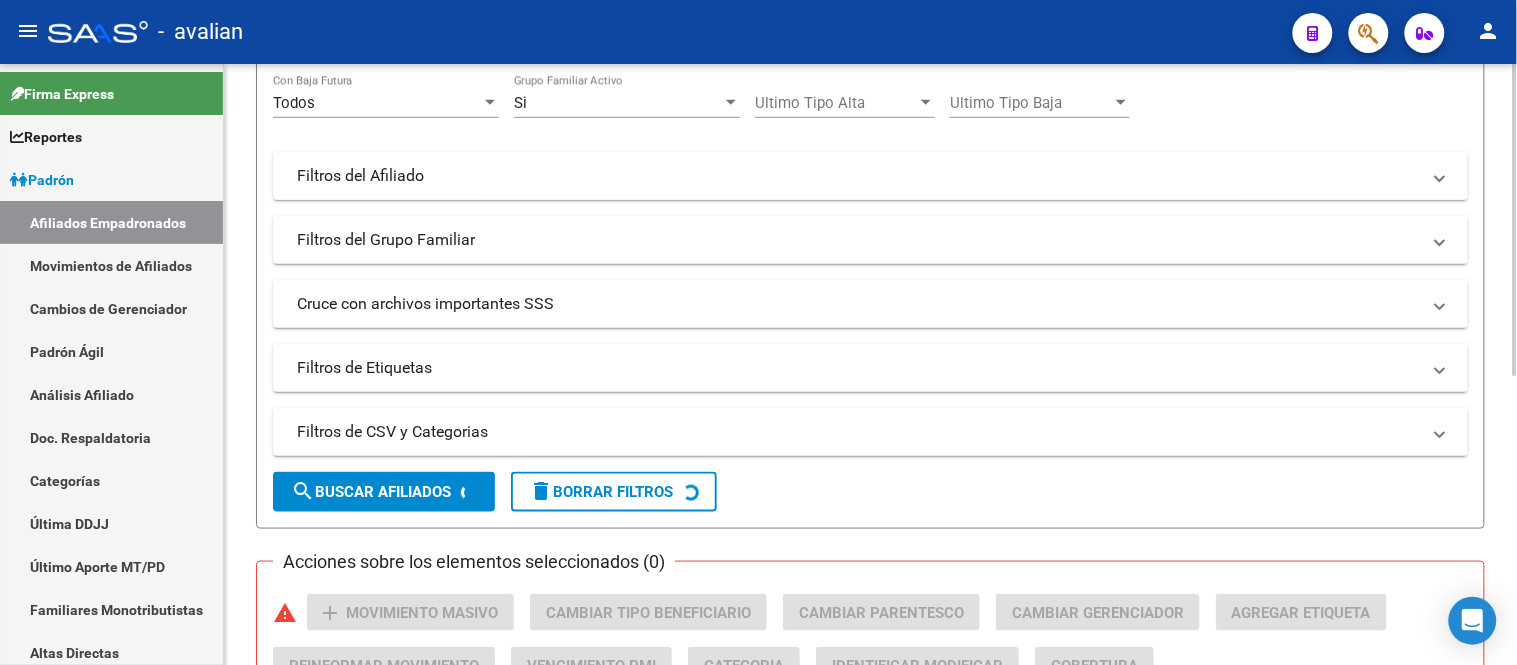 scroll, scrollTop: 111, scrollLeft: 0, axis: vertical 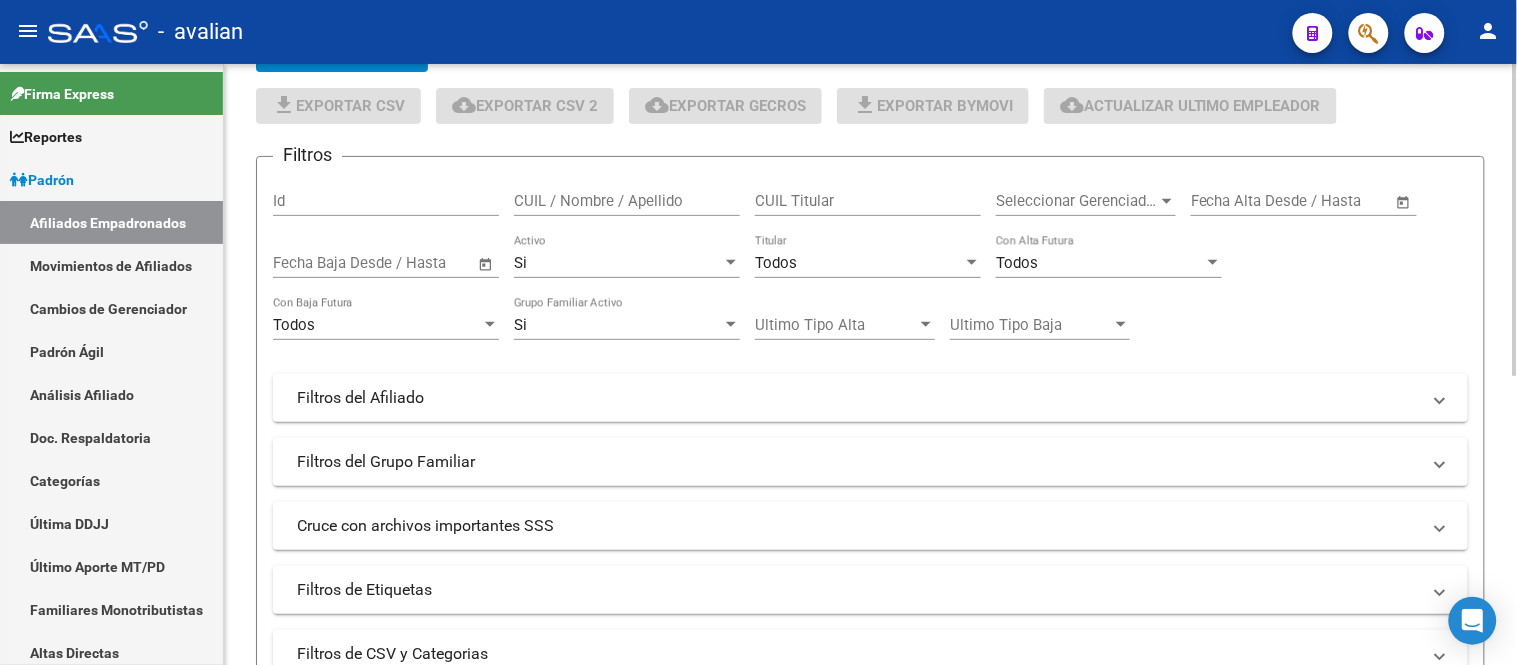 click on "CUIL / Nombre / Apellido" at bounding box center [627, 201] 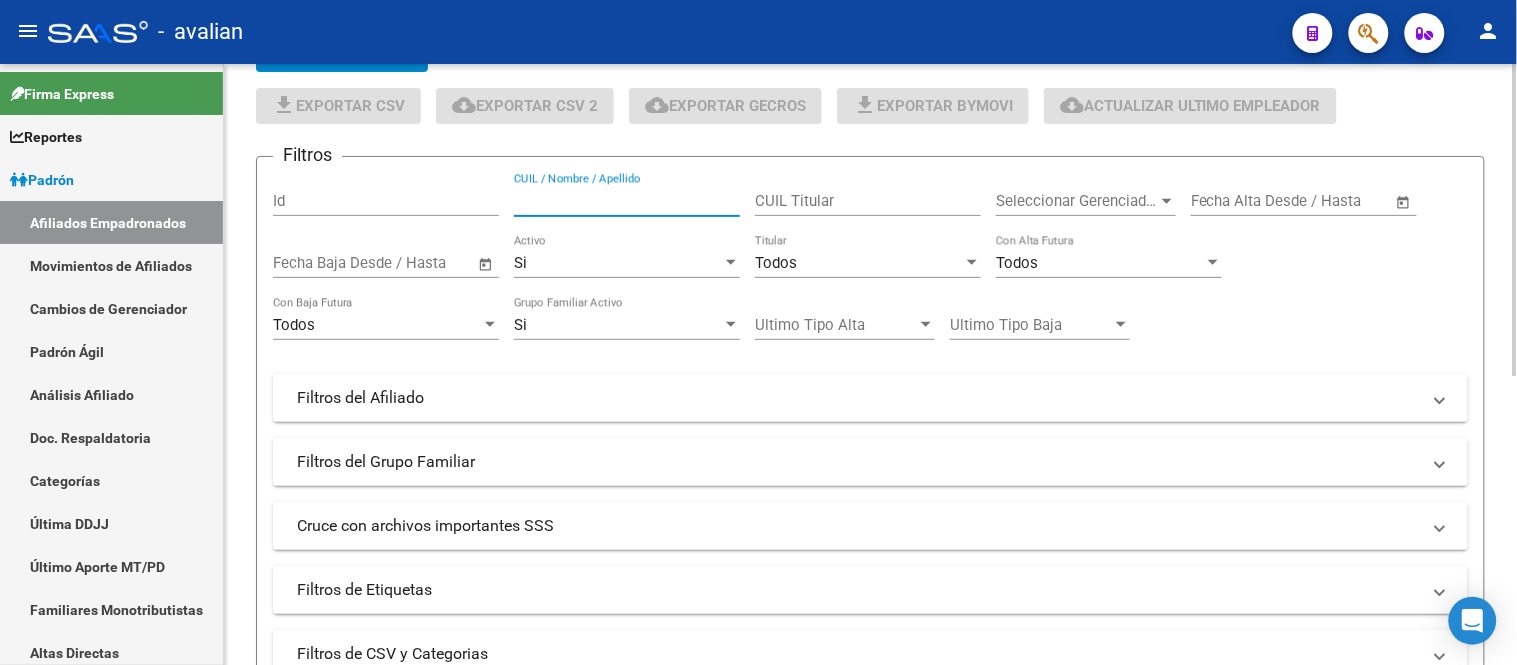 paste on "20446077334" 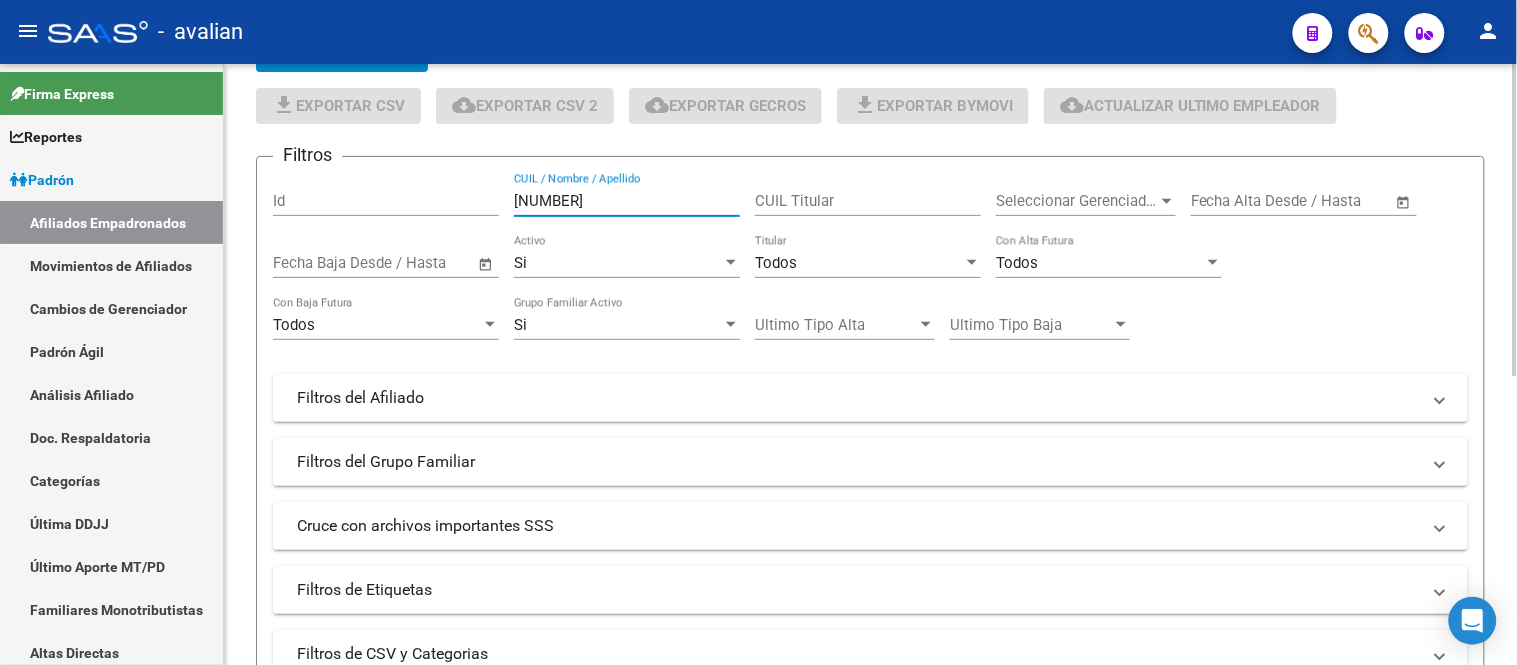 scroll, scrollTop: 222, scrollLeft: 0, axis: vertical 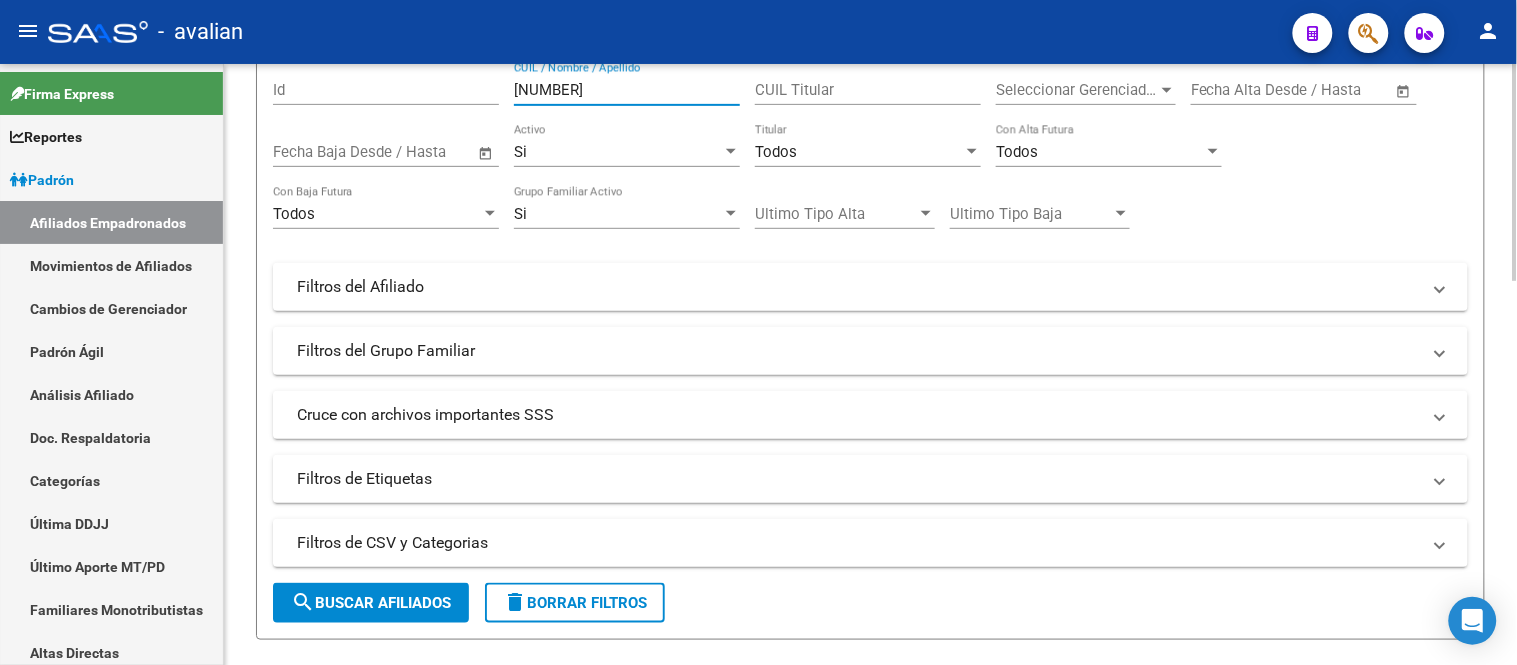 click on "search  Buscar Afiliados" 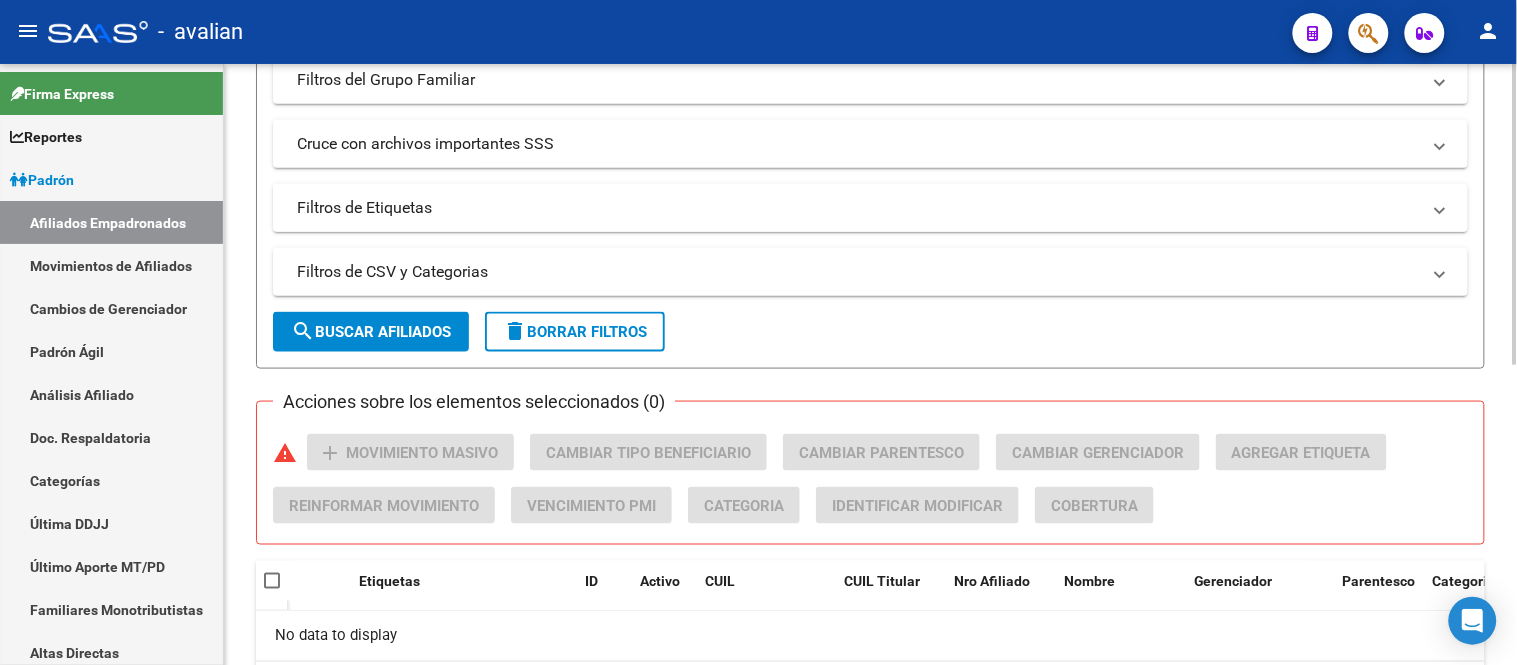 scroll, scrollTop: 48, scrollLeft: 0, axis: vertical 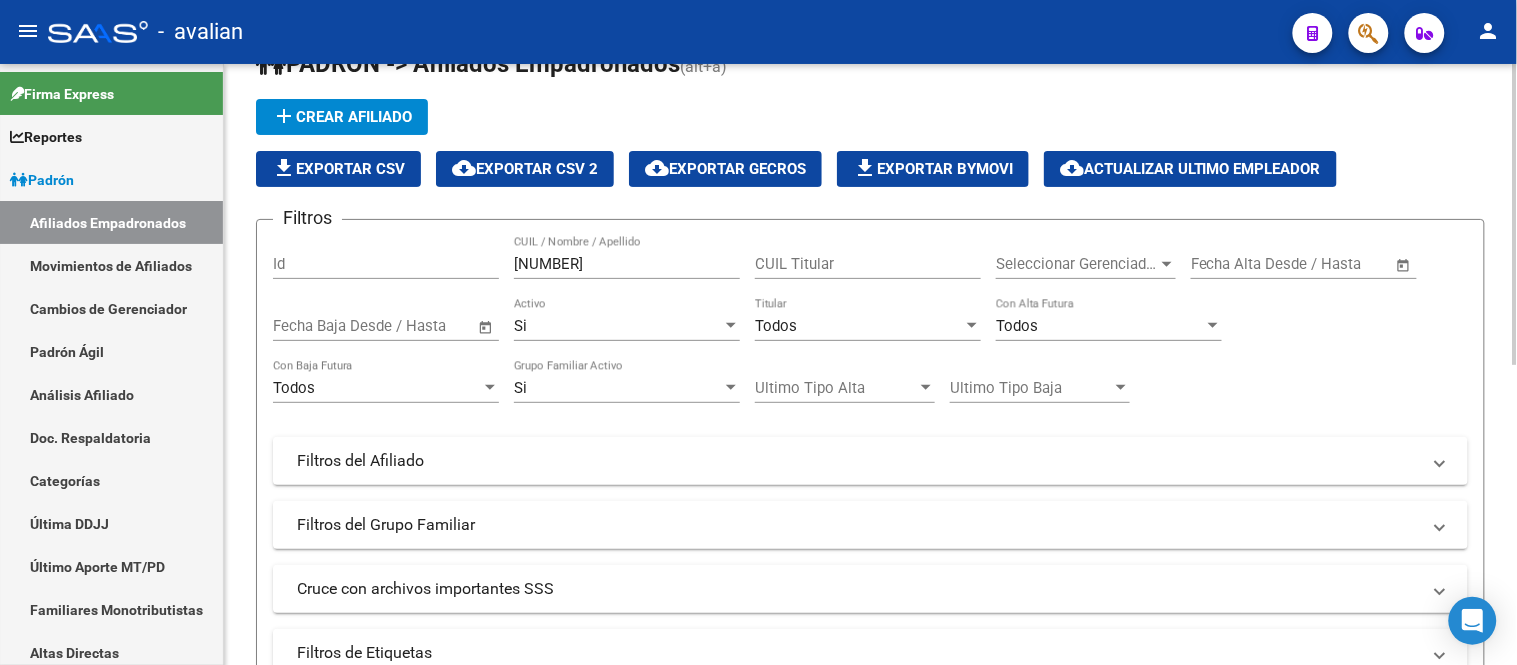 click on "20446077334" at bounding box center [627, 264] 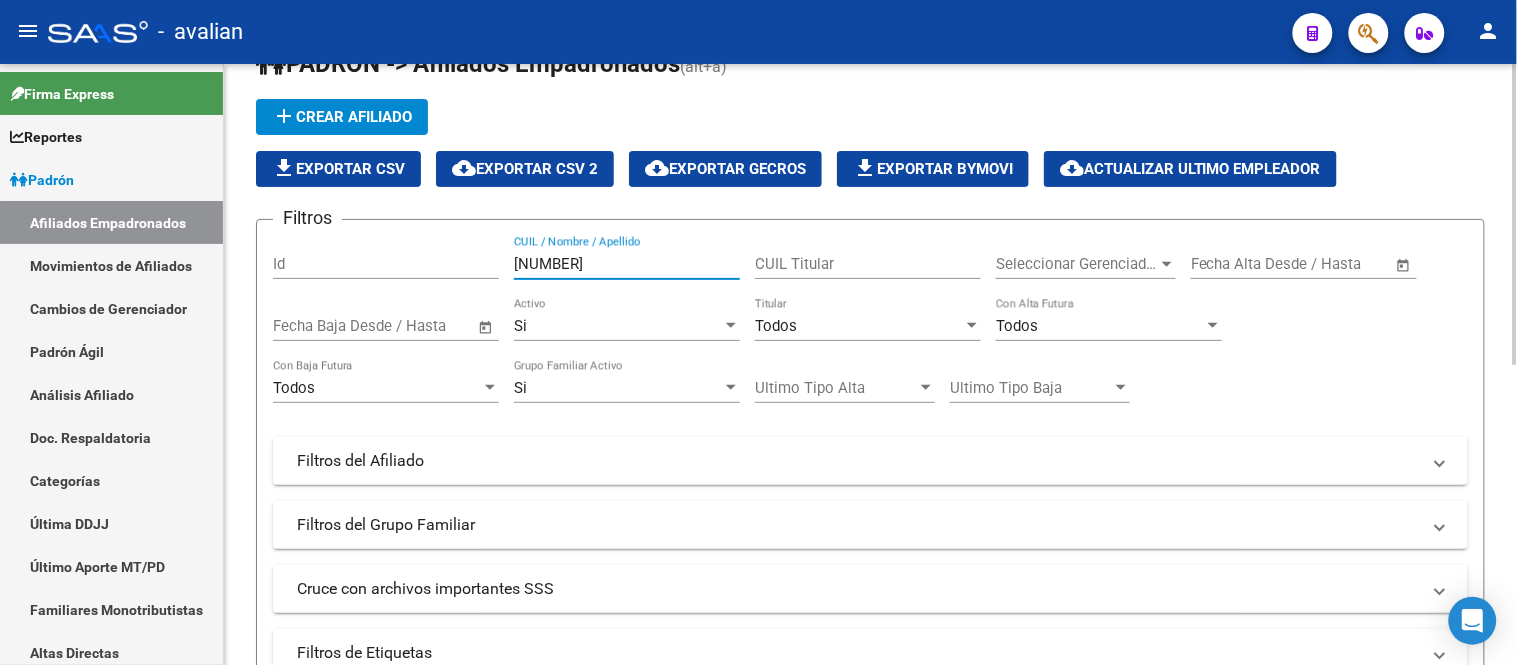 click on "20446077334" at bounding box center (627, 264) 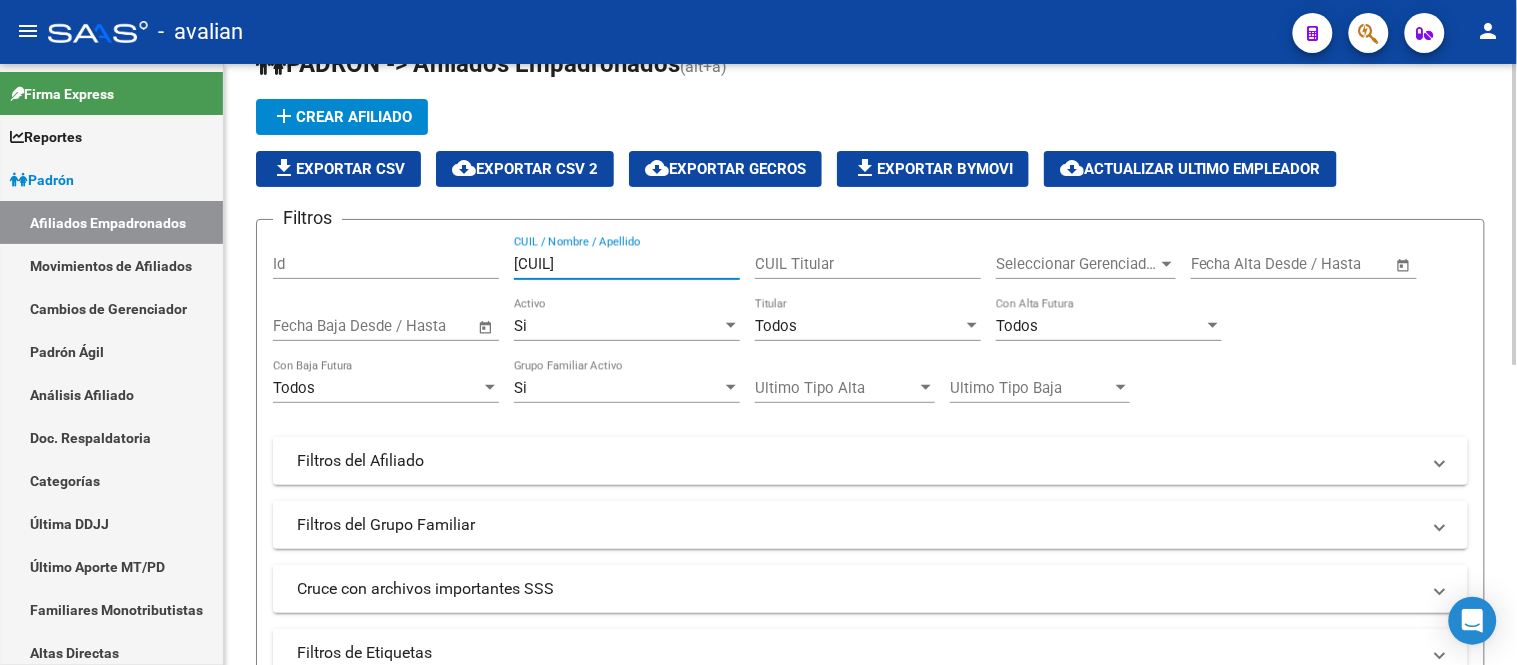 scroll, scrollTop: 382, scrollLeft: 0, axis: vertical 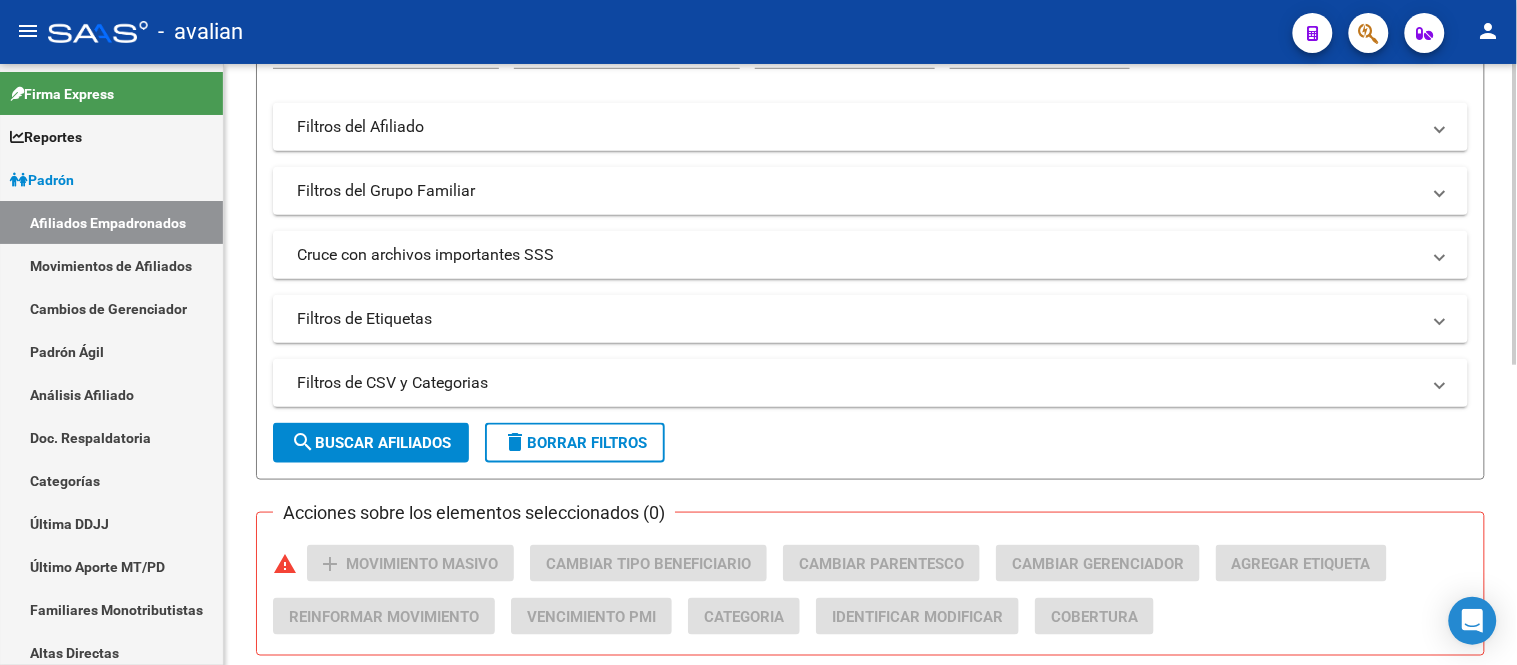 type on "27215829982" 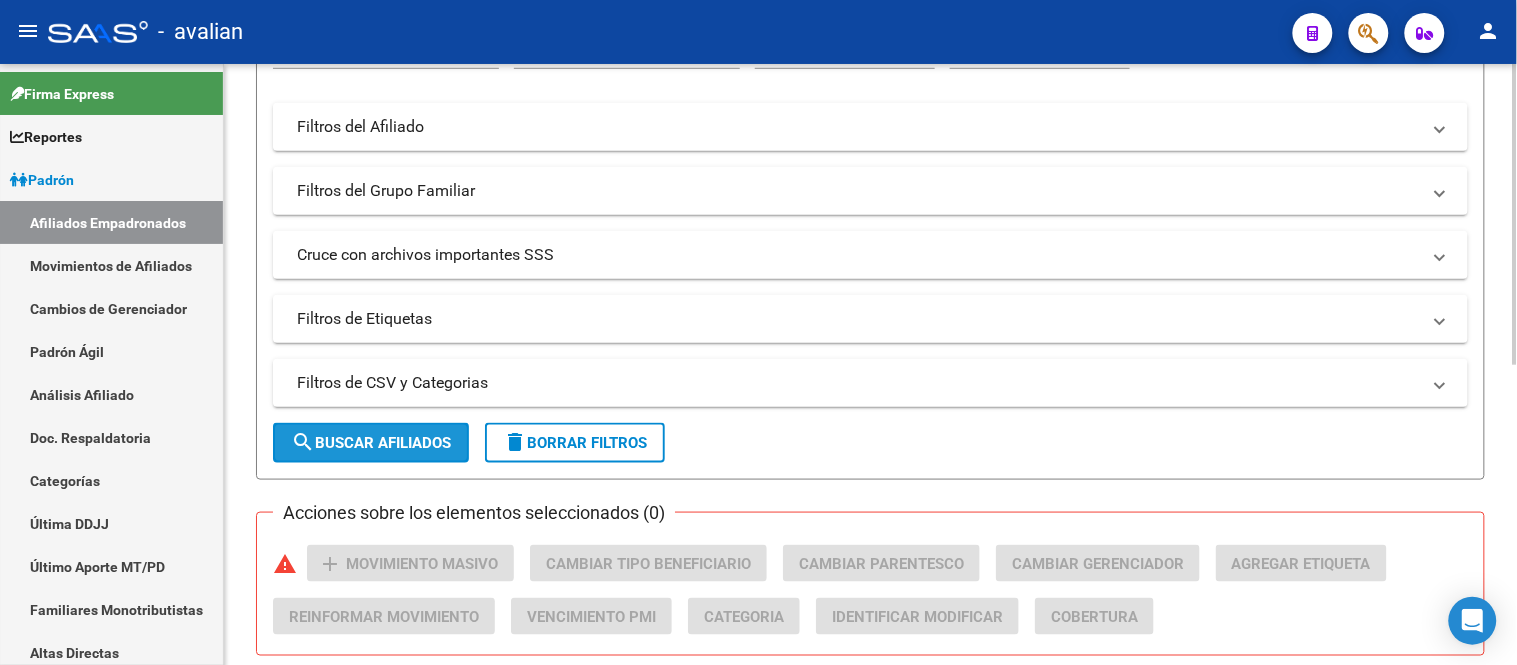 click on "search  Buscar Afiliados" 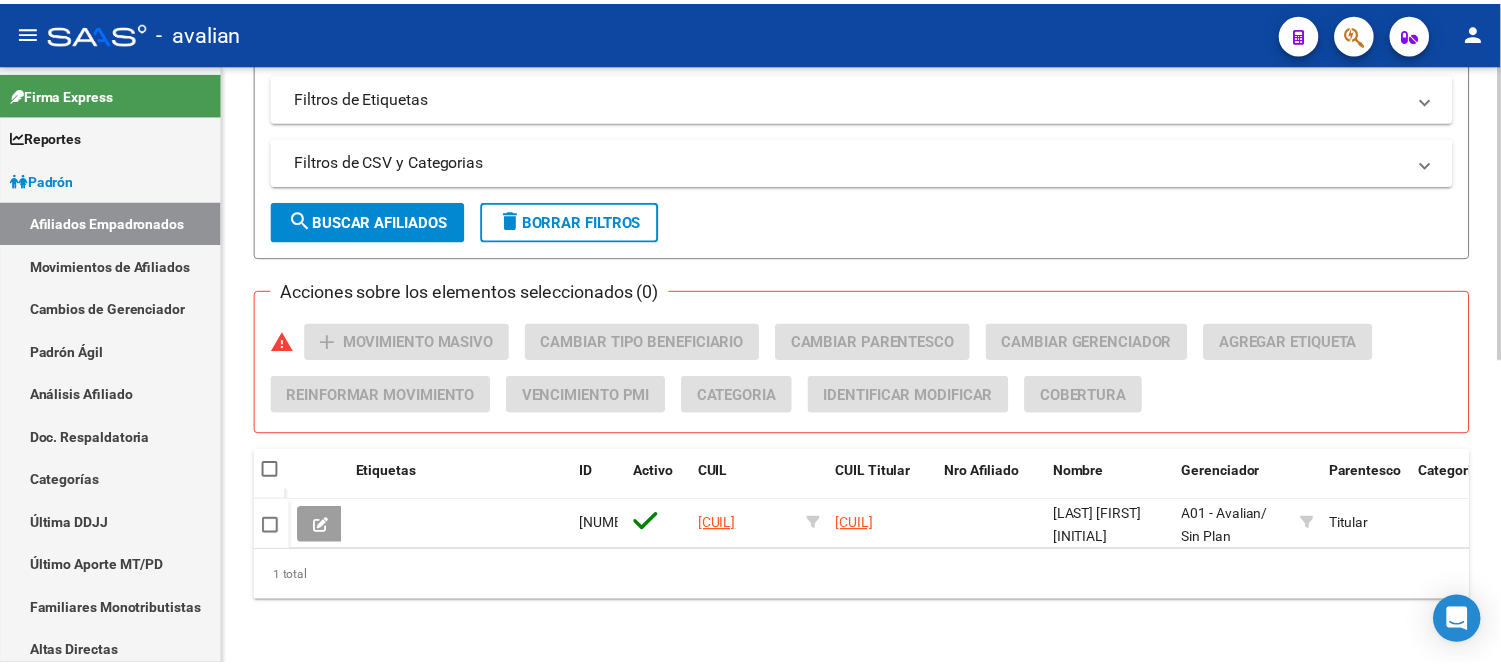 scroll, scrollTop: 621, scrollLeft: 0, axis: vertical 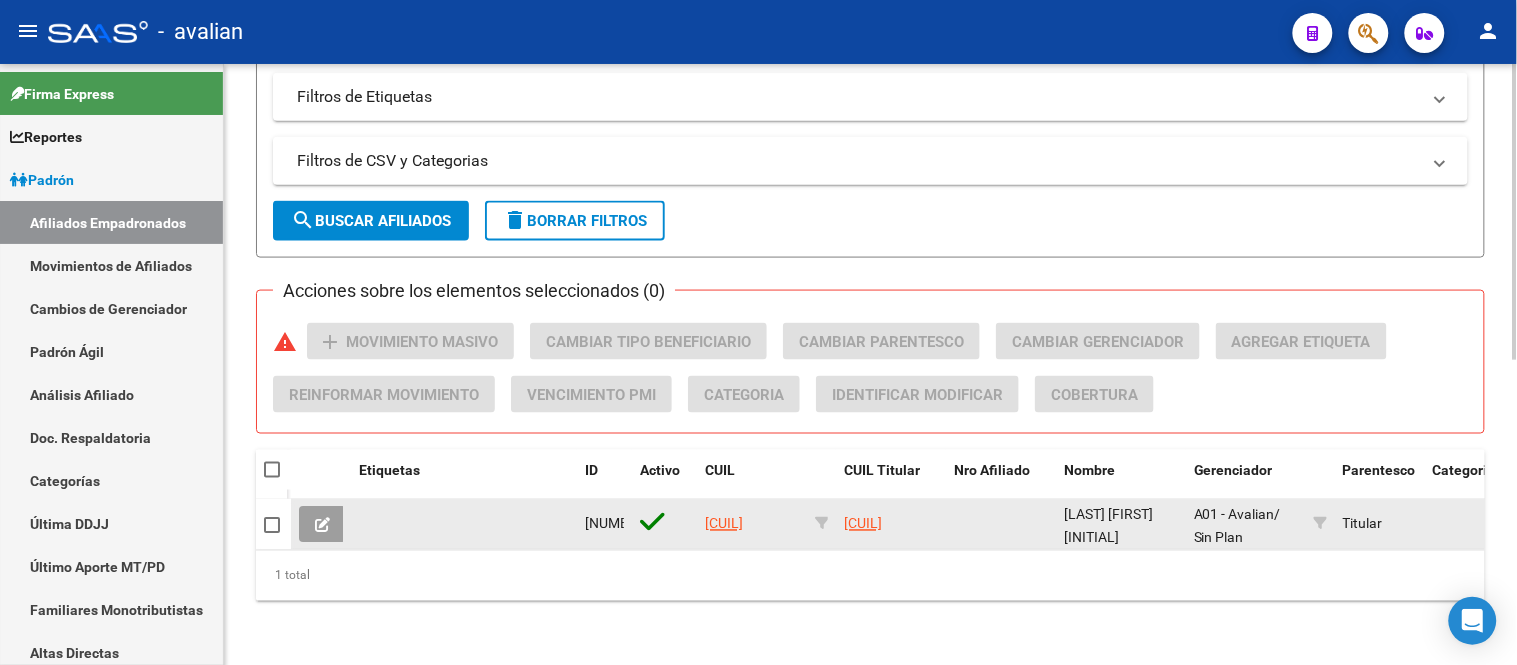 click on "27215829982" 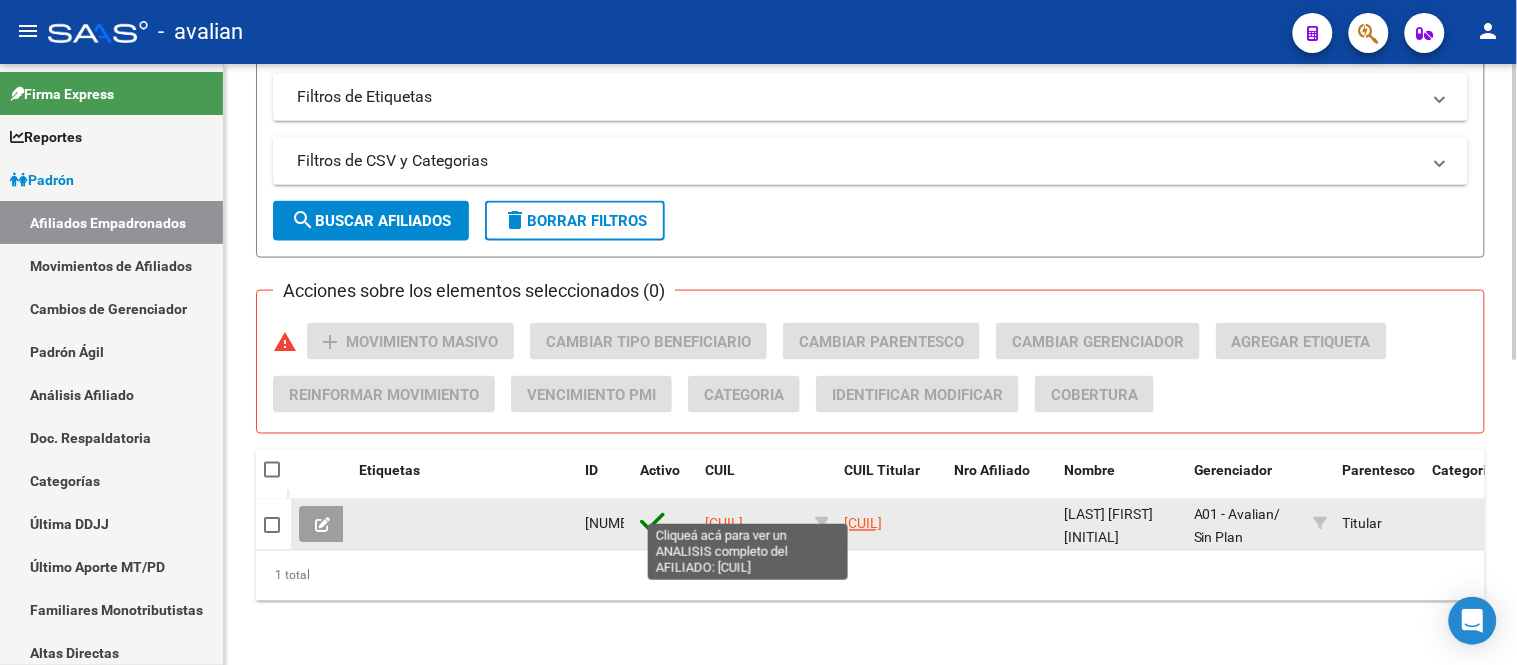 click on "27215829982" 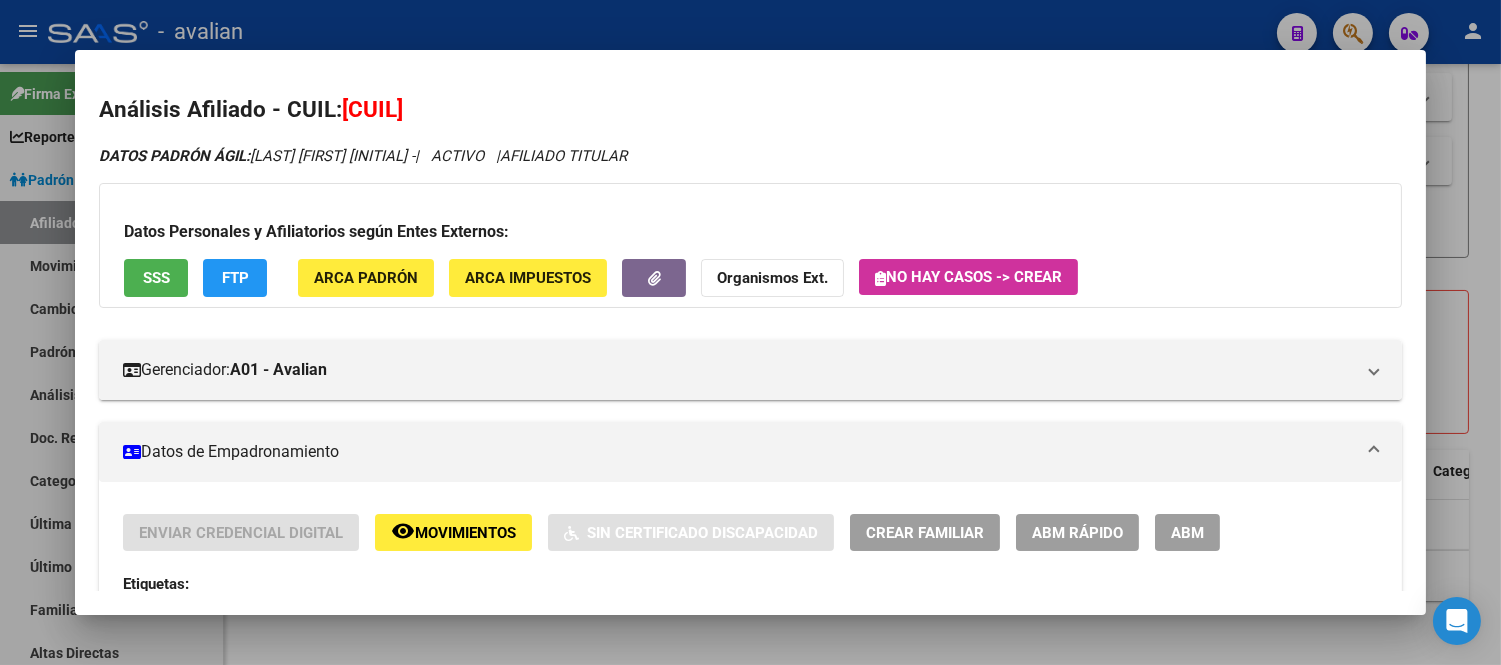 click on "Crear Familiar" at bounding box center [925, 533] 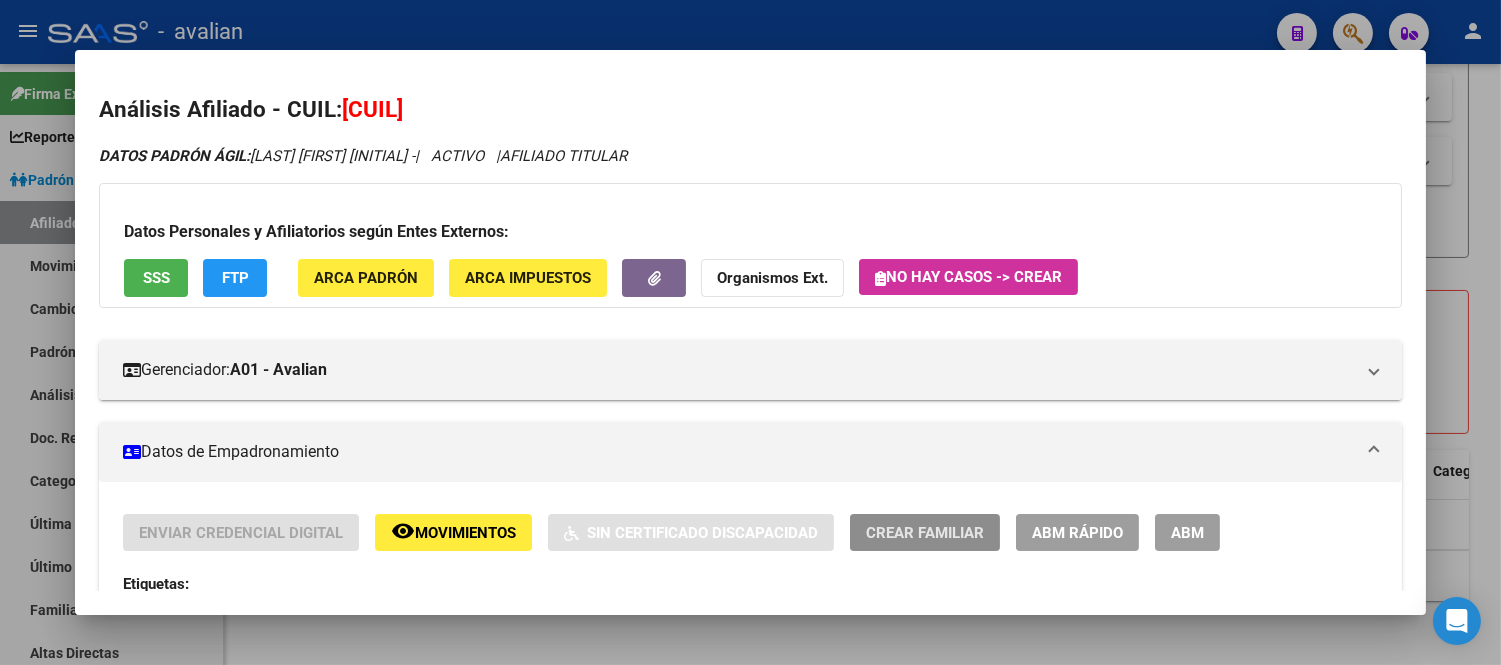 click on "Crear Familiar" at bounding box center (925, 533) 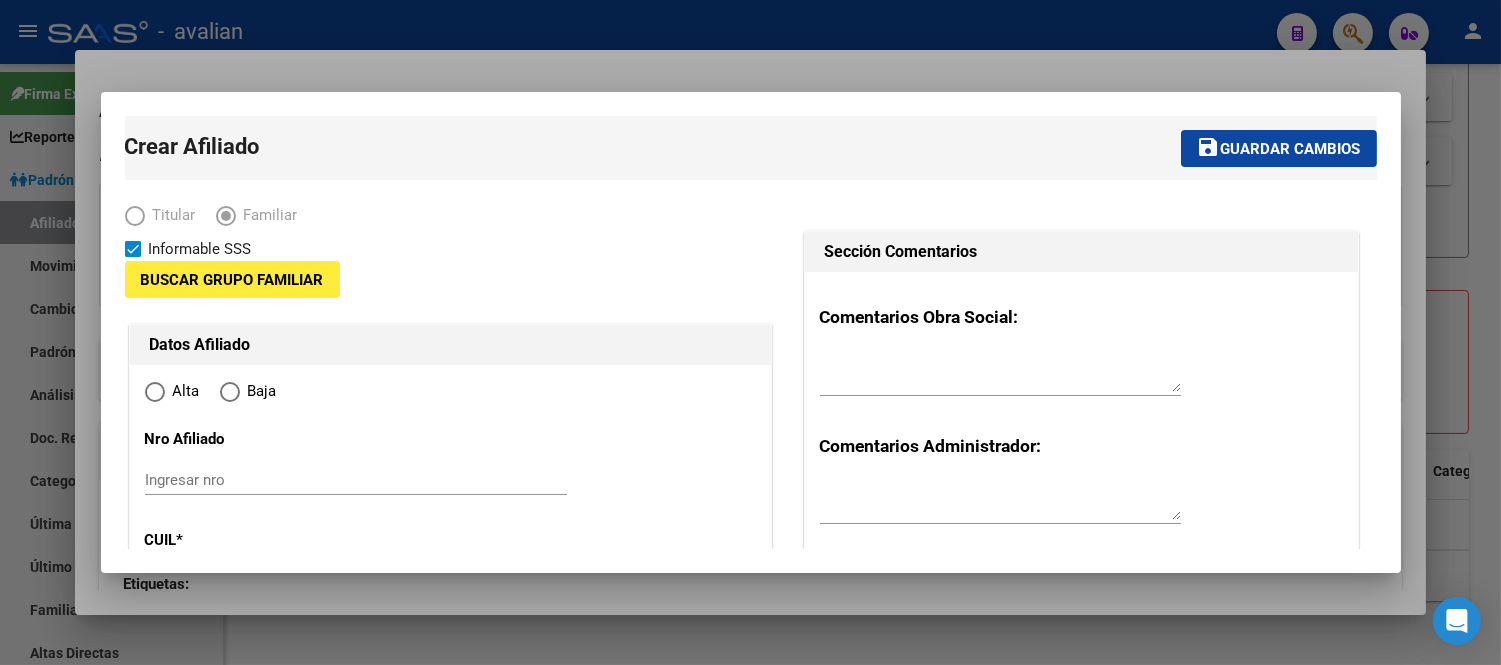 type on "30-52715145-3" 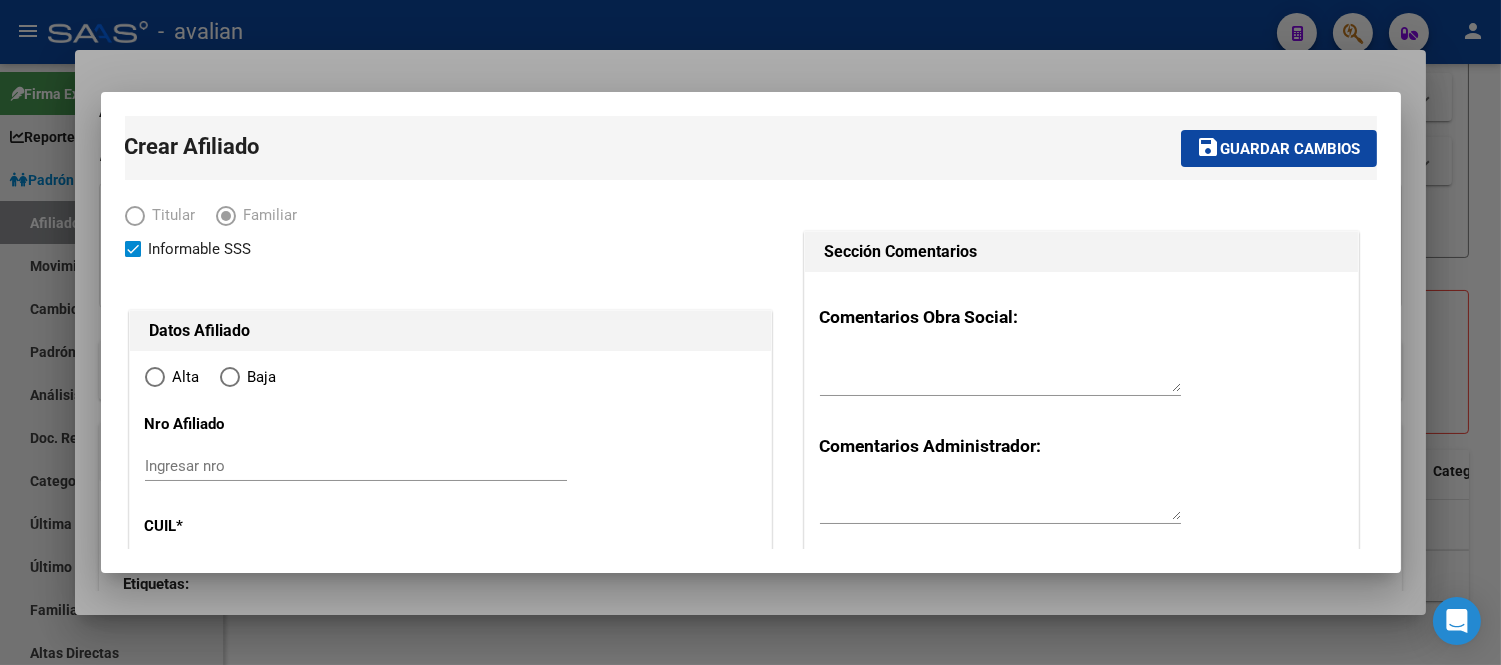 type on "GENERAL CABRERA" 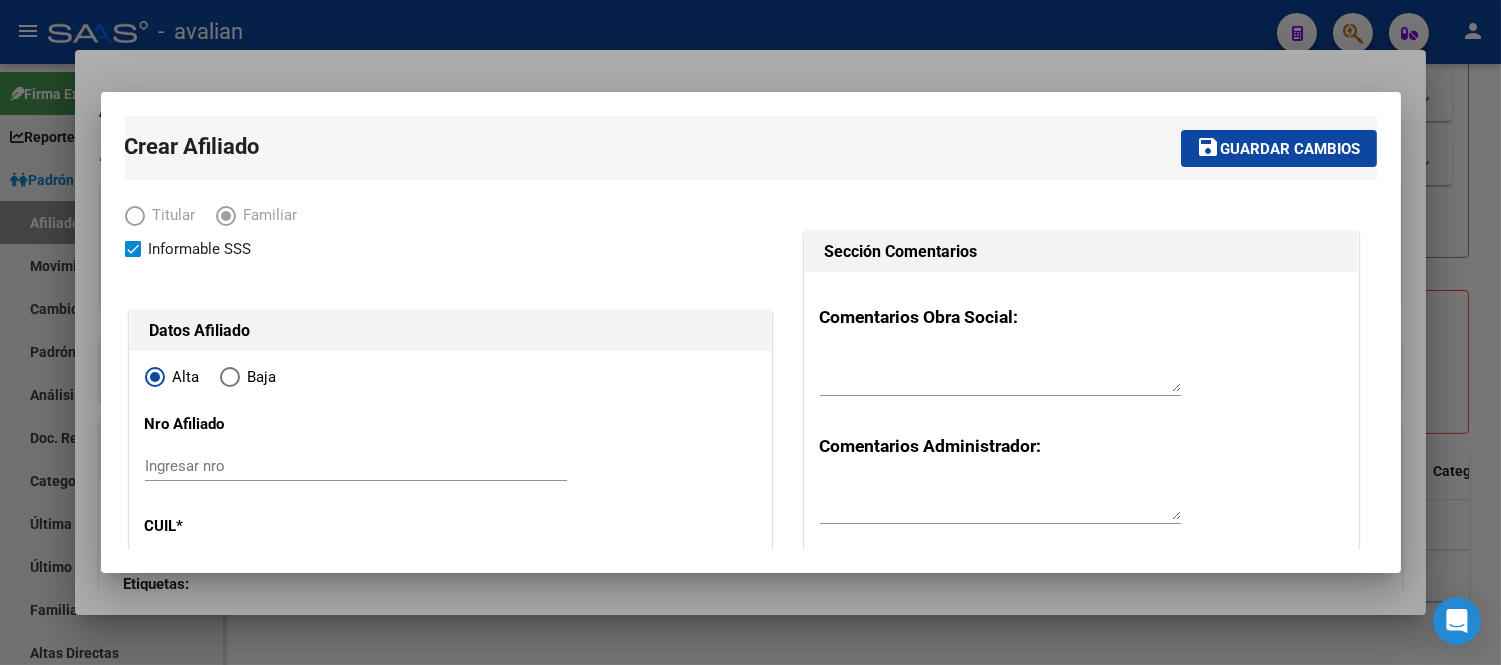 type on "30-52715145-3" 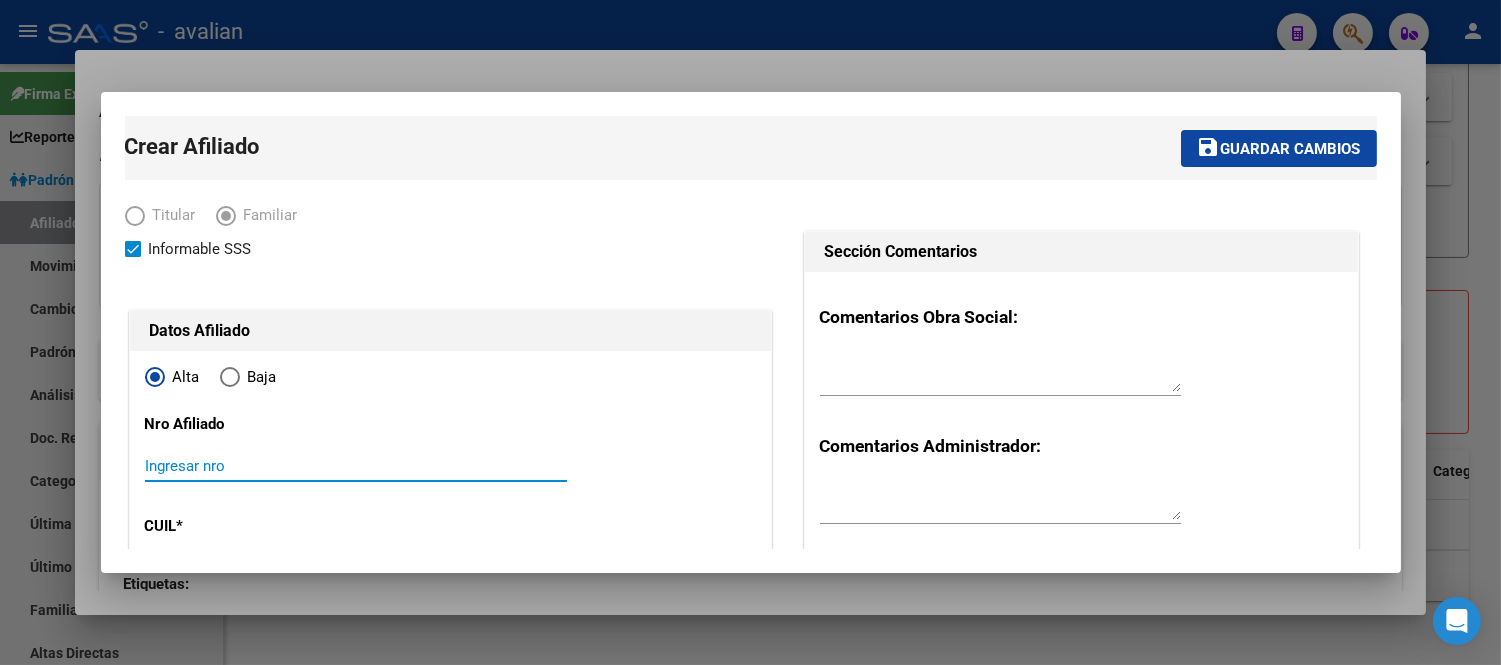 paste on "20446077334" 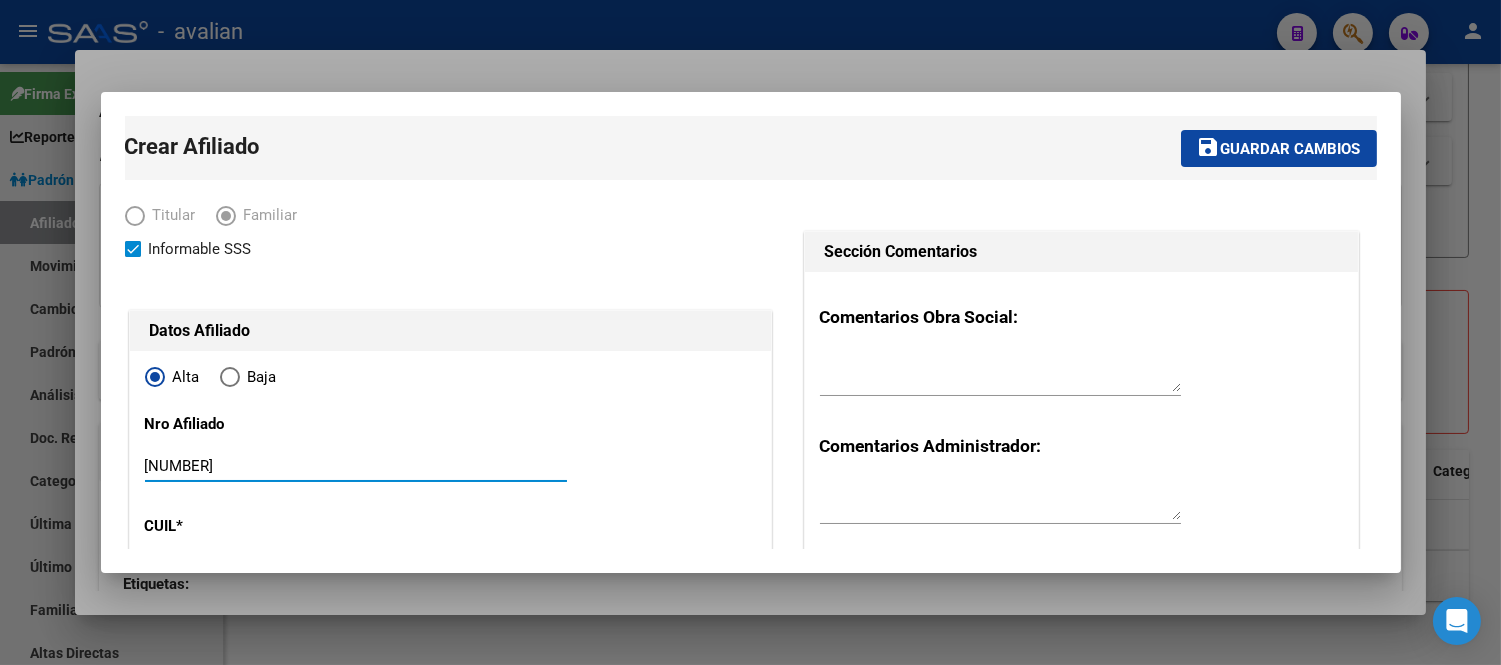 type on "20446077334" 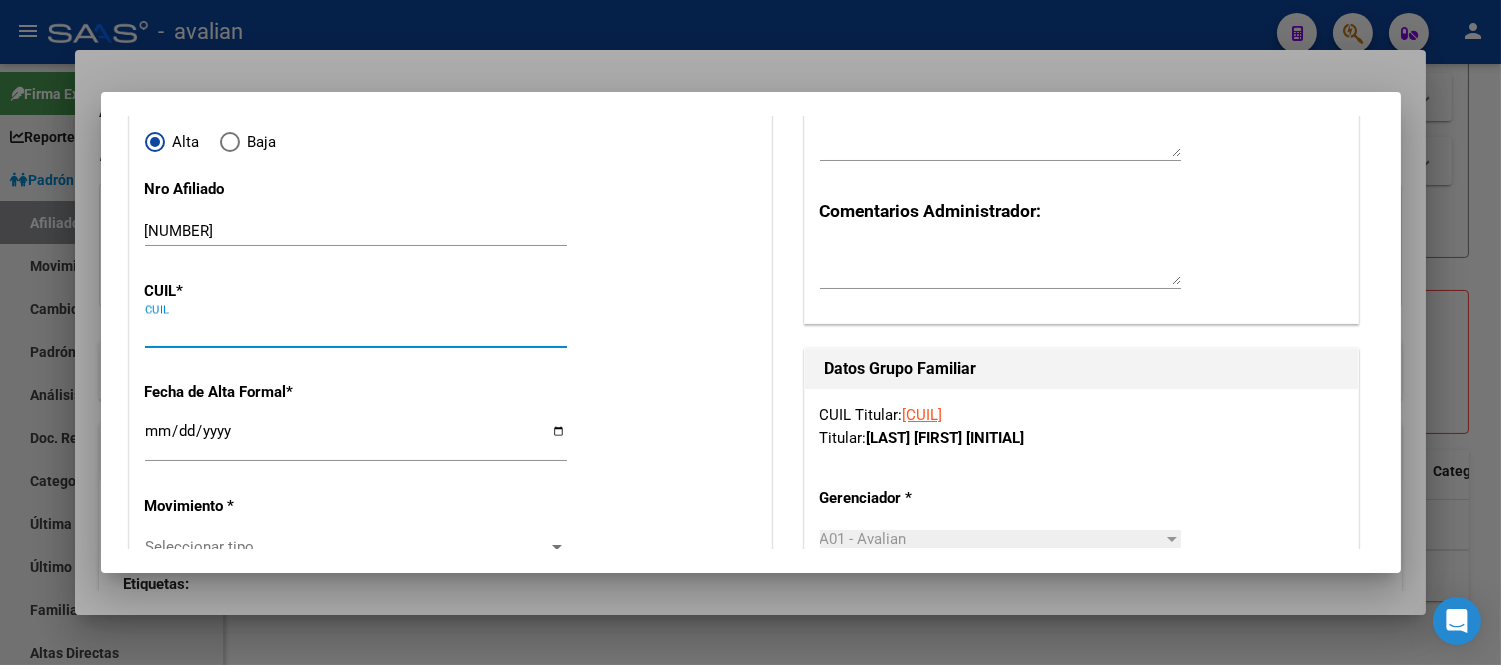 paste on "20-44607733-4" 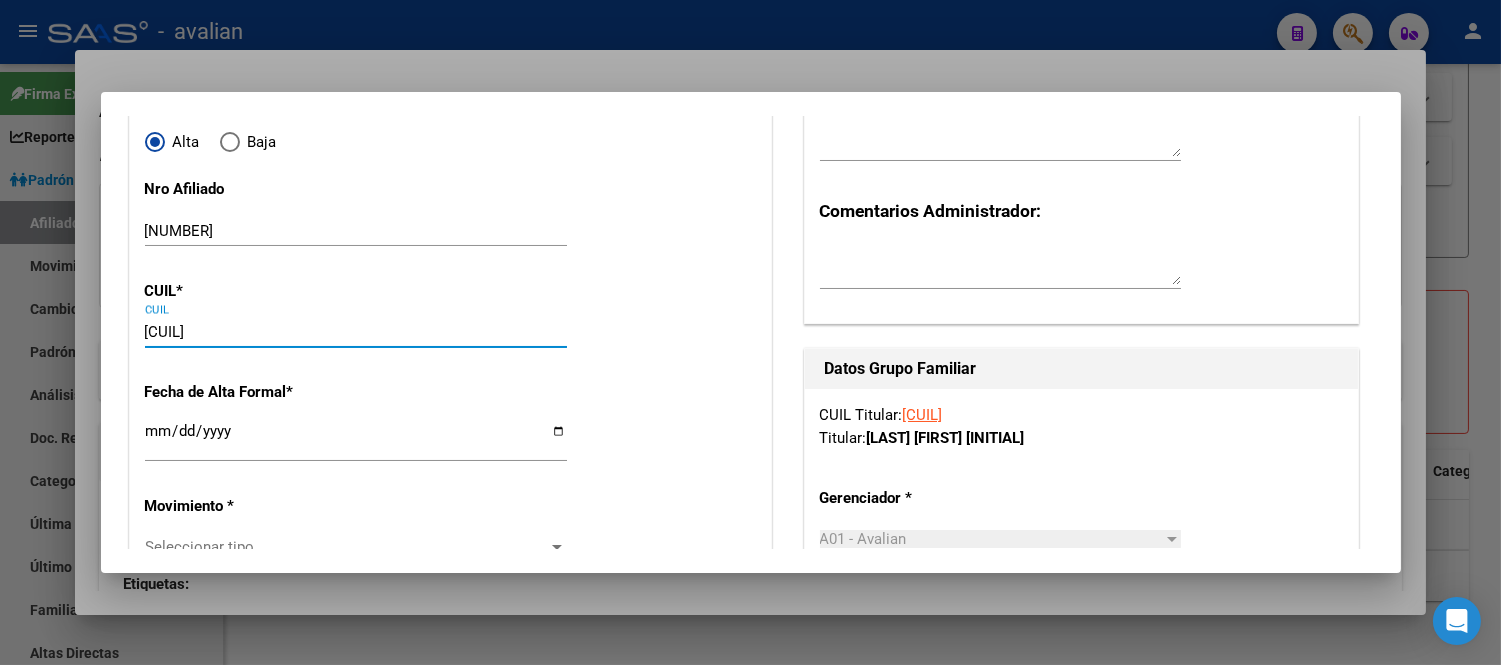 type on "20-44607733-4" 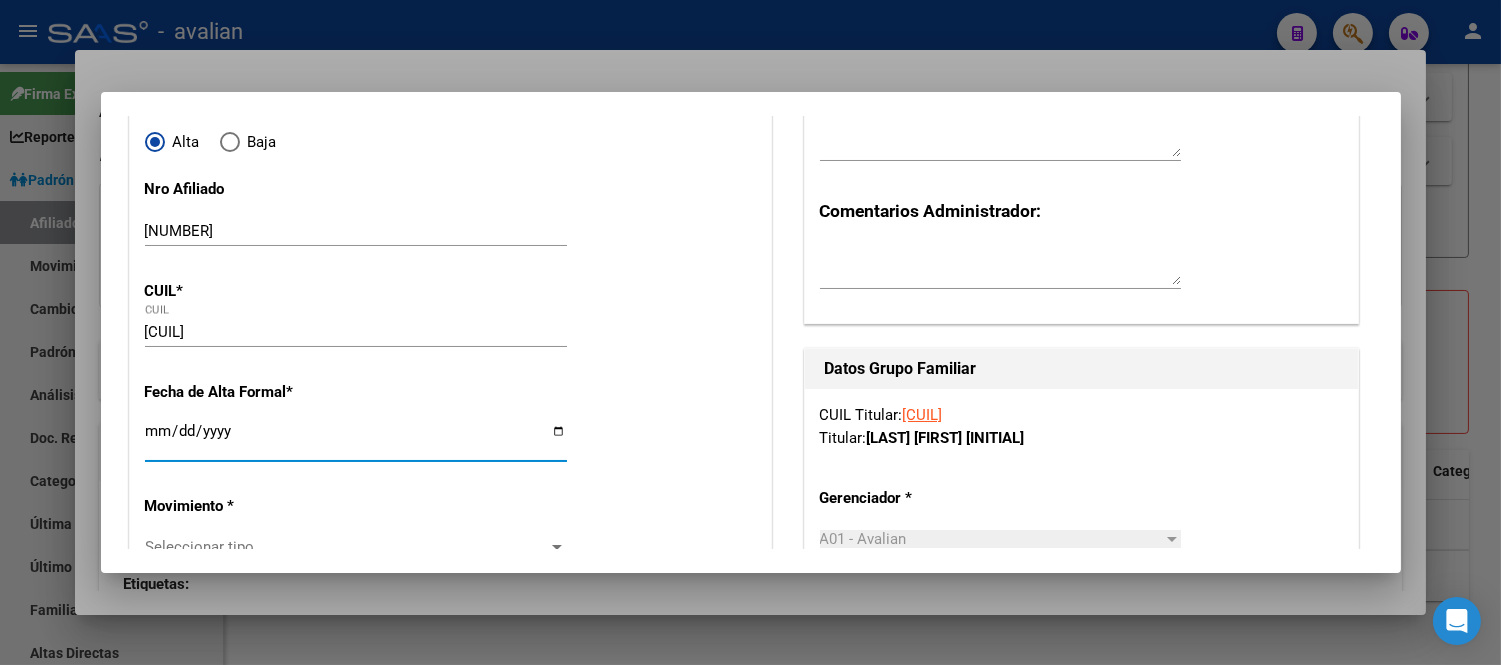 type on "44607733" 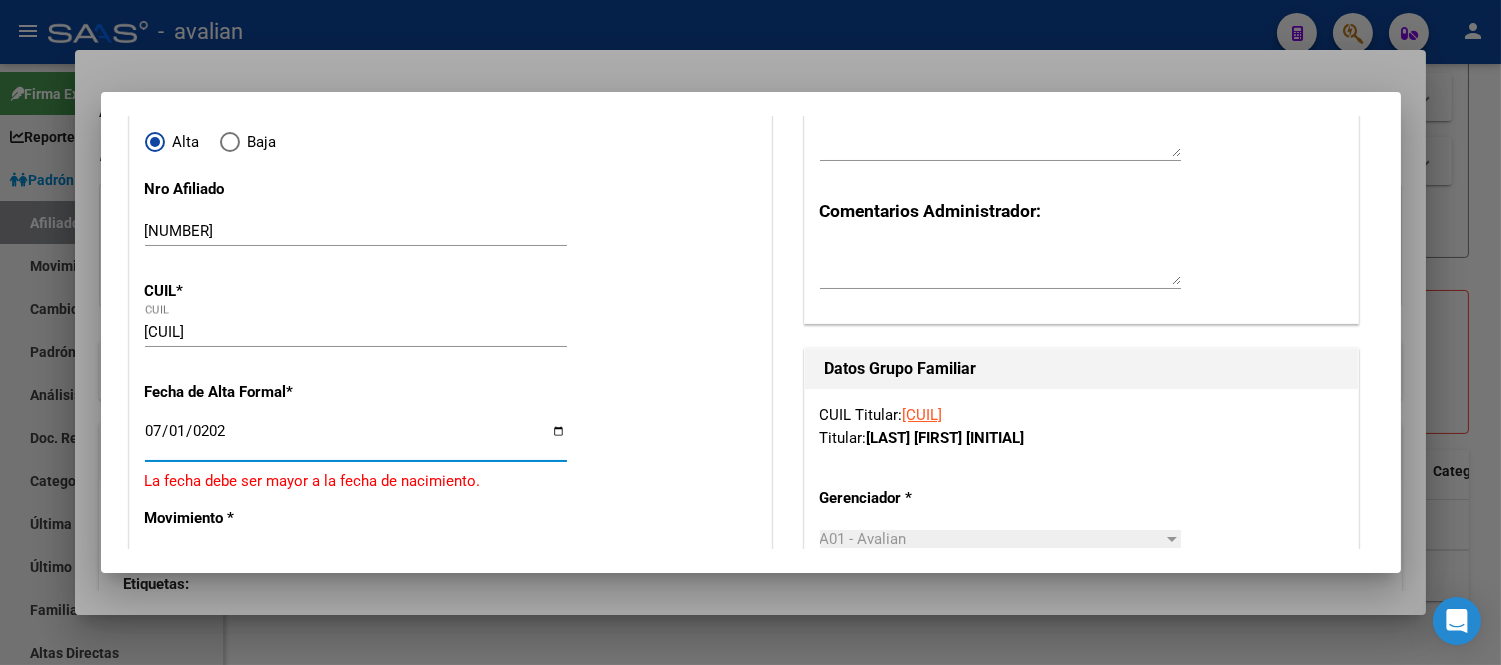 type on "2025-07-01" 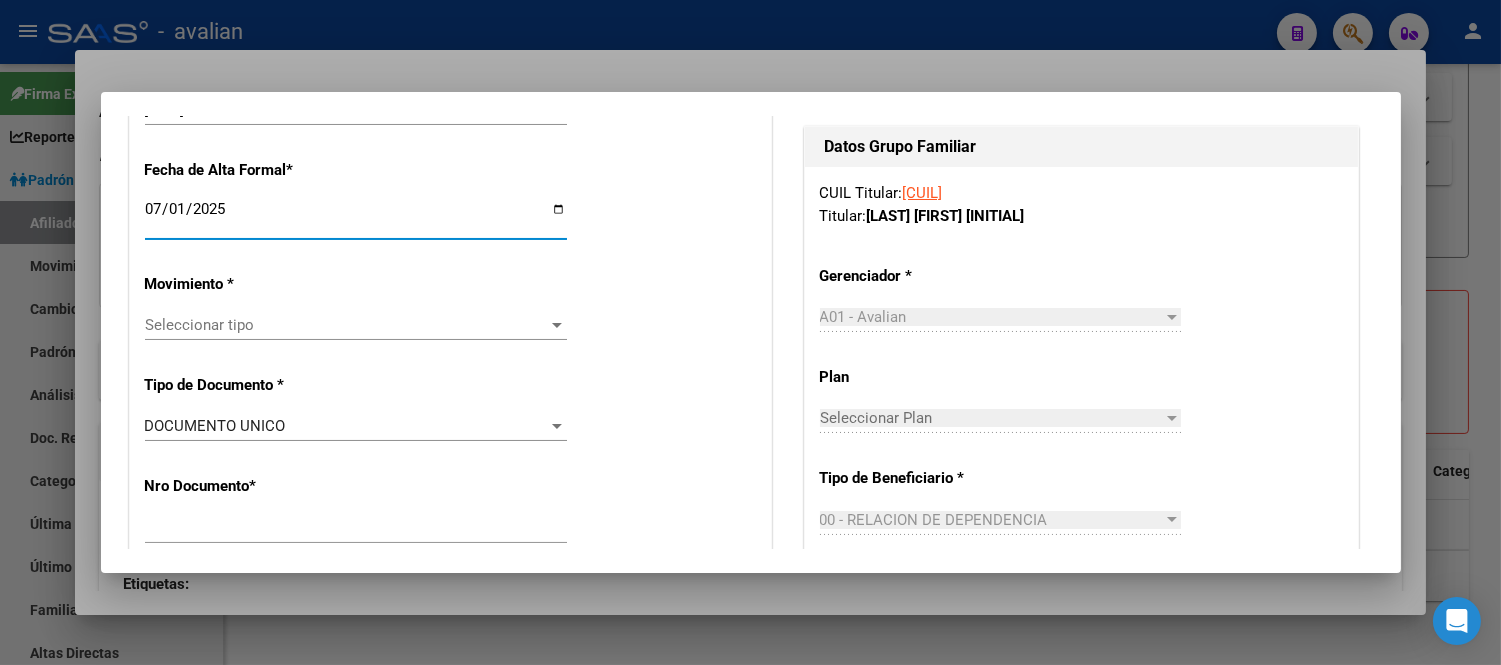 scroll, scrollTop: 568, scrollLeft: 0, axis: vertical 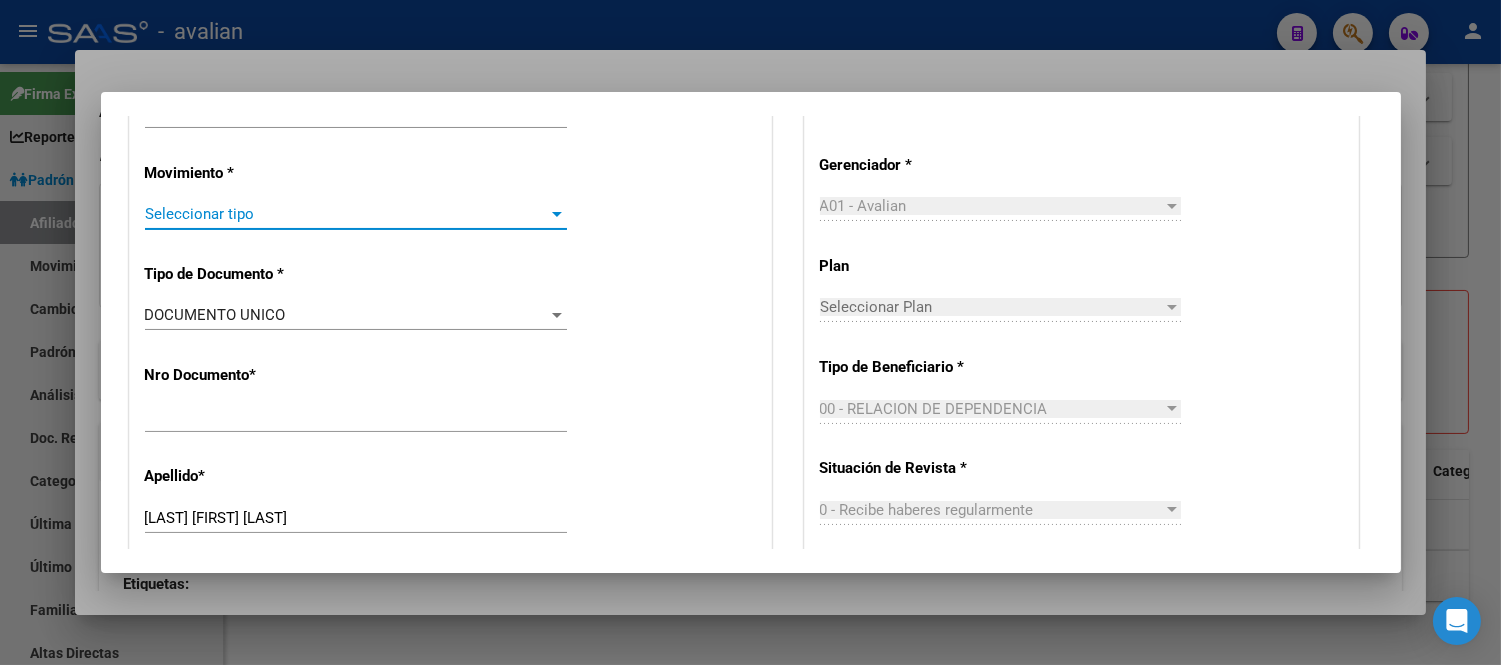 click on "Seleccionar tipo" at bounding box center (347, 214) 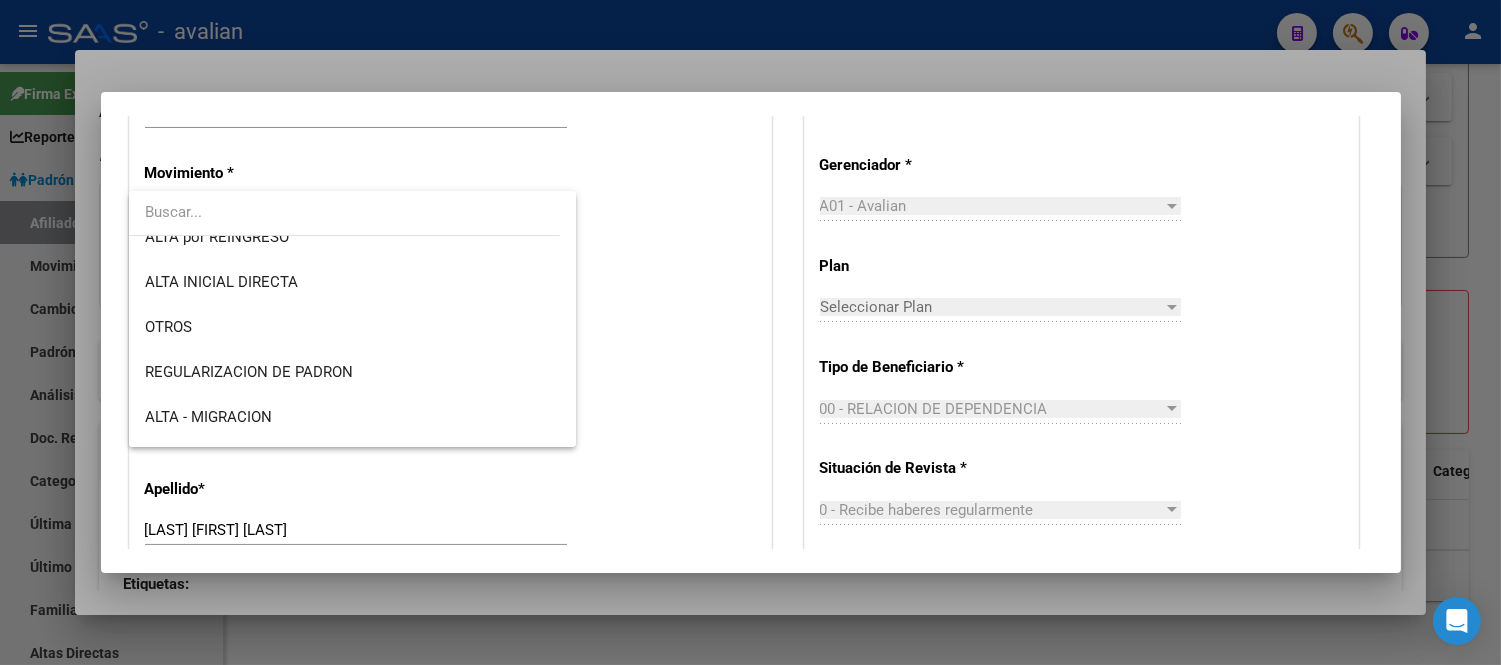 scroll, scrollTop: 222, scrollLeft: 0, axis: vertical 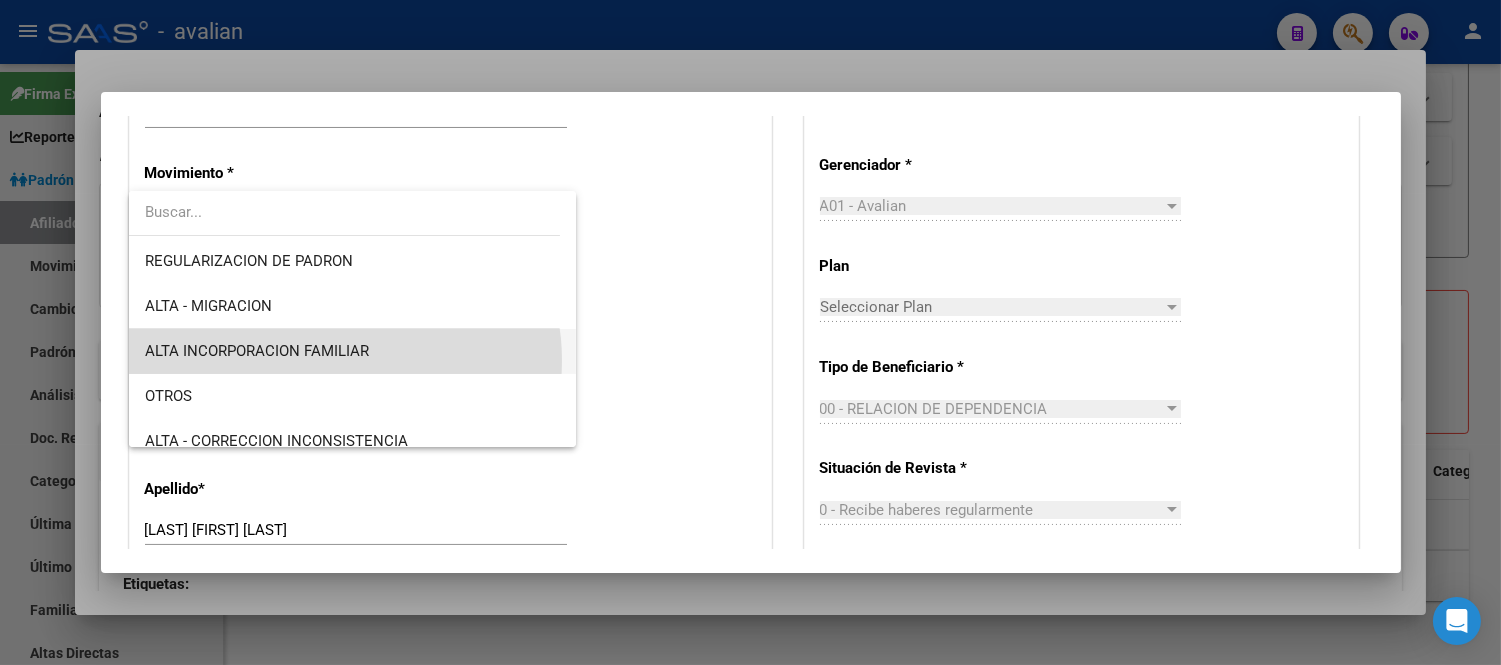 click on "ALTA INCORPORACION FAMILIAR" at bounding box center (352, 351) 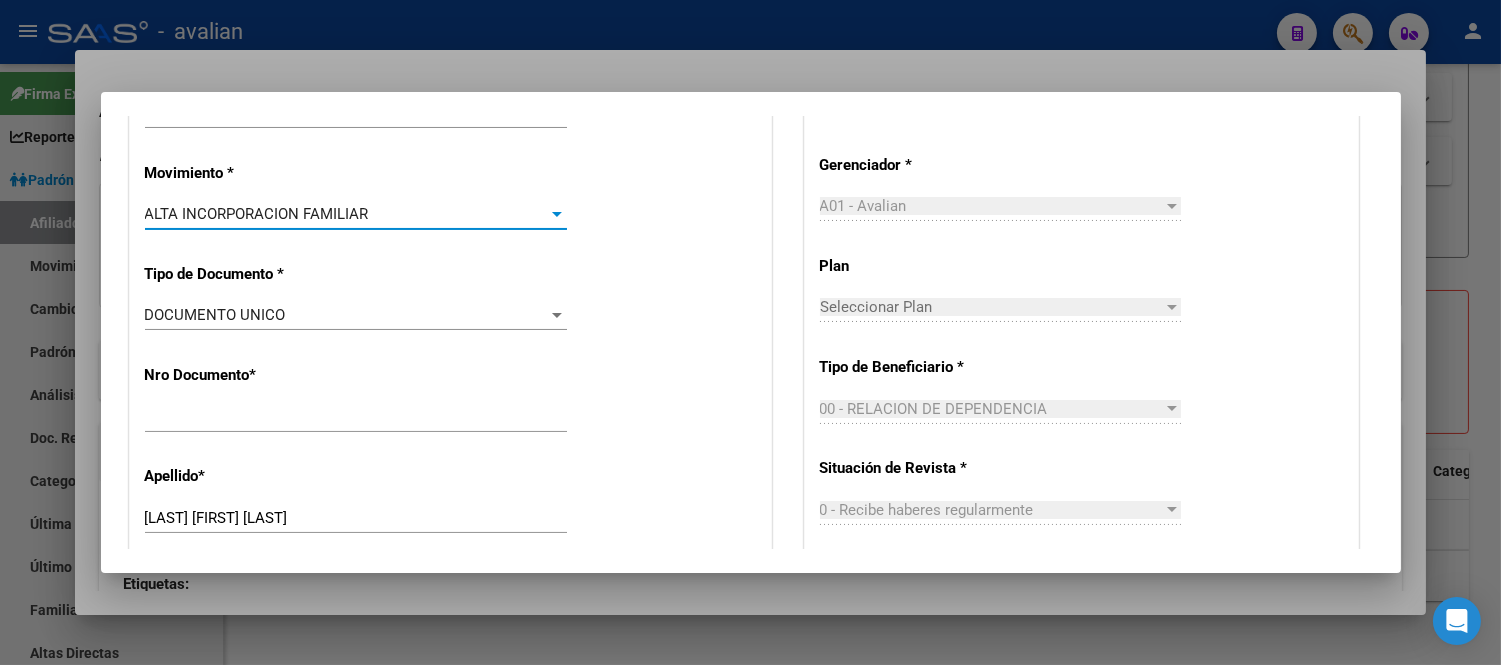 scroll, scrollTop: 680, scrollLeft: 0, axis: vertical 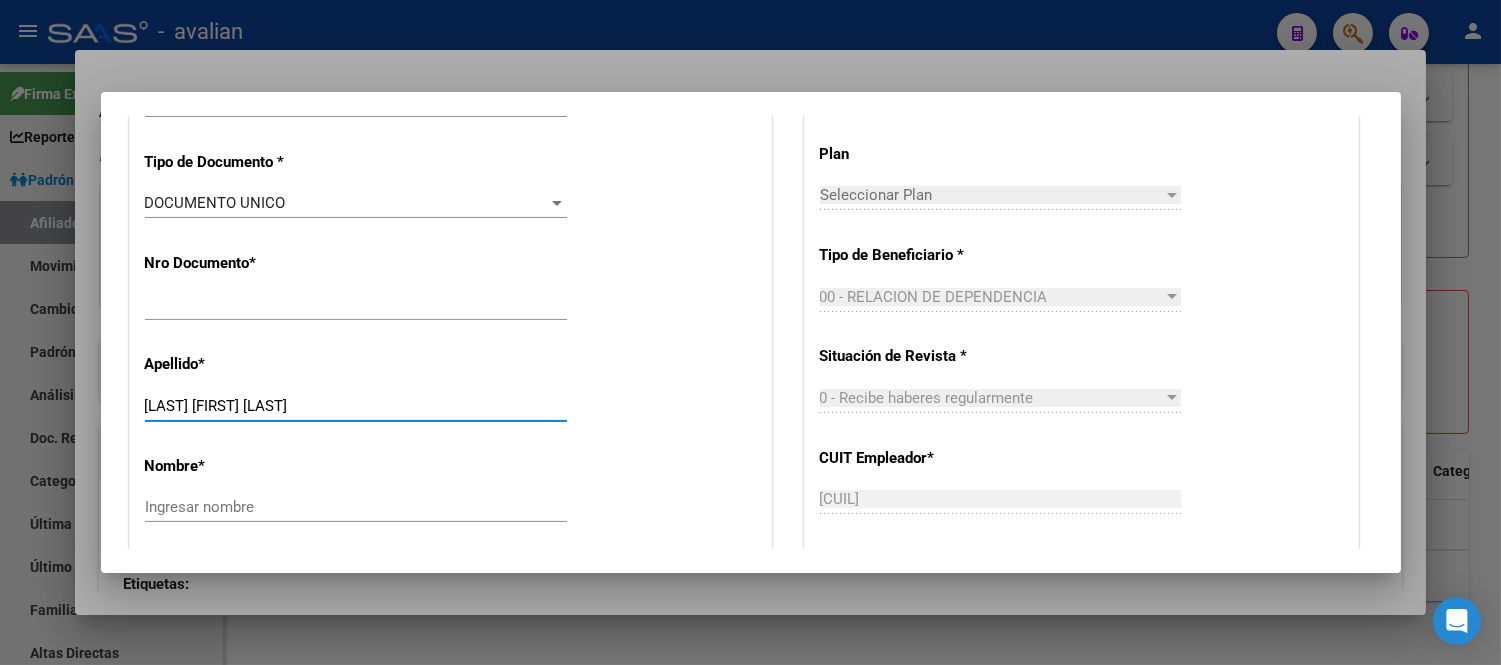 drag, startPoint x: 287, startPoint y: 403, endPoint x: 232, endPoint y: 413, distance: 55.9017 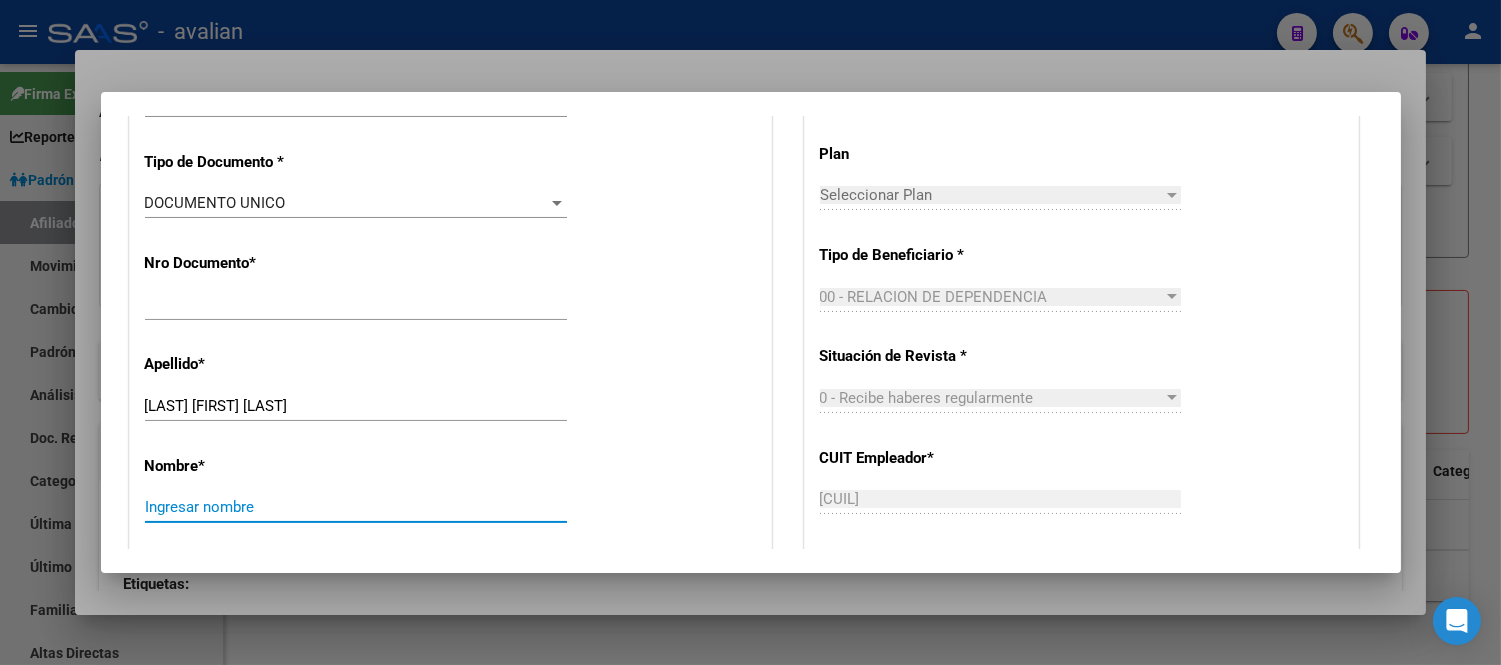 paste on "SAMUEL" 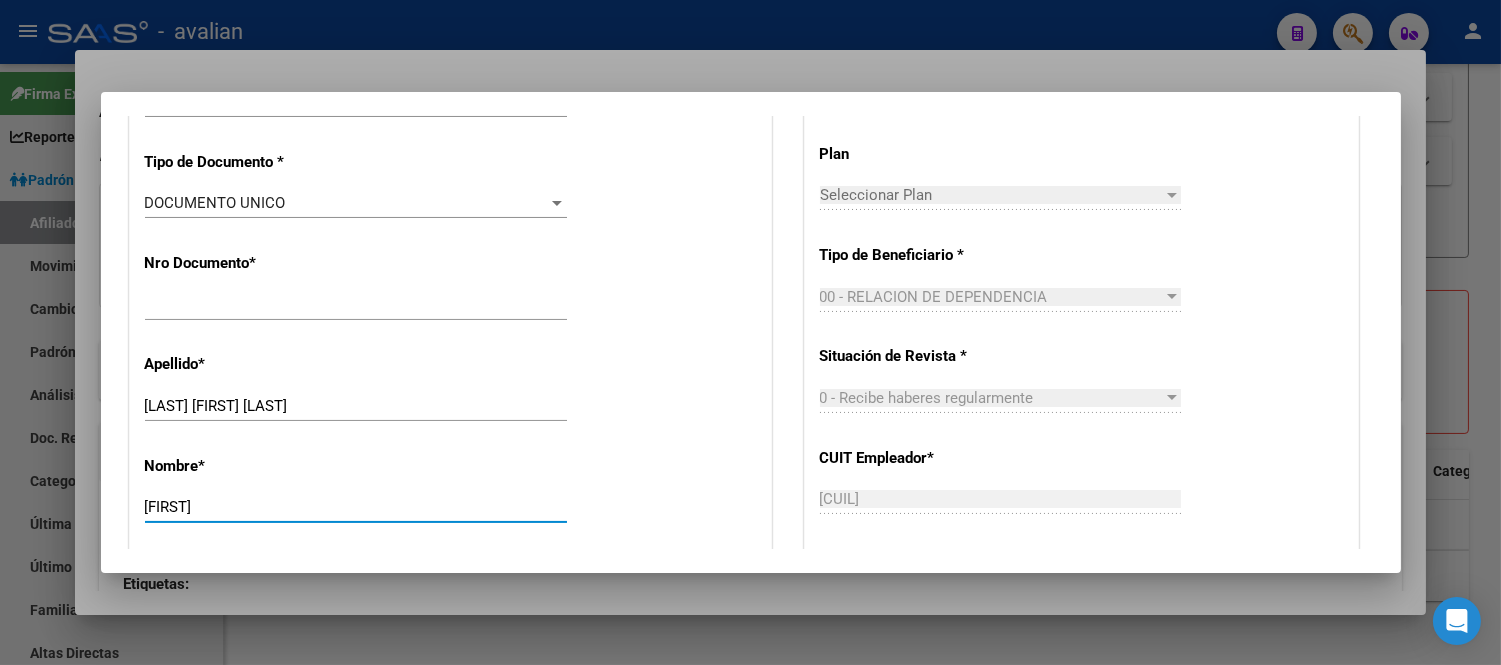 type on "SAMUEL" 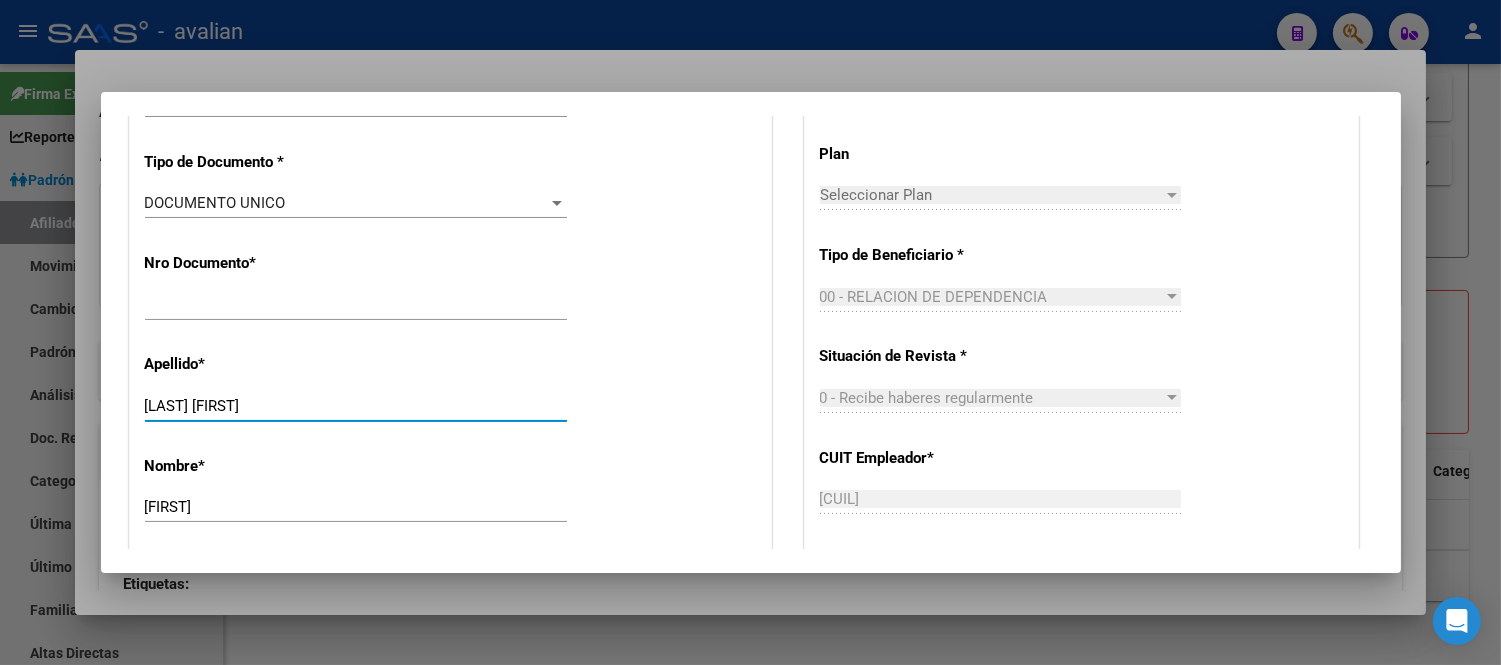 type on "DIAZ ALEJO" 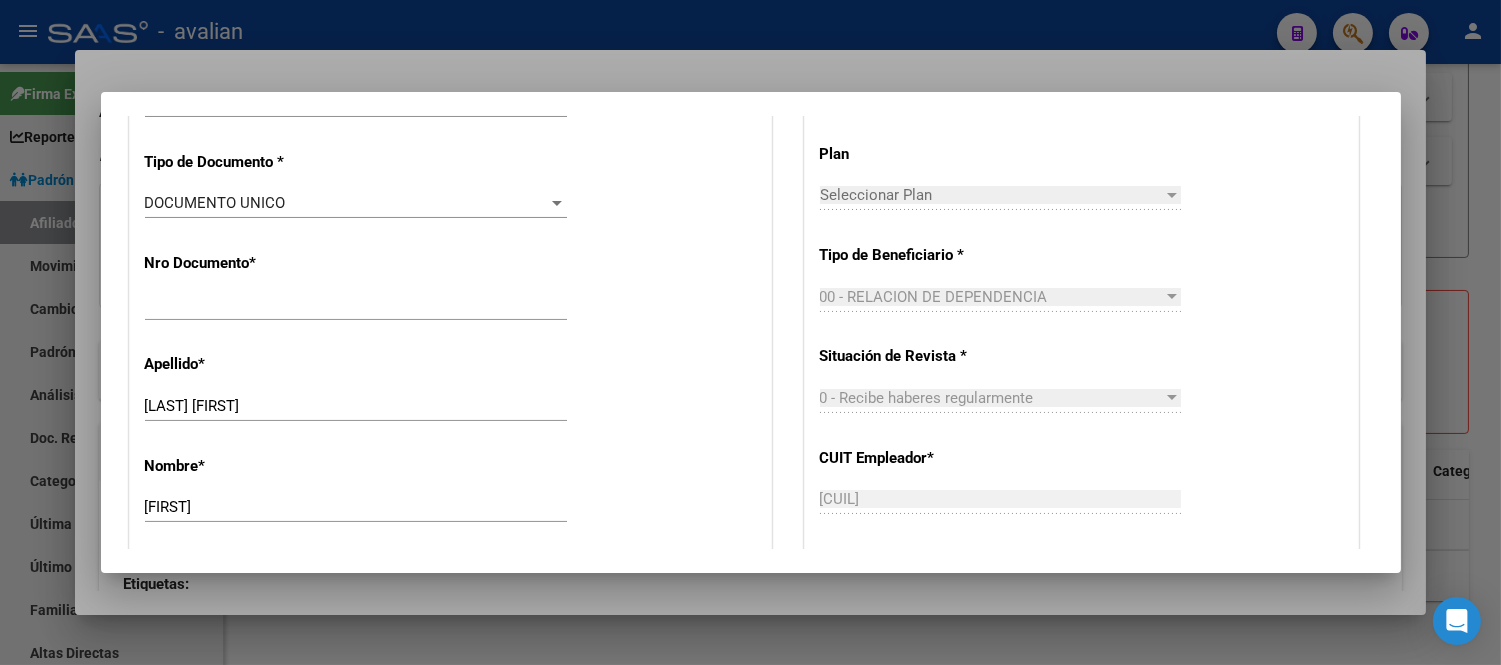 scroll, scrollTop: 962, scrollLeft: 0, axis: vertical 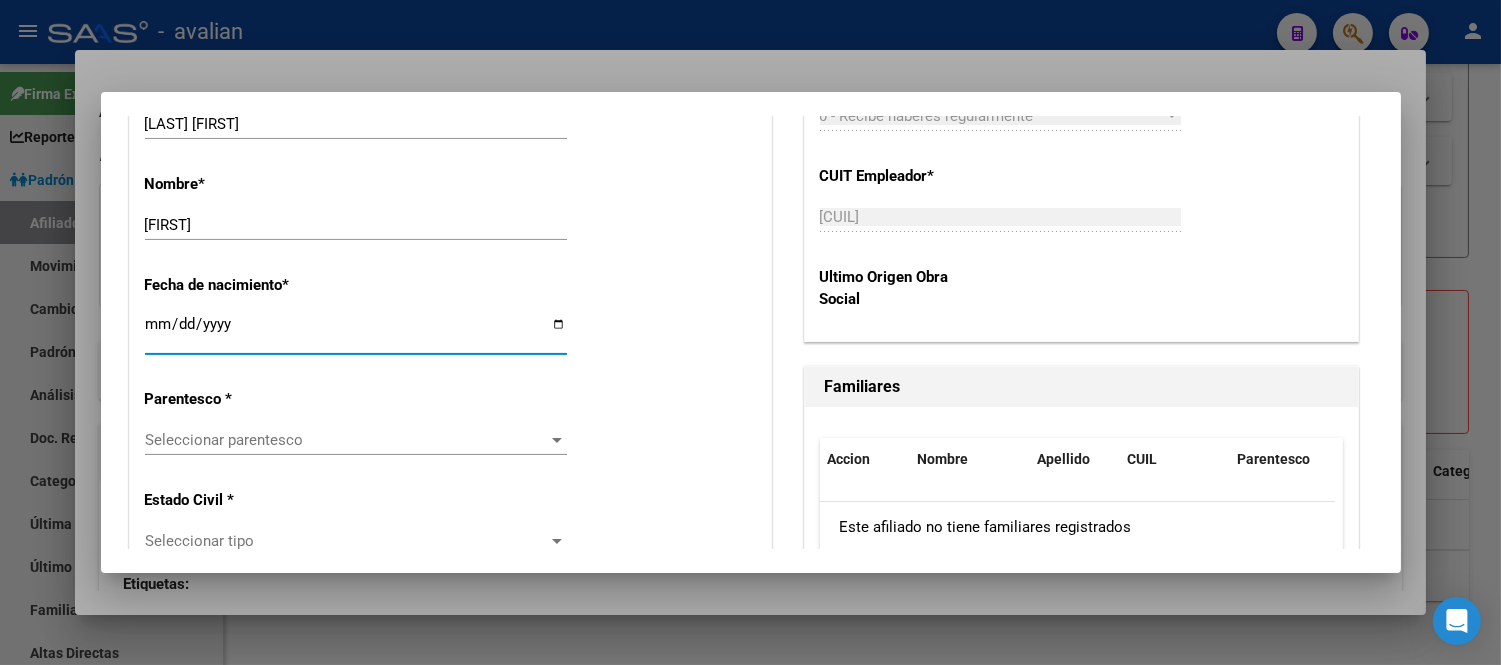 click on "Seleccionar parentesco Seleccionar parentesco" 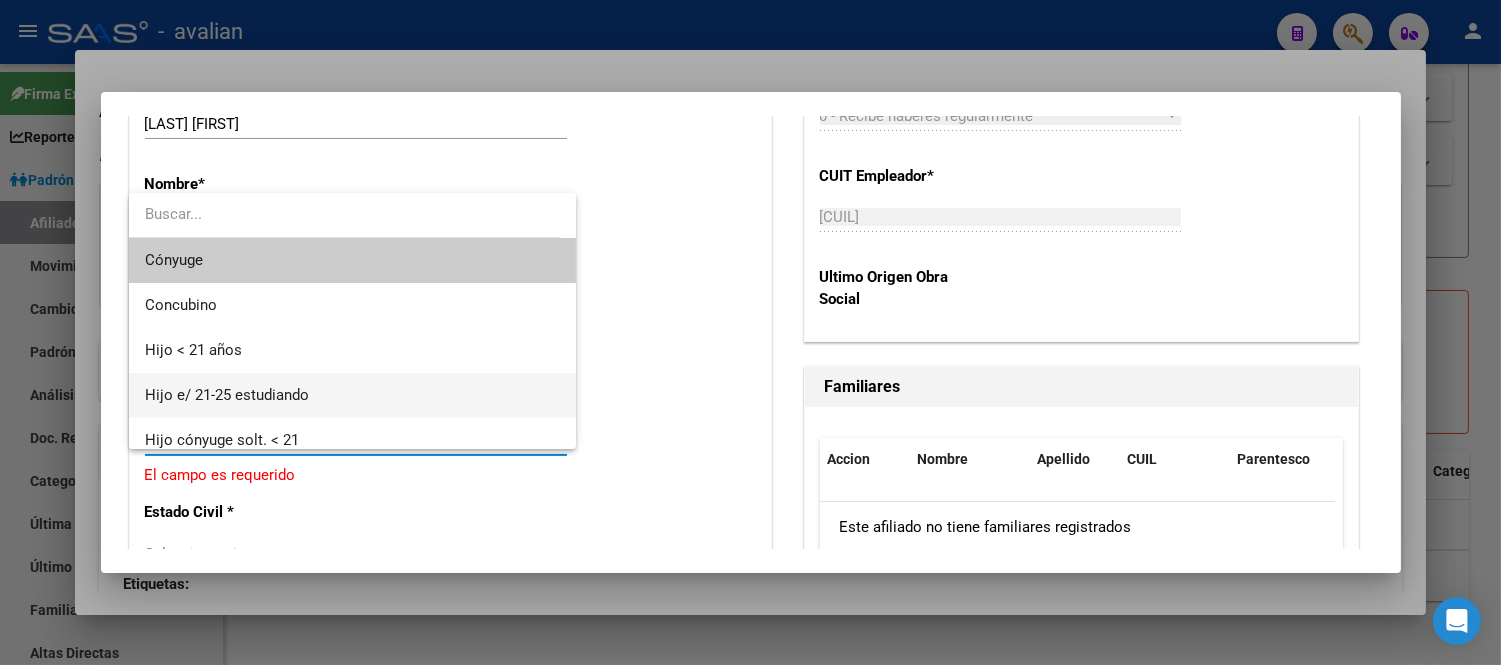 click on "Hijo e/ 21-25 estudiando" at bounding box center (352, 395) 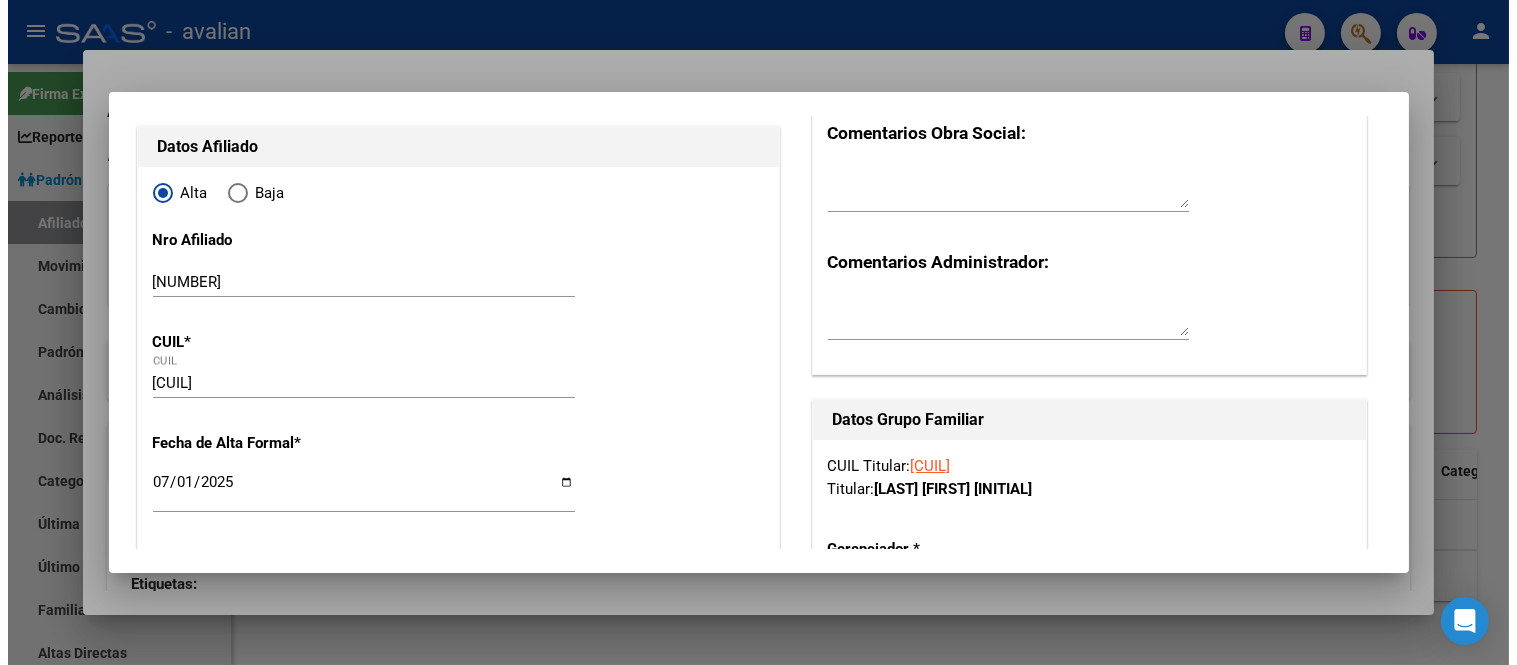 scroll, scrollTop: 0, scrollLeft: 0, axis: both 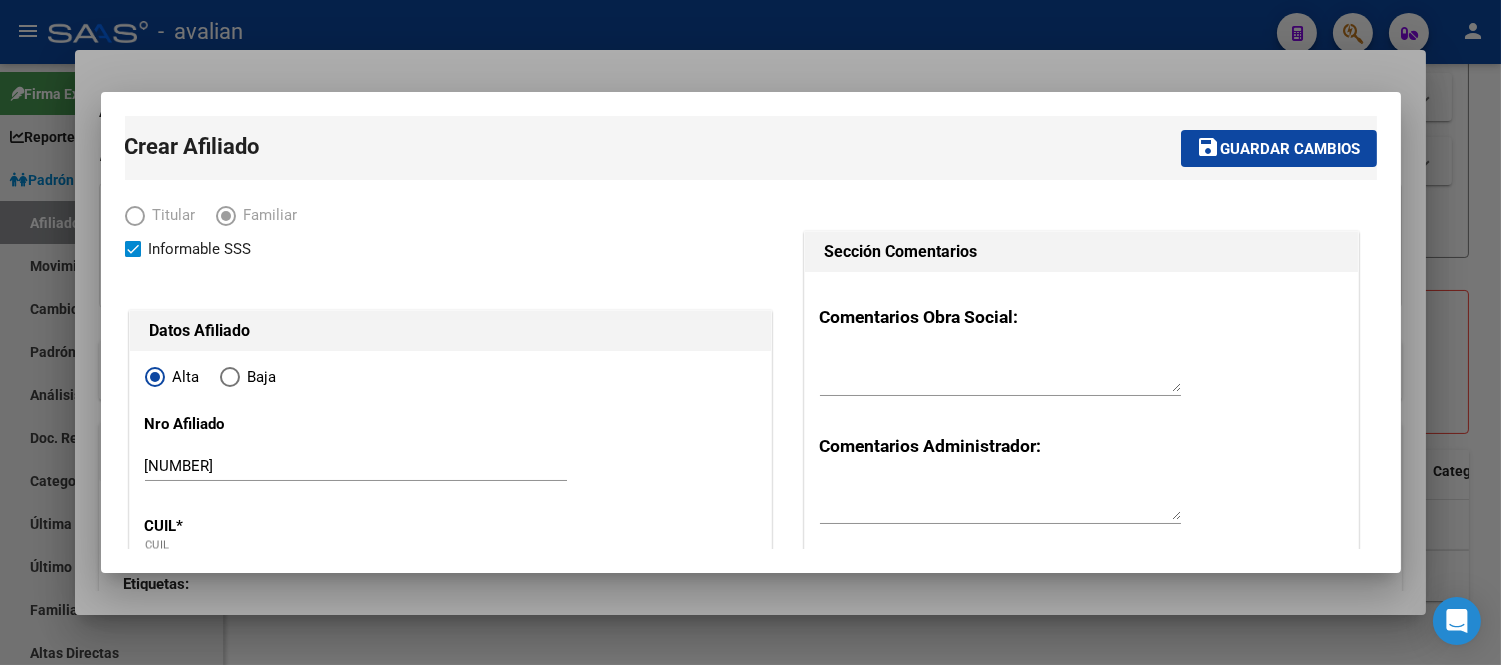 click on "Guardar cambios" at bounding box center (1291, 149) 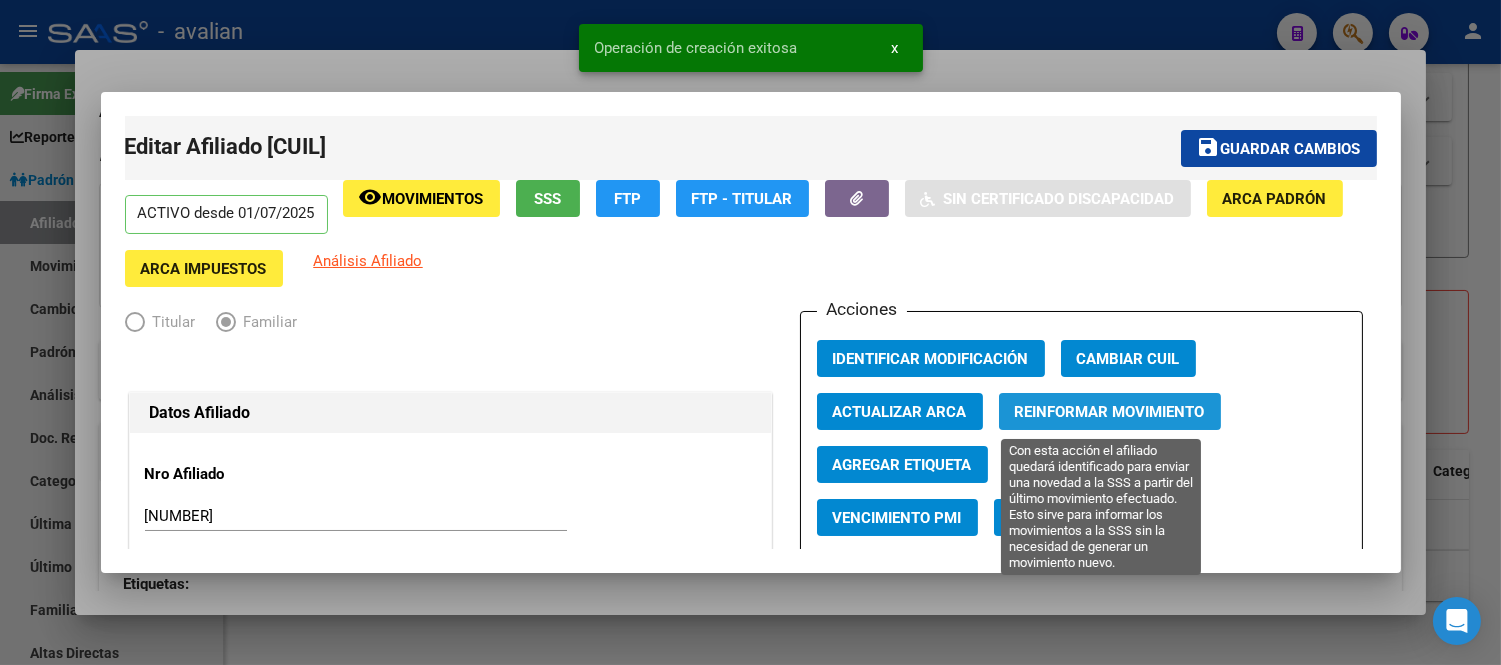 click on "Reinformar Movimiento" 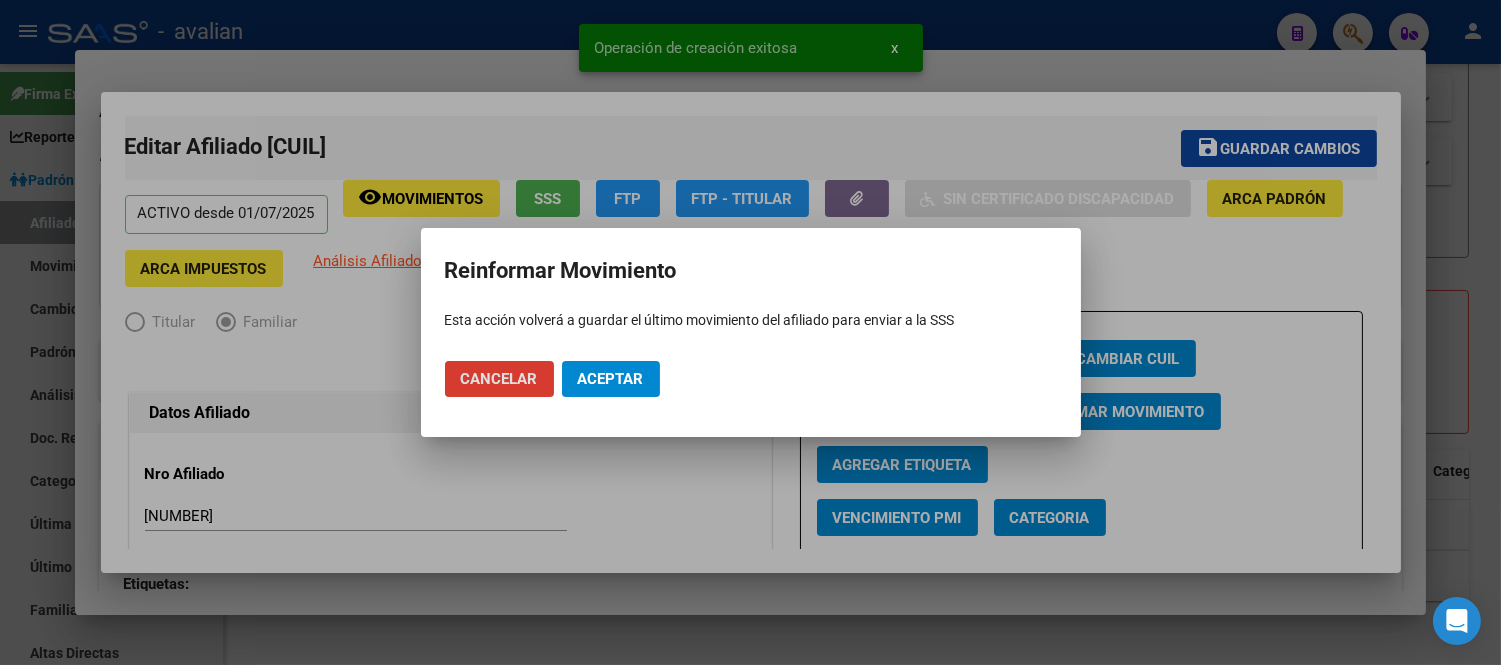click on "Aceptar" at bounding box center [611, 379] 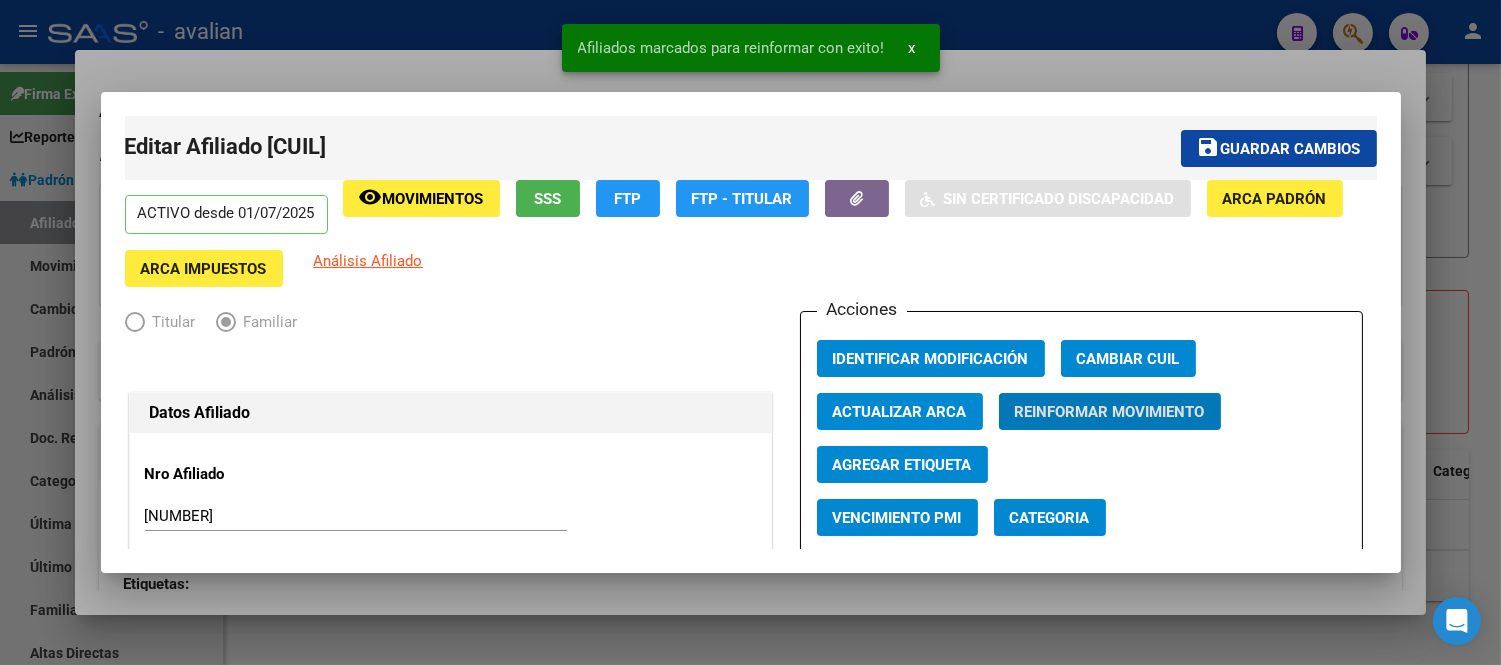 type 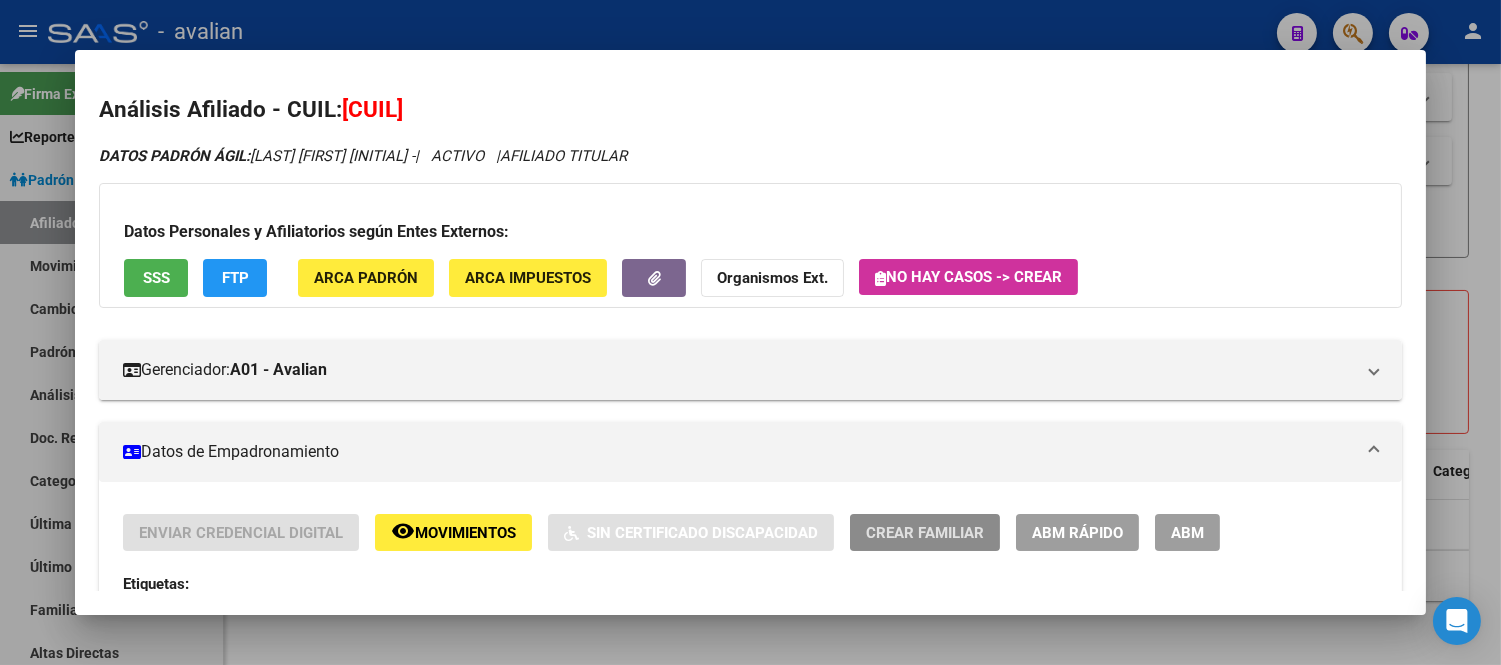 type 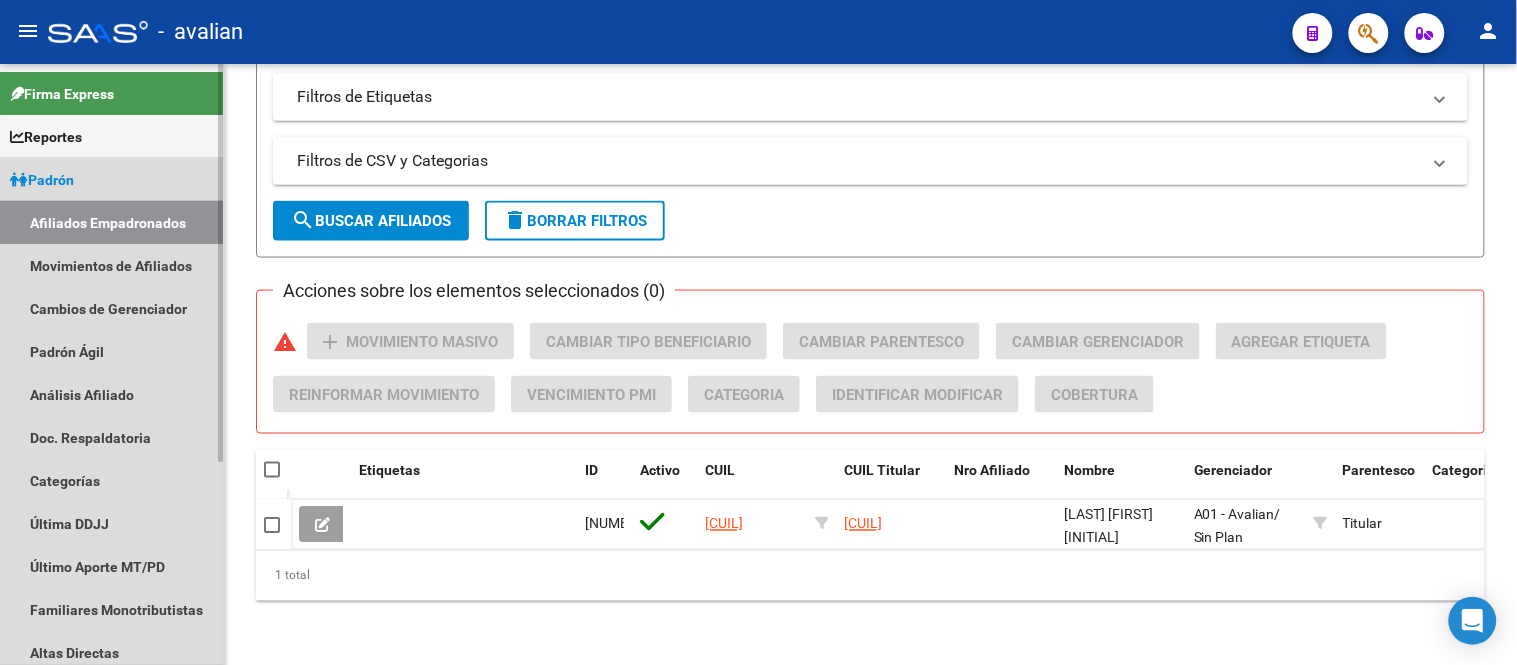 click on "Afiliados Empadronados" at bounding box center [111, 222] 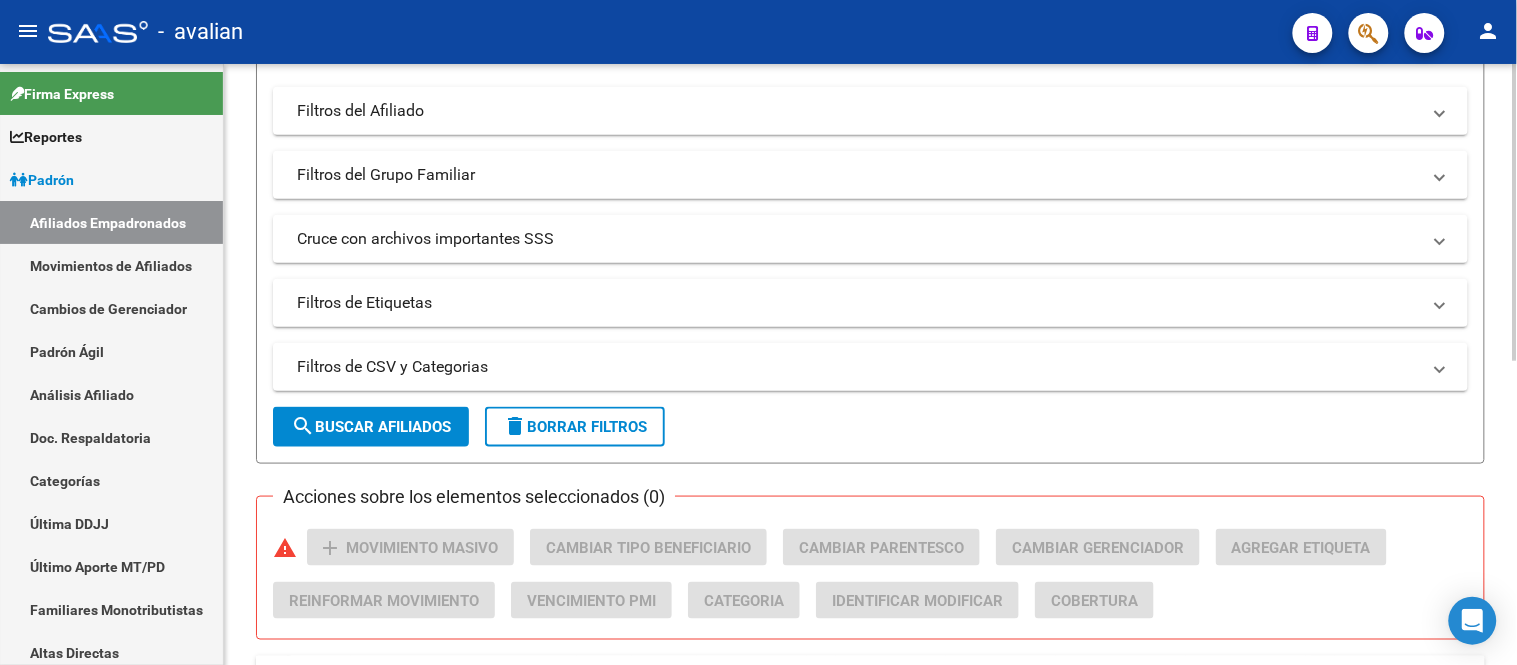 scroll, scrollTop: 621, scrollLeft: 0, axis: vertical 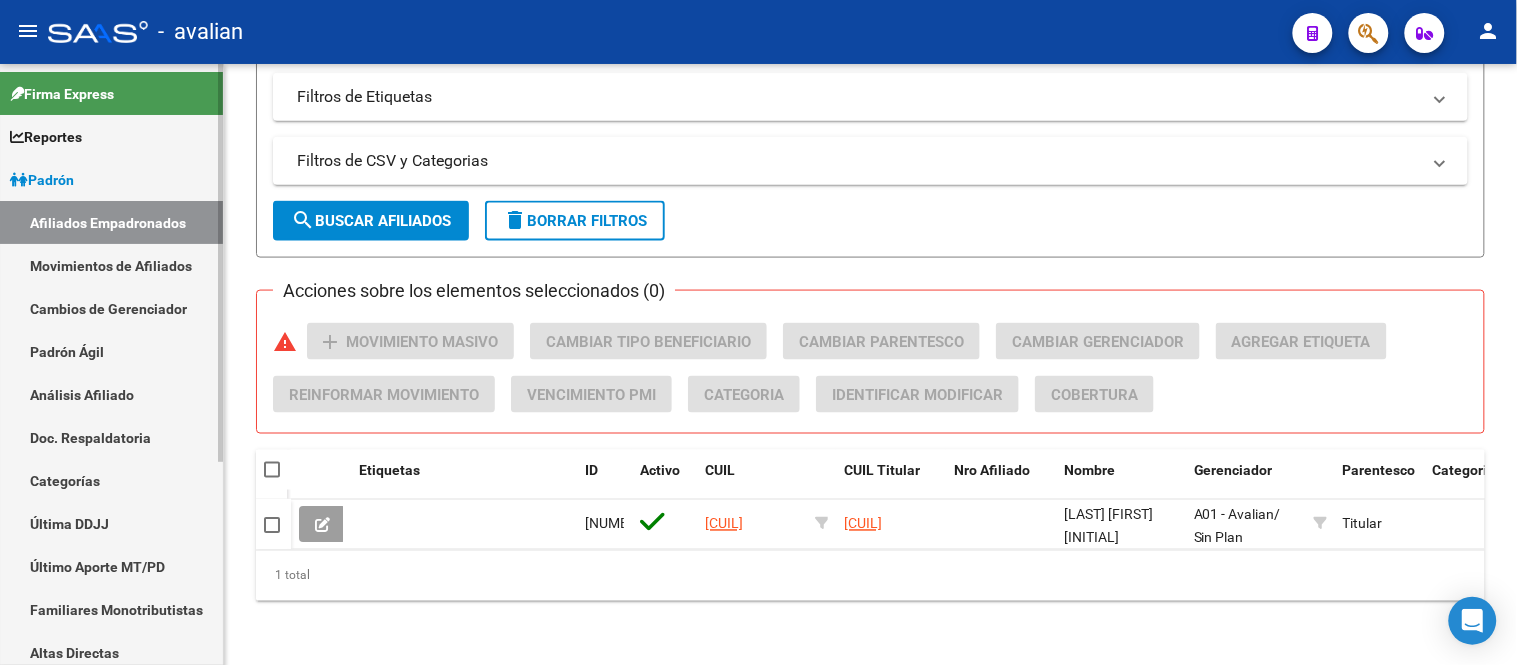 click on "Movimientos de Afiliados" at bounding box center [111, 265] 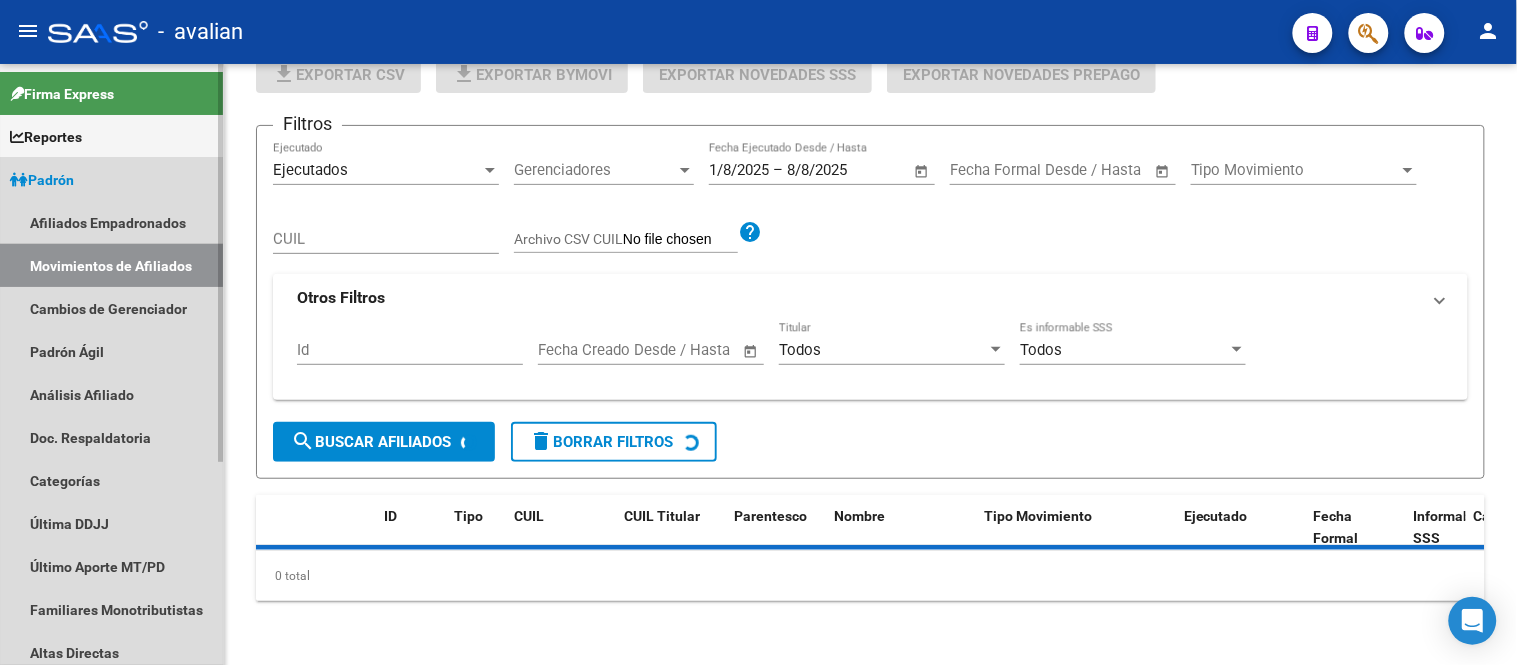 scroll, scrollTop: 0, scrollLeft: 0, axis: both 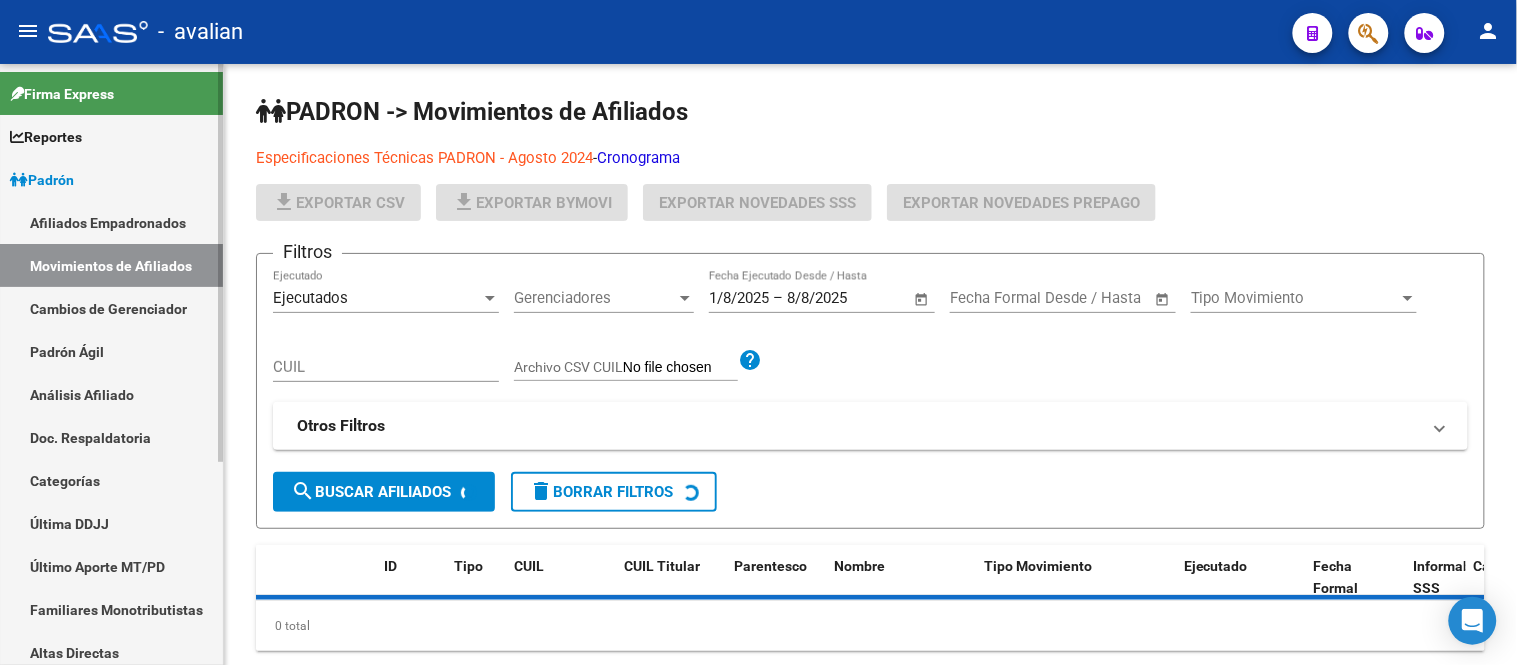 click on "Afiliados Empadronados" at bounding box center (111, 222) 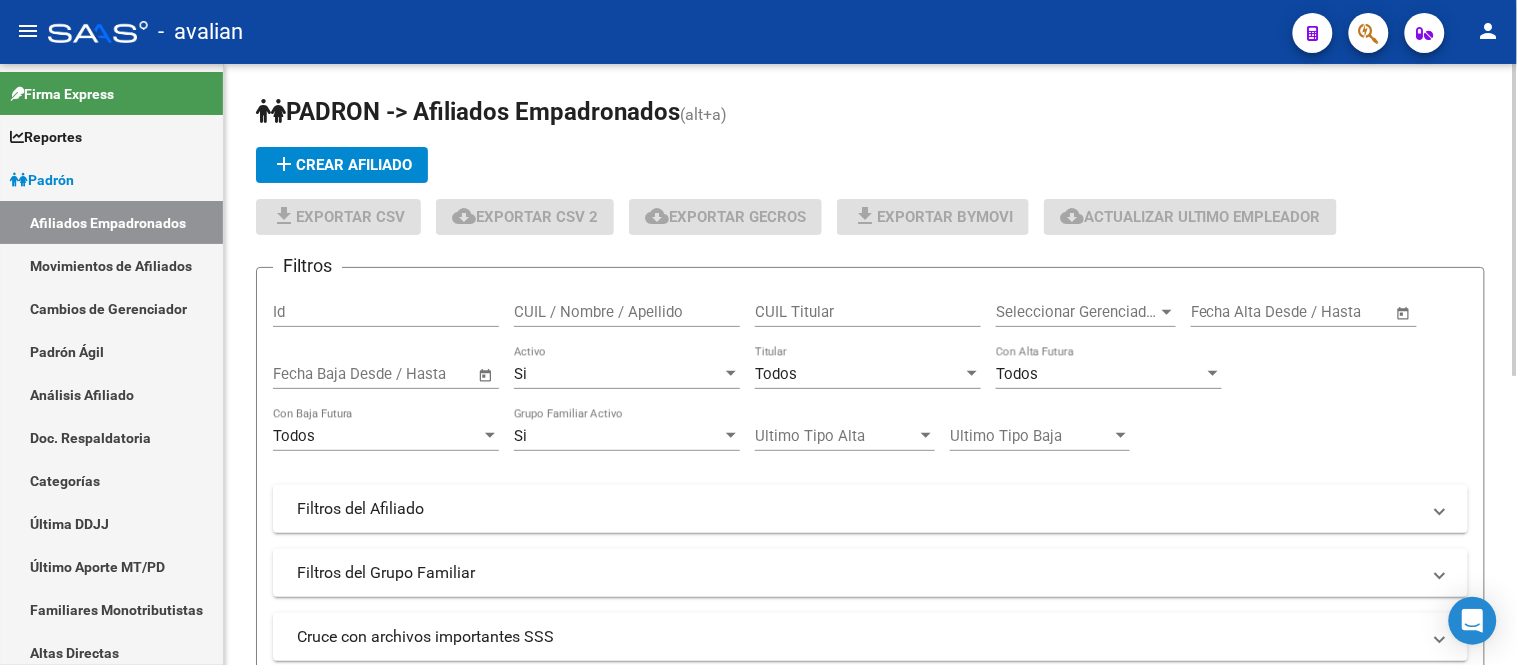 click on "CUIL / Nombre / Apellido" at bounding box center [627, 312] 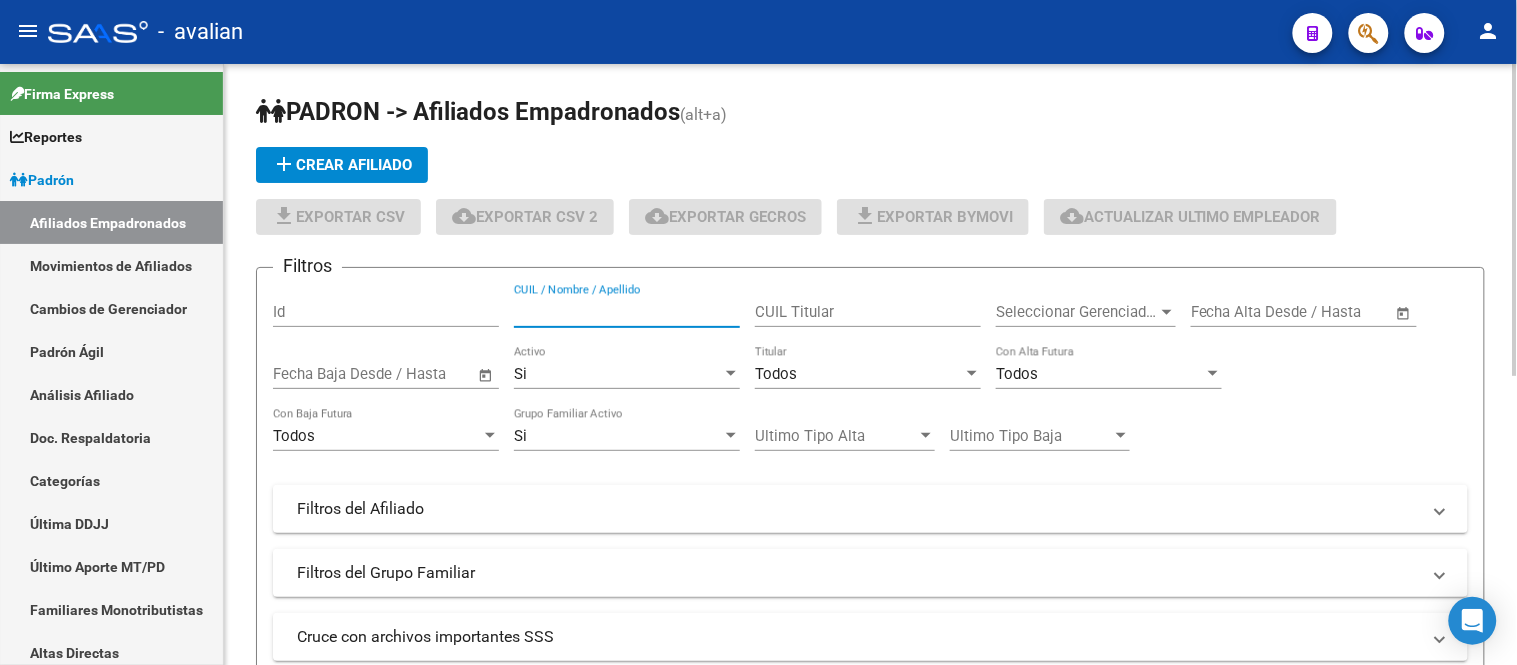 paste on "27447686975" 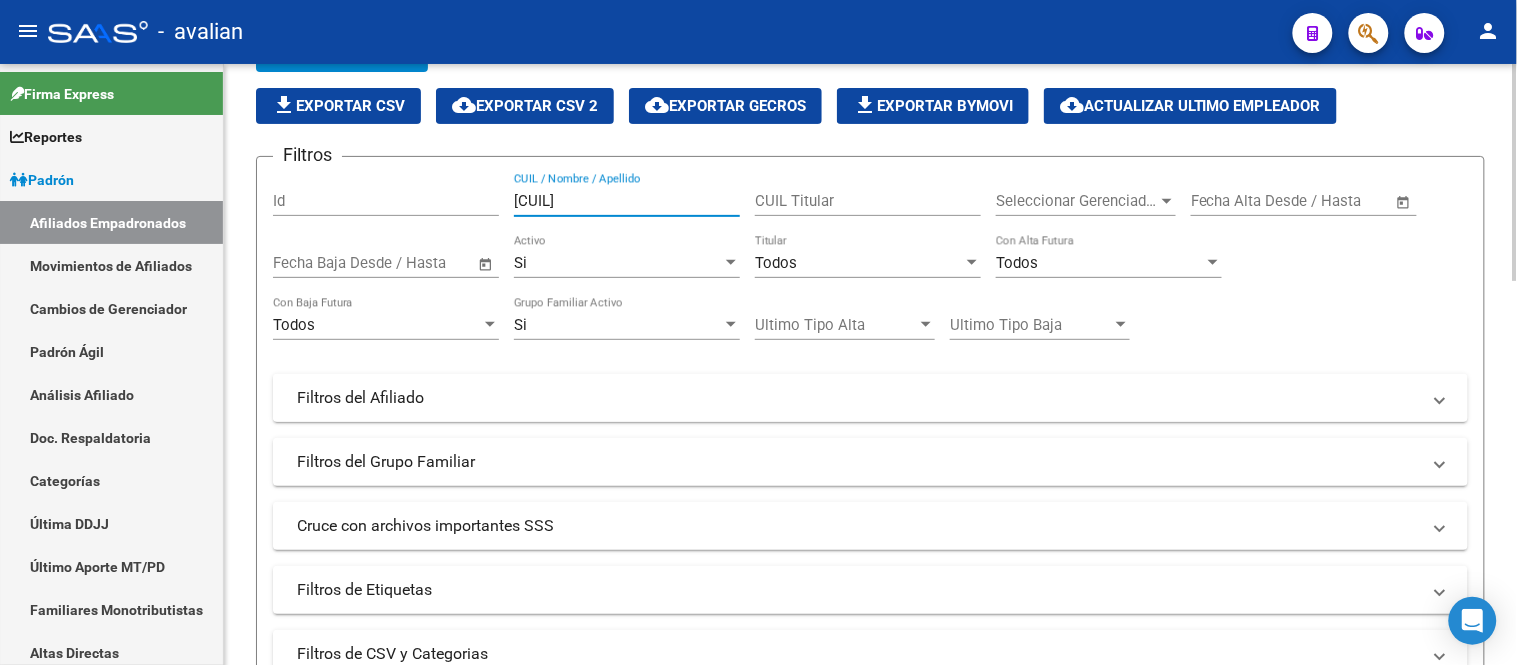 scroll, scrollTop: 222, scrollLeft: 0, axis: vertical 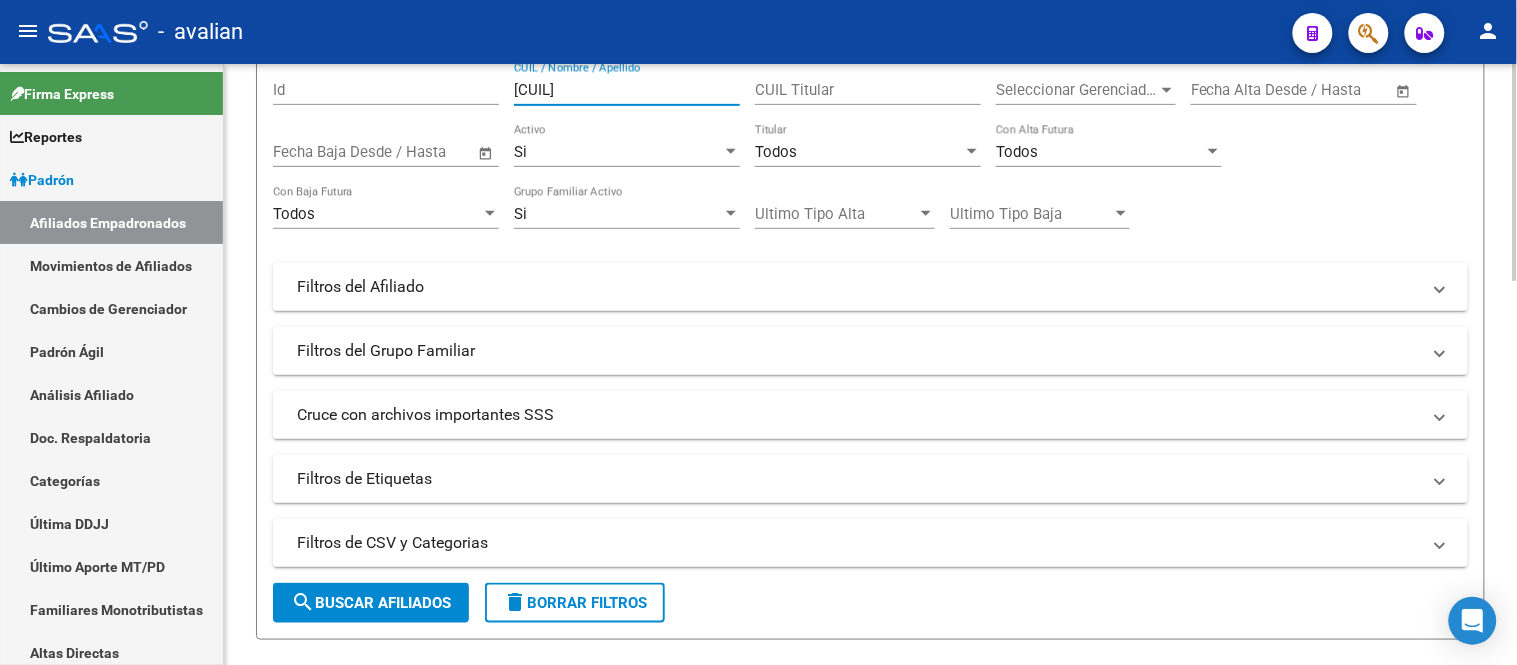 click on "search  Buscar Afiliados" 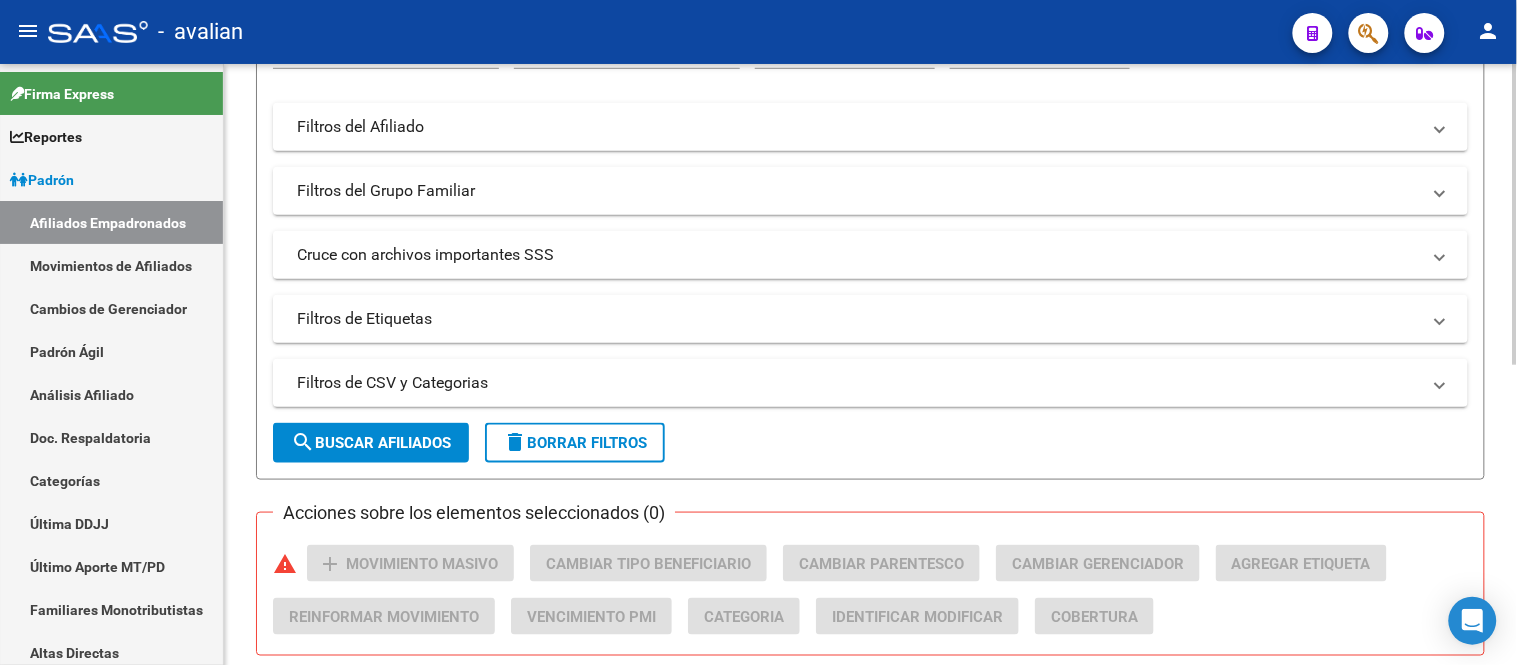 scroll, scrollTop: 0, scrollLeft: 0, axis: both 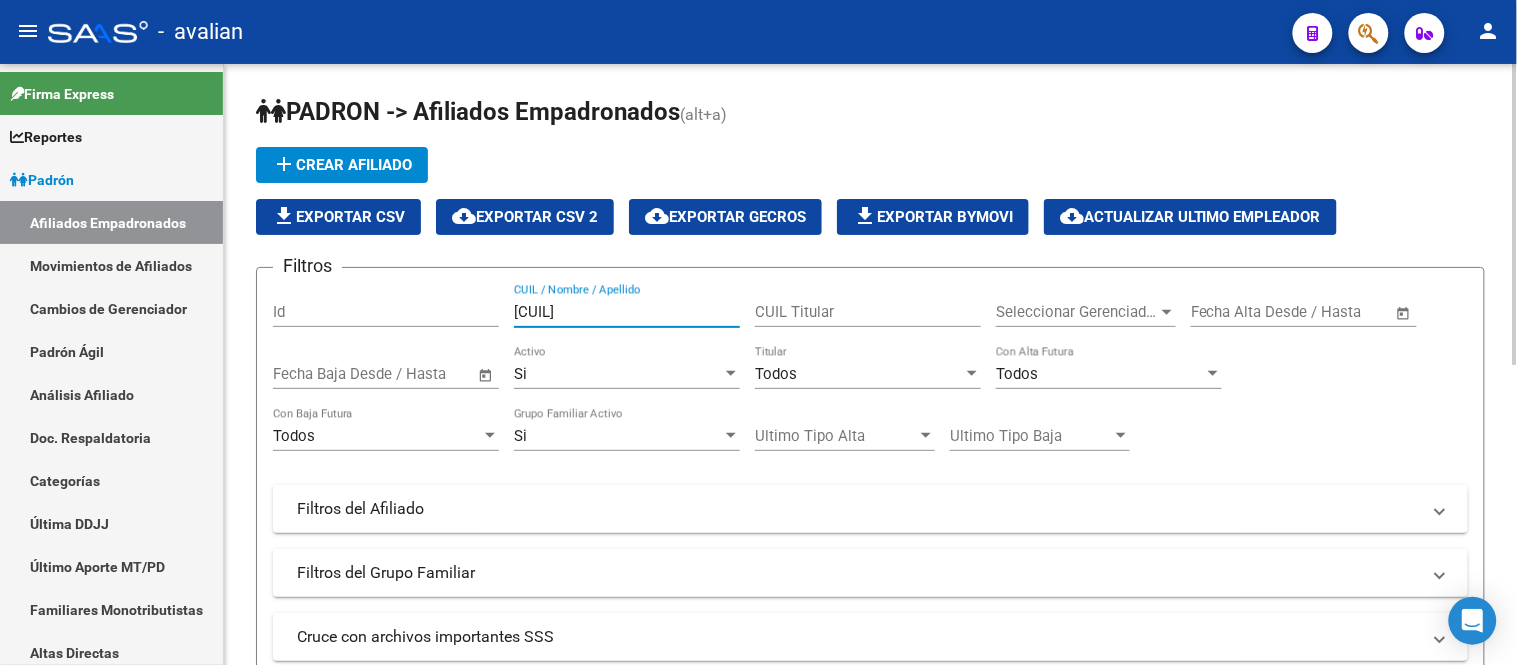 click on "27447686975" at bounding box center [627, 312] 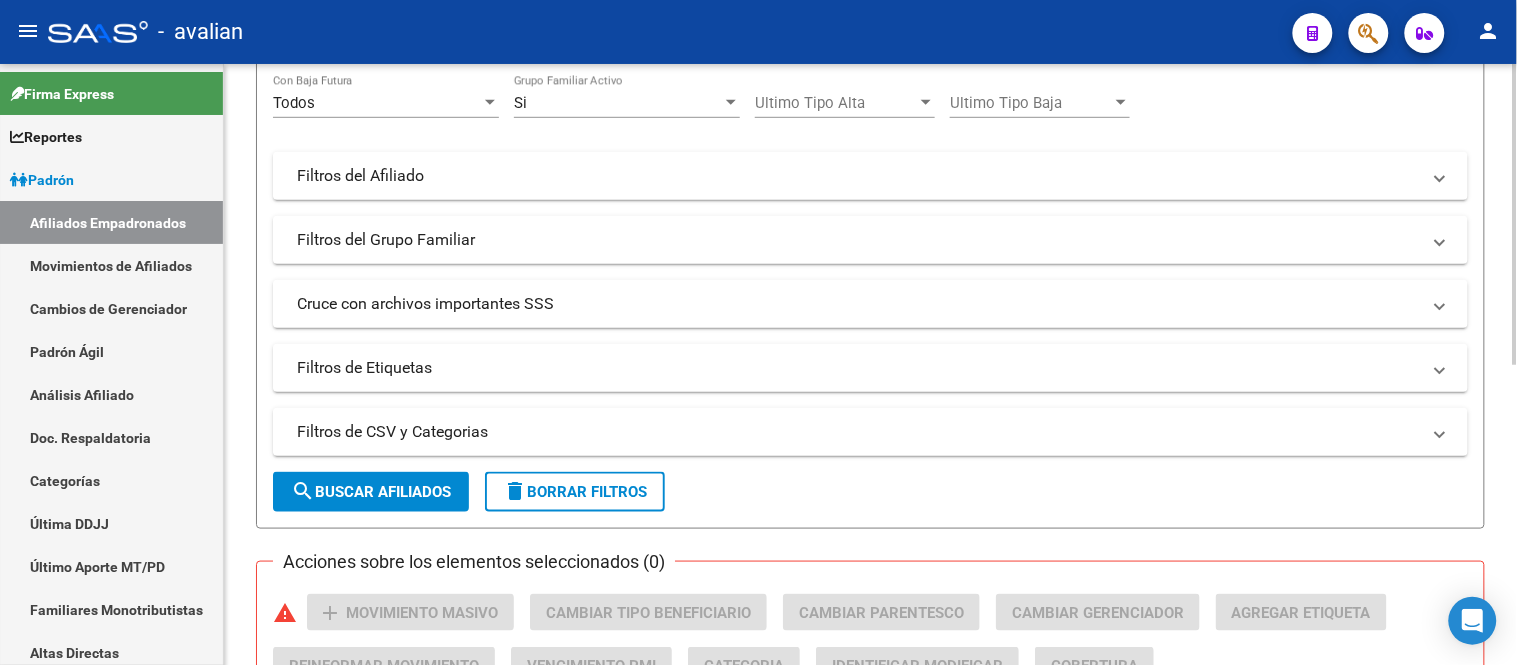 scroll, scrollTop: 444, scrollLeft: 0, axis: vertical 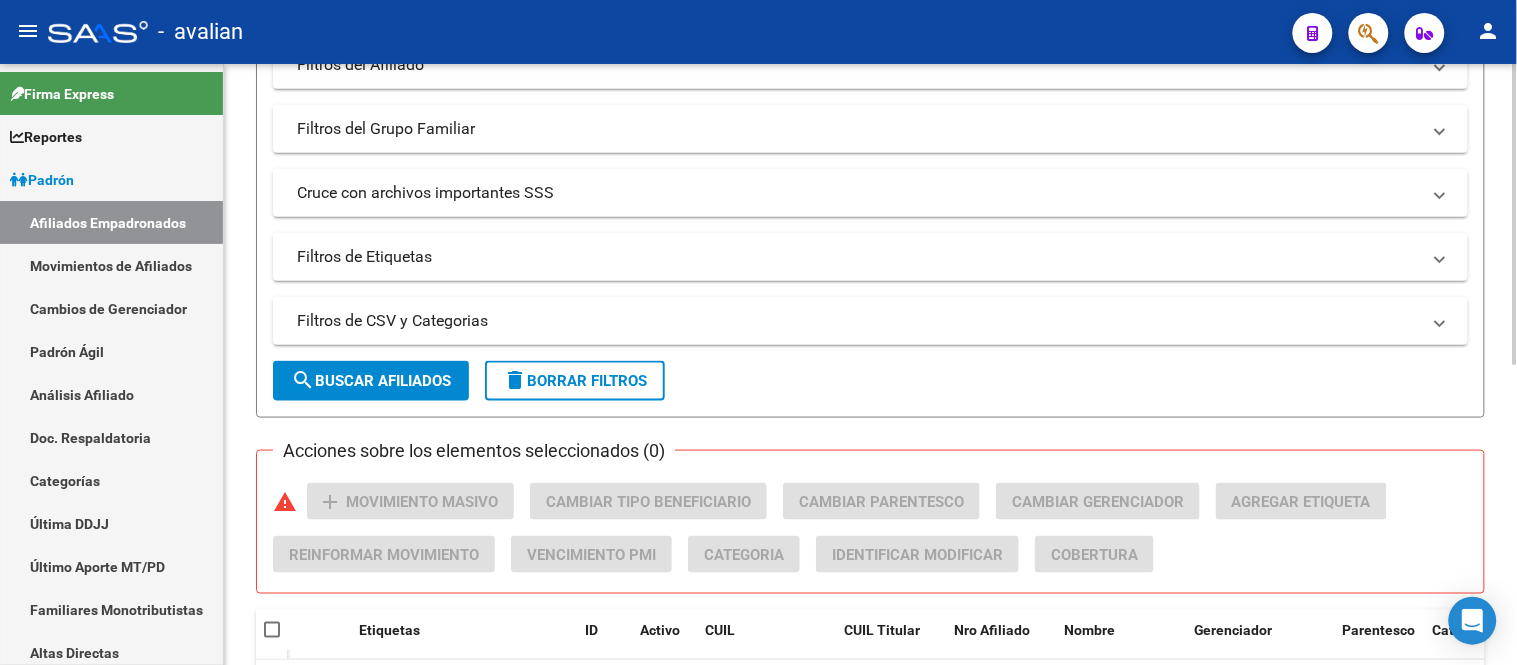type on "23182043109" 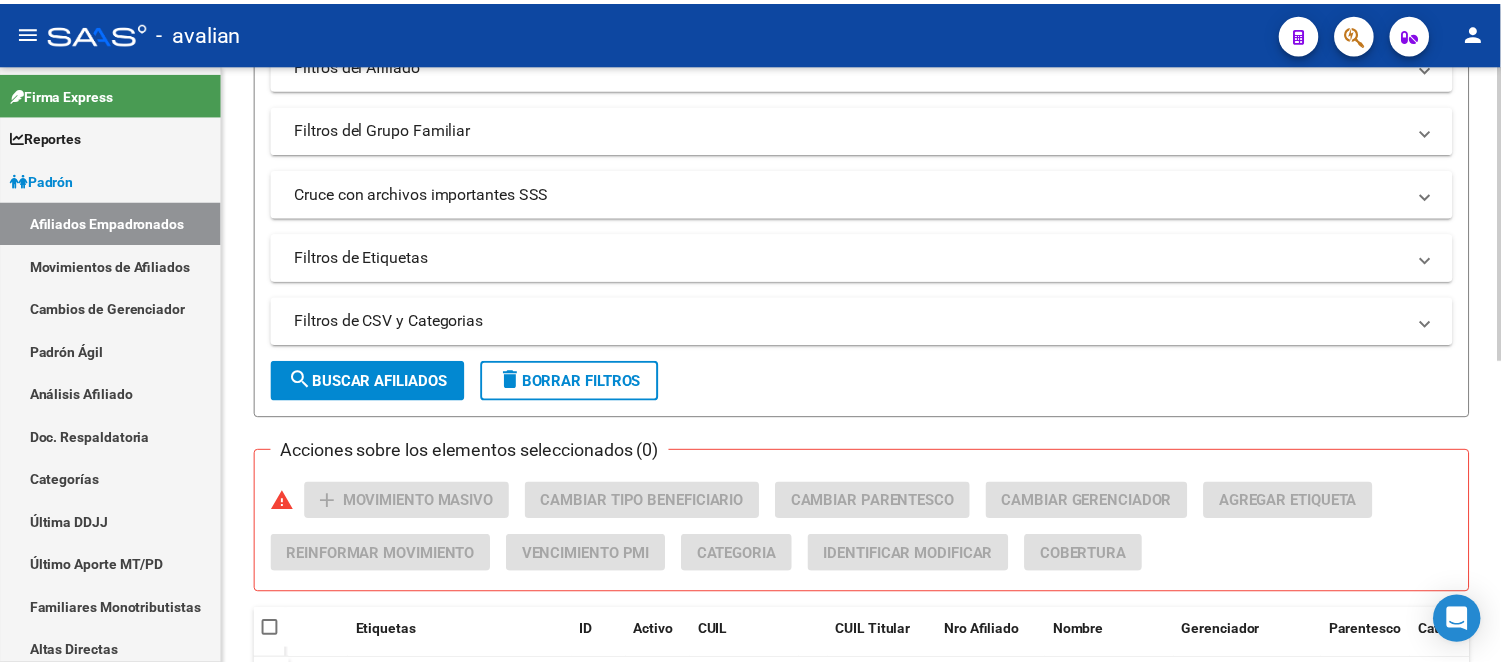 scroll, scrollTop: 621, scrollLeft: 0, axis: vertical 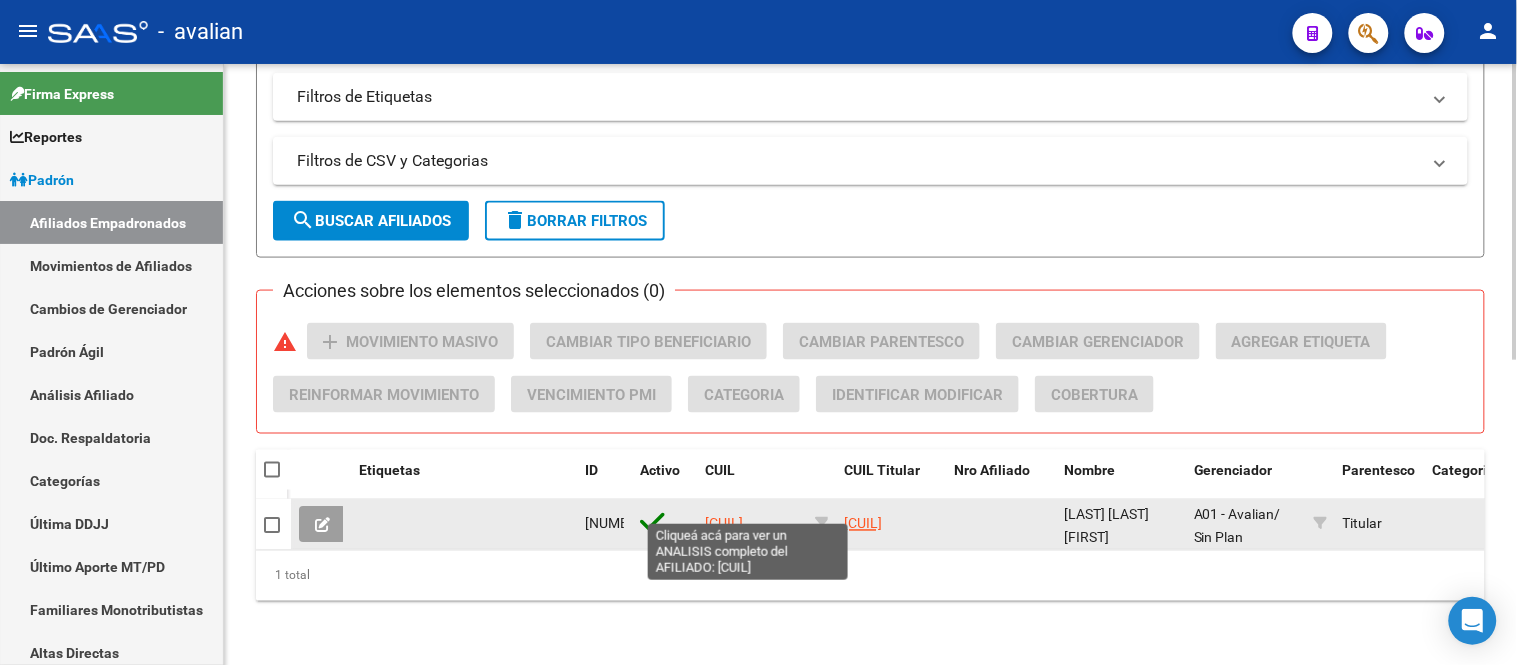 click on "23182043109" 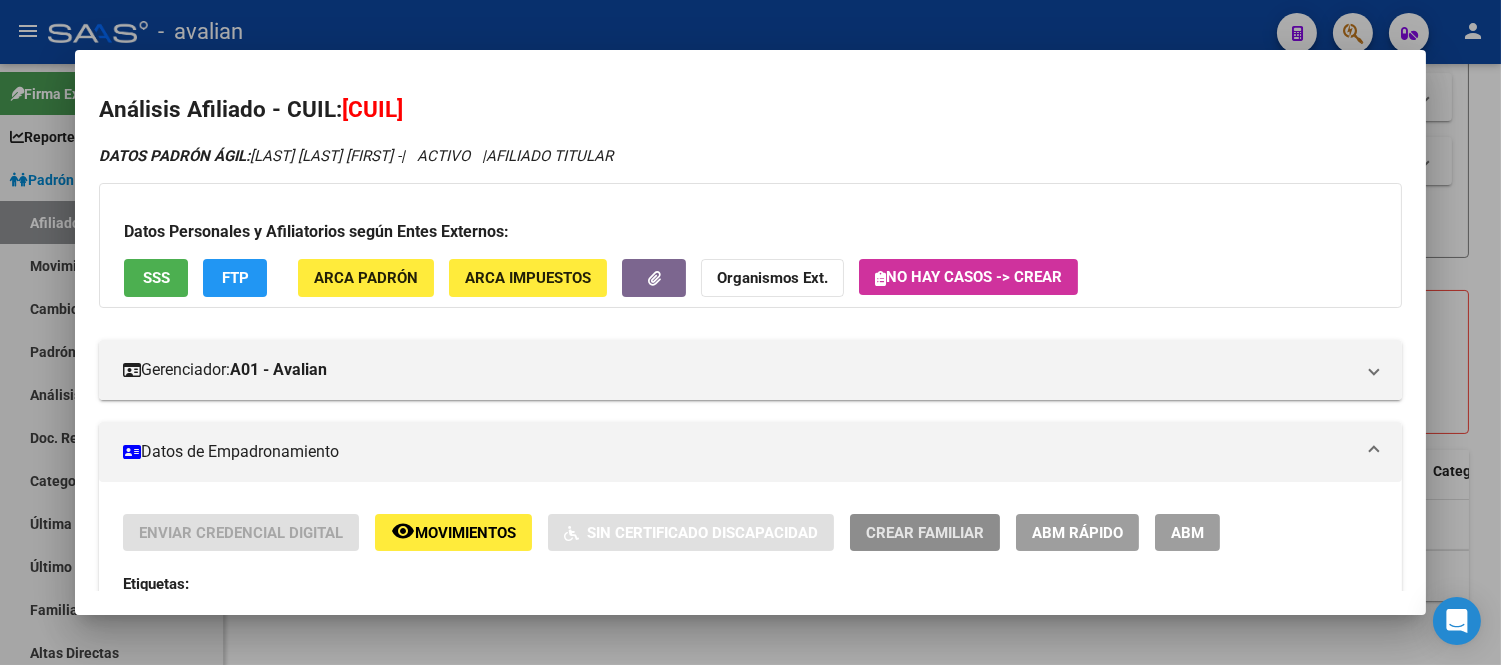 click on "Crear Familiar" at bounding box center [925, 533] 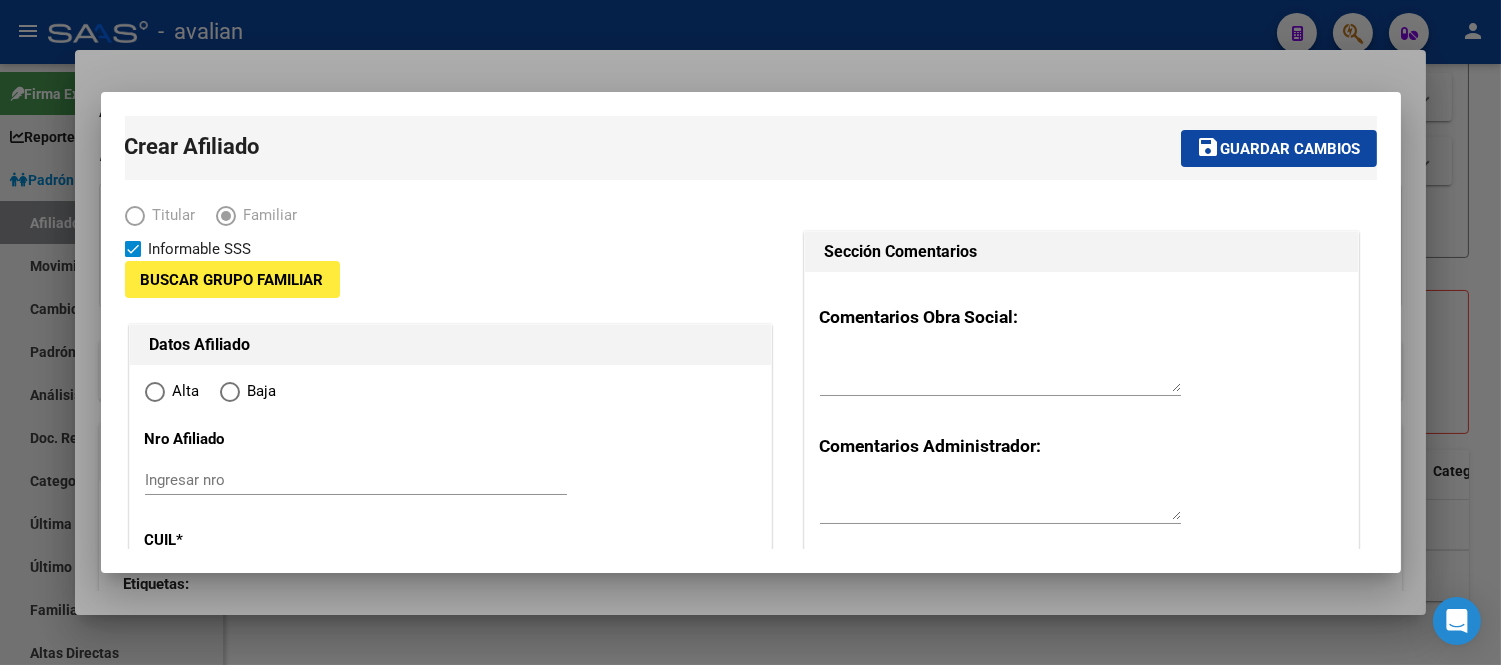 type on "30-52715145-3" 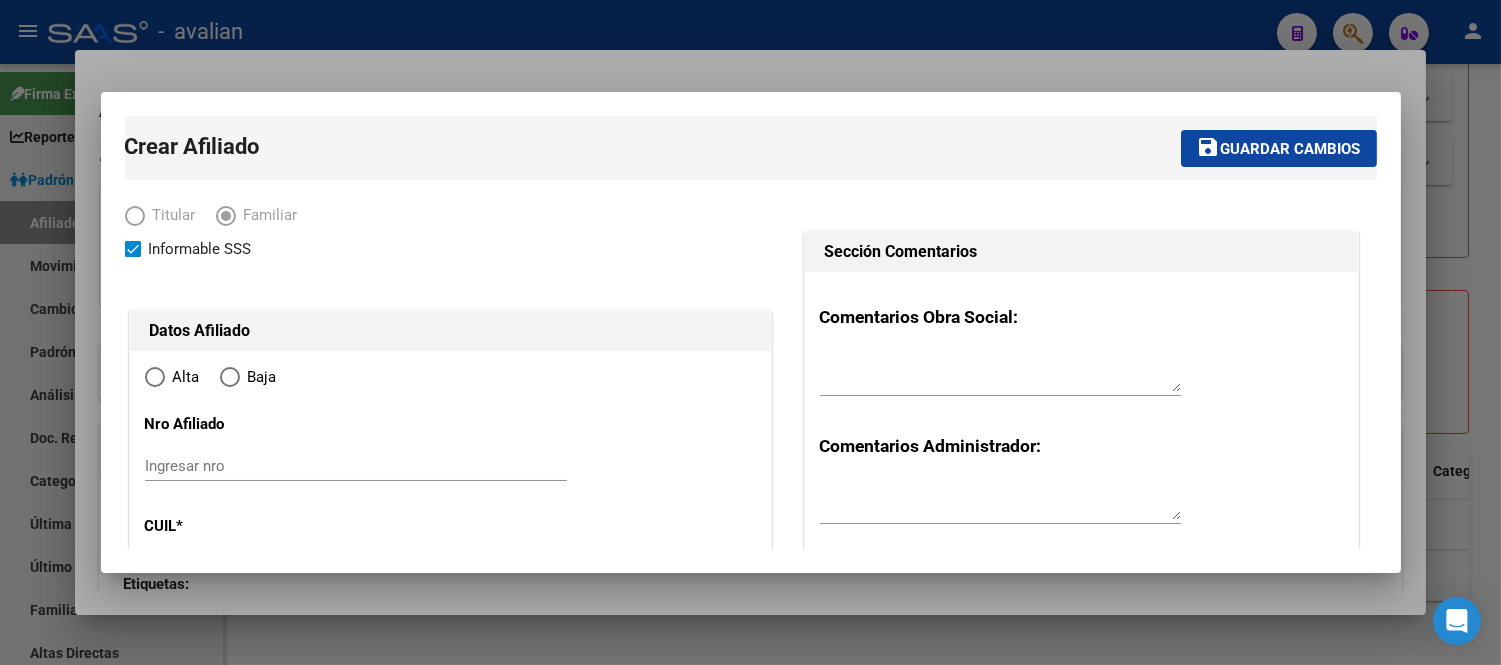 radio on "true" 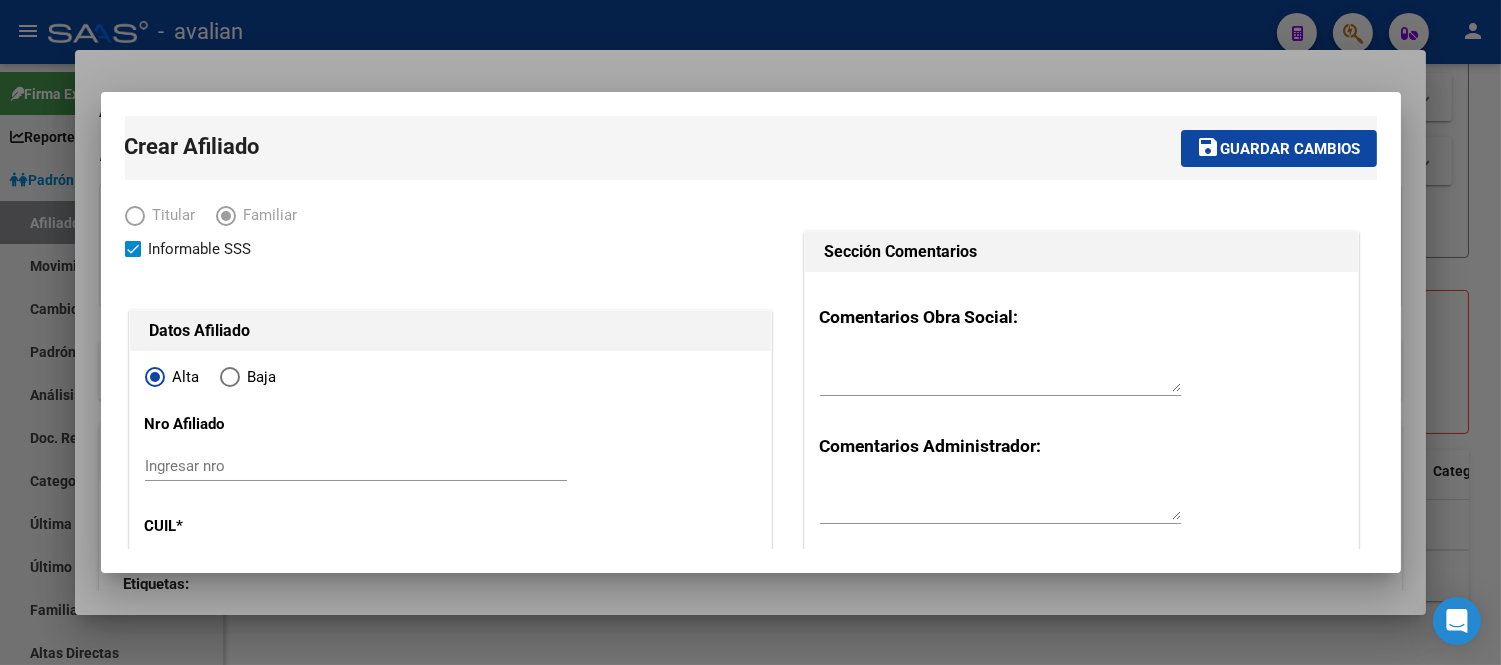 type on "30-52715145-3" 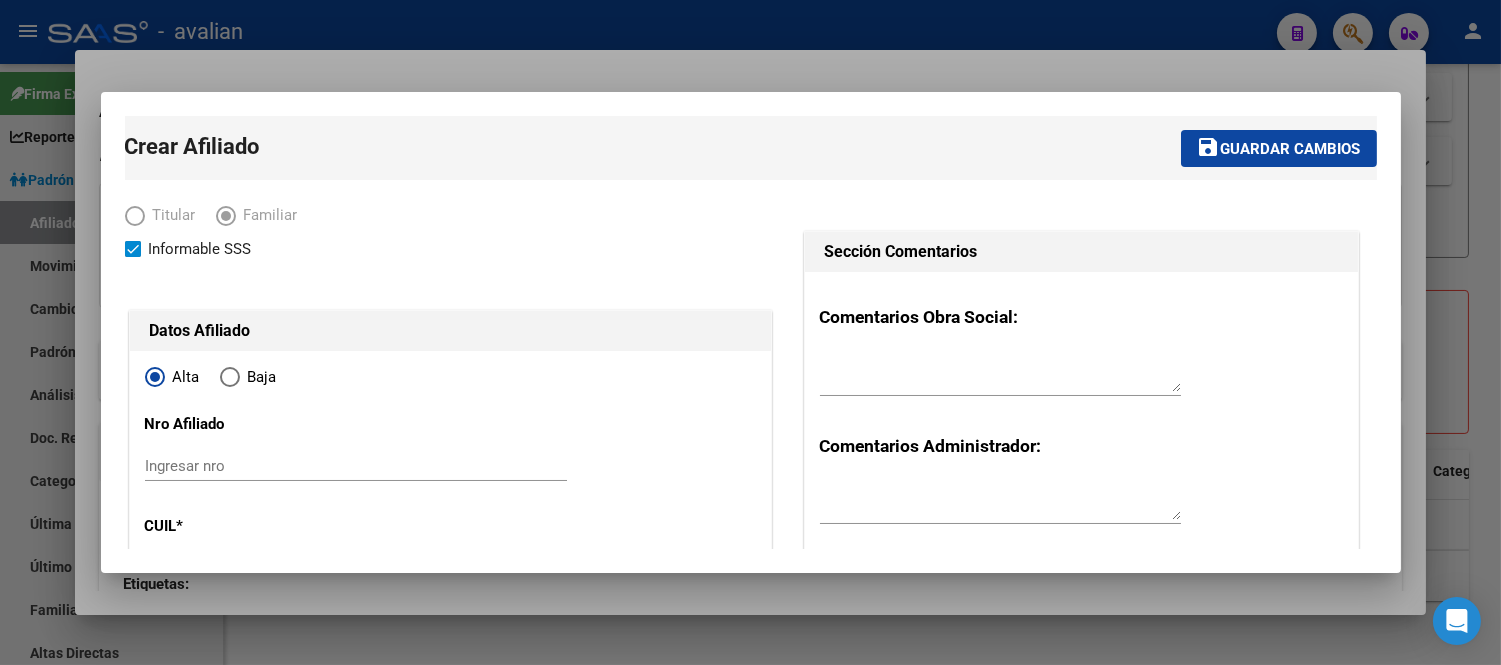 drag, startPoint x: 315, startPoint y: 470, endPoint x: 351, endPoint y: 453, distance: 39.812057 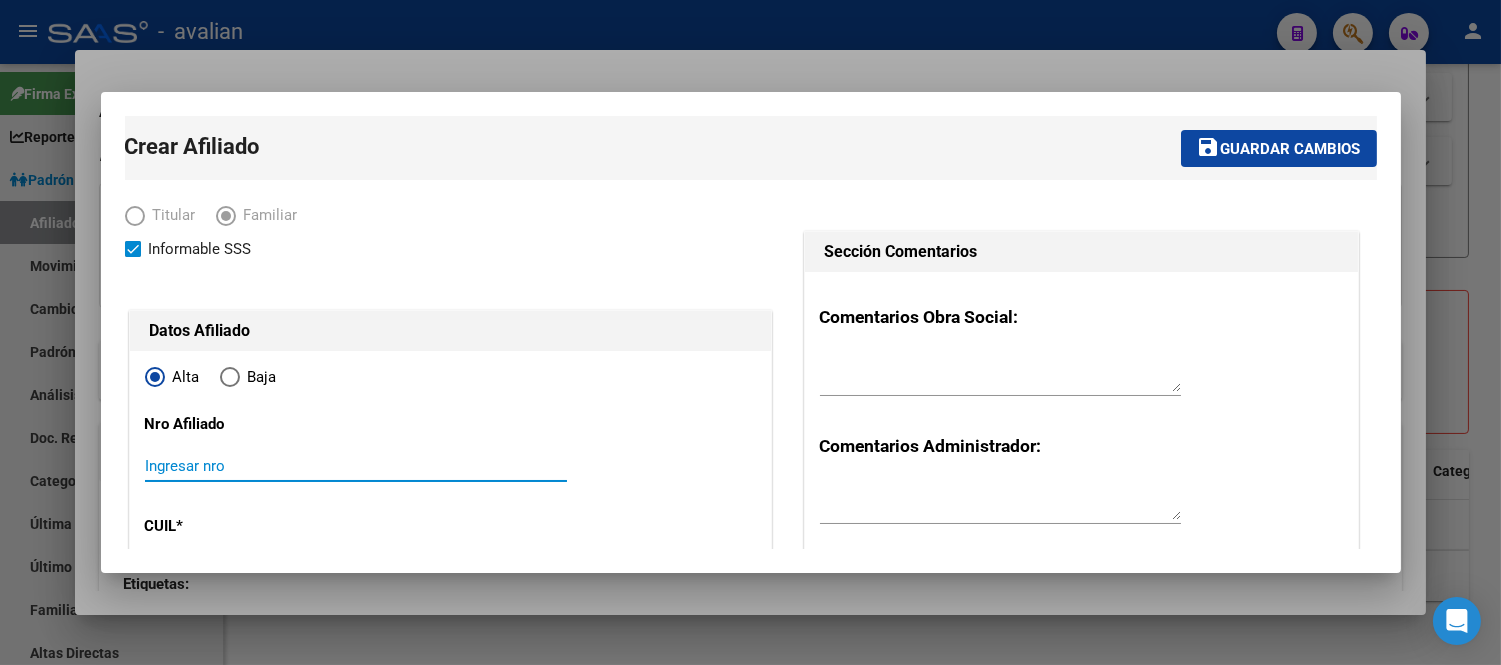 paste on "27447686975" 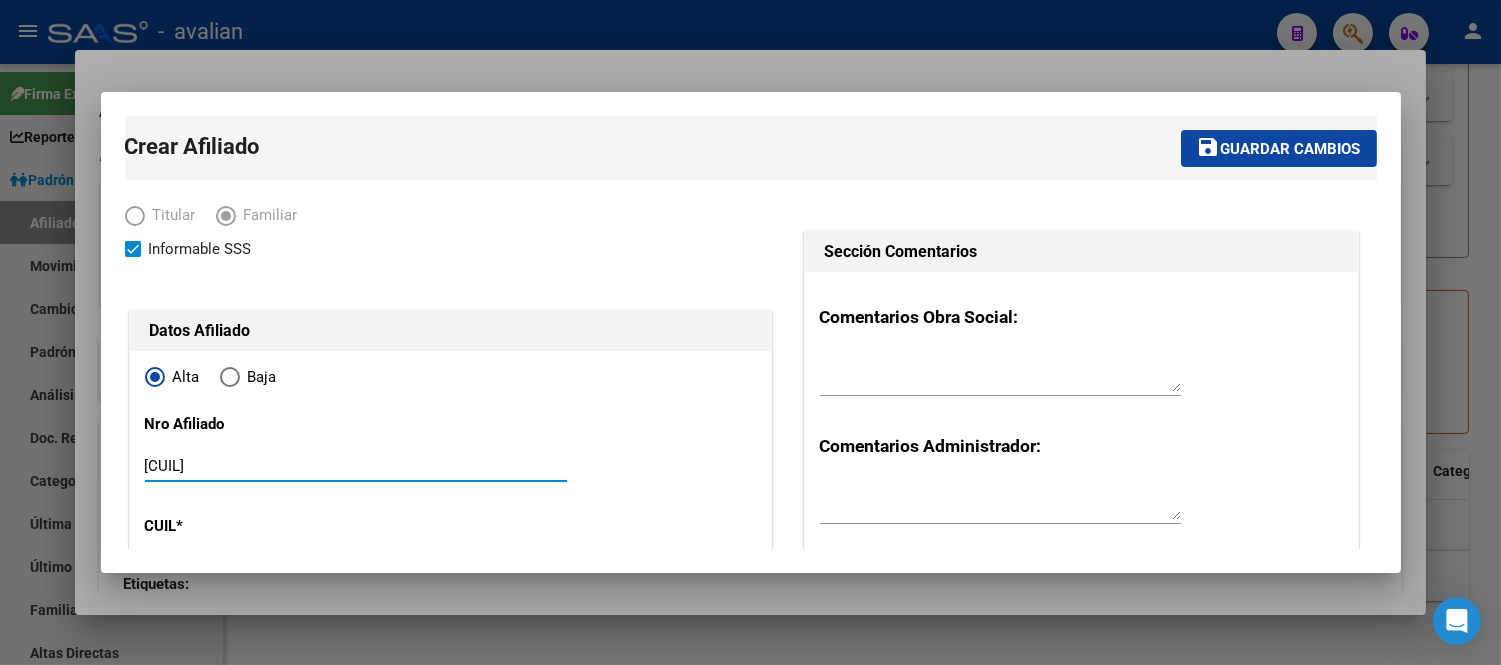 type on "27447686975" 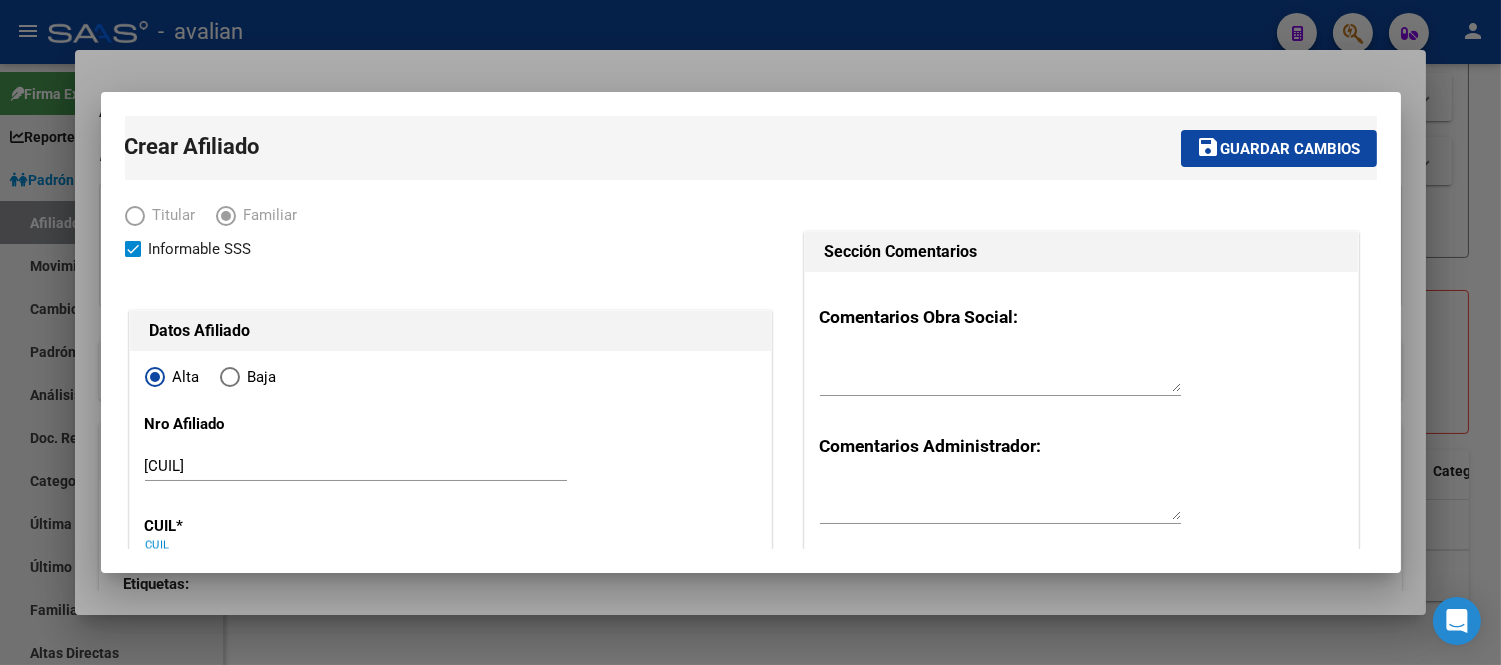 scroll, scrollTop: 235, scrollLeft: 0, axis: vertical 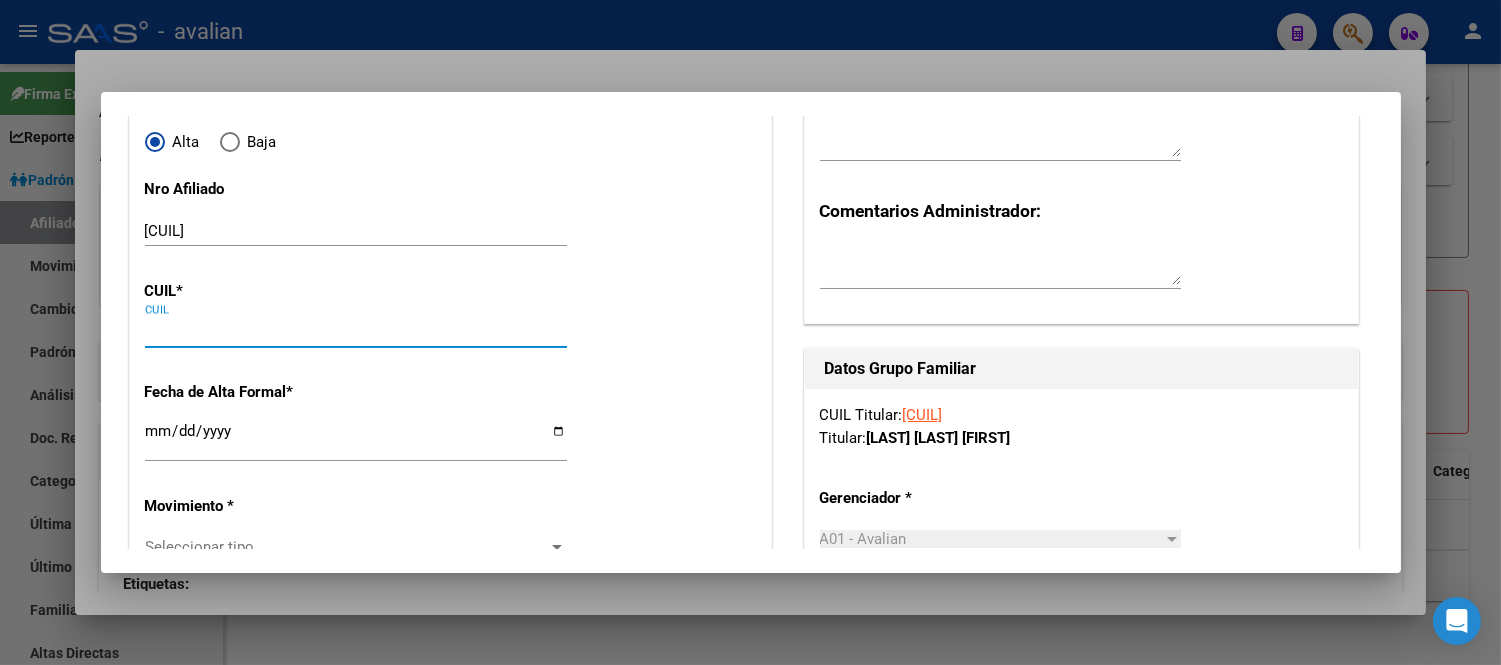 paste on "27-44768697-5" 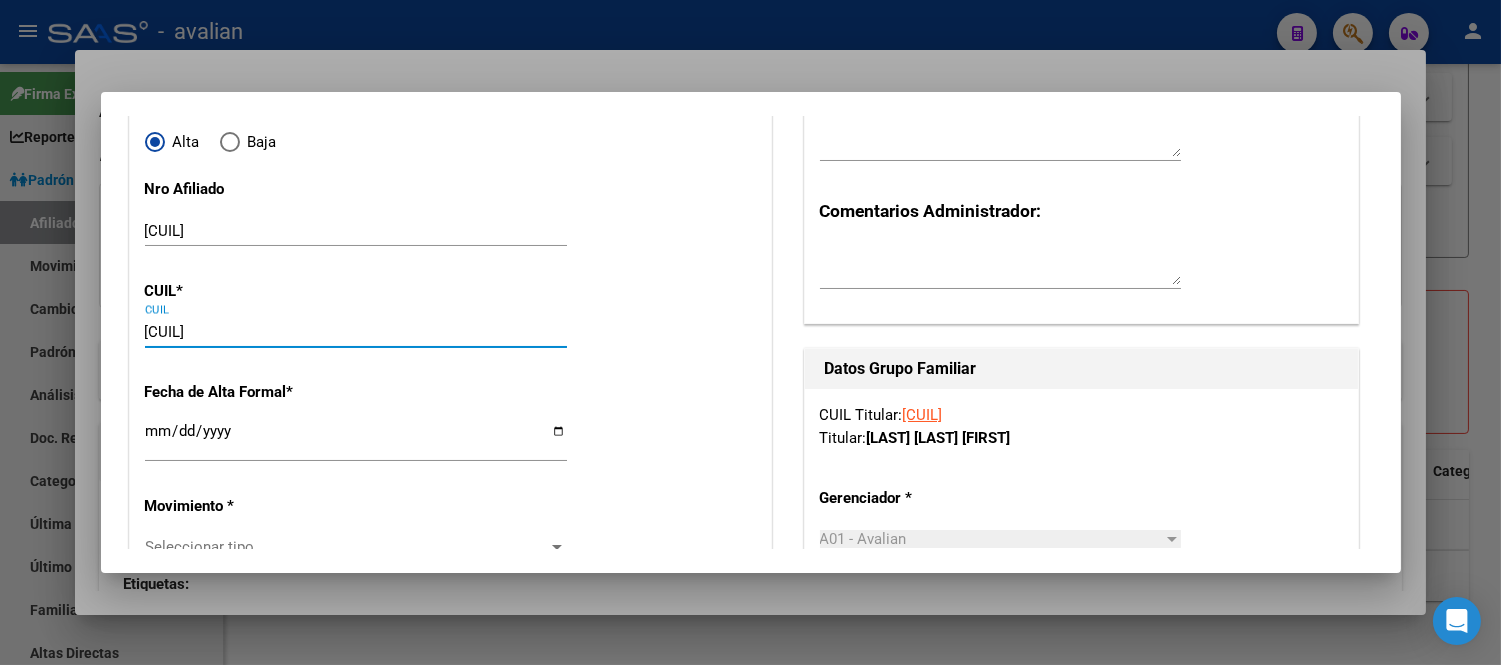 type on "27-44768697-5" 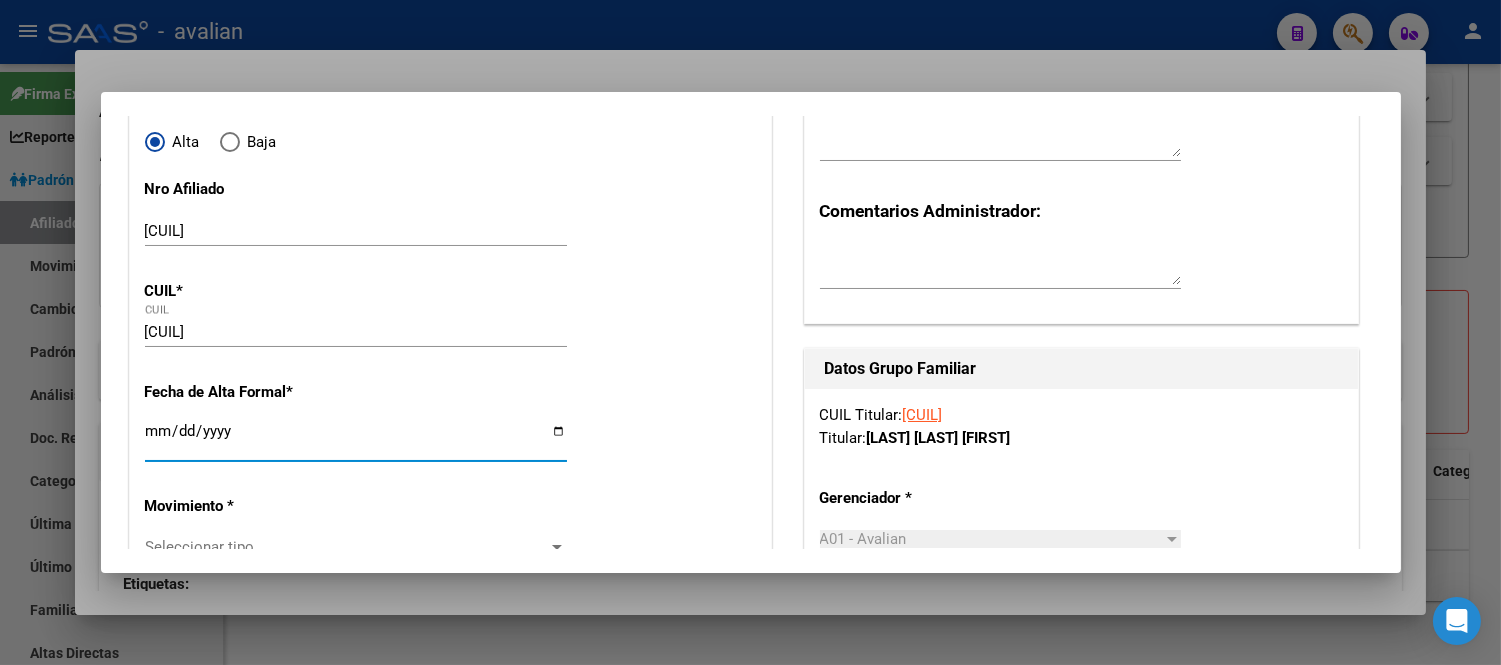 type on "44768697" 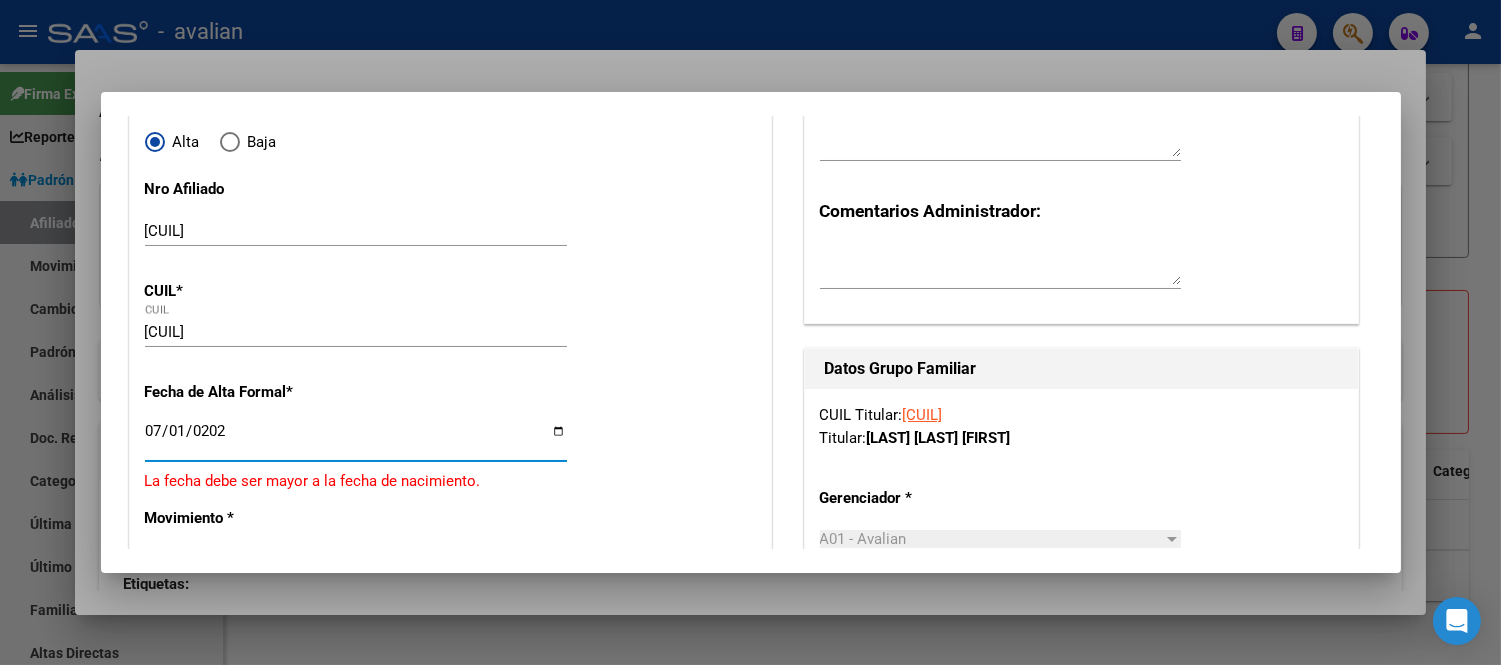 type on "2025-07-01" 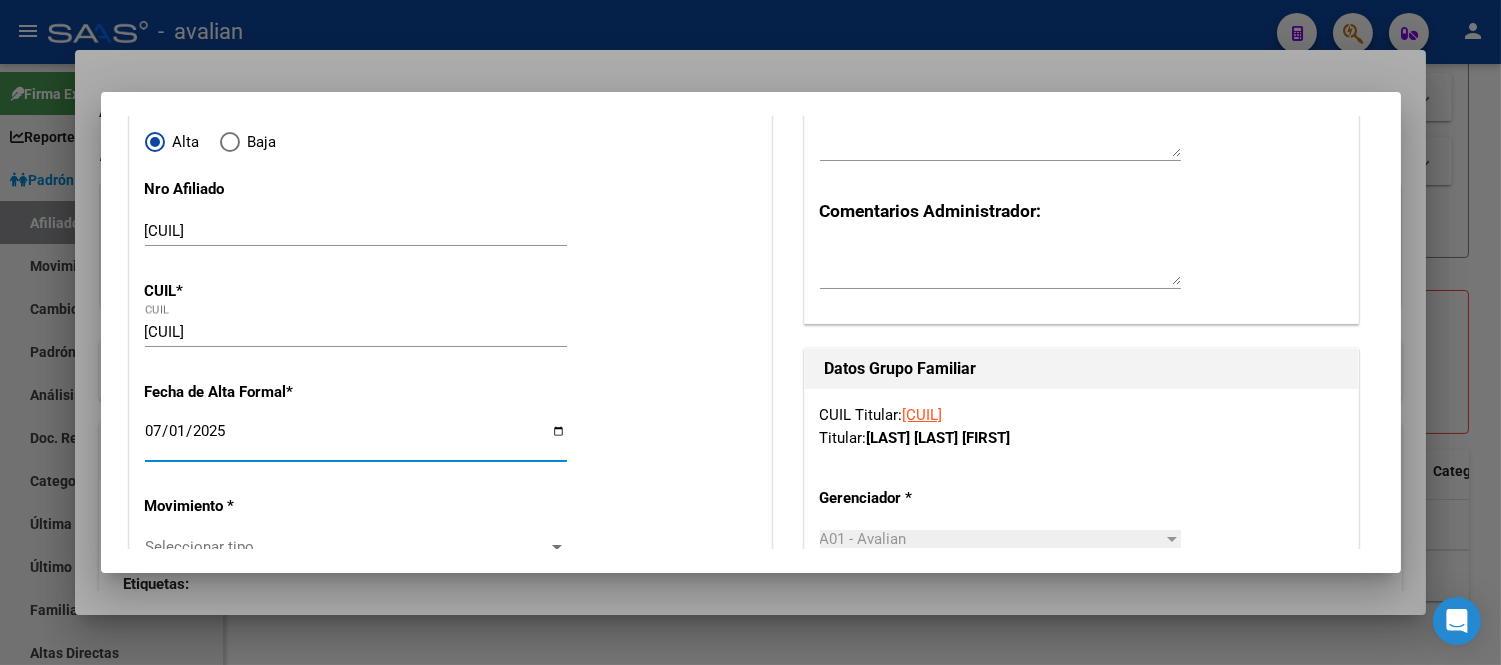 scroll, scrollTop: 346, scrollLeft: 0, axis: vertical 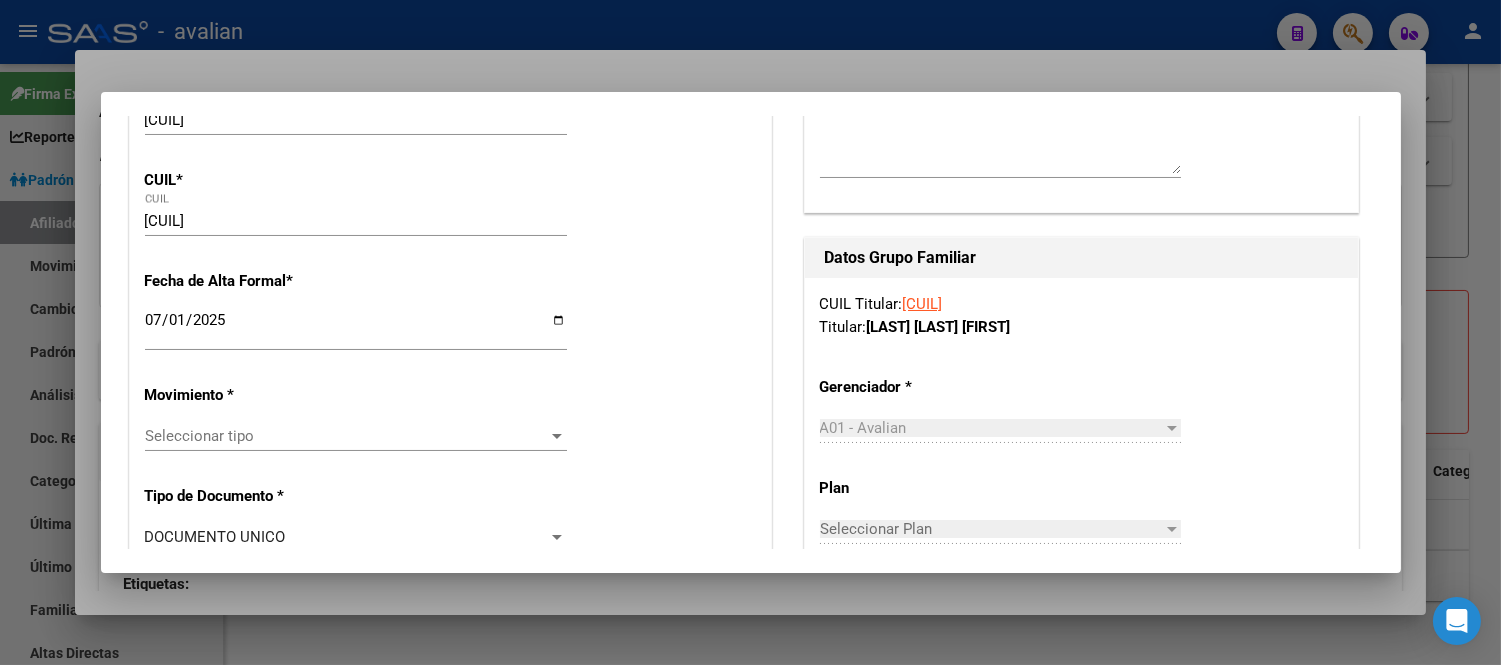 click on "Seleccionar tipo Seleccionar tipo" 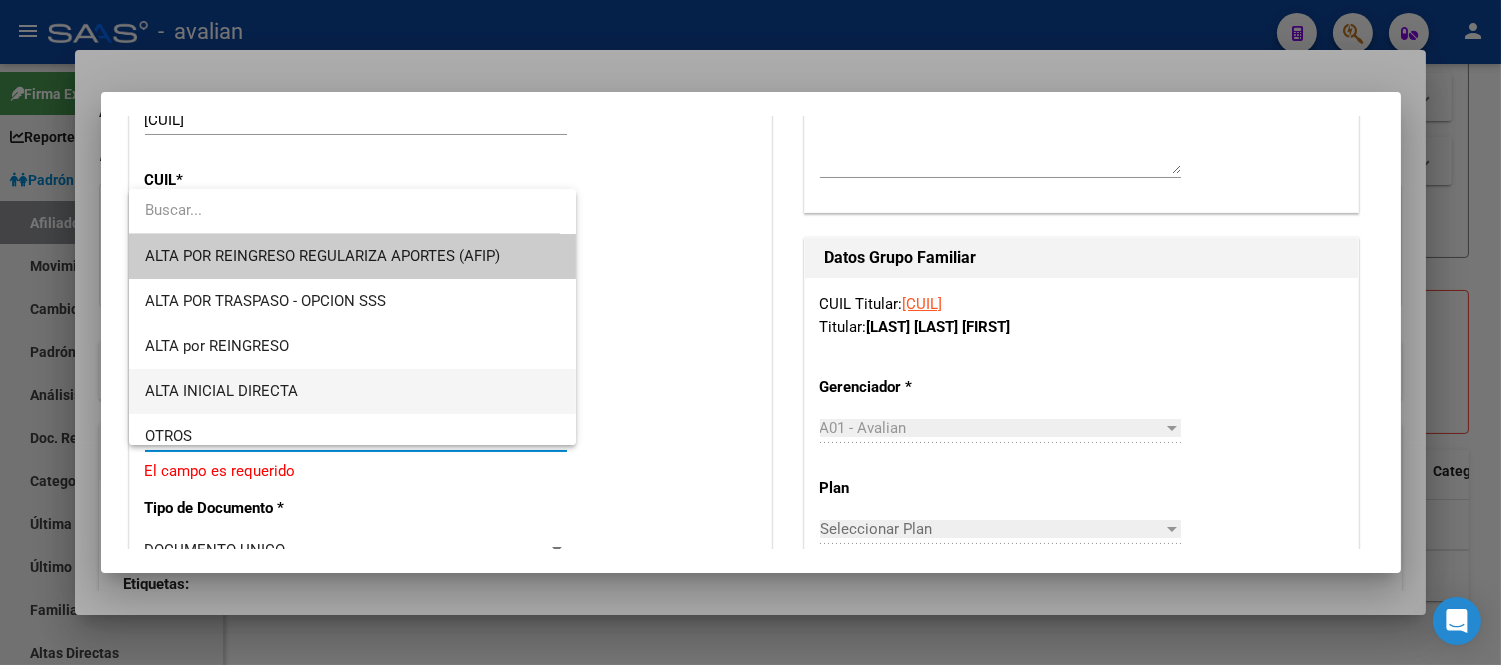 scroll, scrollTop: 222, scrollLeft: 0, axis: vertical 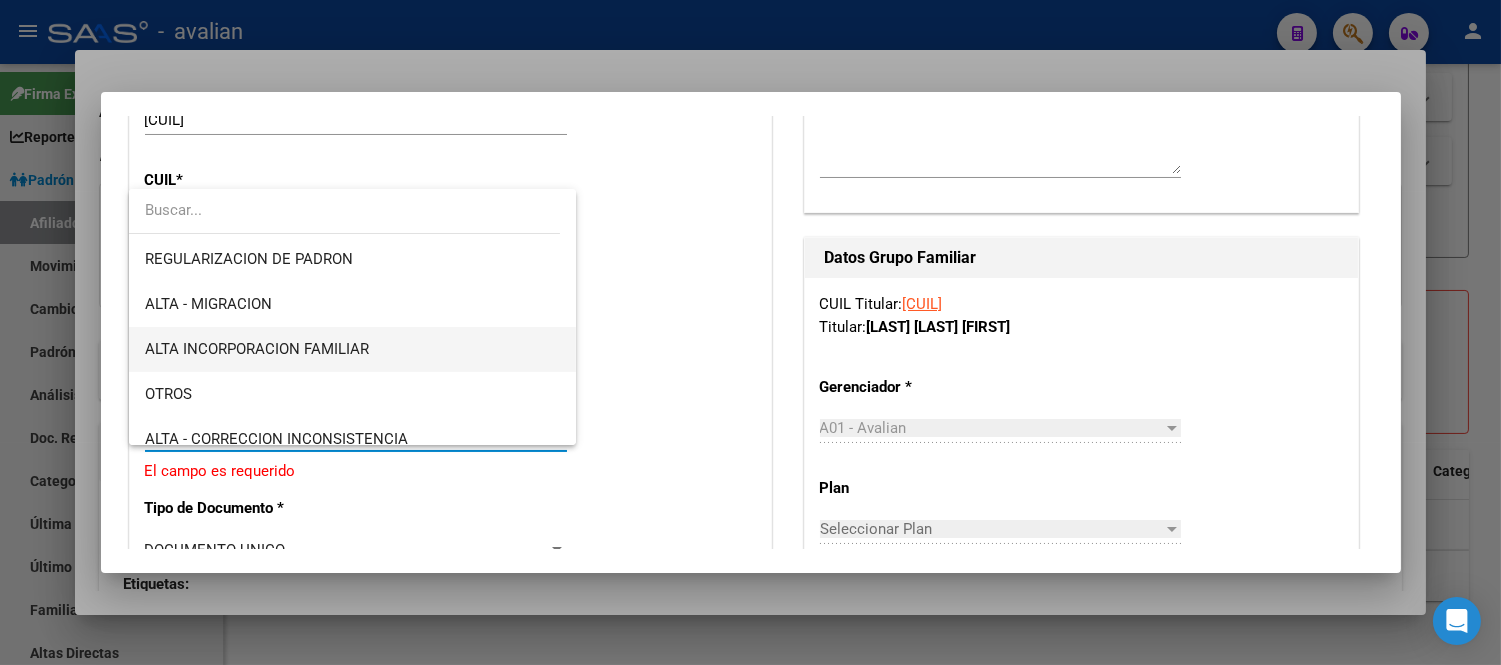 click on "ALTA INCORPORACION FAMILIAR" at bounding box center [352, 349] 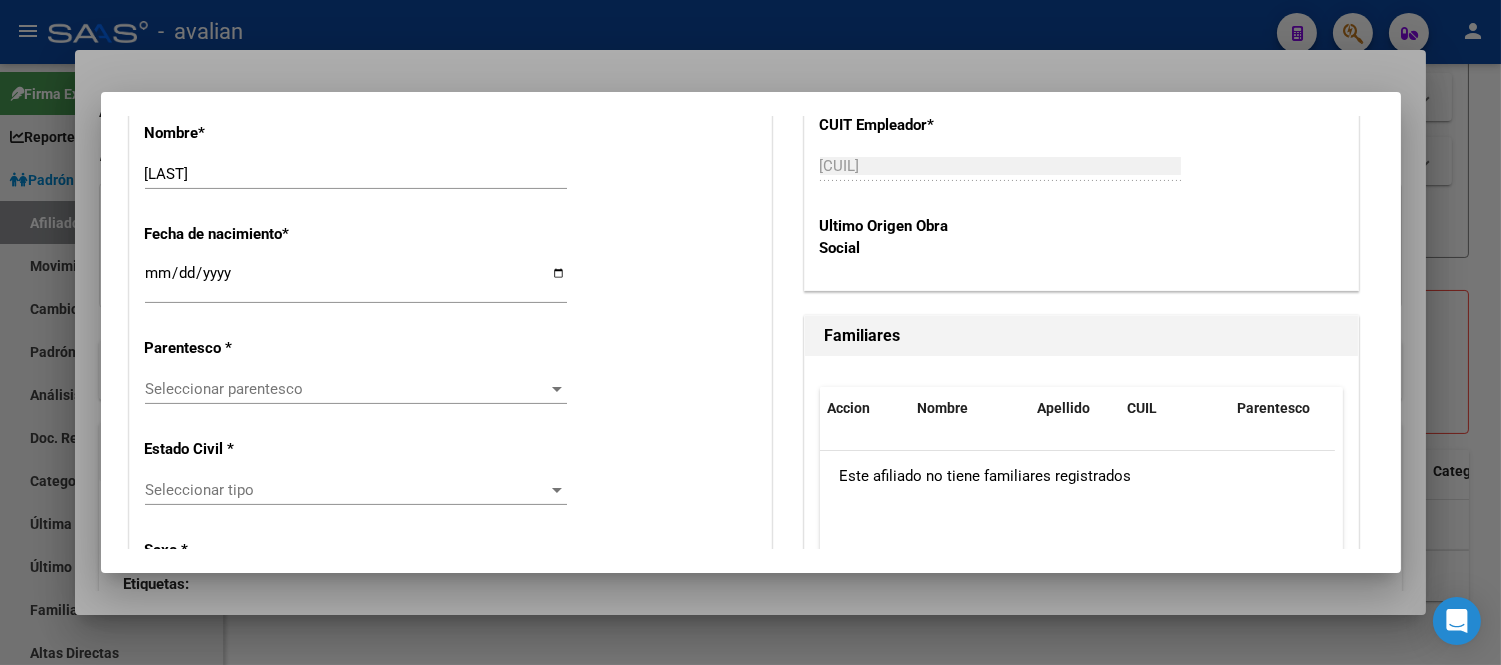 scroll, scrollTop: 1124, scrollLeft: 0, axis: vertical 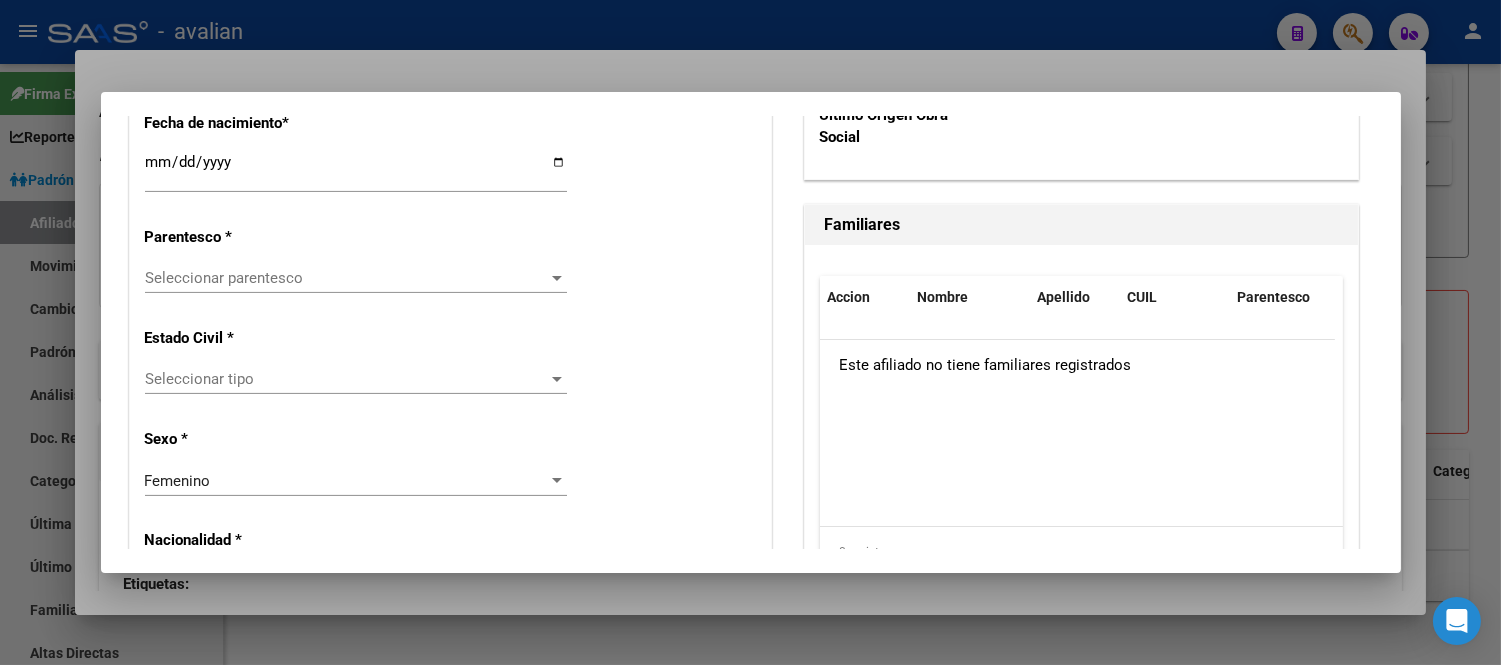 click on "Seleccionar parentesco" at bounding box center [347, 278] 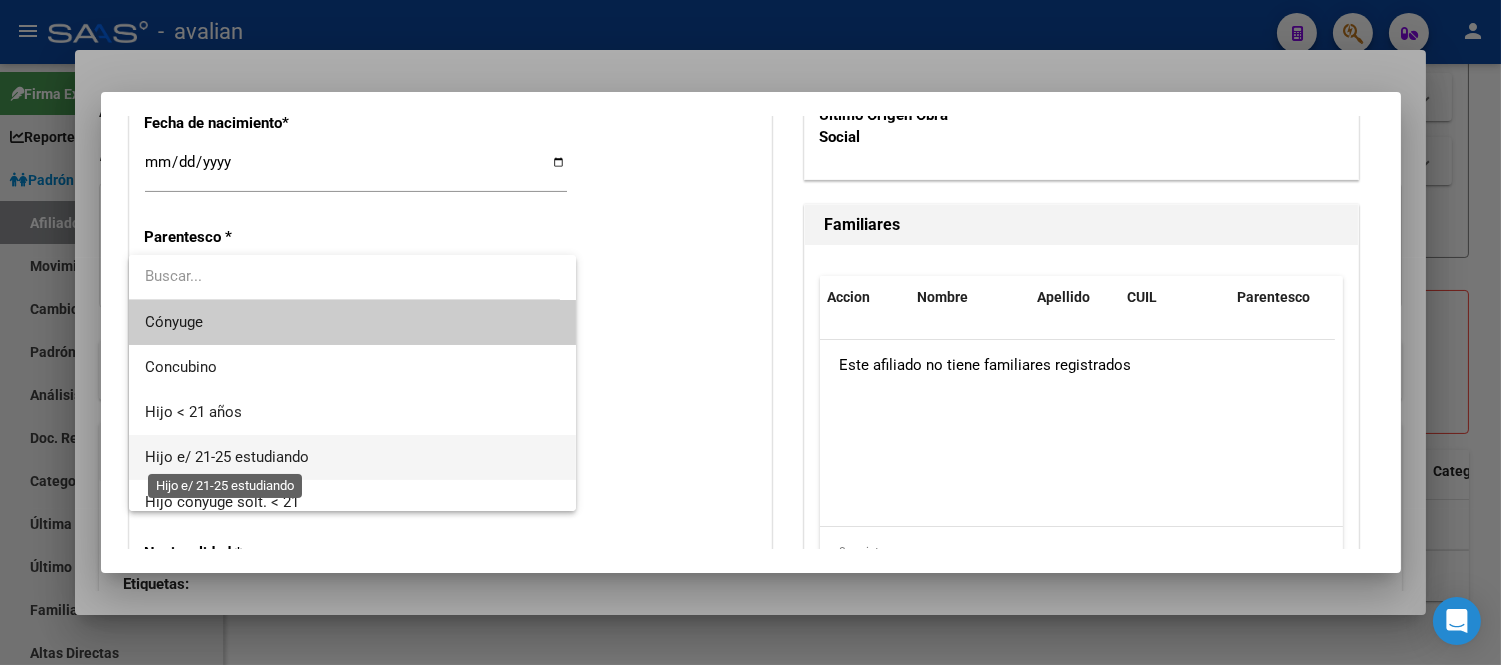 click on "Hijo e/ 21-25 estudiando" at bounding box center [227, 457] 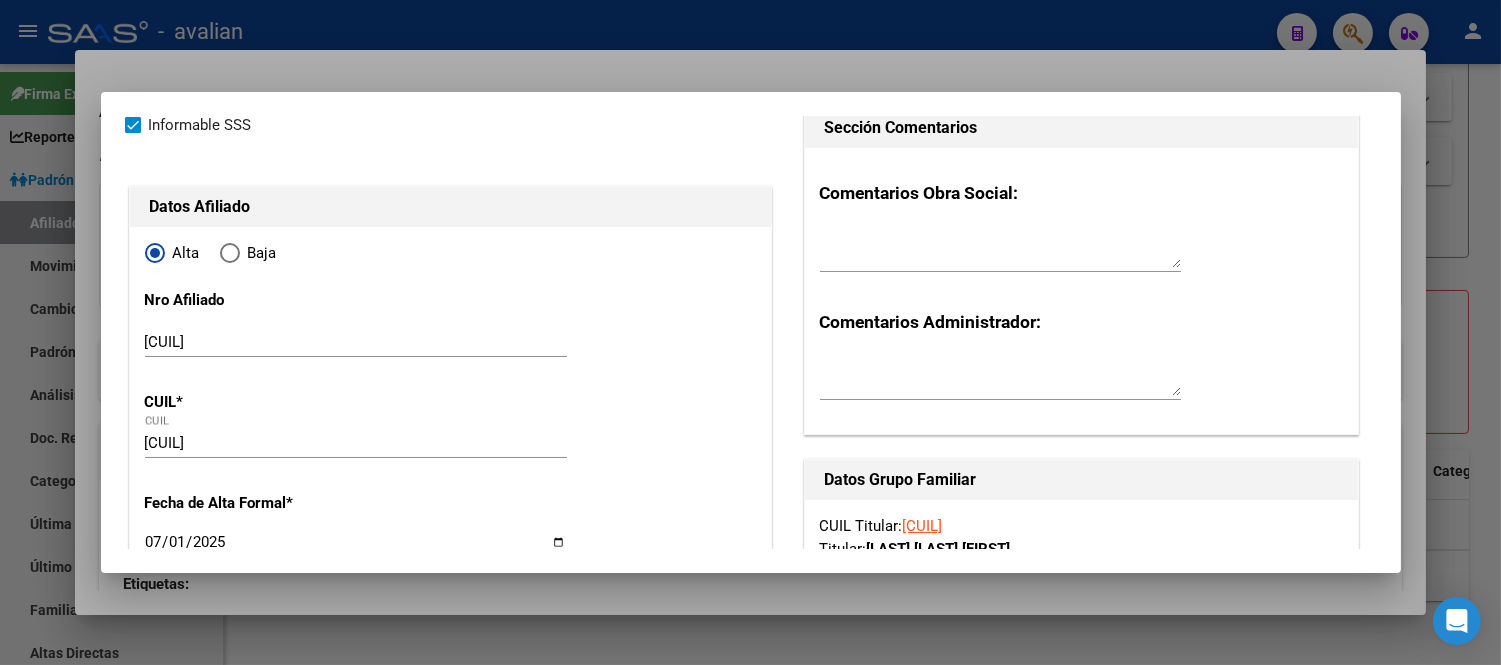 scroll, scrollTop: 13, scrollLeft: 0, axis: vertical 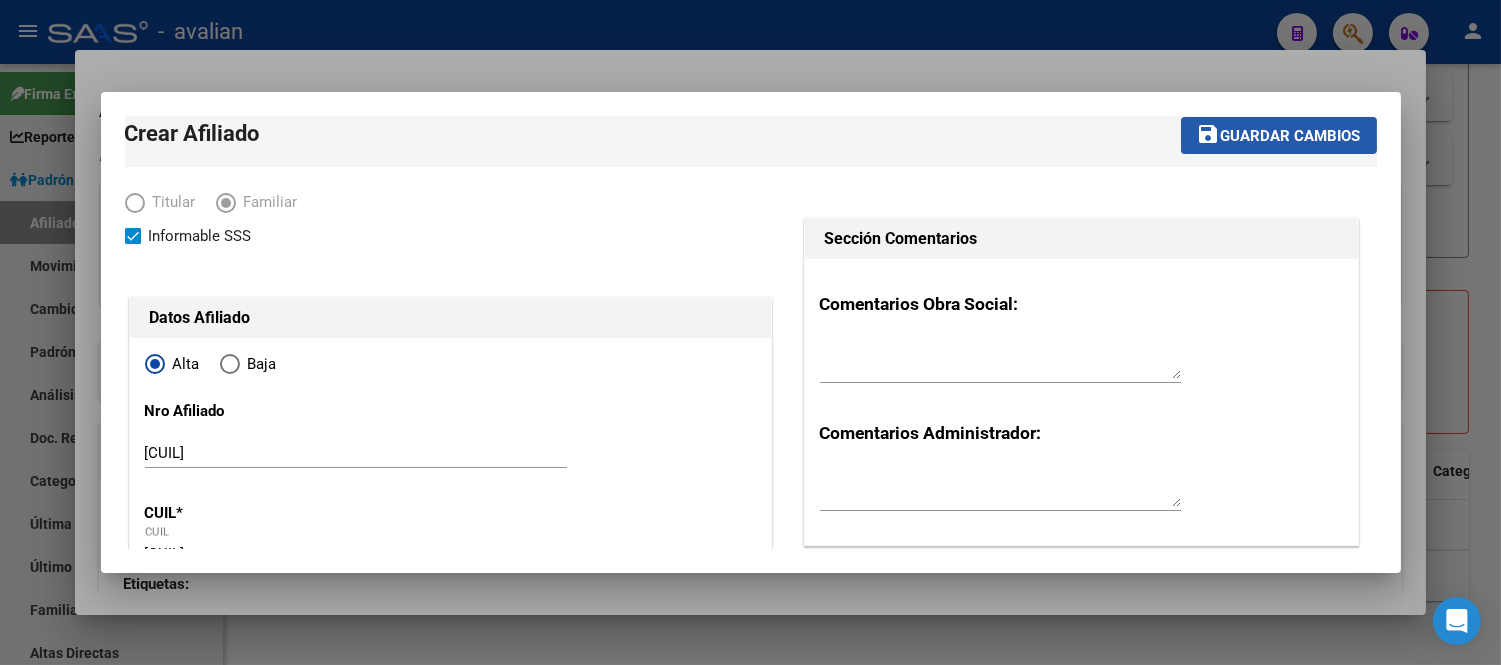 click on "save" at bounding box center [1209, 134] 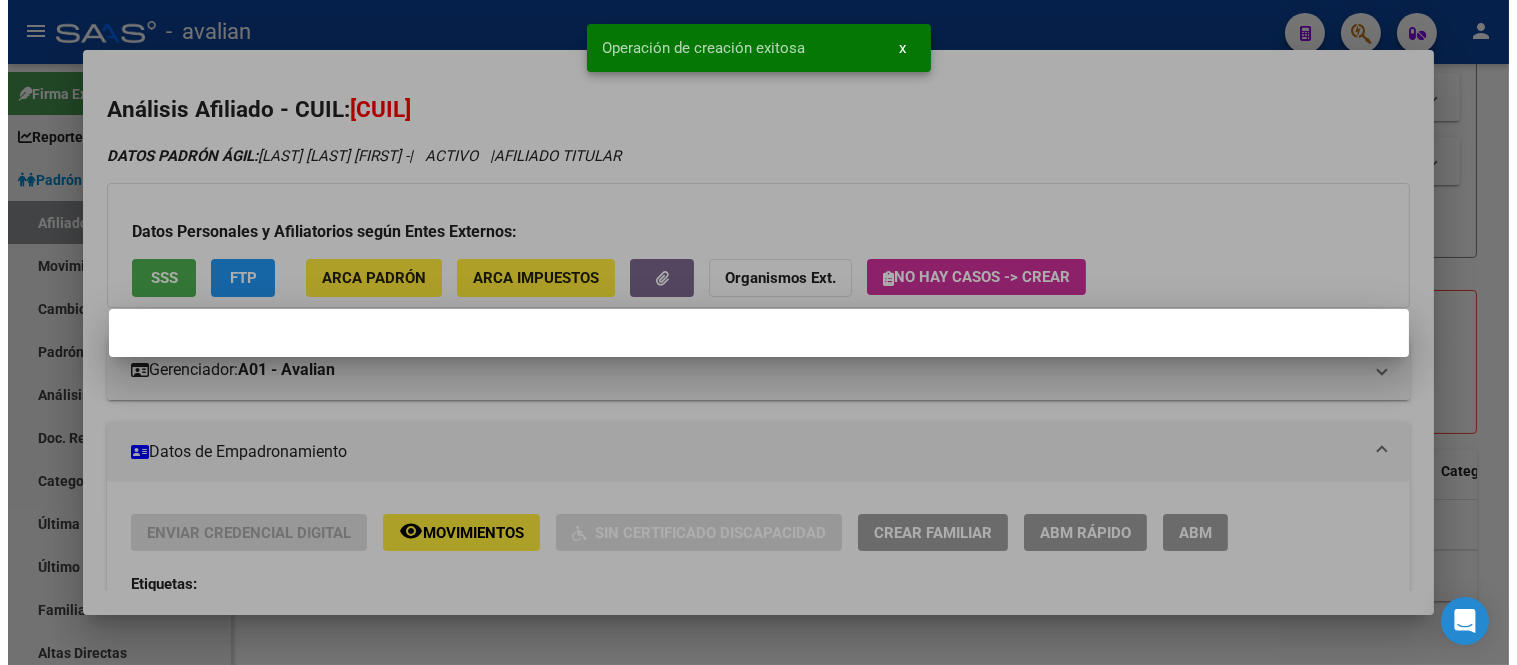 scroll, scrollTop: 0, scrollLeft: 0, axis: both 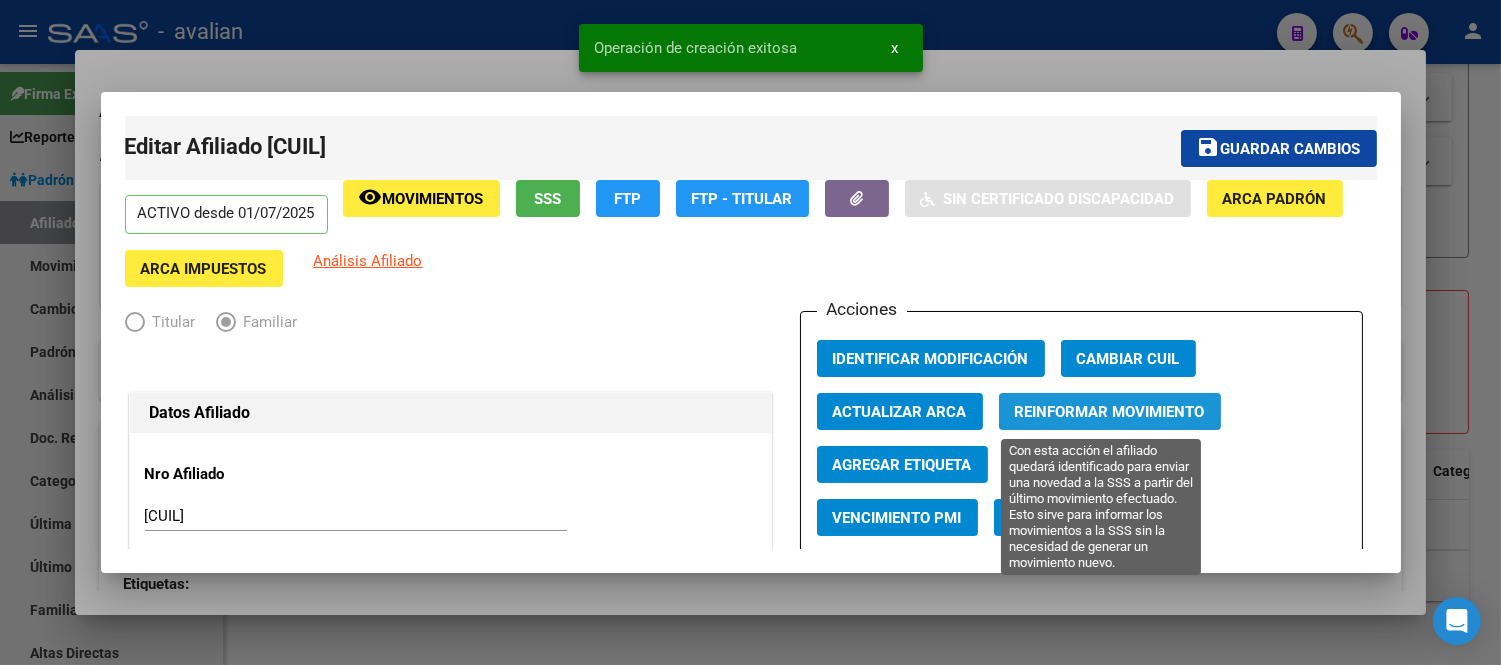 click on "Reinformar Movimiento" 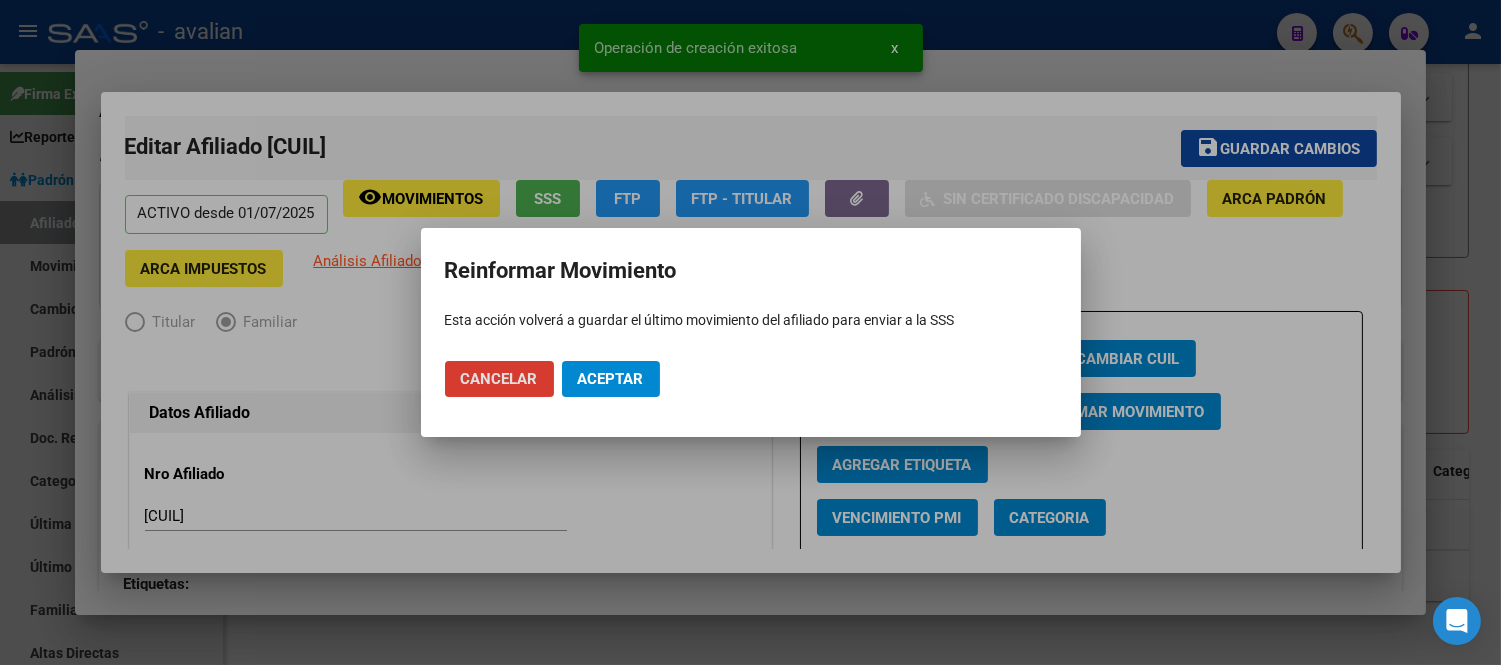 click on "Aceptar" at bounding box center [611, 379] 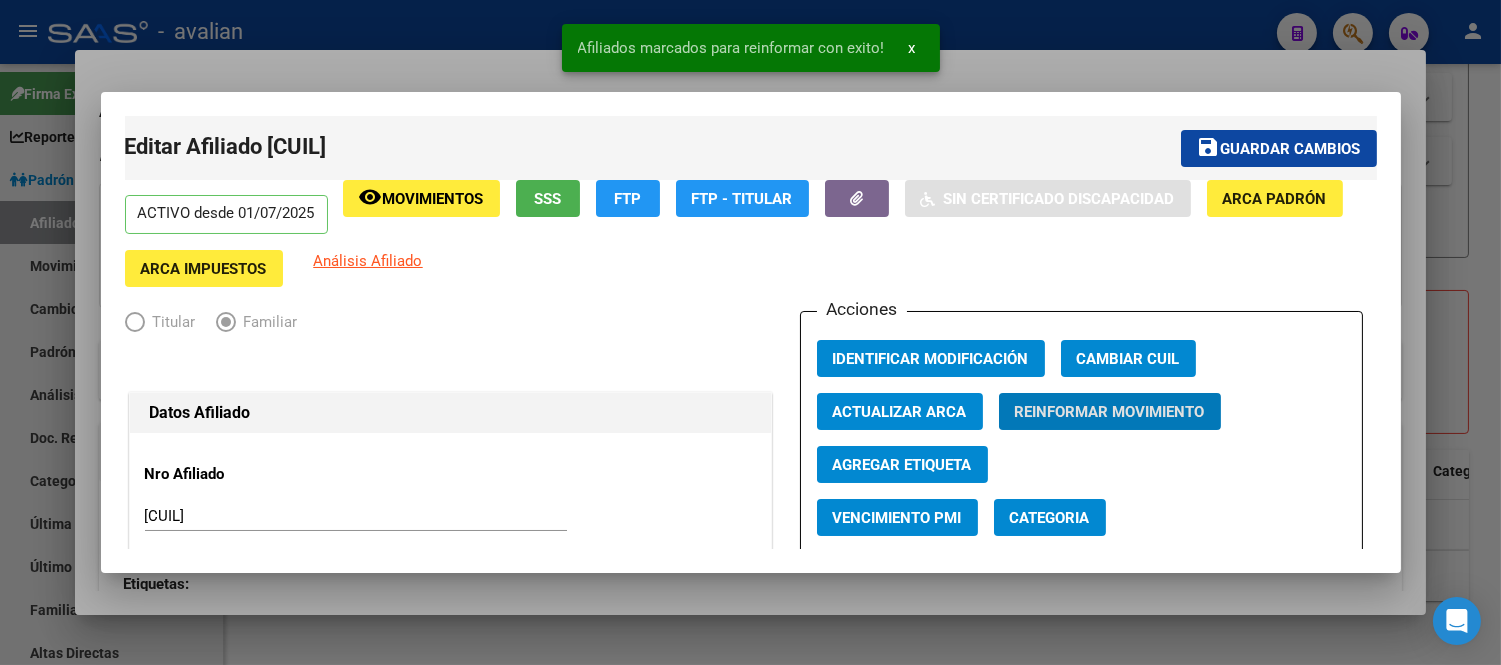 type 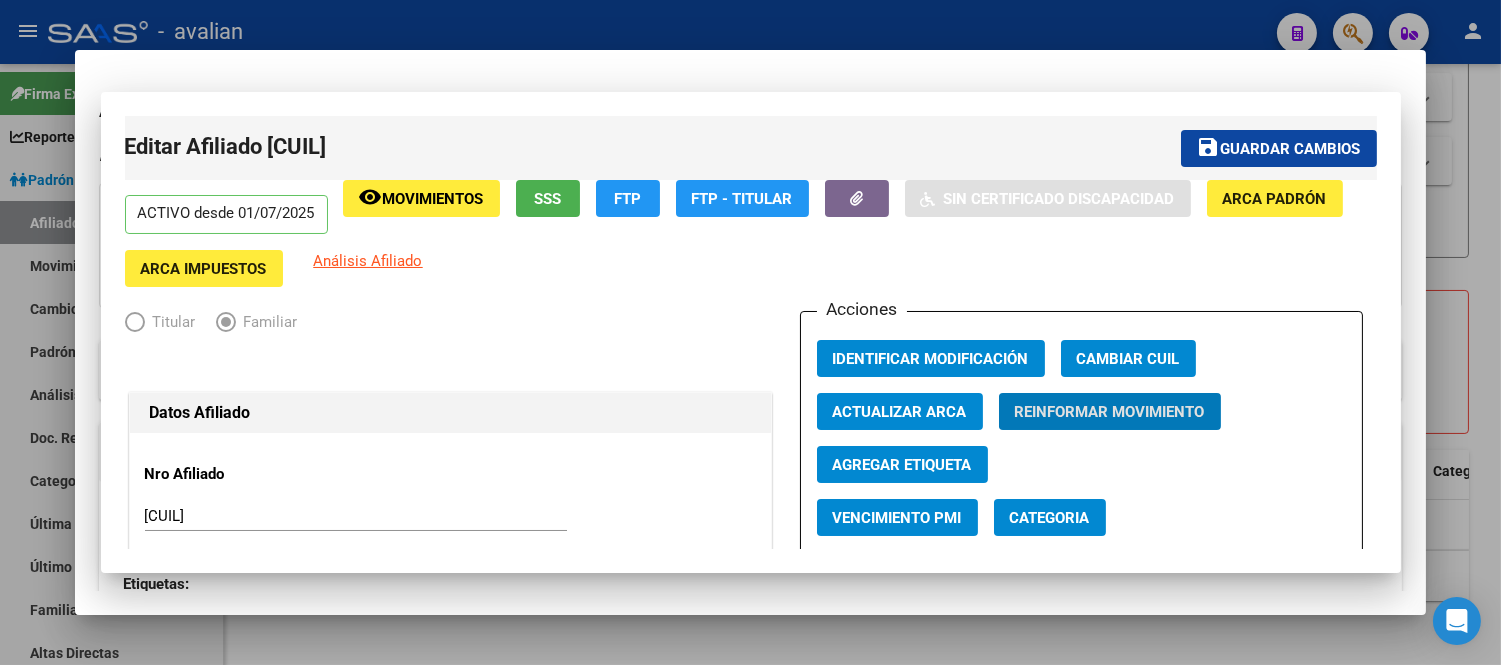 type 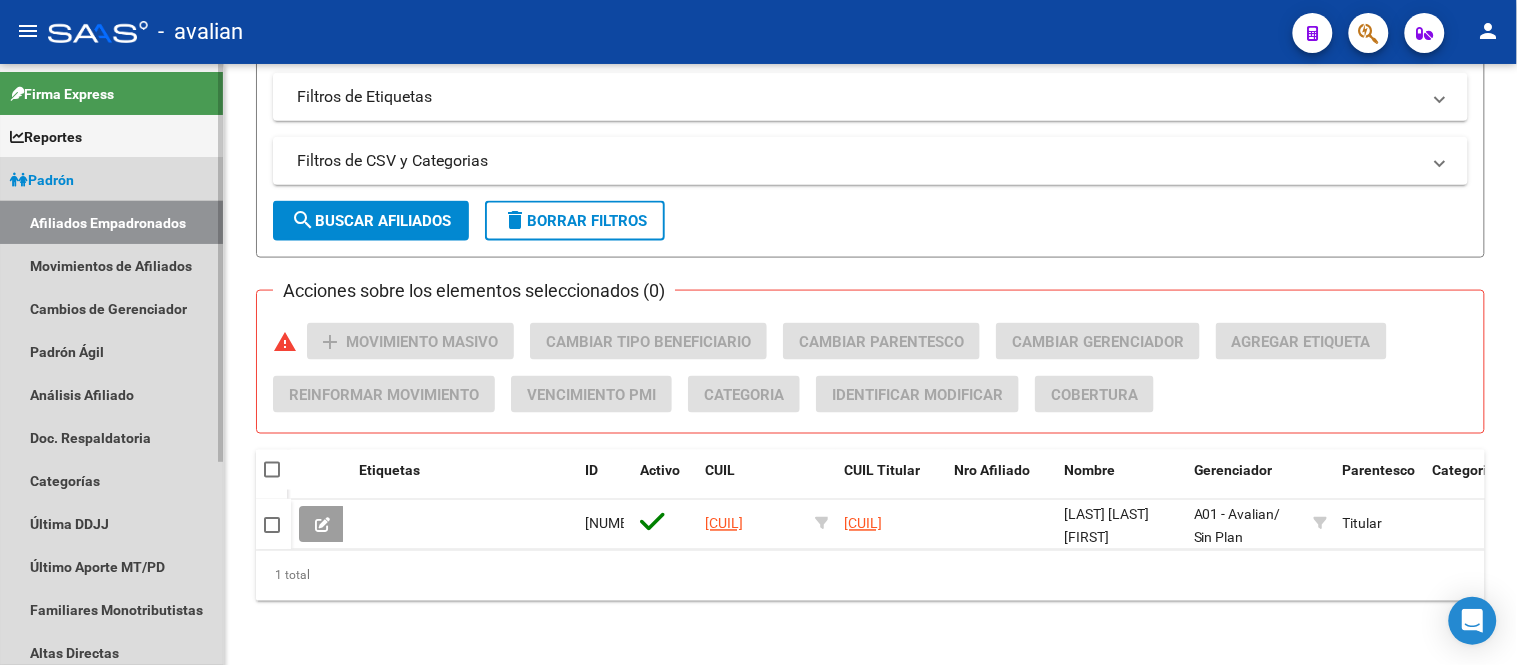 click on "Afiliados Empadronados" at bounding box center (111, 222) 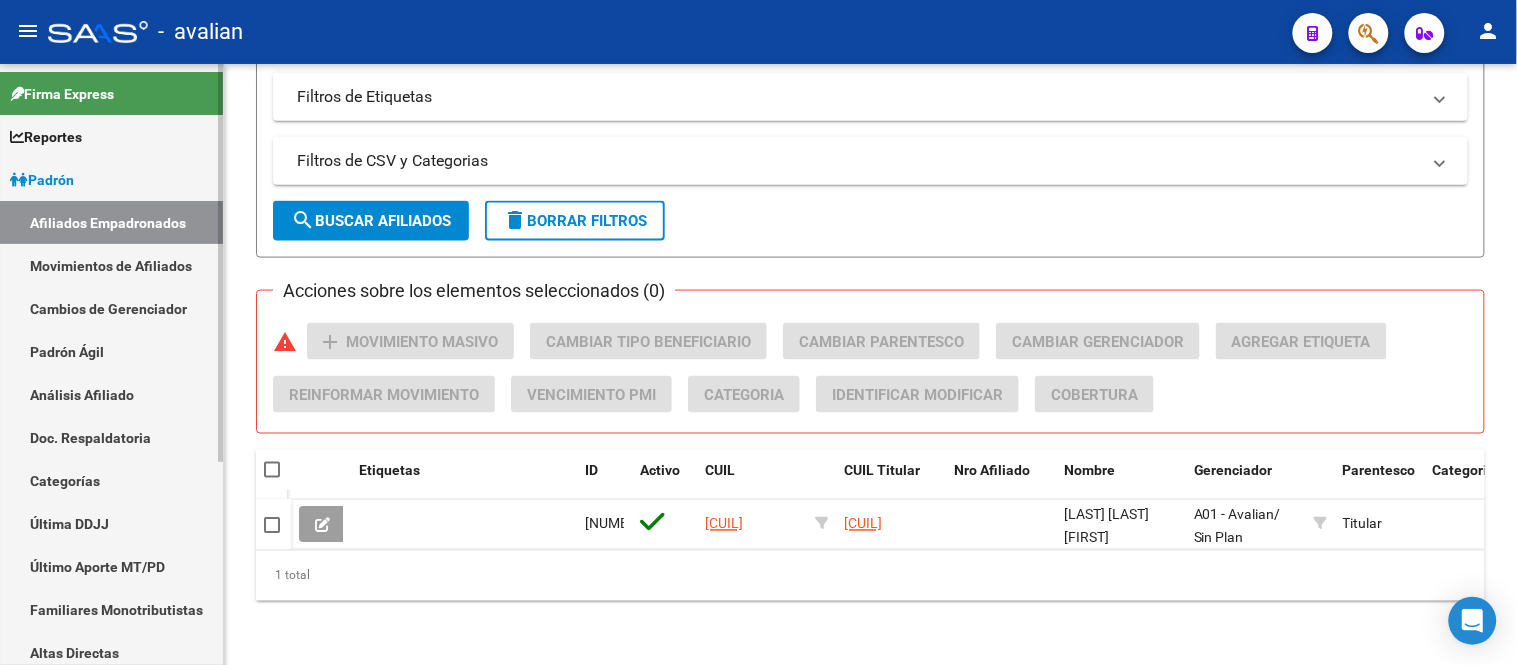 click on "Movimientos de Afiliados" at bounding box center (111, 265) 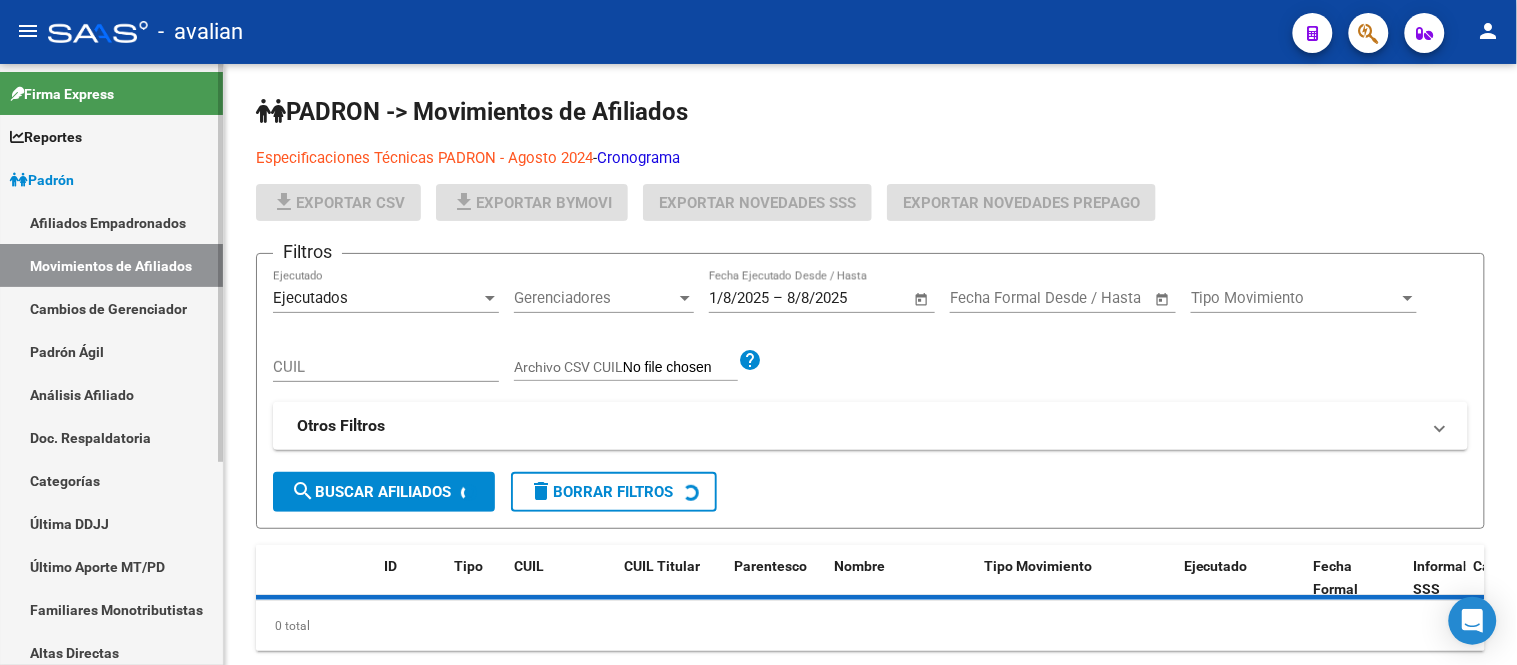 click on "Afiliados Empadronados" at bounding box center [111, 222] 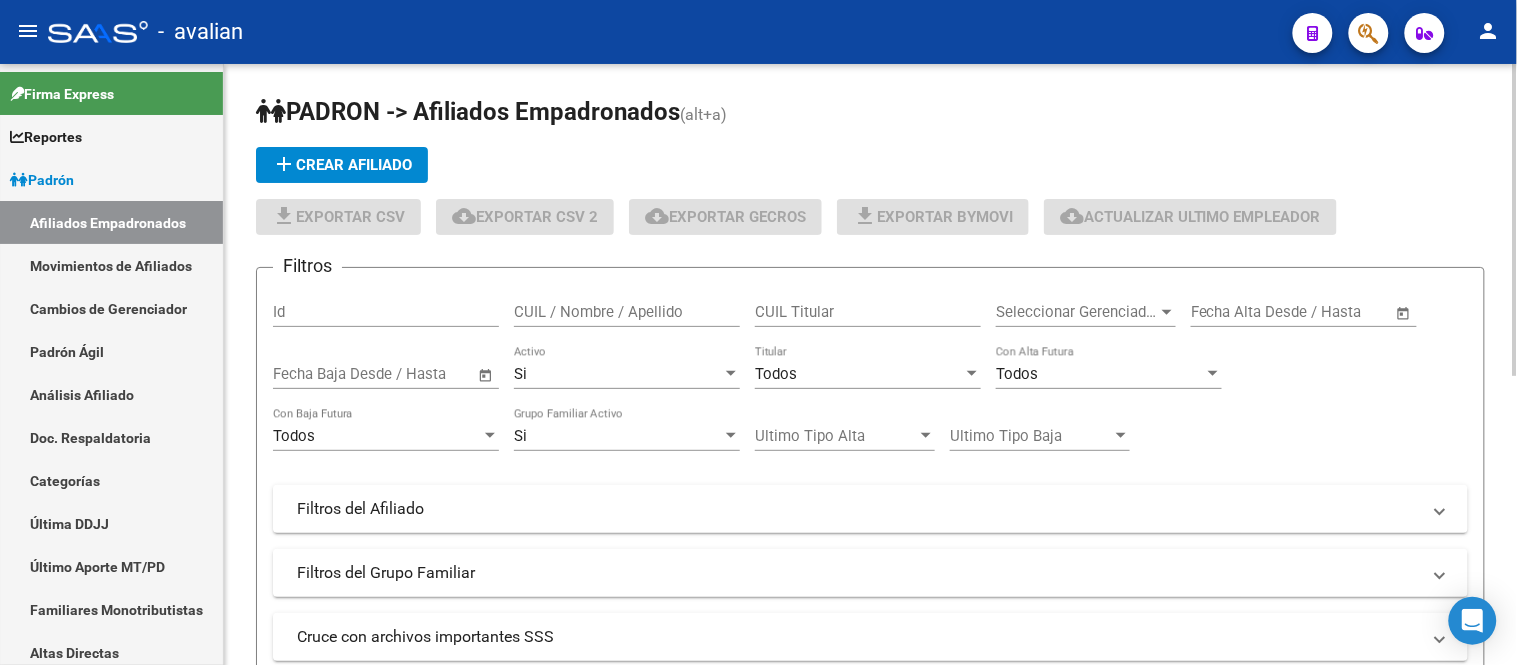 click on "CUIL / Nombre / Apellido" at bounding box center [627, 312] 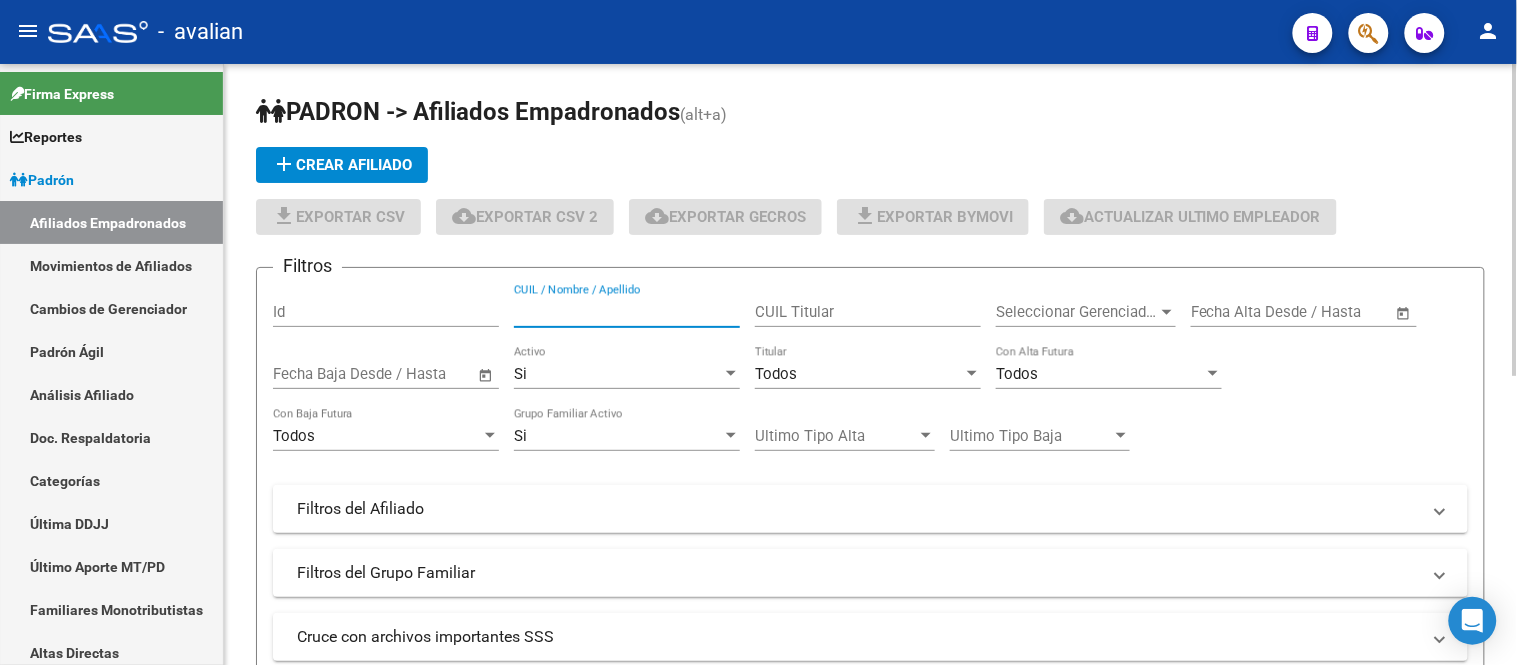 paste on "27436071359" 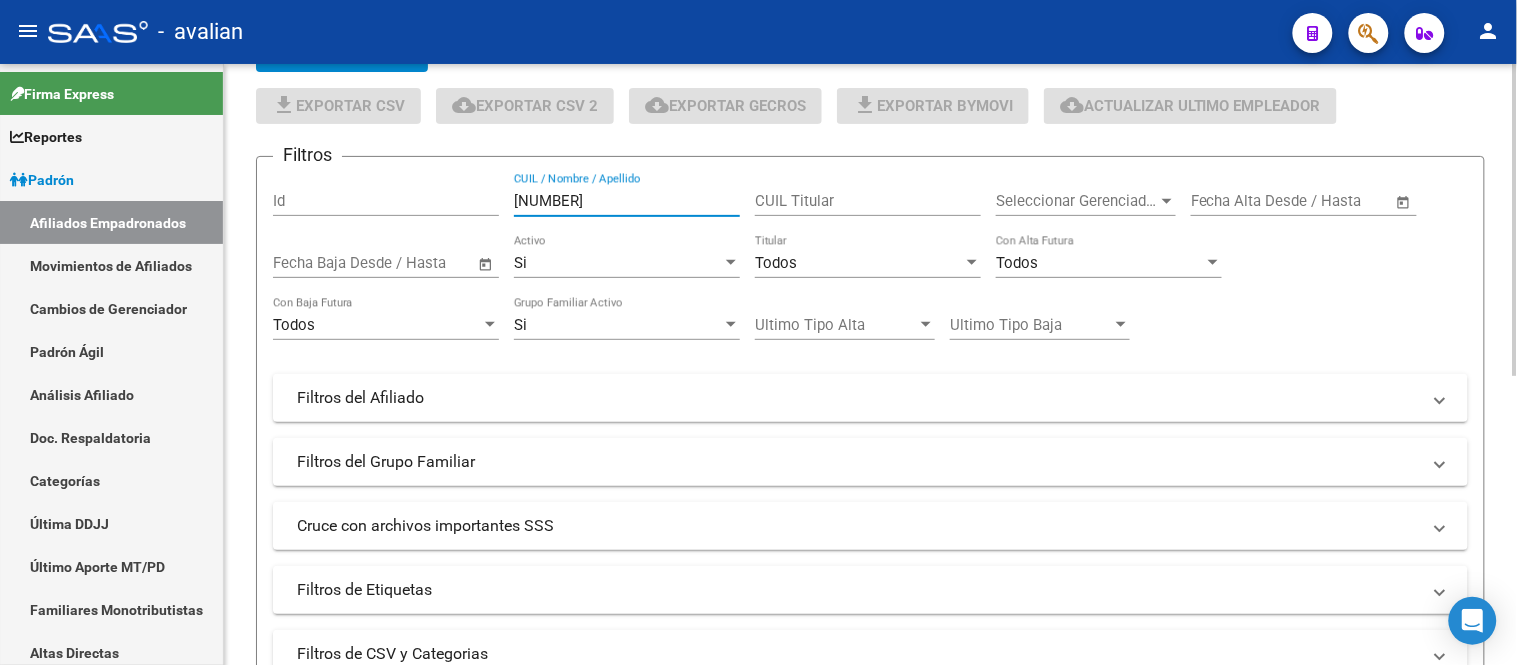 scroll, scrollTop: 333, scrollLeft: 0, axis: vertical 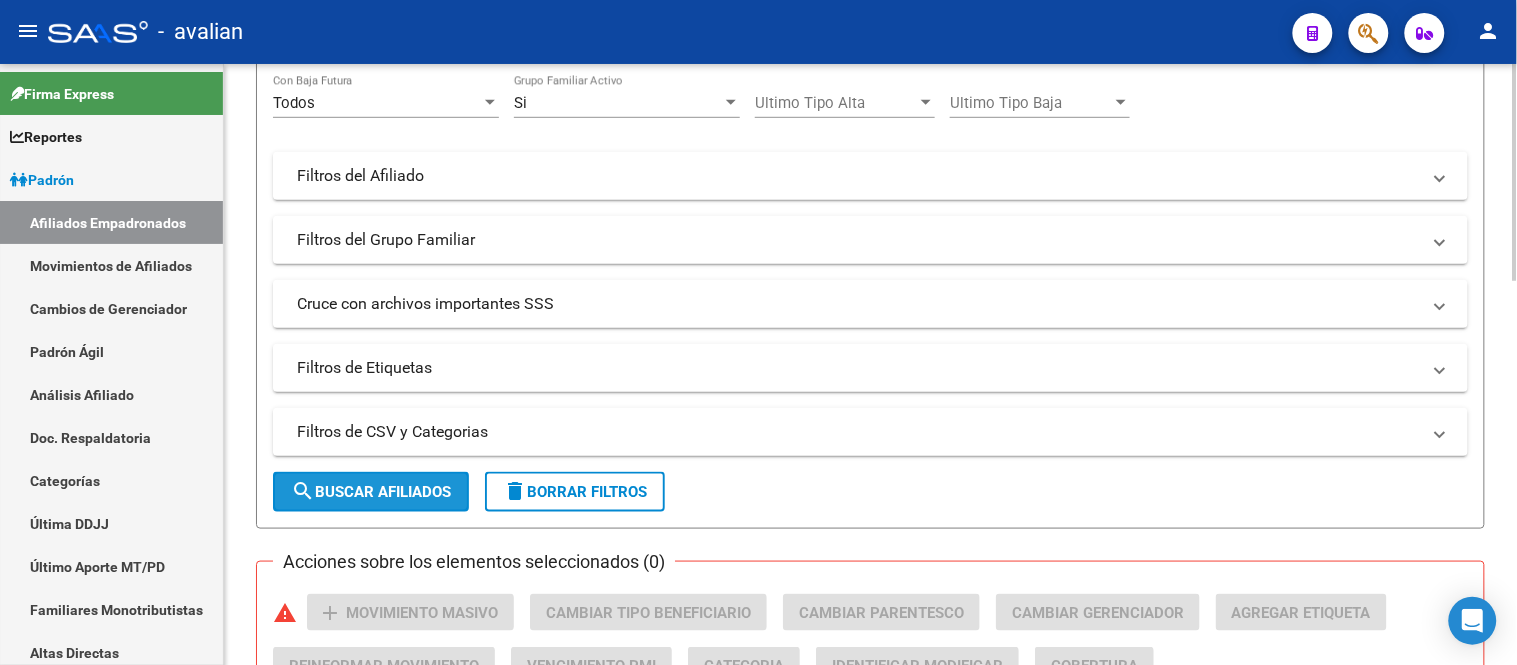 click on "search  Buscar Afiliados" 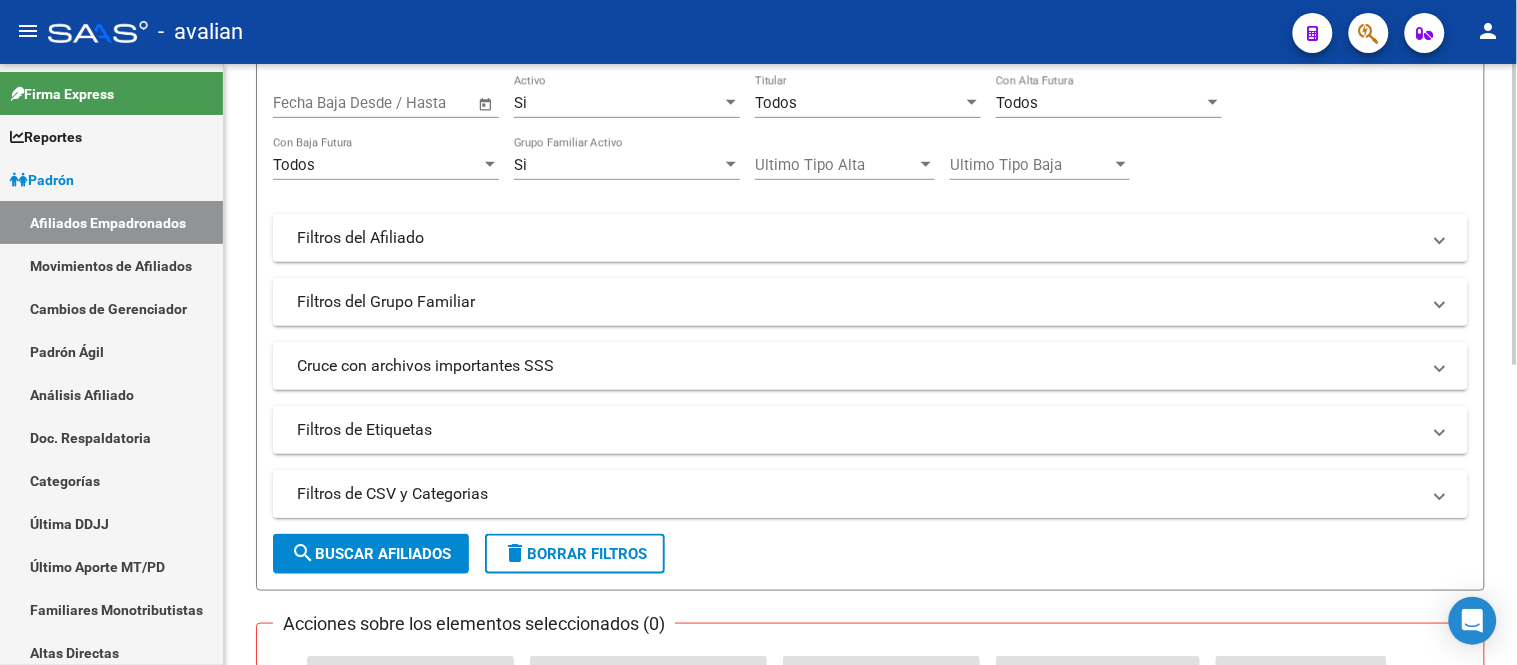 scroll, scrollTop: 160, scrollLeft: 0, axis: vertical 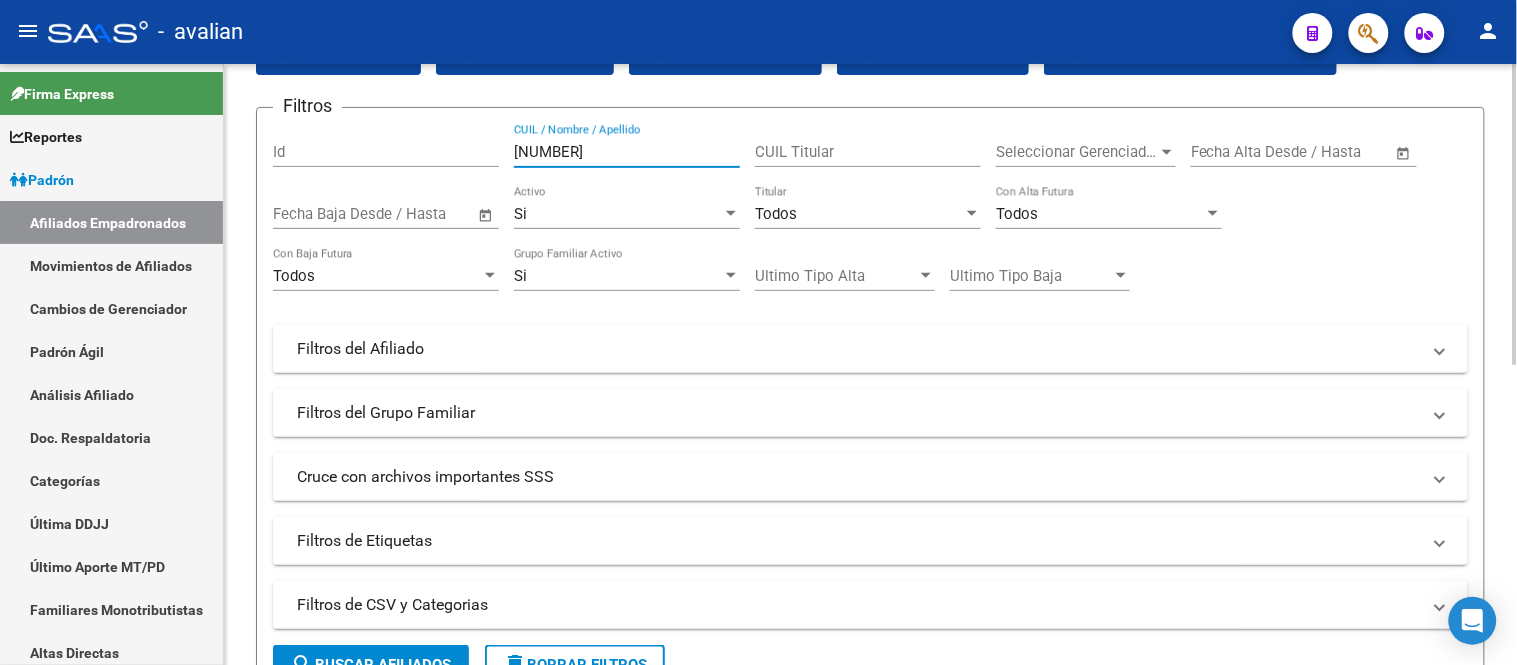 click on "27436071359" at bounding box center [627, 152] 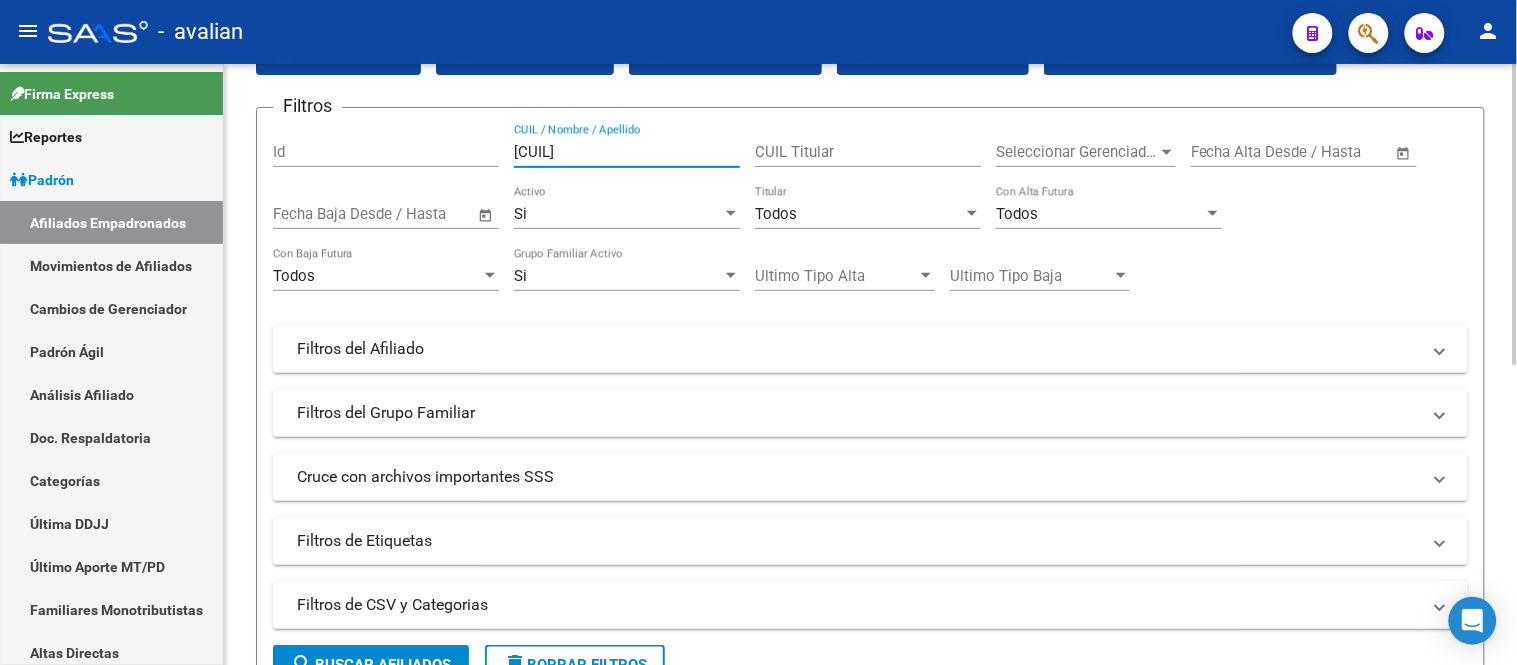 scroll, scrollTop: 271, scrollLeft: 0, axis: vertical 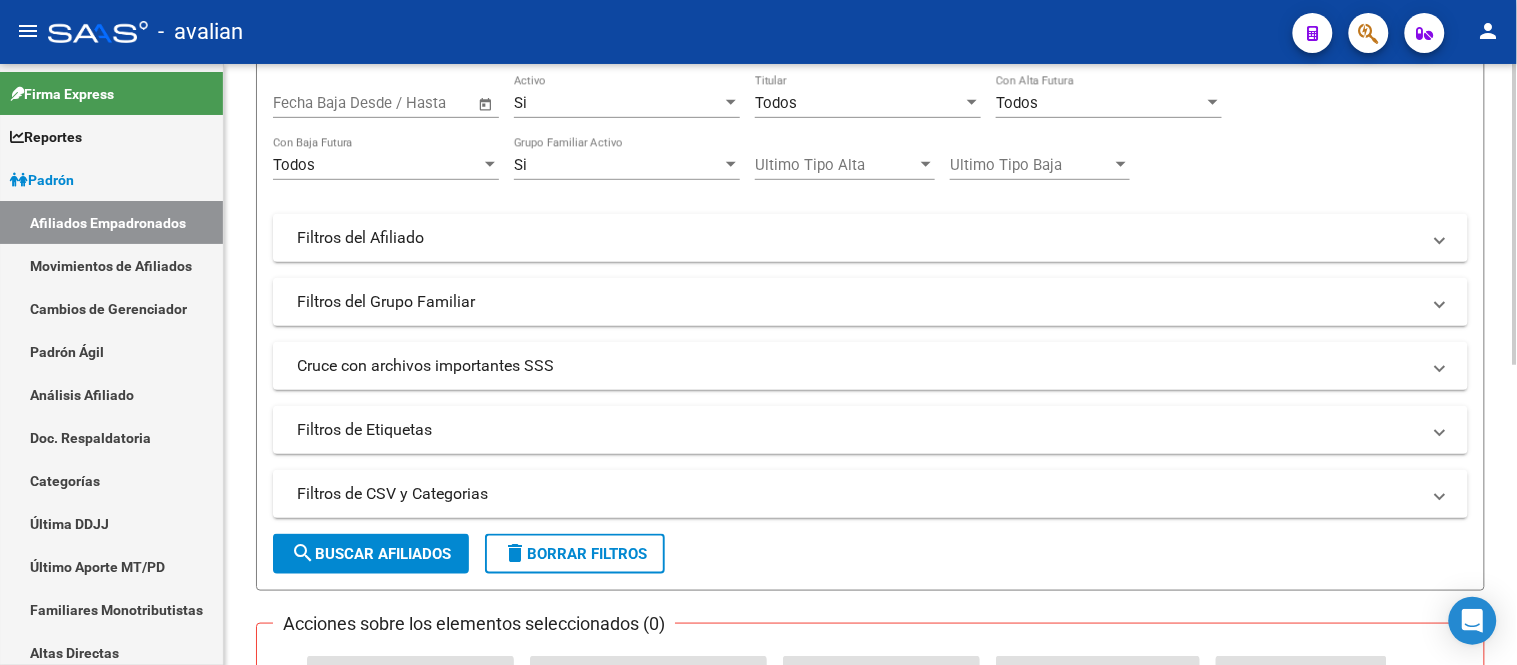 type on "20232945630" 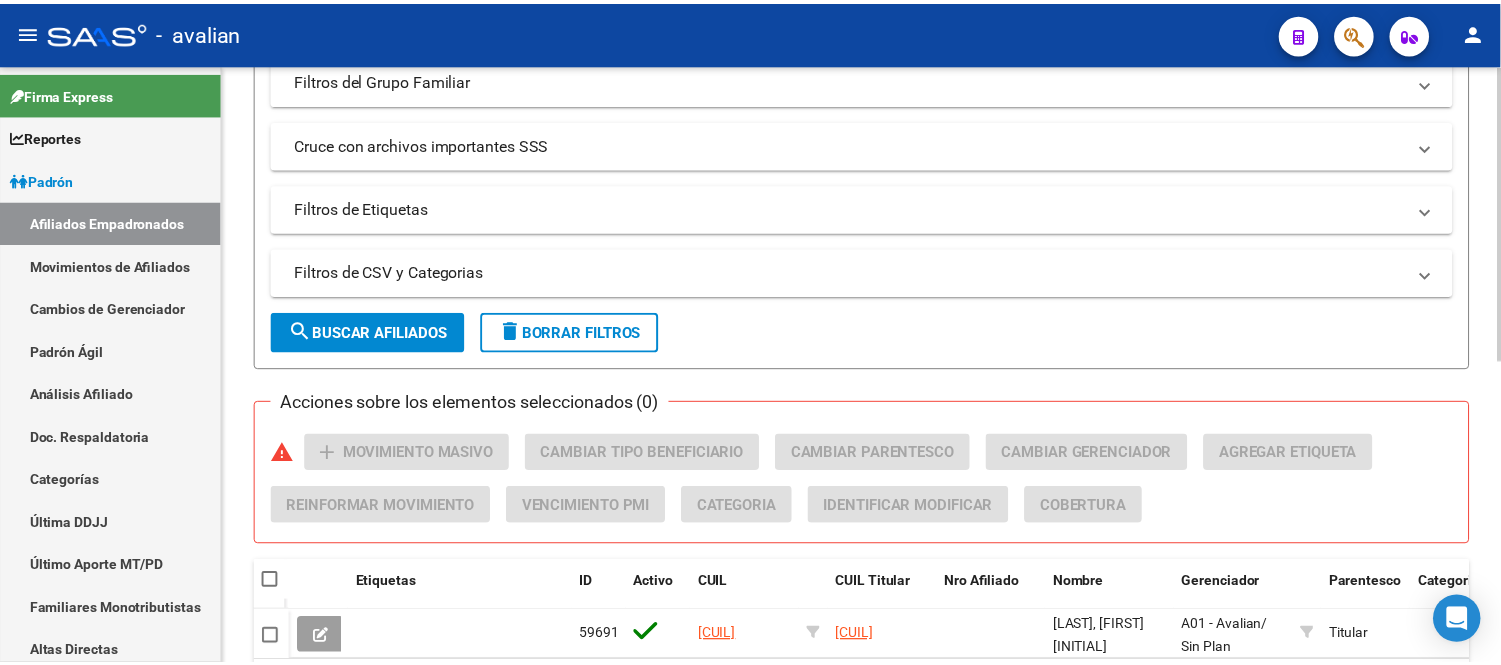 scroll, scrollTop: 604, scrollLeft: 0, axis: vertical 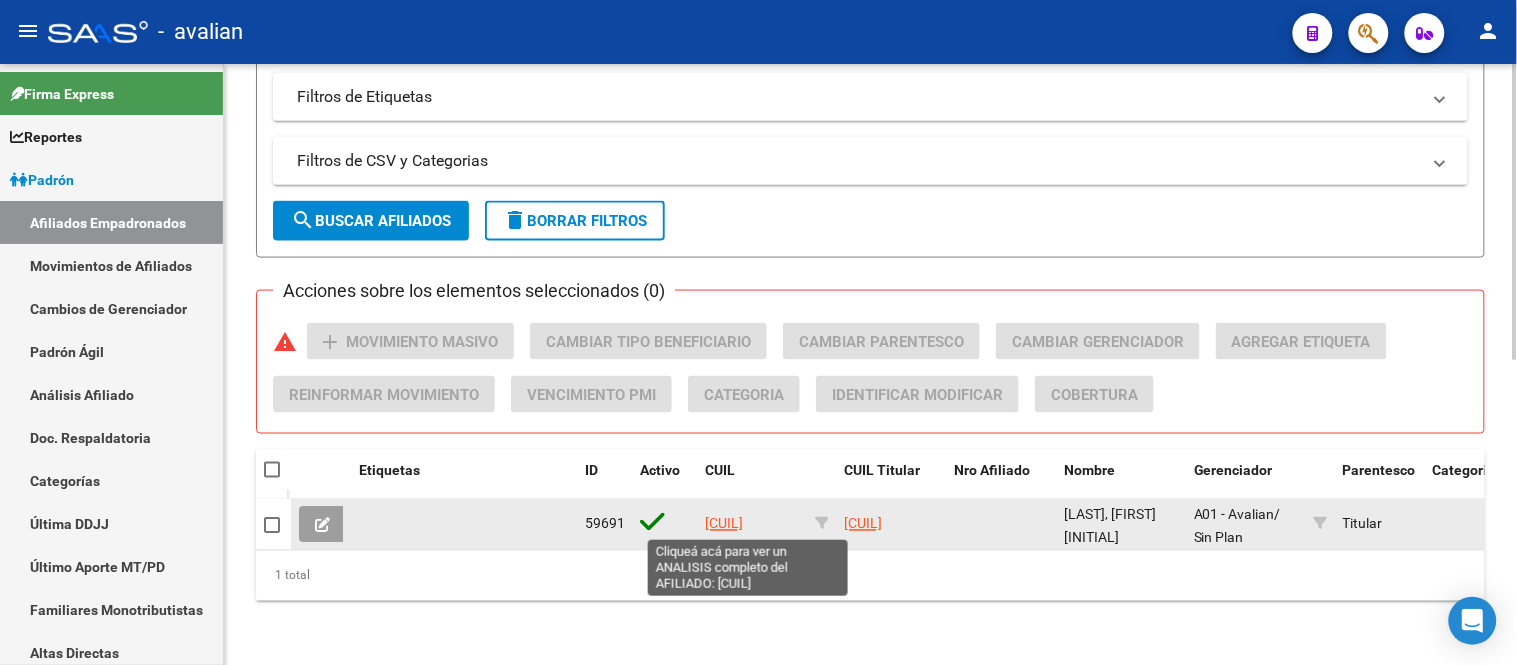 click on "20232945630" 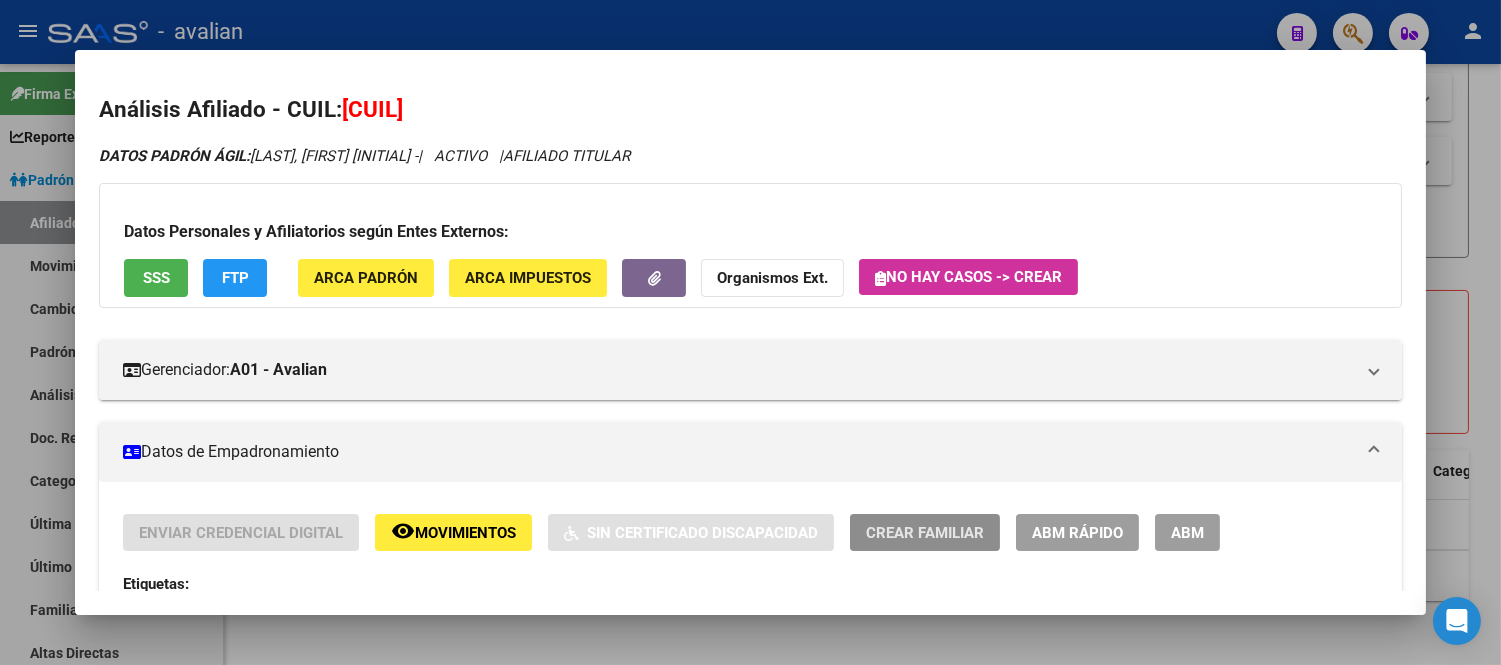 click on "Crear Familiar" at bounding box center [925, 532] 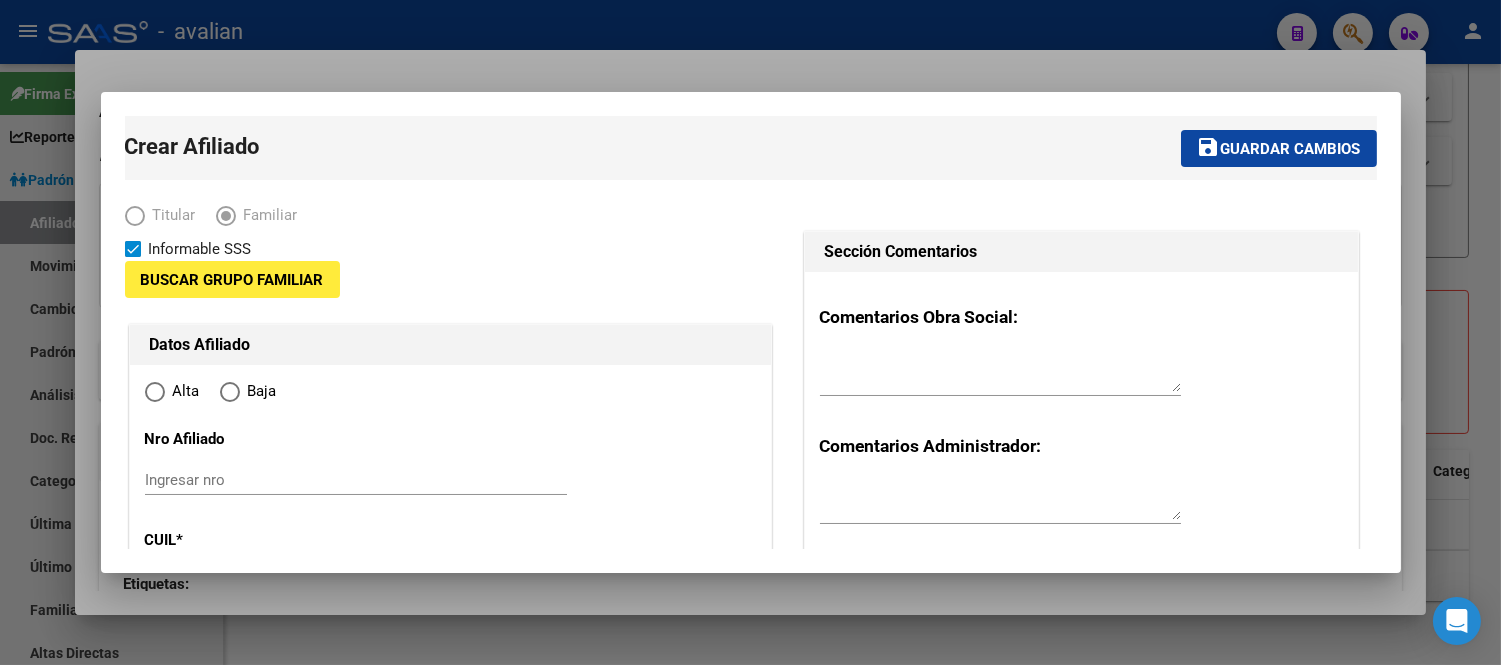 type on "30-52715145-3" 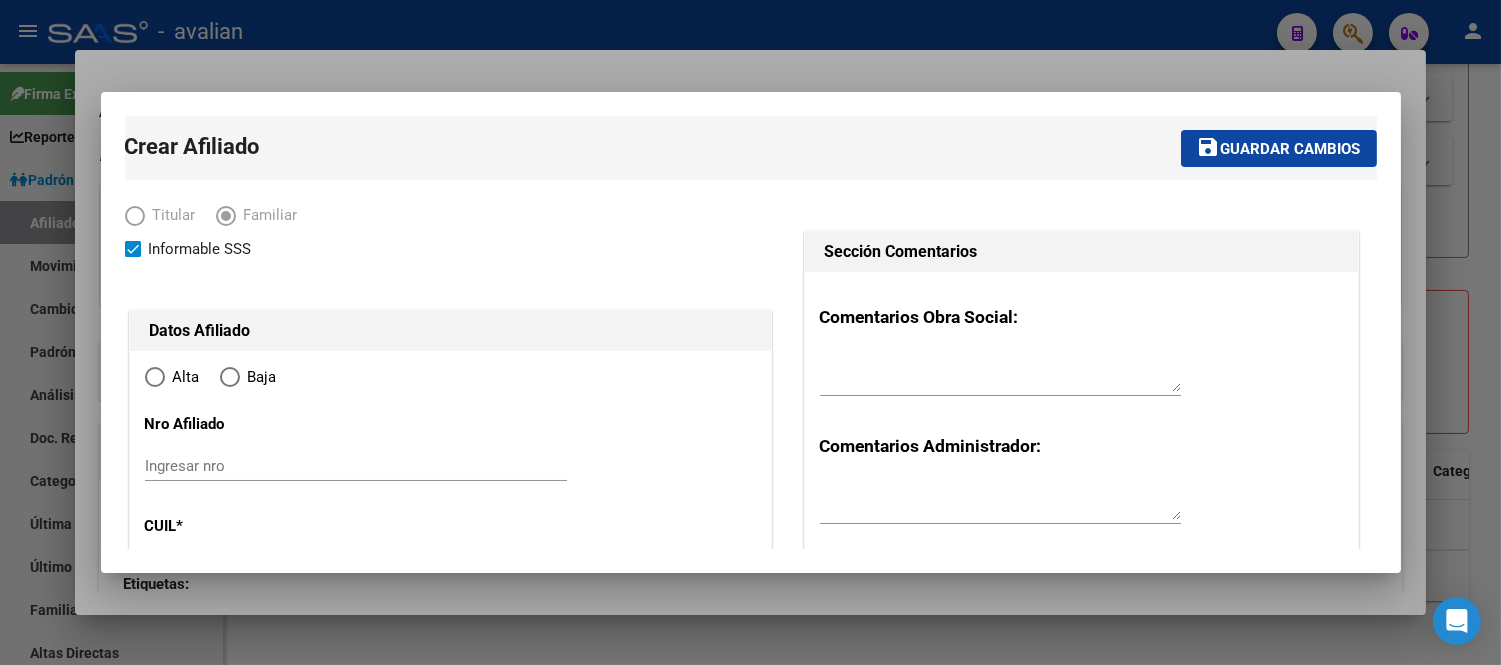 radio on "true" 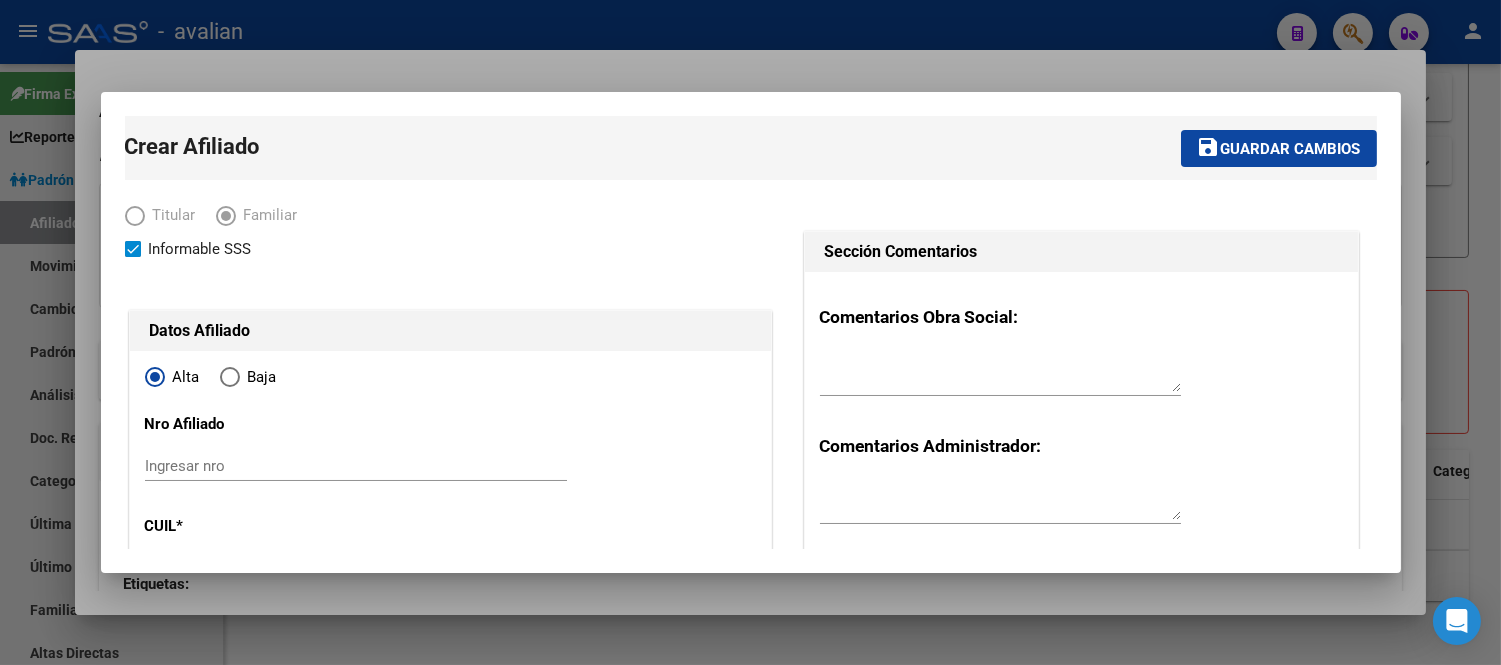 type on "30-52715145-3" 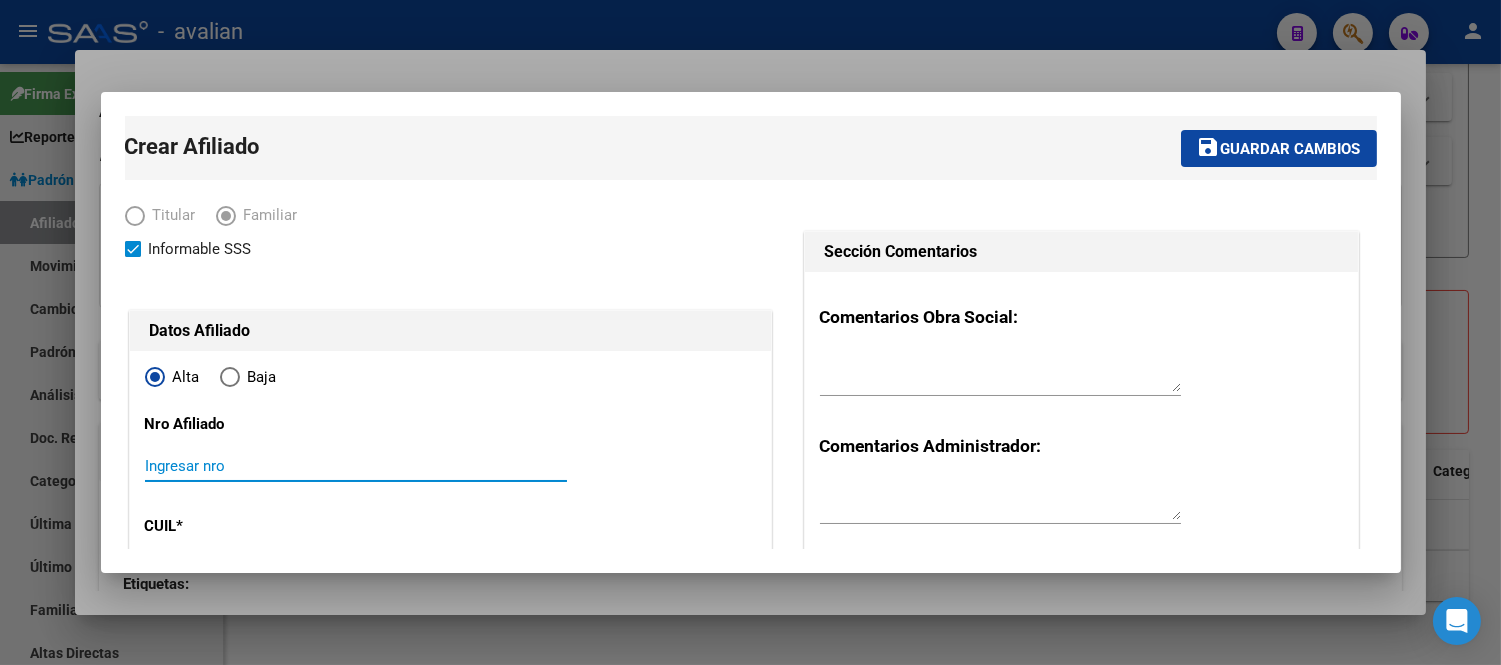 paste on "27436071359" 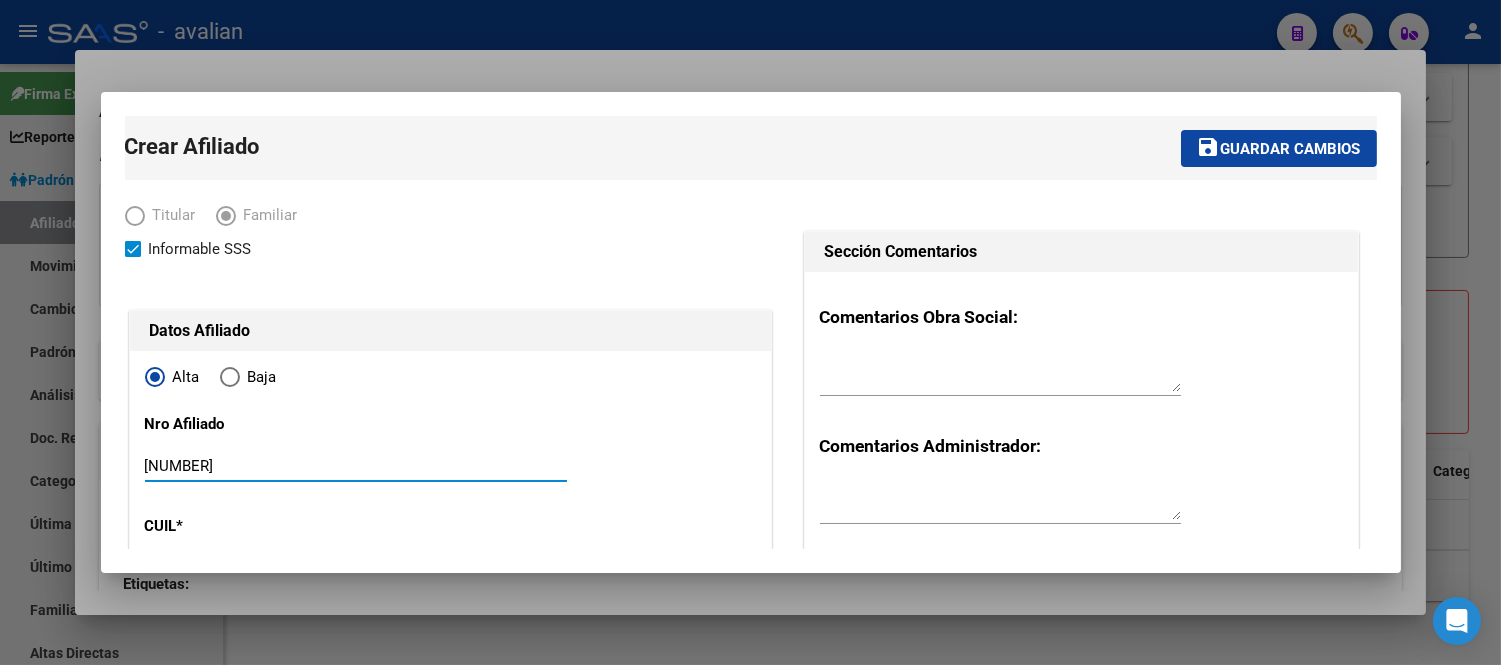 scroll, scrollTop: 222, scrollLeft: 0, axis: vertical 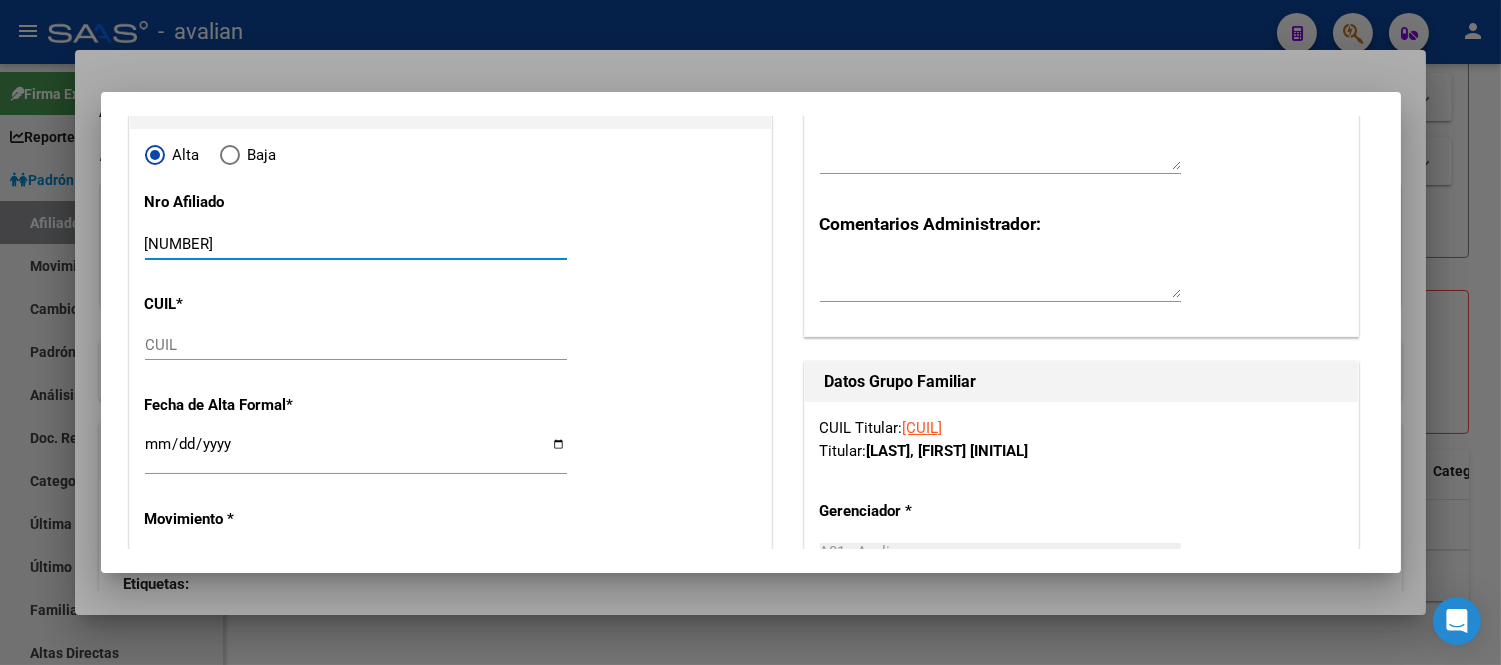 type on "27436071359" 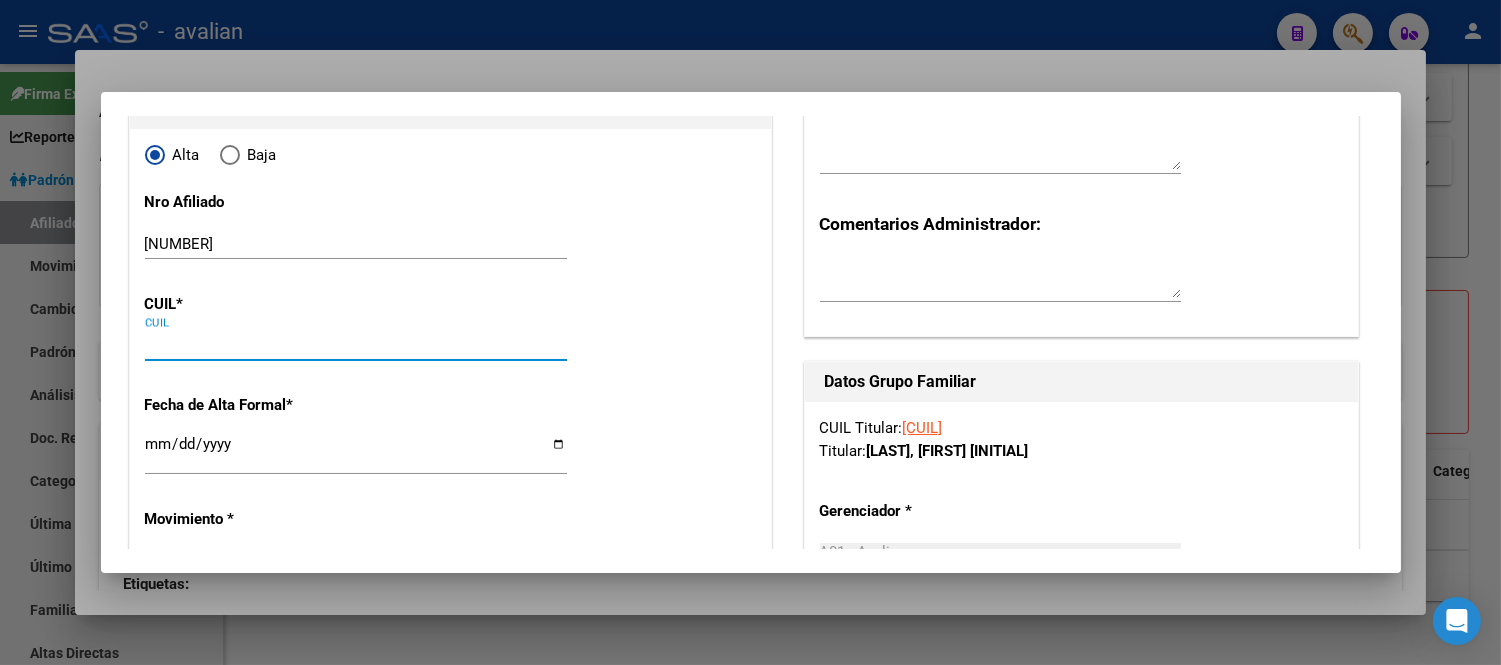 paste on "27-43607135-9" 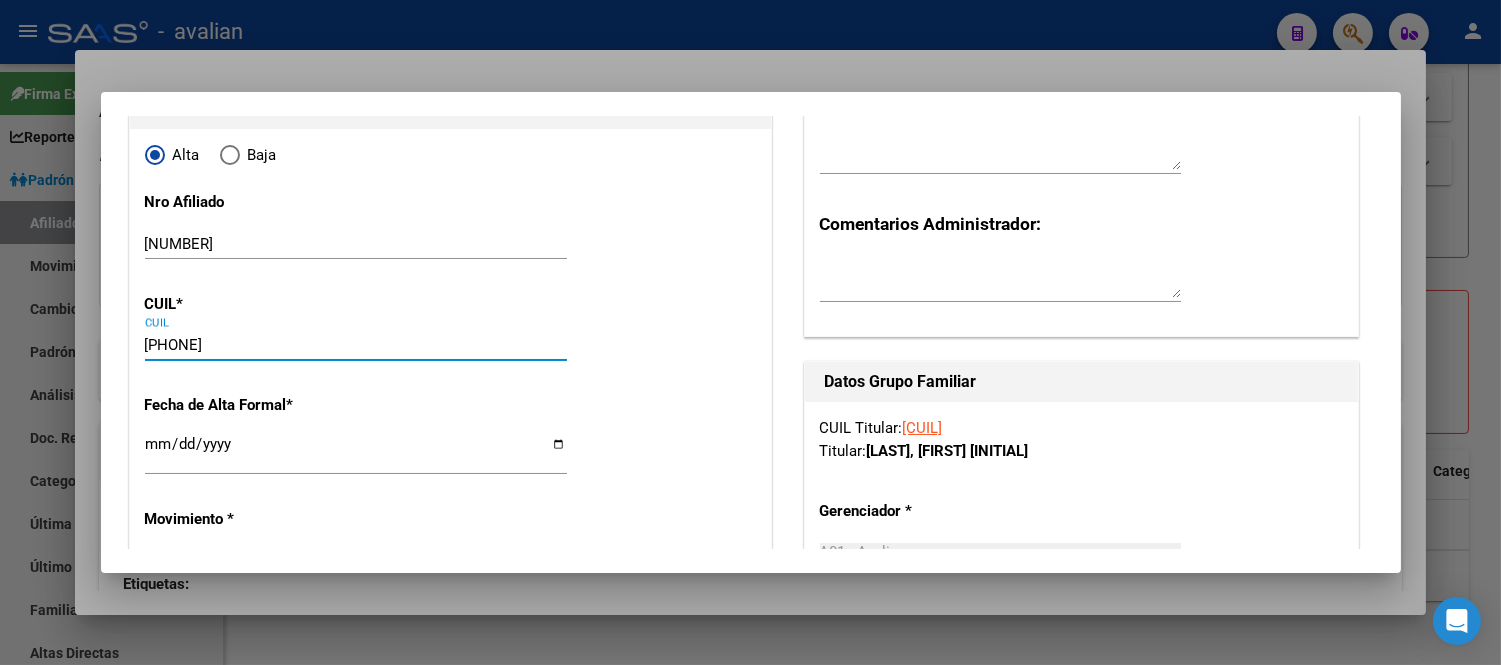 type on "27-43607135-9" 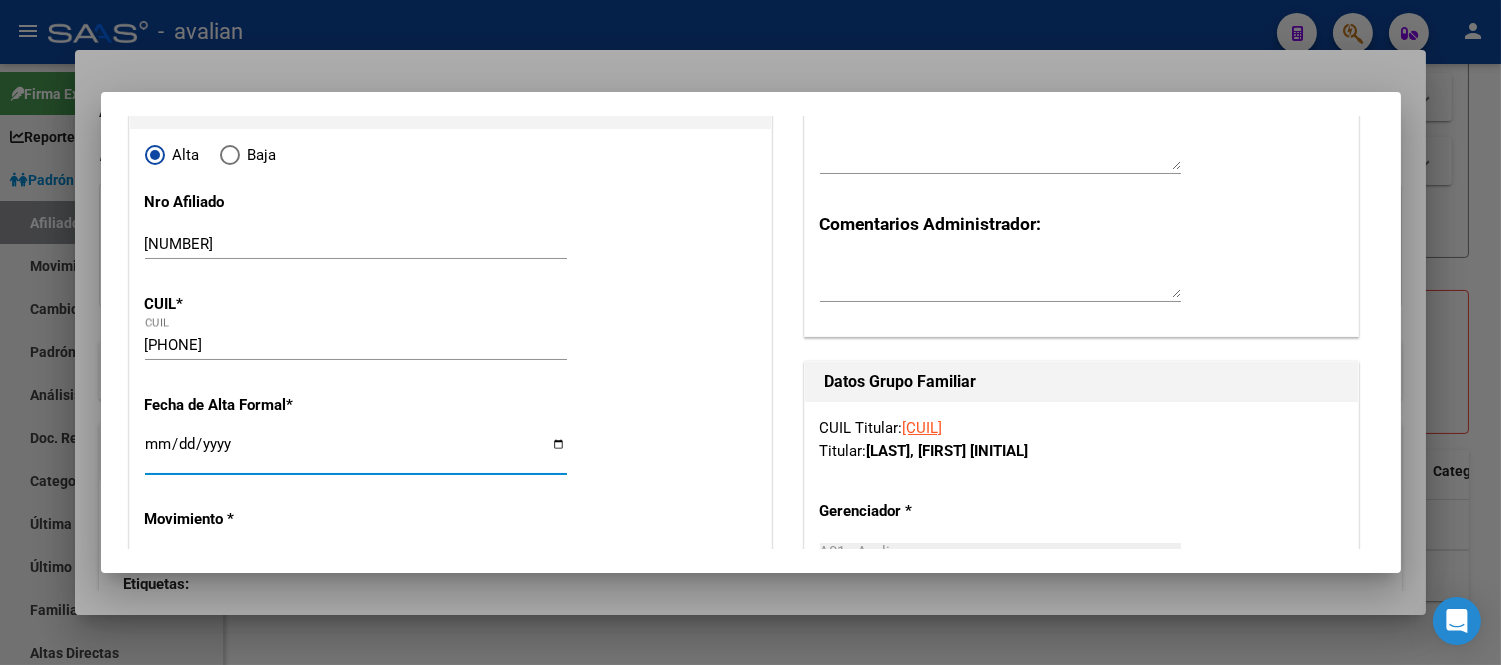 type on "43607135" 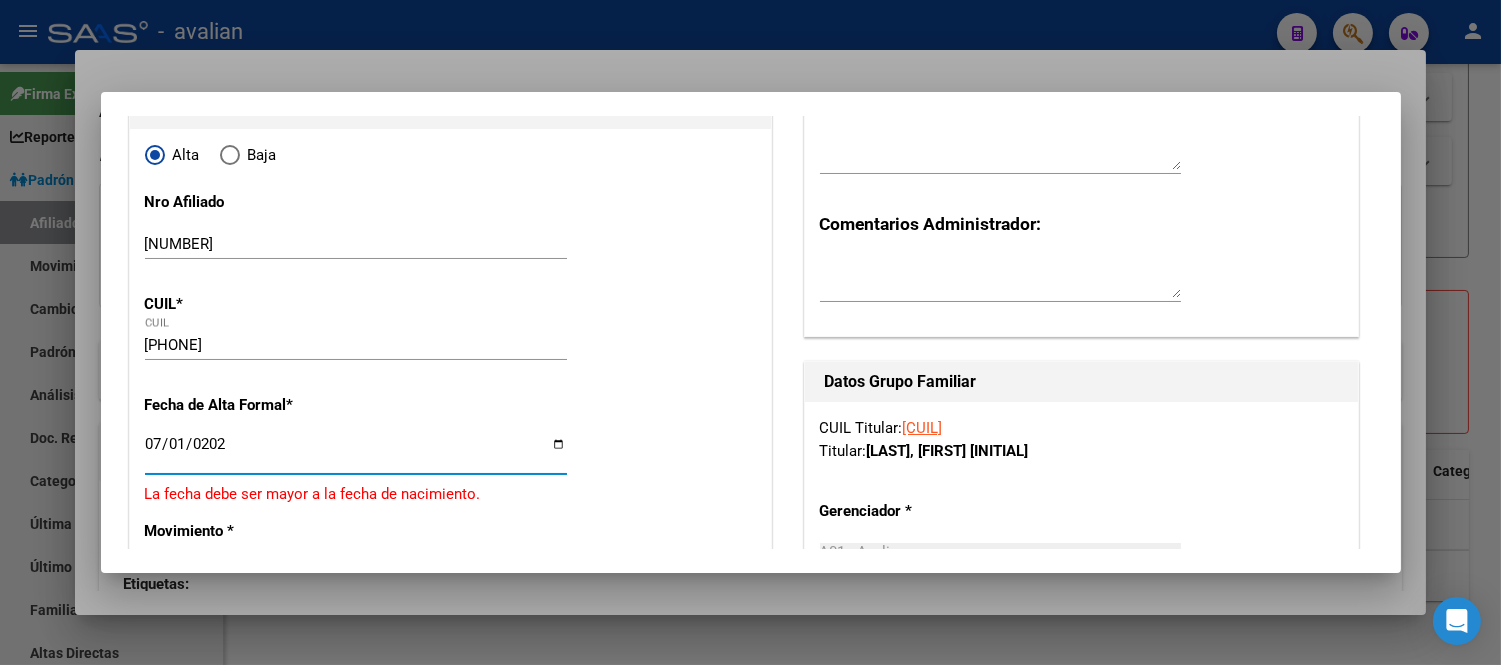 type on "2025-07-01" 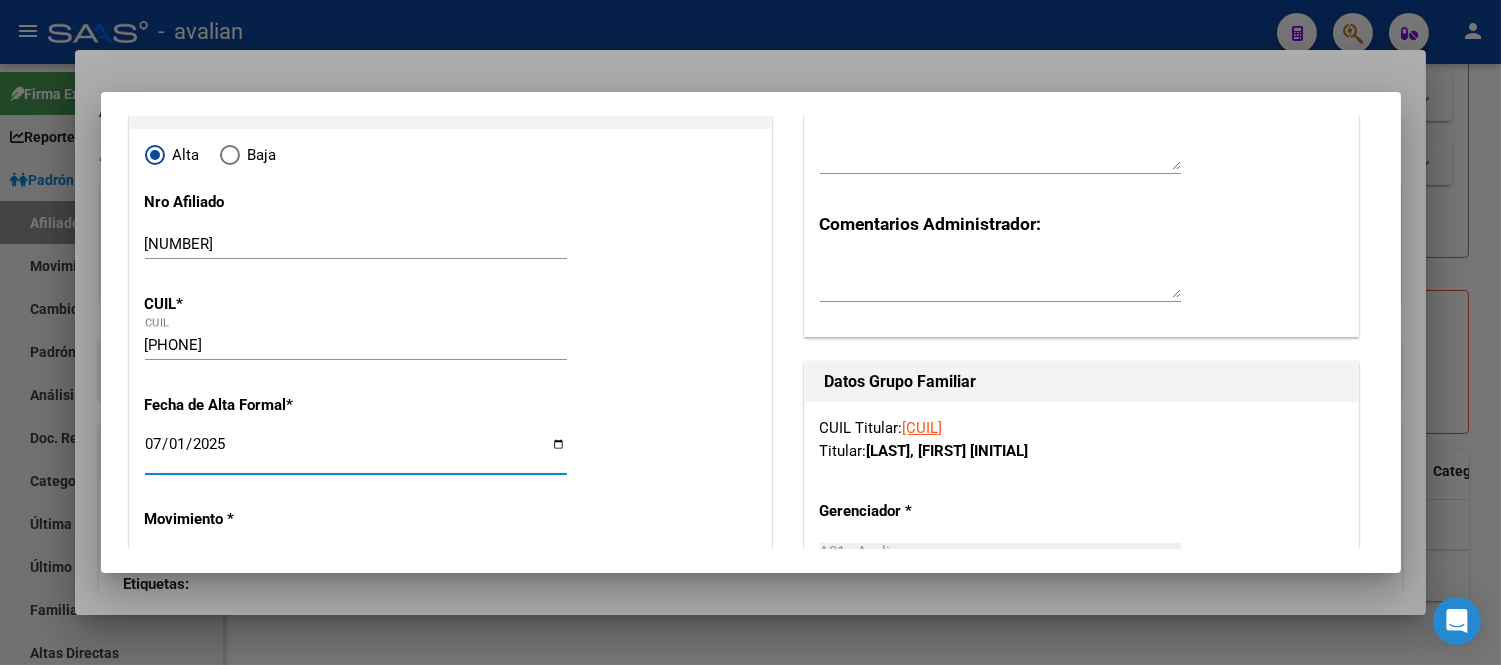 scroll, scrollTop: 444, scrollLeft: 0, axis: vertical 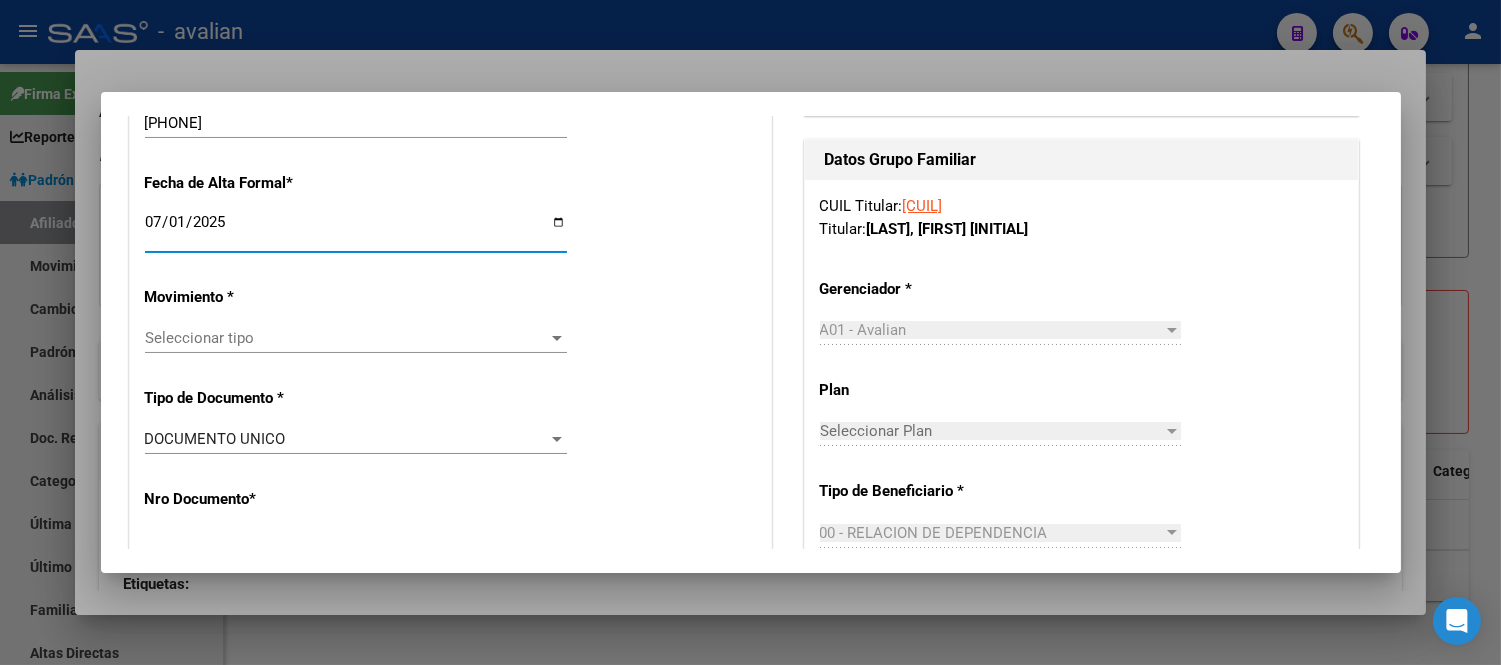 click on "Seleccionar tipo" at bounding box center [347, 338] 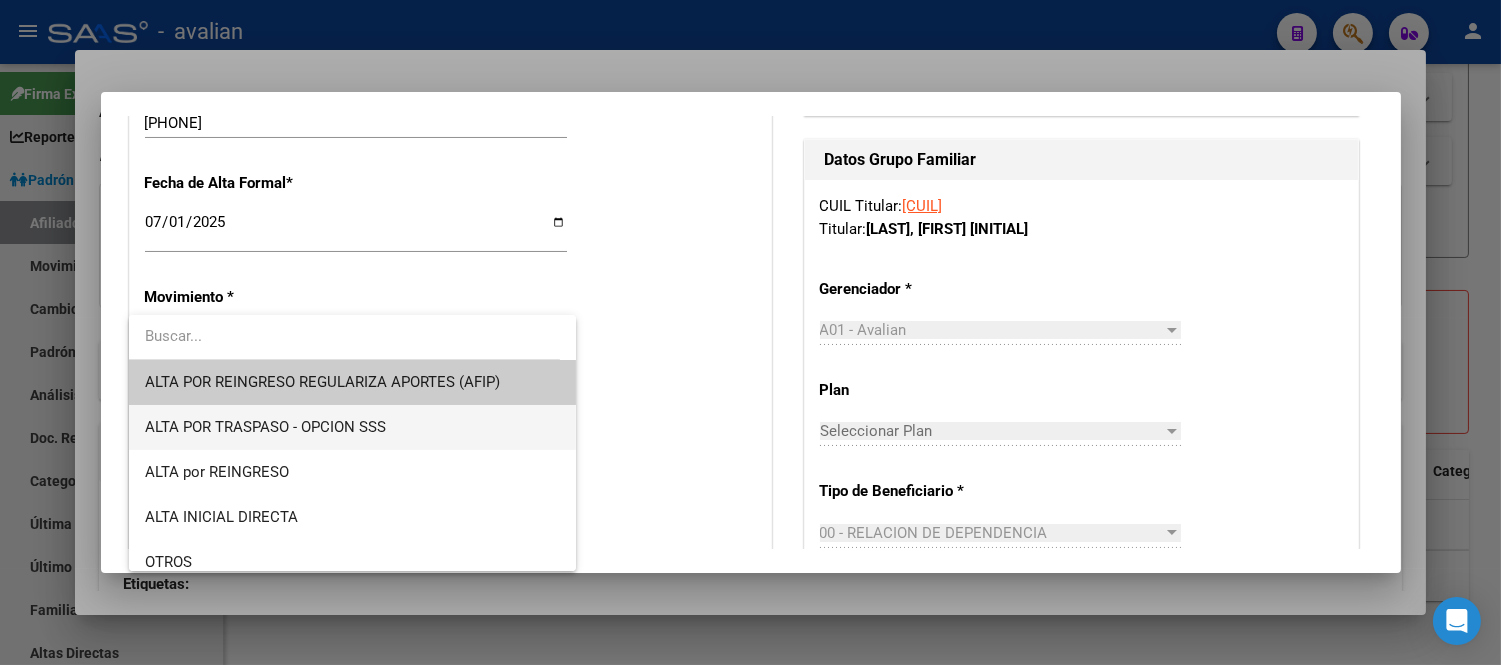 scroll, scrollTop: 222, scrollLeft: 0, axis: vertical 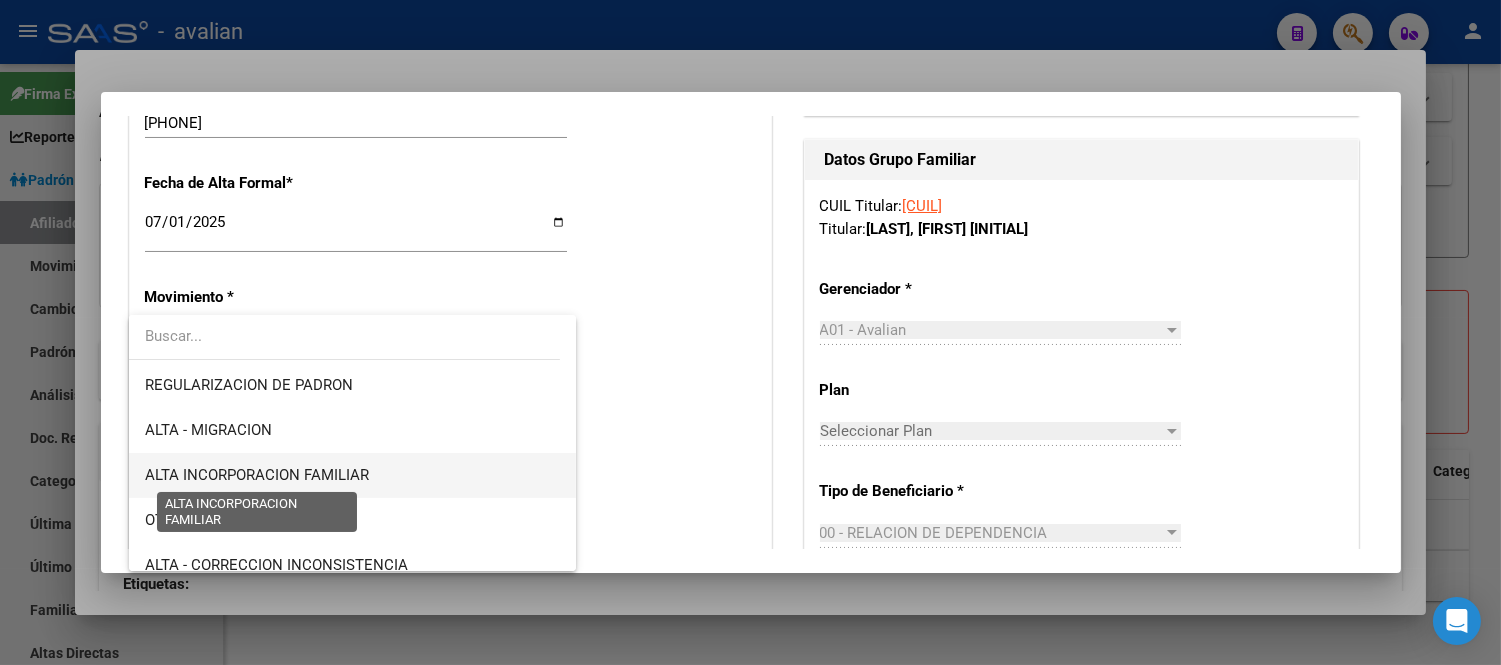 click on "ALTA INCORPORACION FAMILIAR" at bounding box center [257, 475] 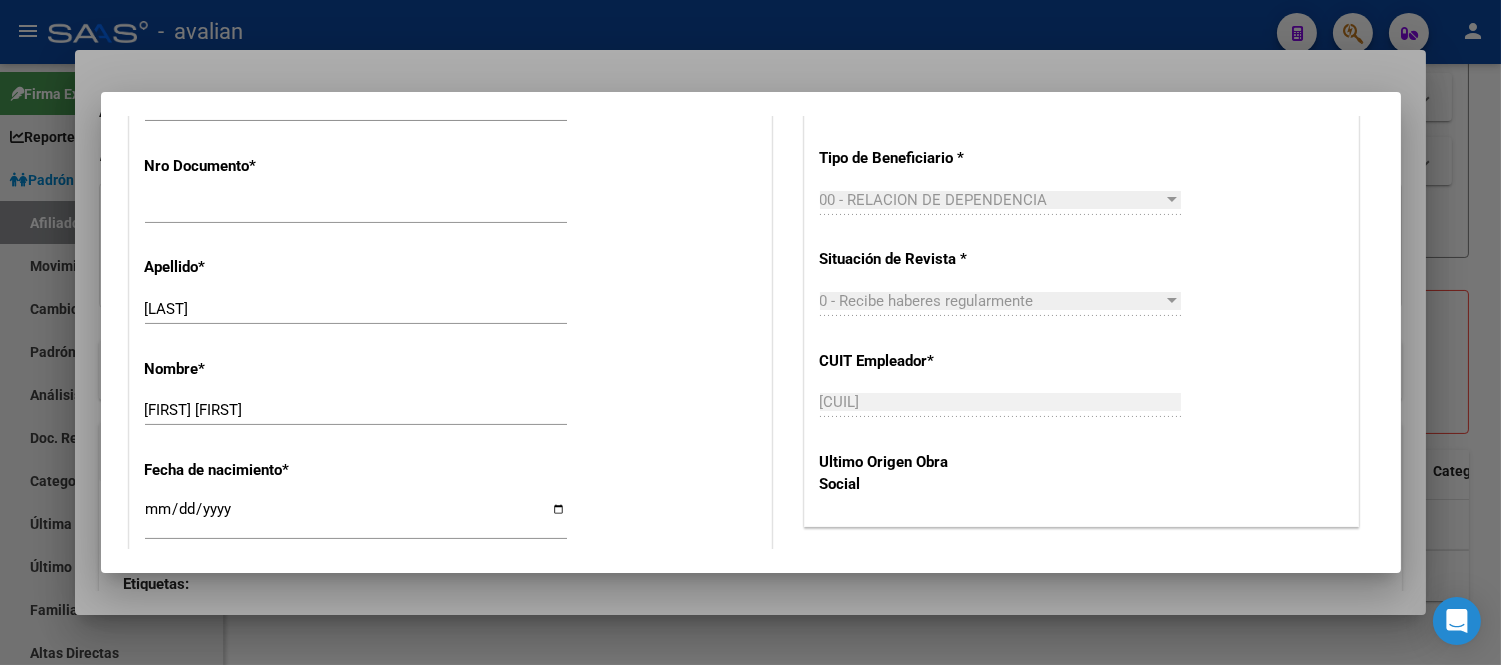 scroll, scrollTop: 1000, scrollLeft: 0, axis: vertical 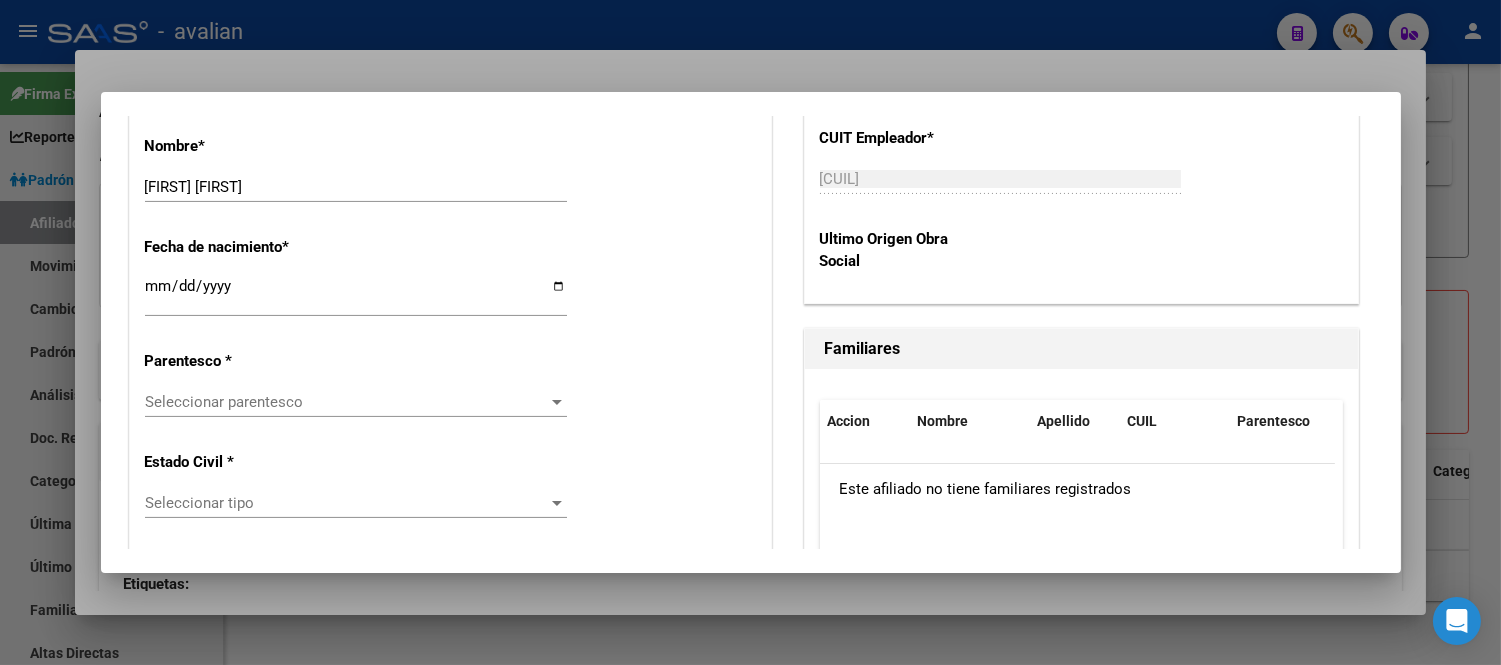 click on "Seleccionar parentesco" at bounding box center (347, 402) 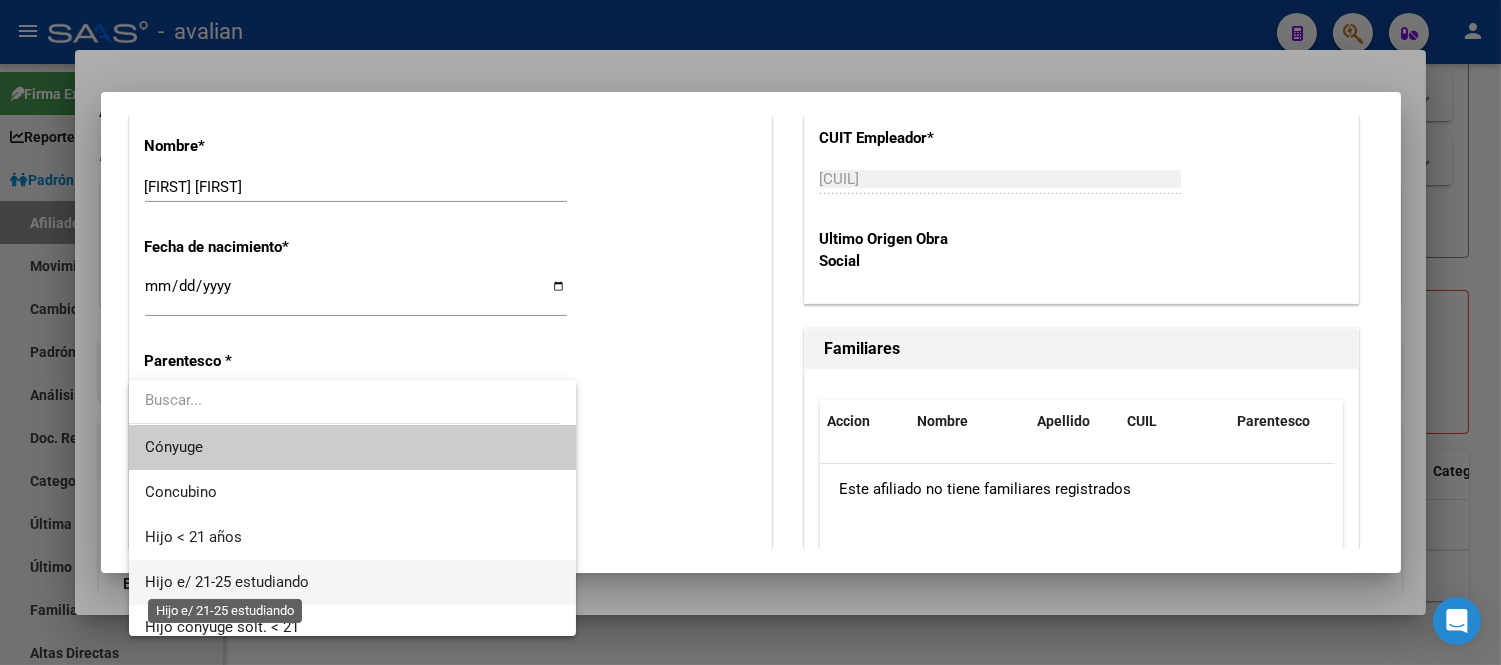click on "Hijo e/ 21-25 estudiando" at bounding box center [227, 582] 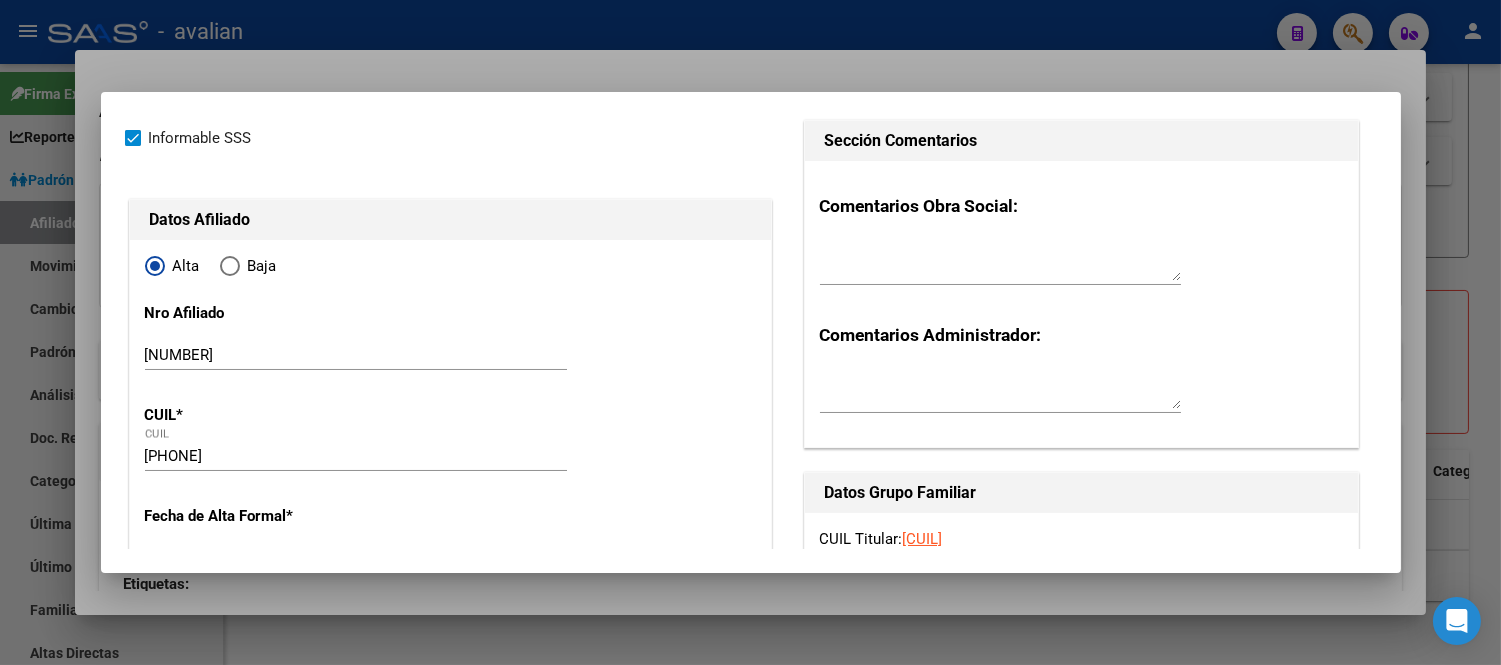 scroll, scrollTop: 0, scrollLeft: 0, axis: both 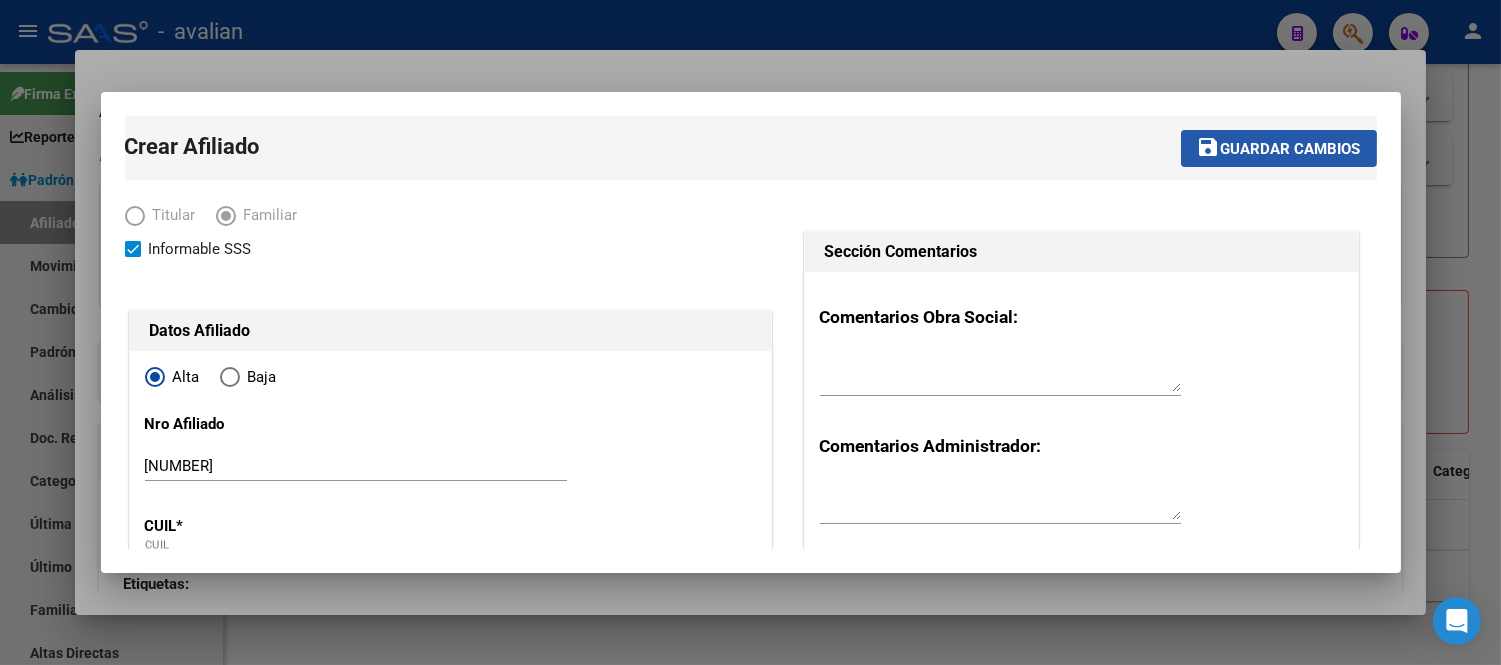click on "Guardar cambios" at bounding box center [1291, 149] 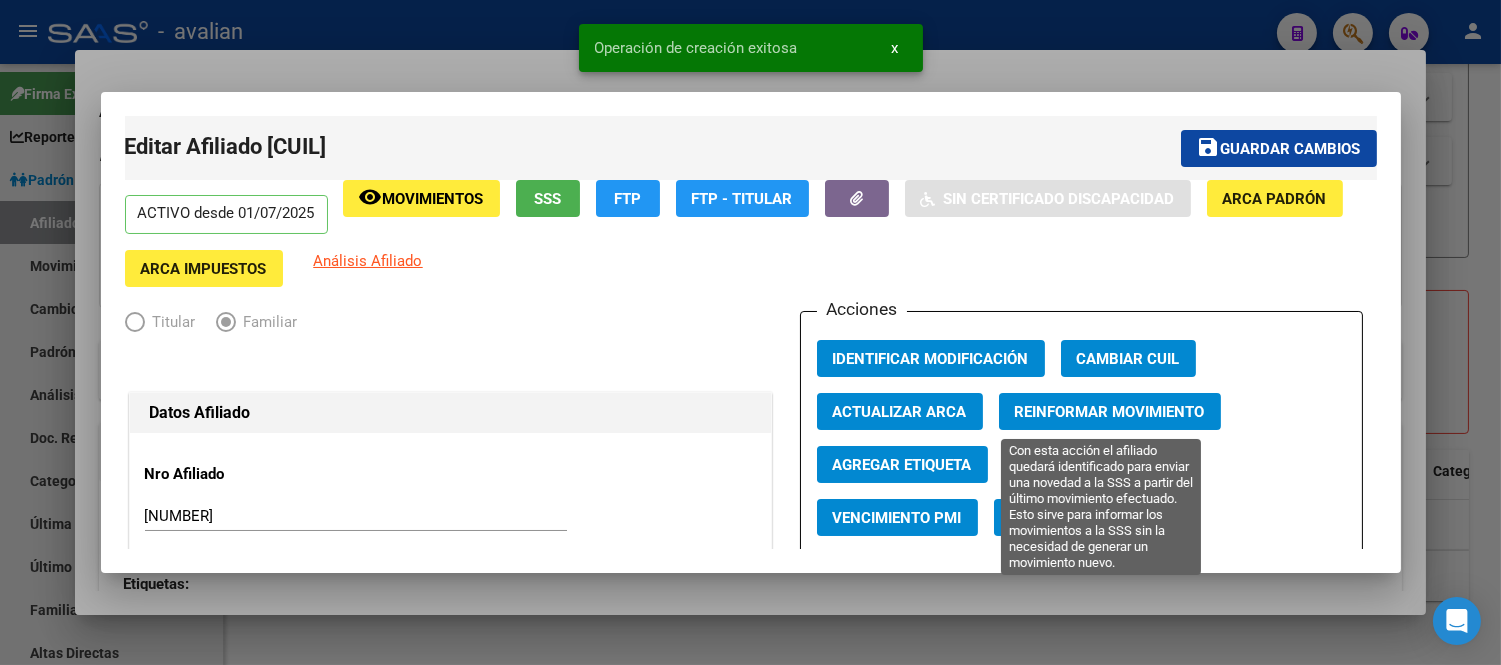click on "Reinformar Movimiento" 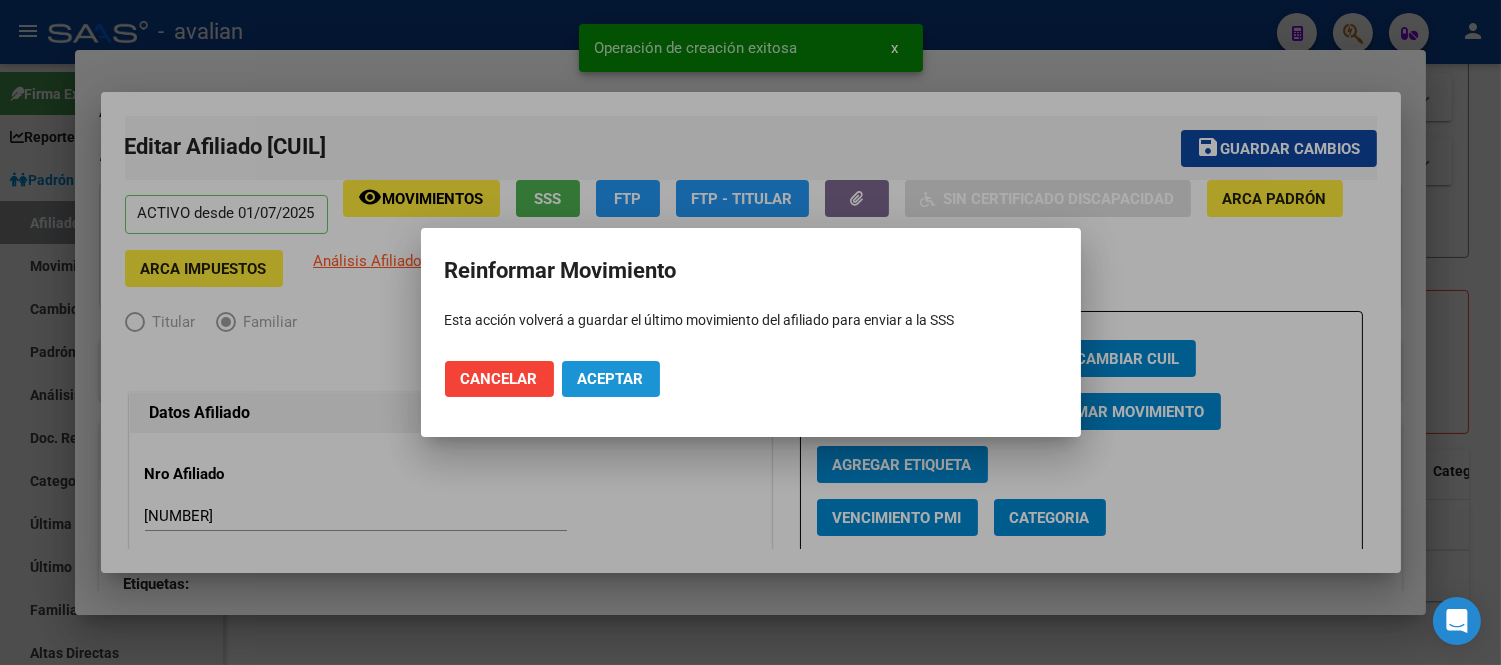 click on "Aceptar" at bounding box center [611, 379] 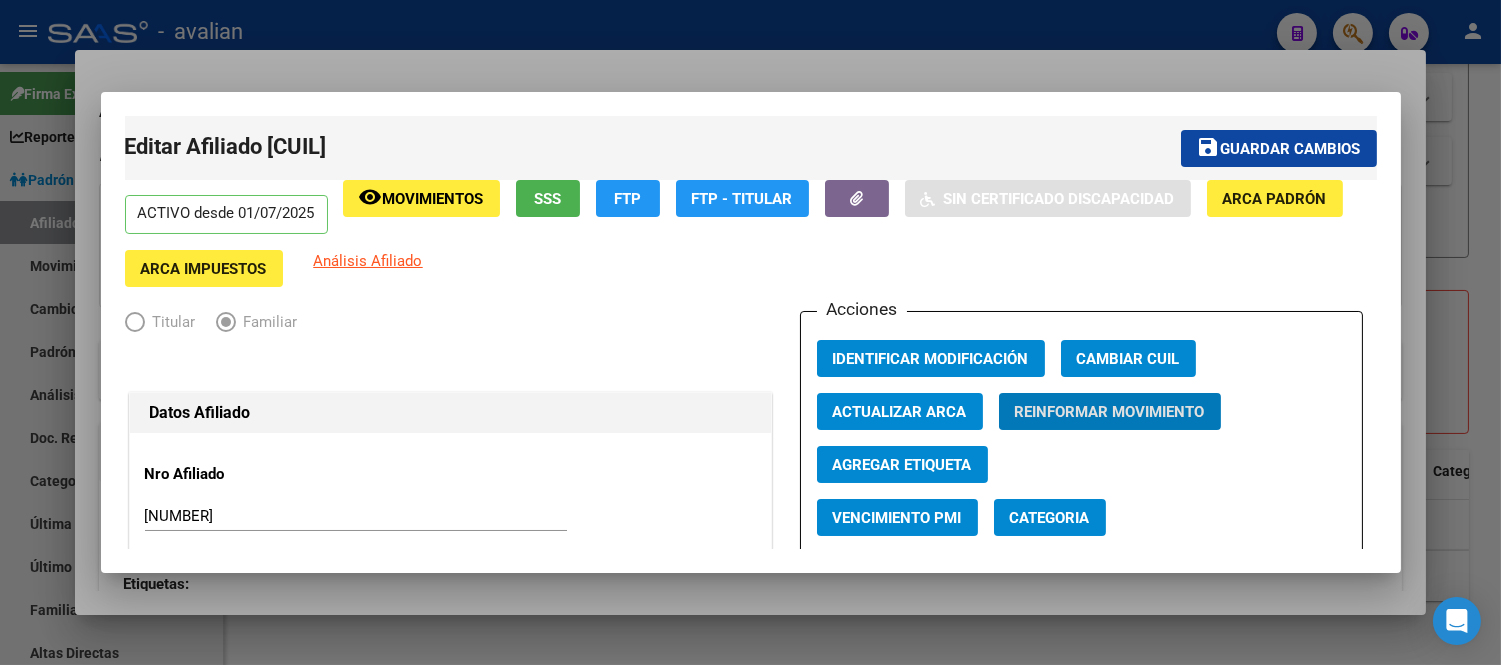 type 